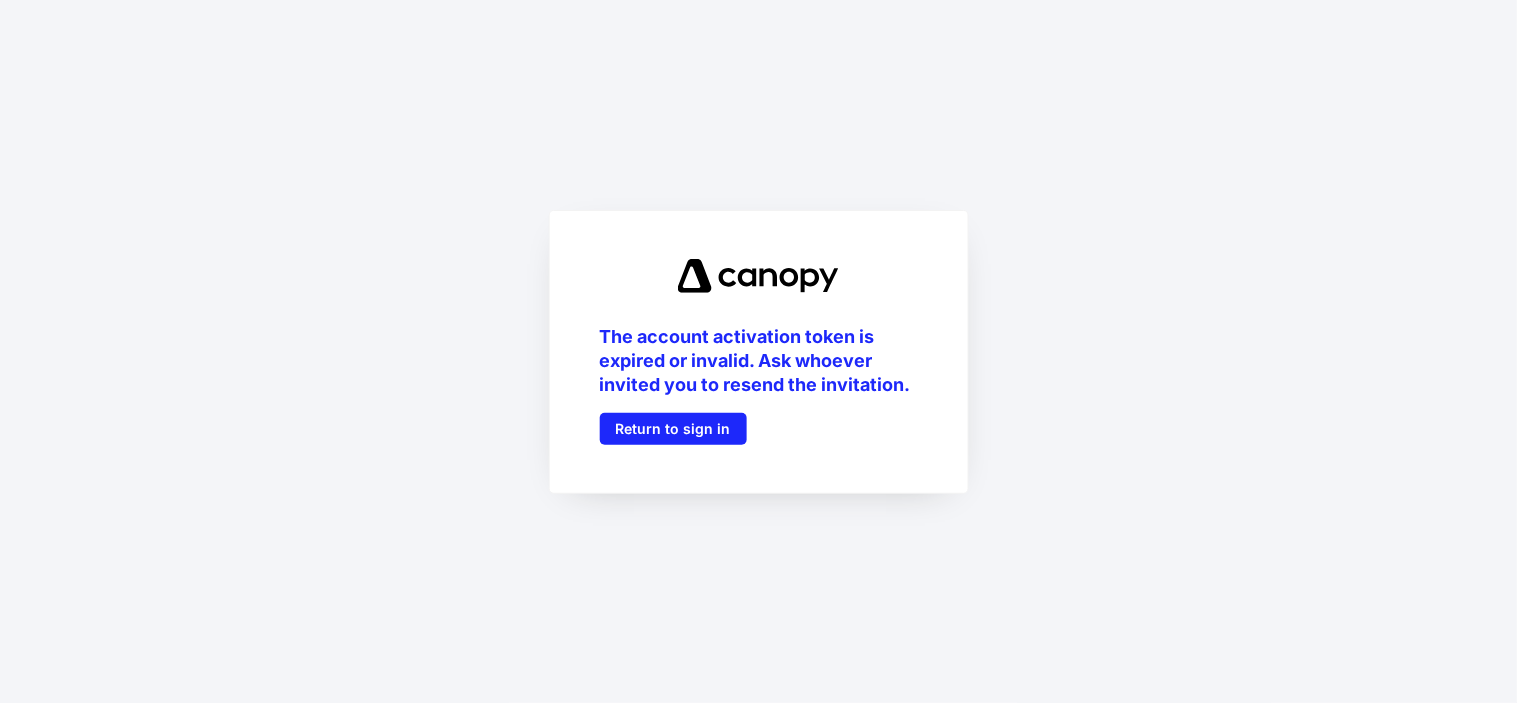 scroll, scrollTop: 0, scrollLeft: 0, axis: both 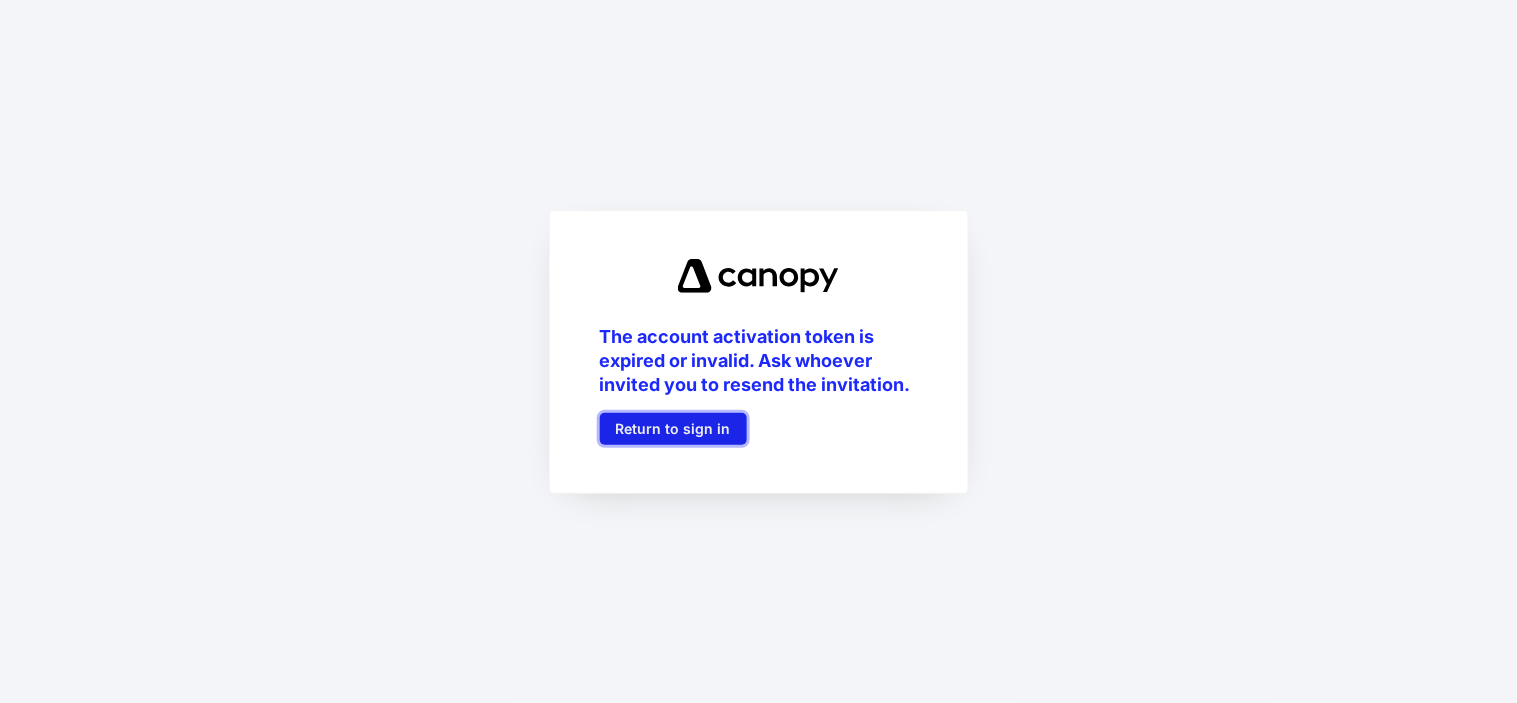 click on "Return to sign in" at bounding box center [673, 429] 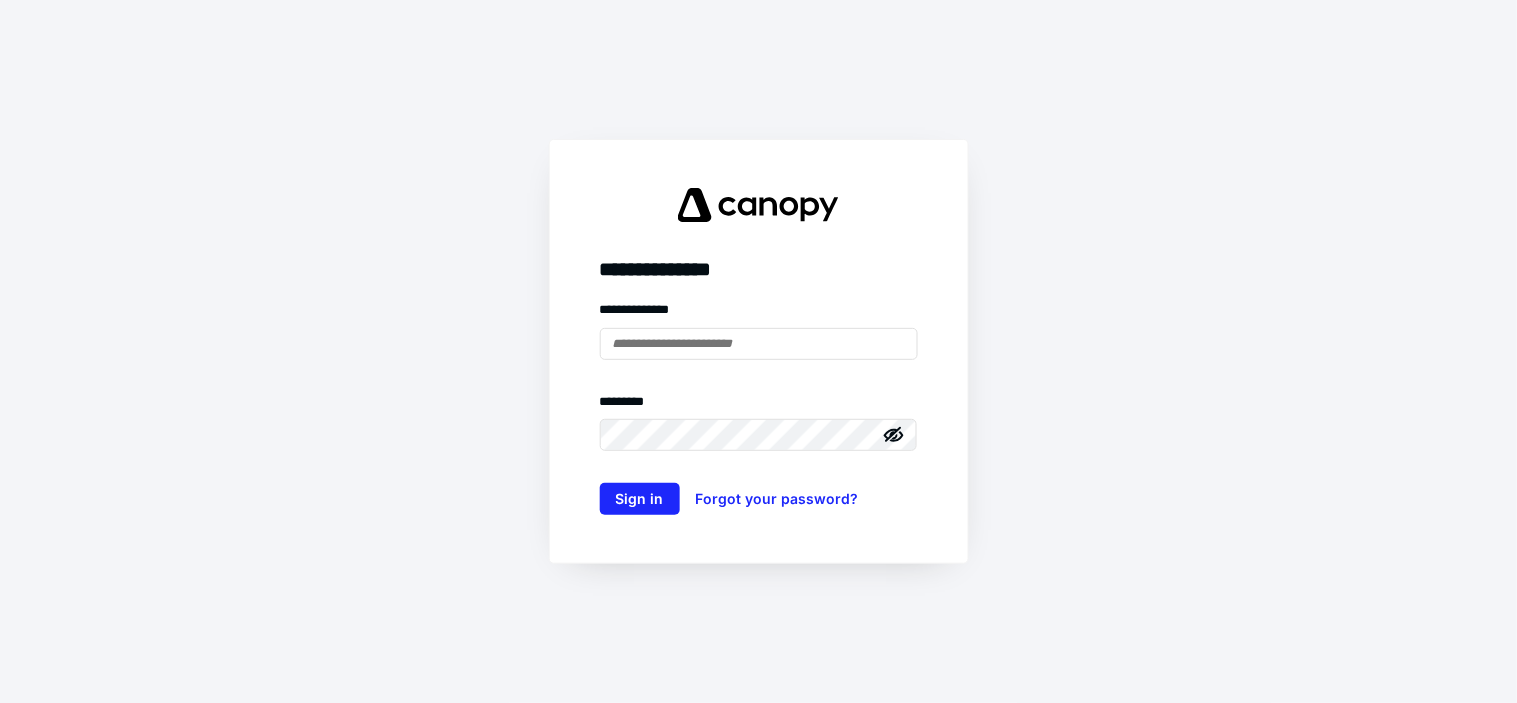 type on "**********" 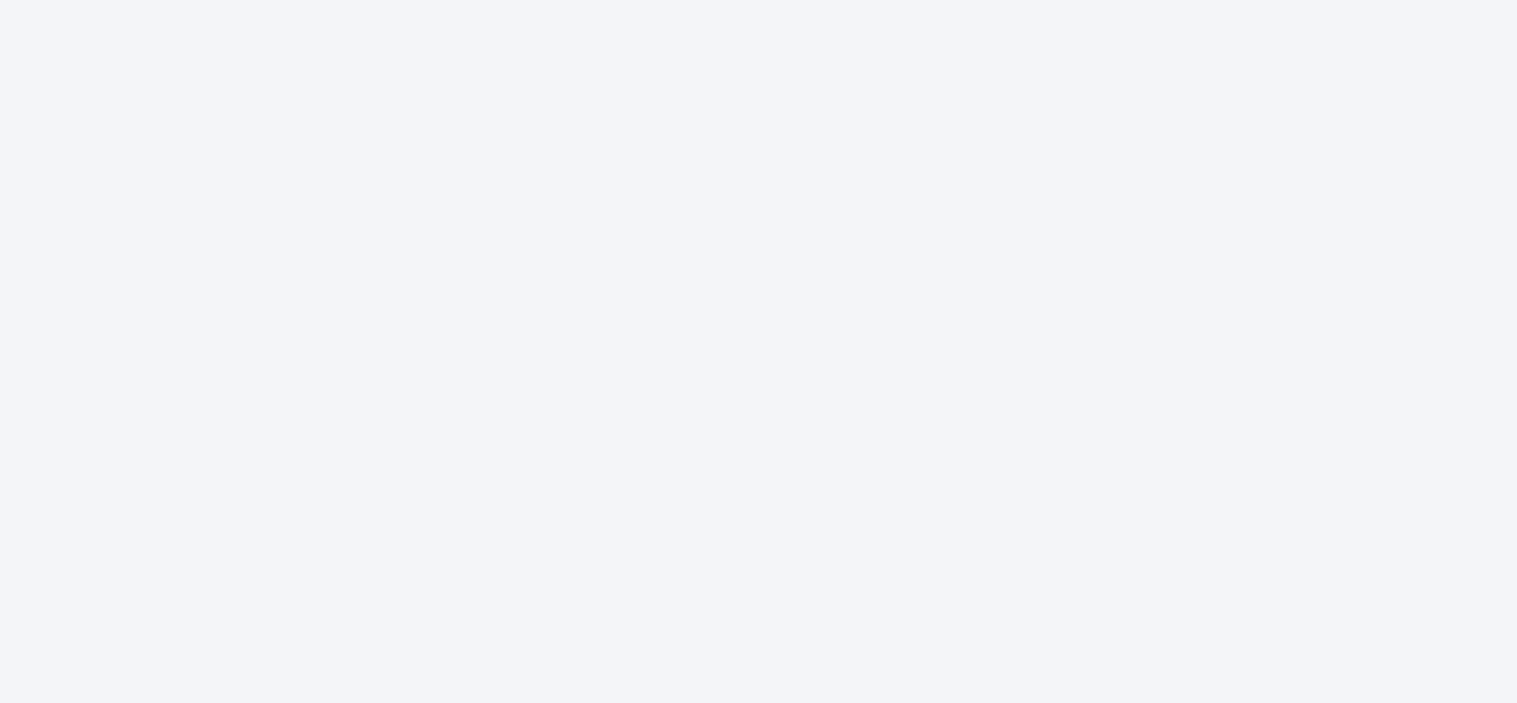 scroll, scrollTop: 0, scrollLeft: 0, axis: both 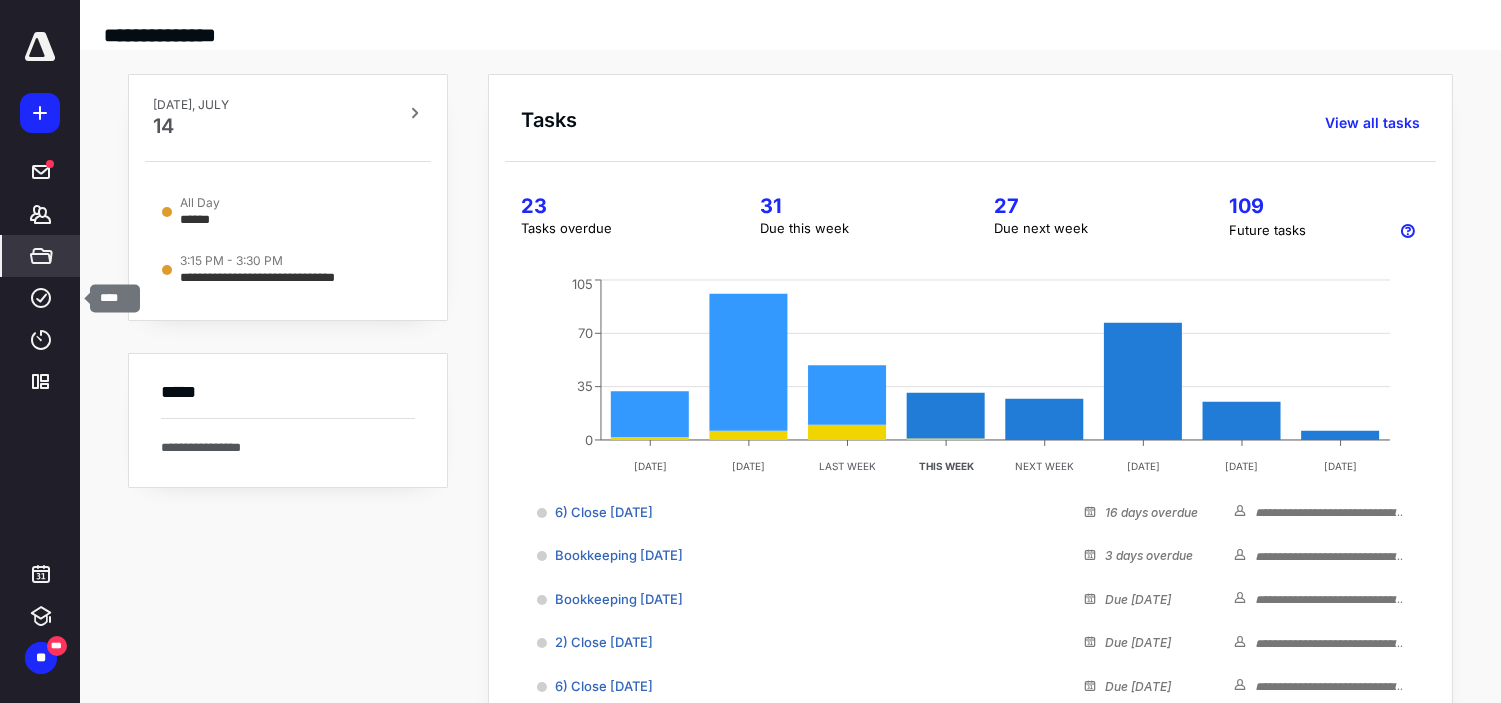 drag, startPoint x: 42, startPoint y: 282, endPoint x: 61, endPoint y: 272, distance: 21.470911 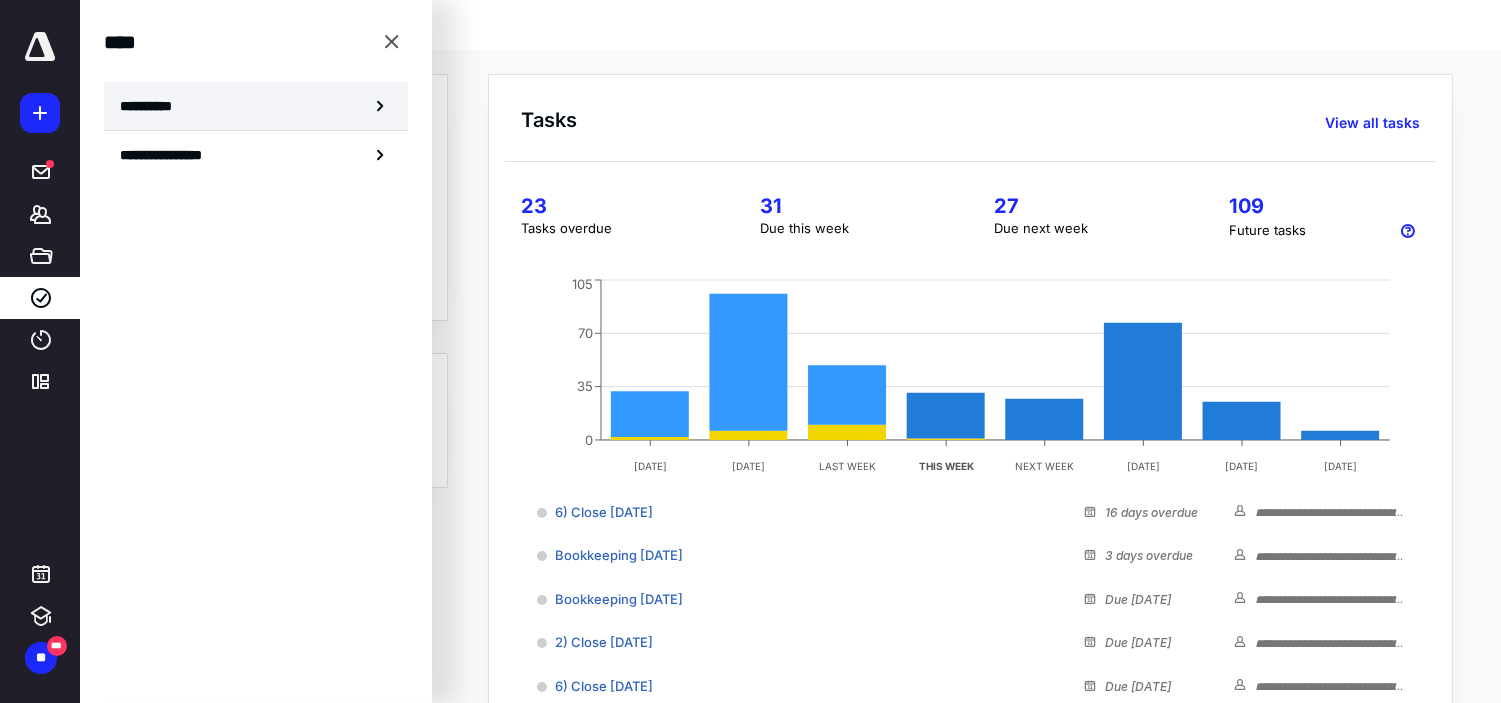 click on "**********" at bounding box center (256, 106) 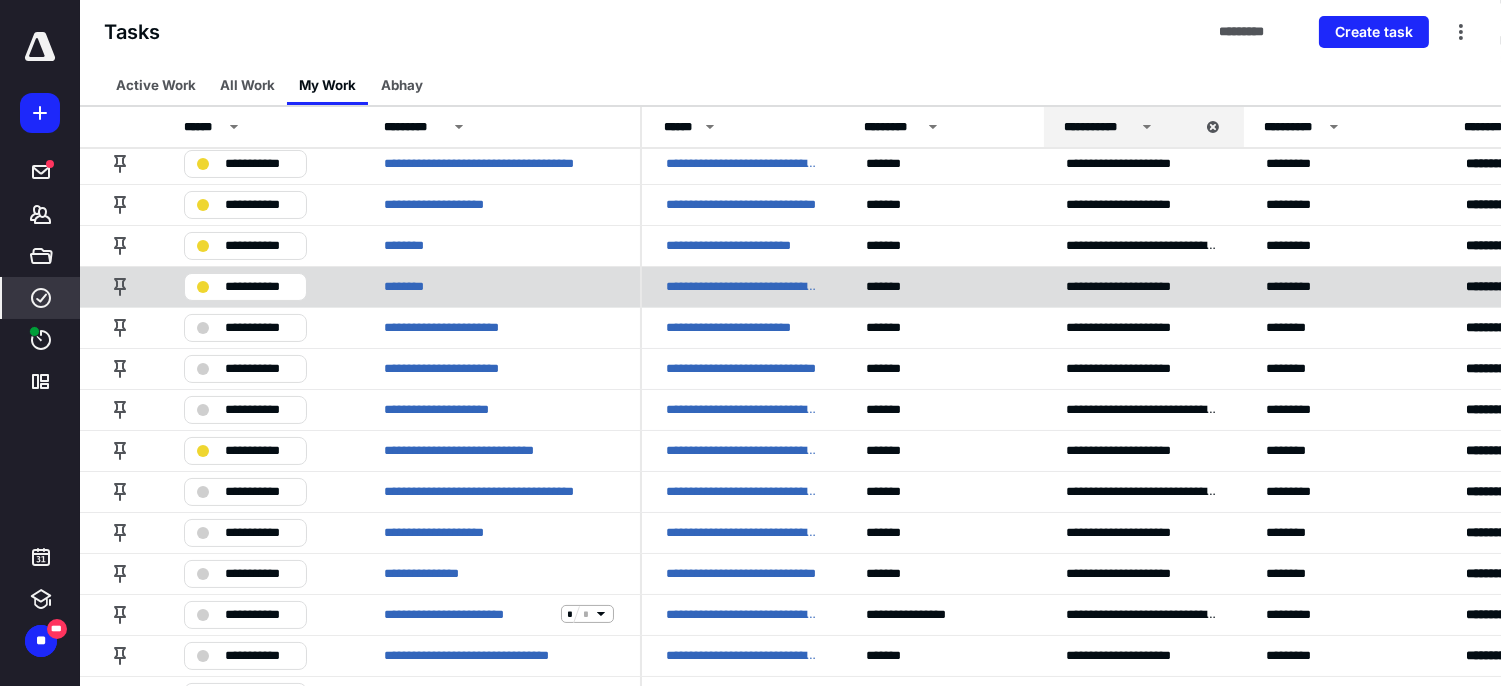 scroll, scrollTop: 555, scrollLeft: 0, axis: vertical 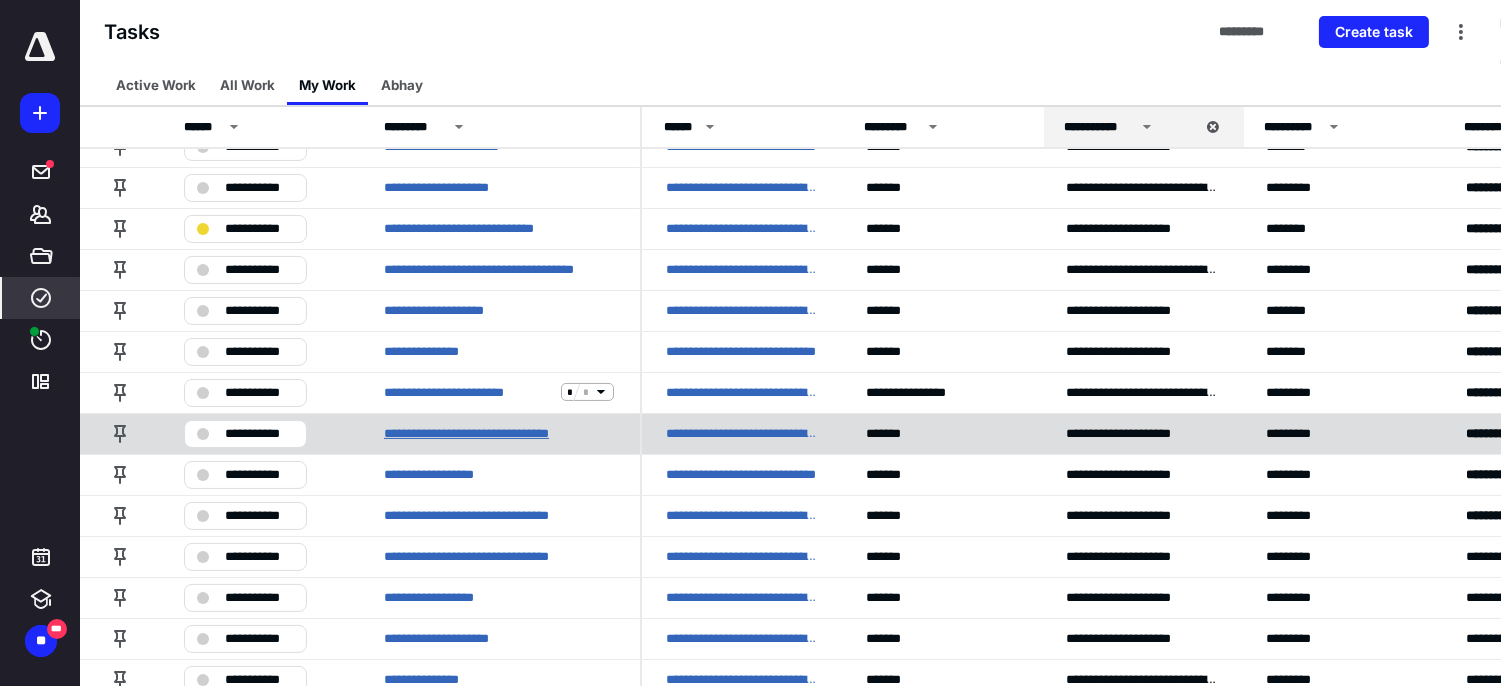click on "**********" at bounding box center (485, 433) 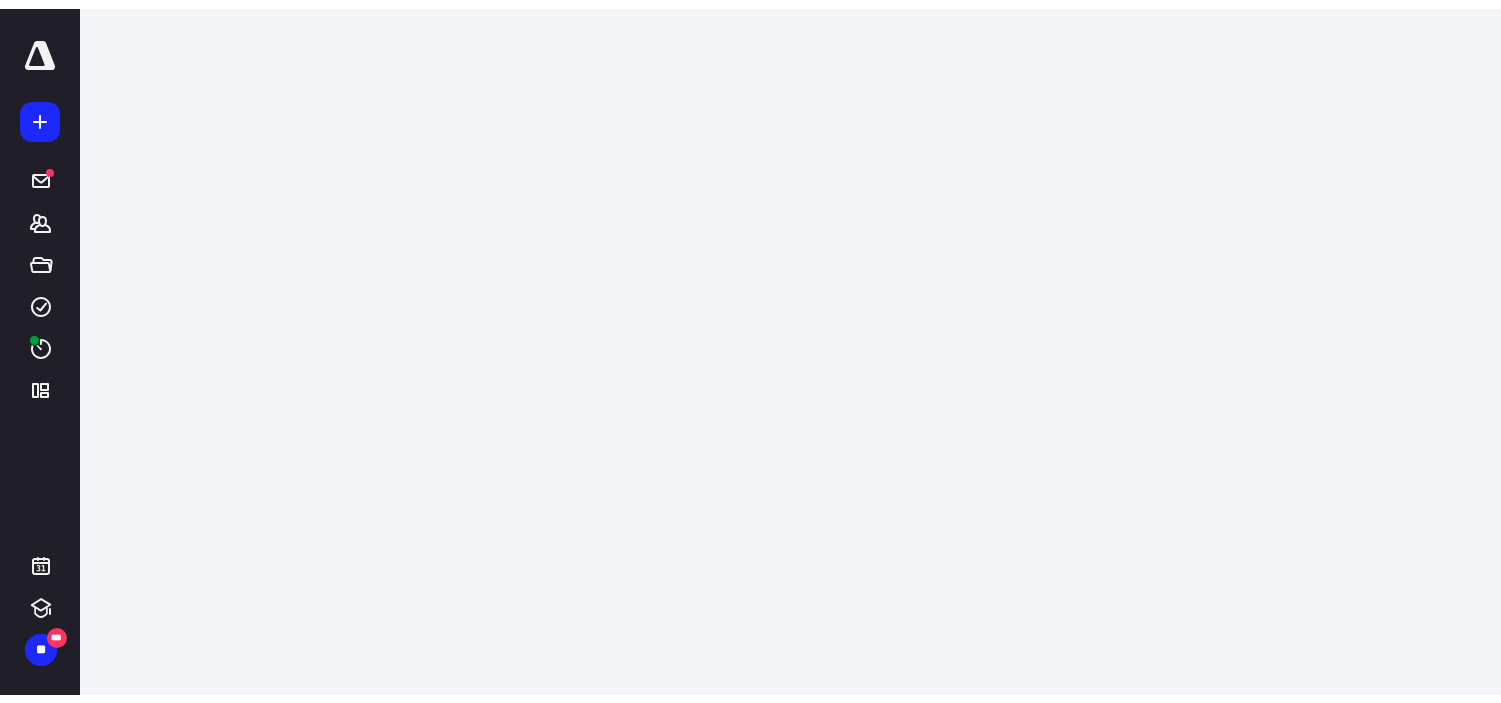 scroll, scrollTop: 0, scrollLeft: 0, axis: both 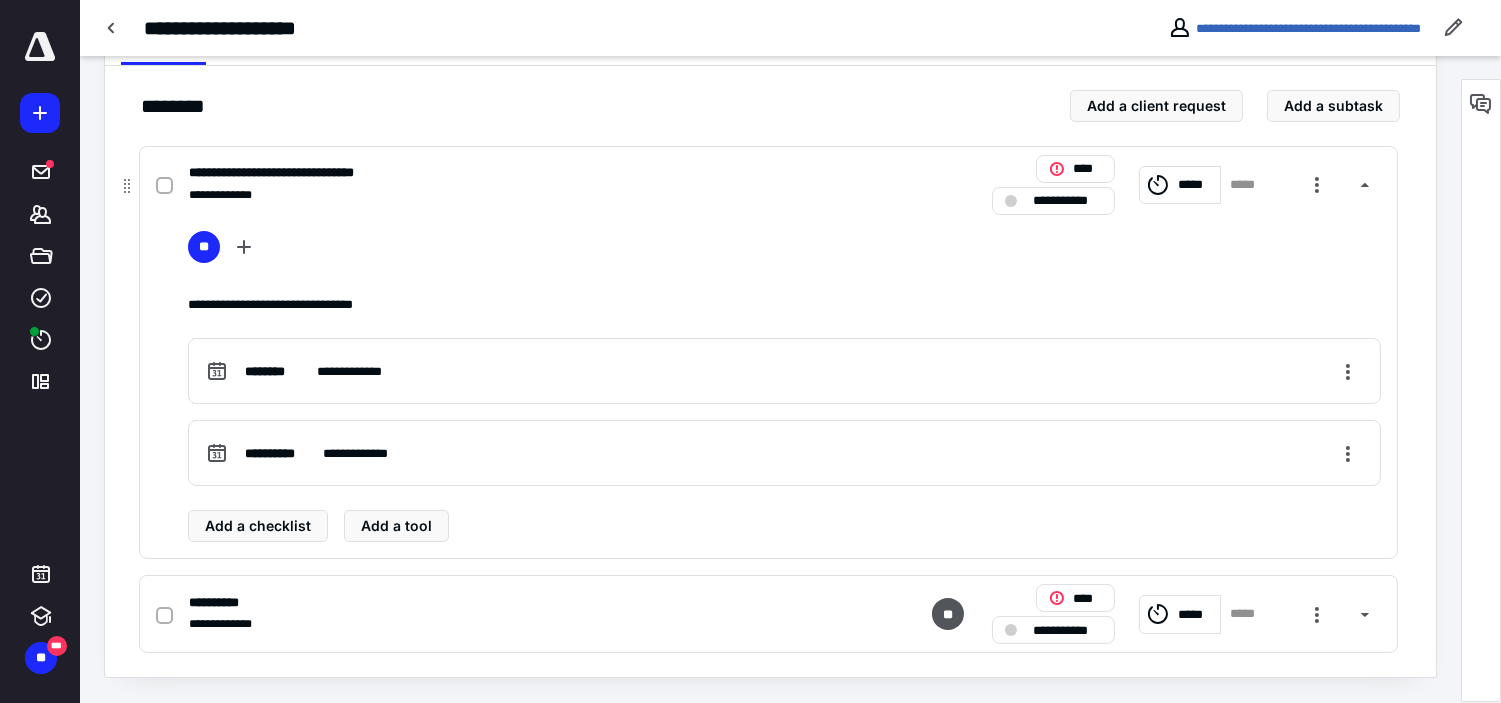 click at bounding box center [164, 186] 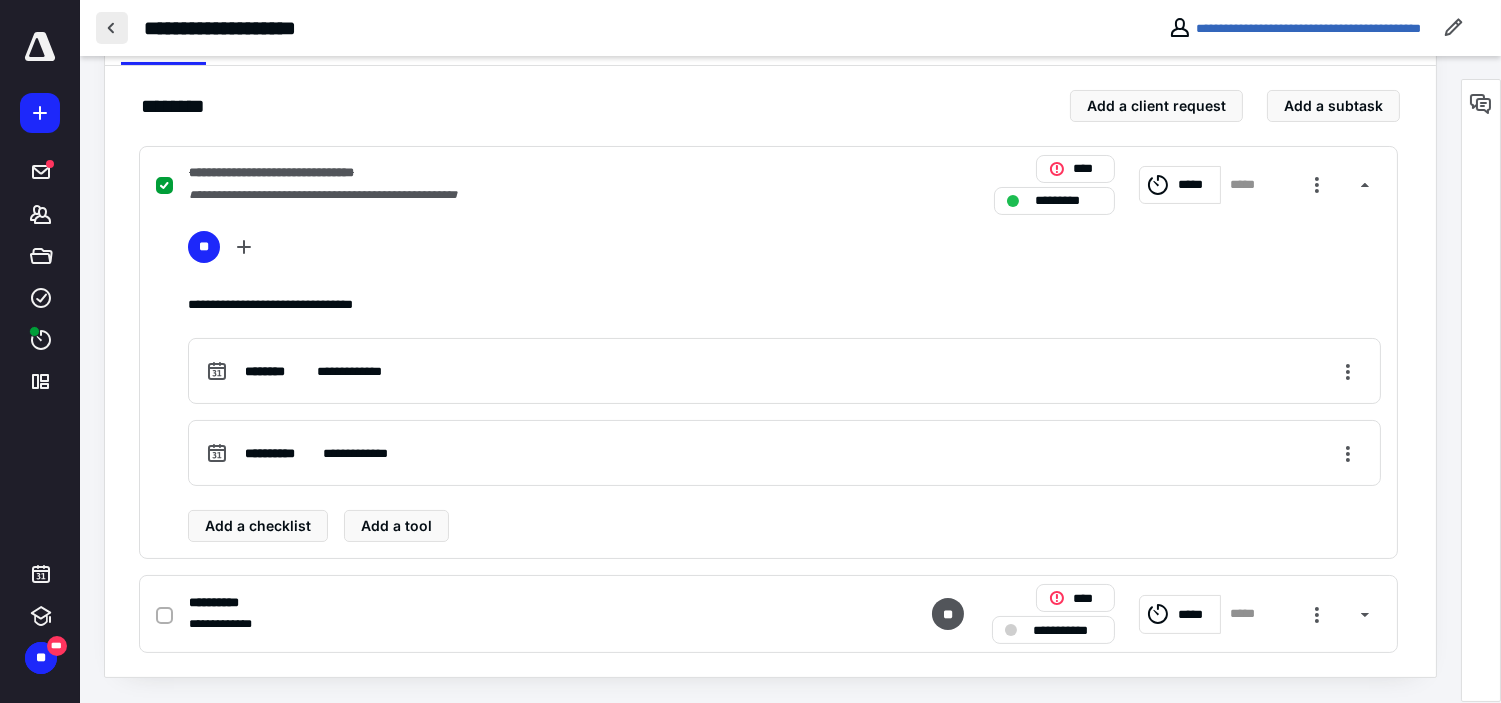 click at bounding box center [112, 28] 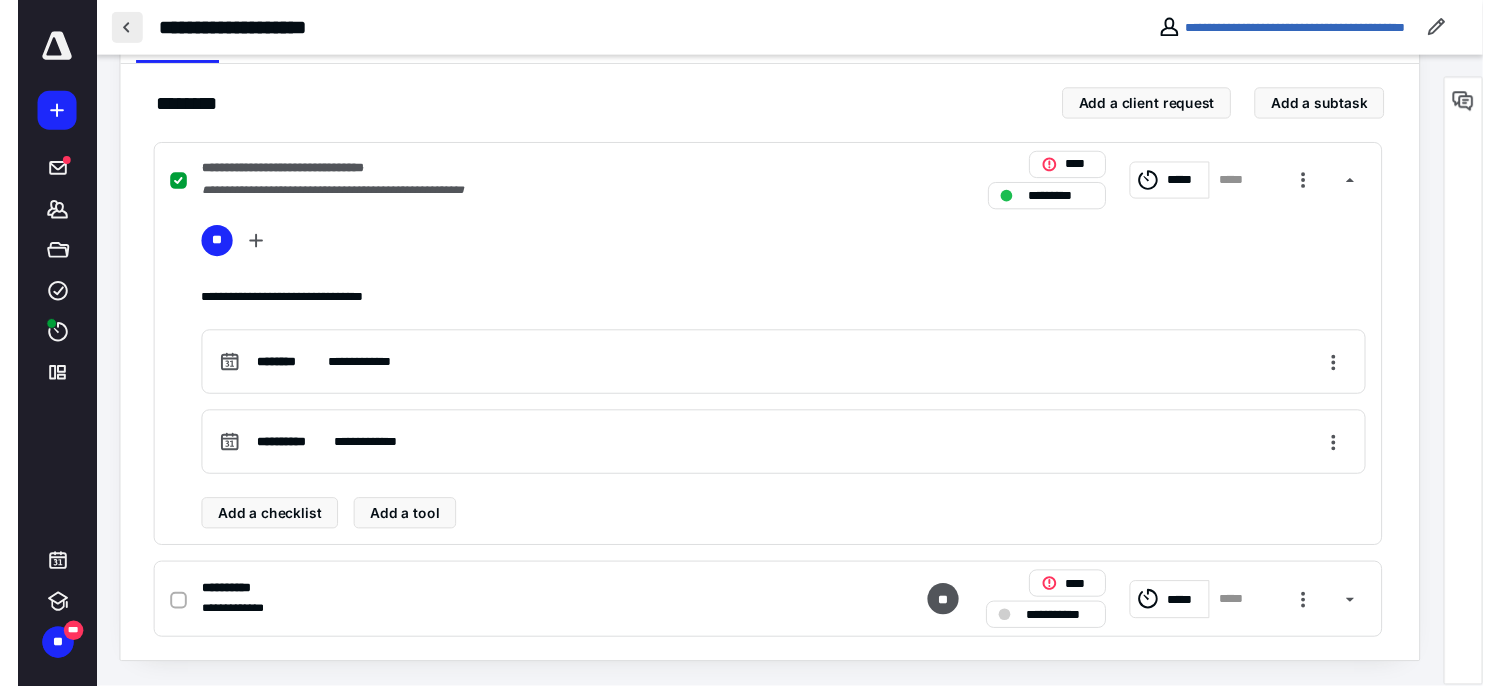 scroll, scrollTop: 0, scrollLeft: 0, axis: both 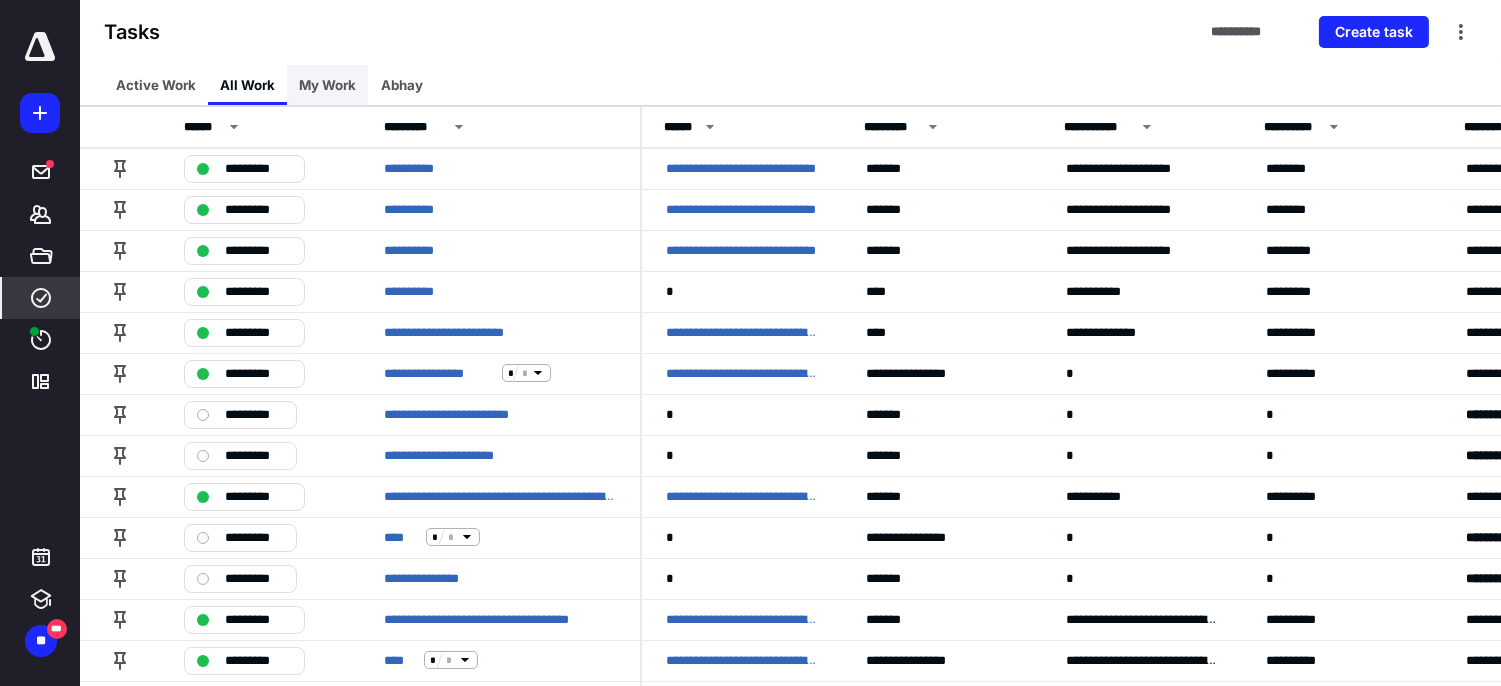 click on "My Work" at bounding box center (327, 85) 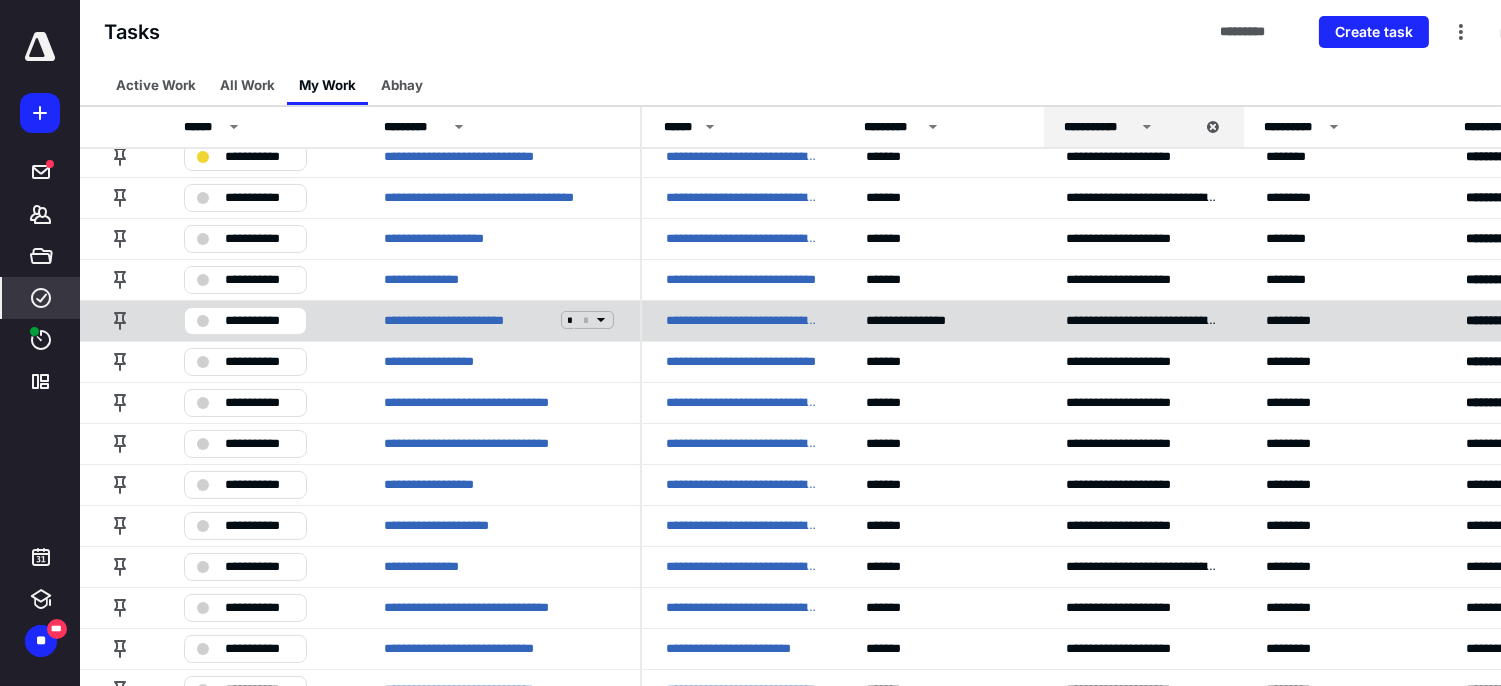 scroll, scrollTop: 666, scrollLeft: 0, axis: vertical 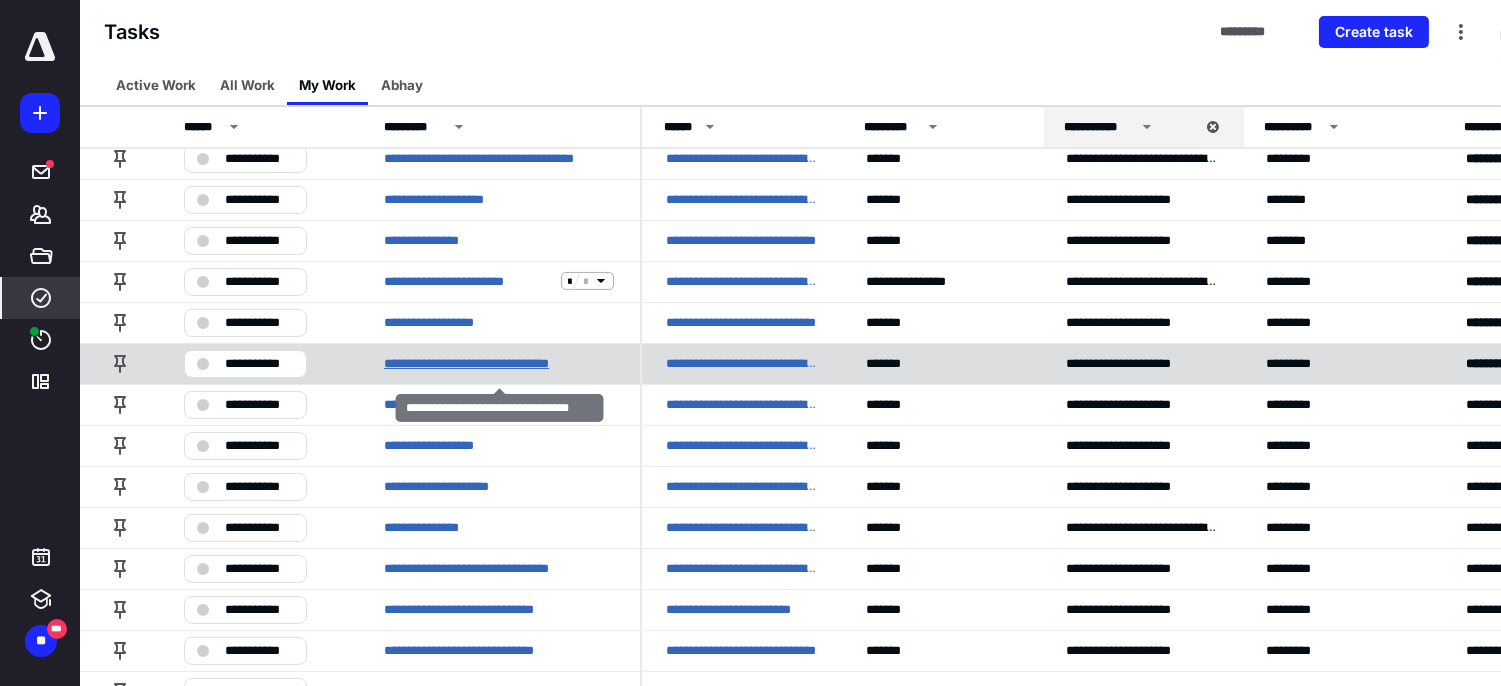 click on "**********" at bounding box center (485, 363) 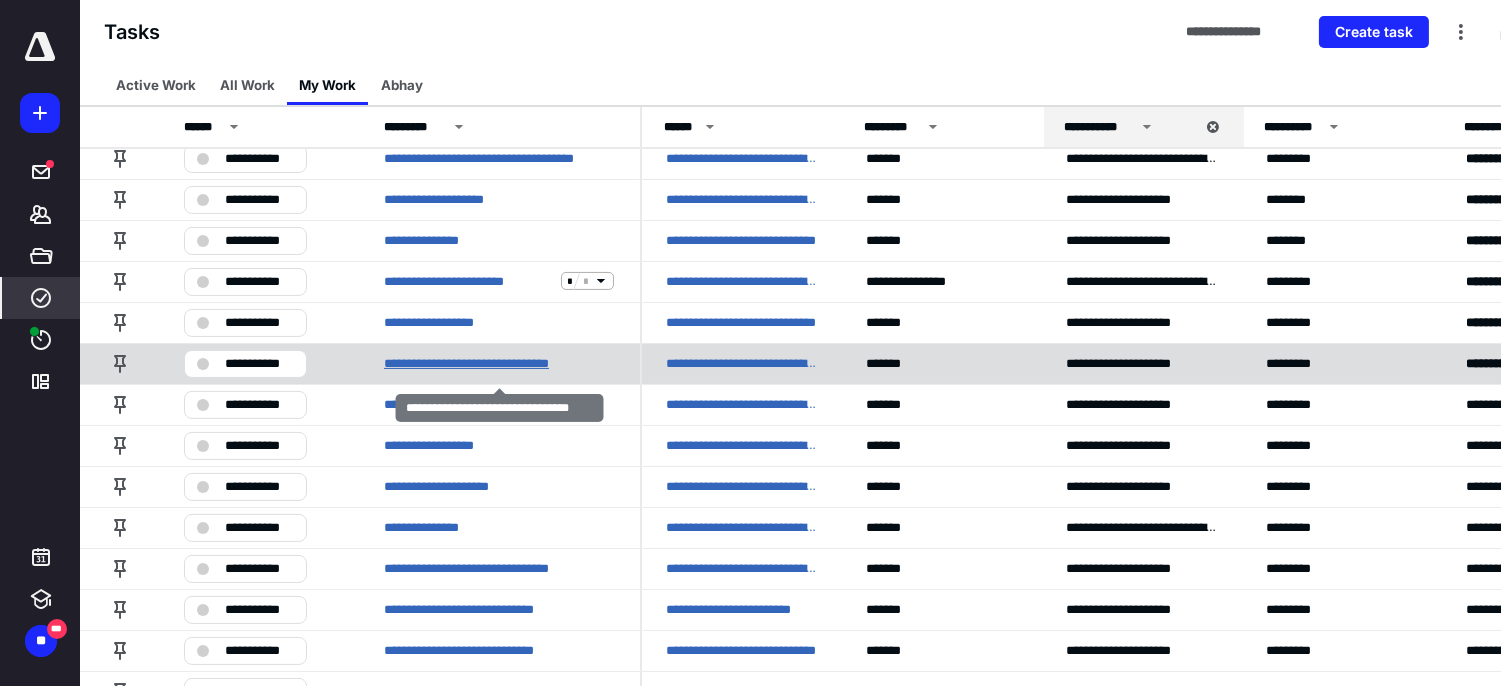 scroll, scrollTop: 0, scrollLeft: 0, axis: both 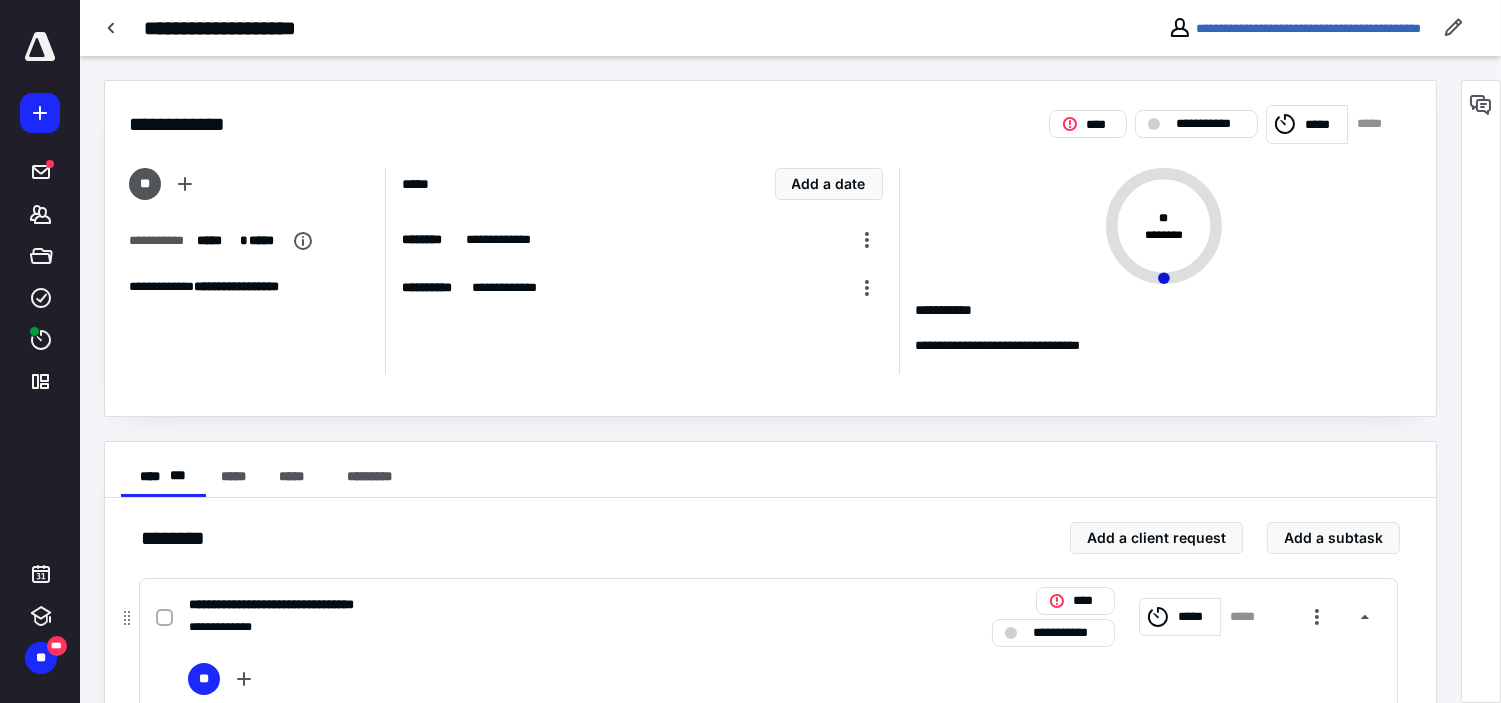 click at bounding box center [164, 618] 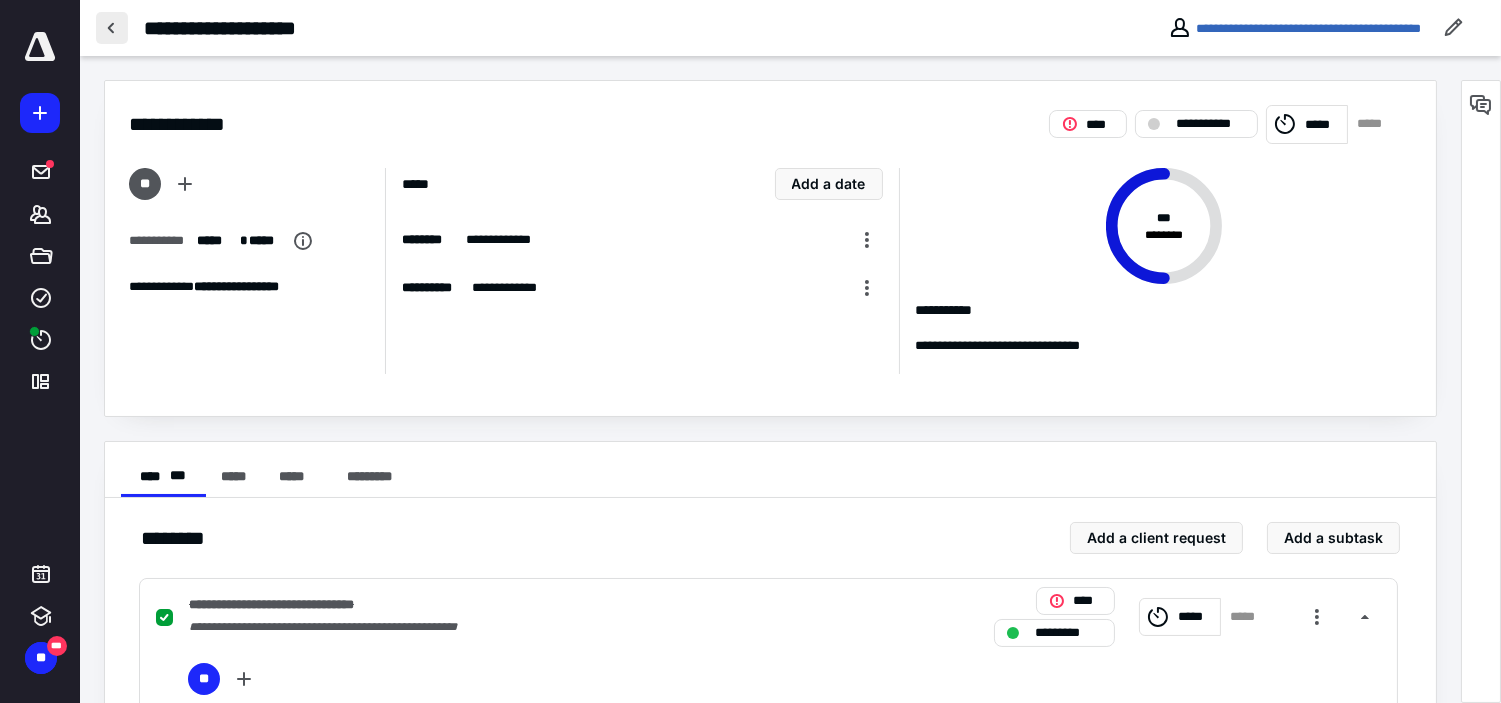 click at bounding box center (112, 28) 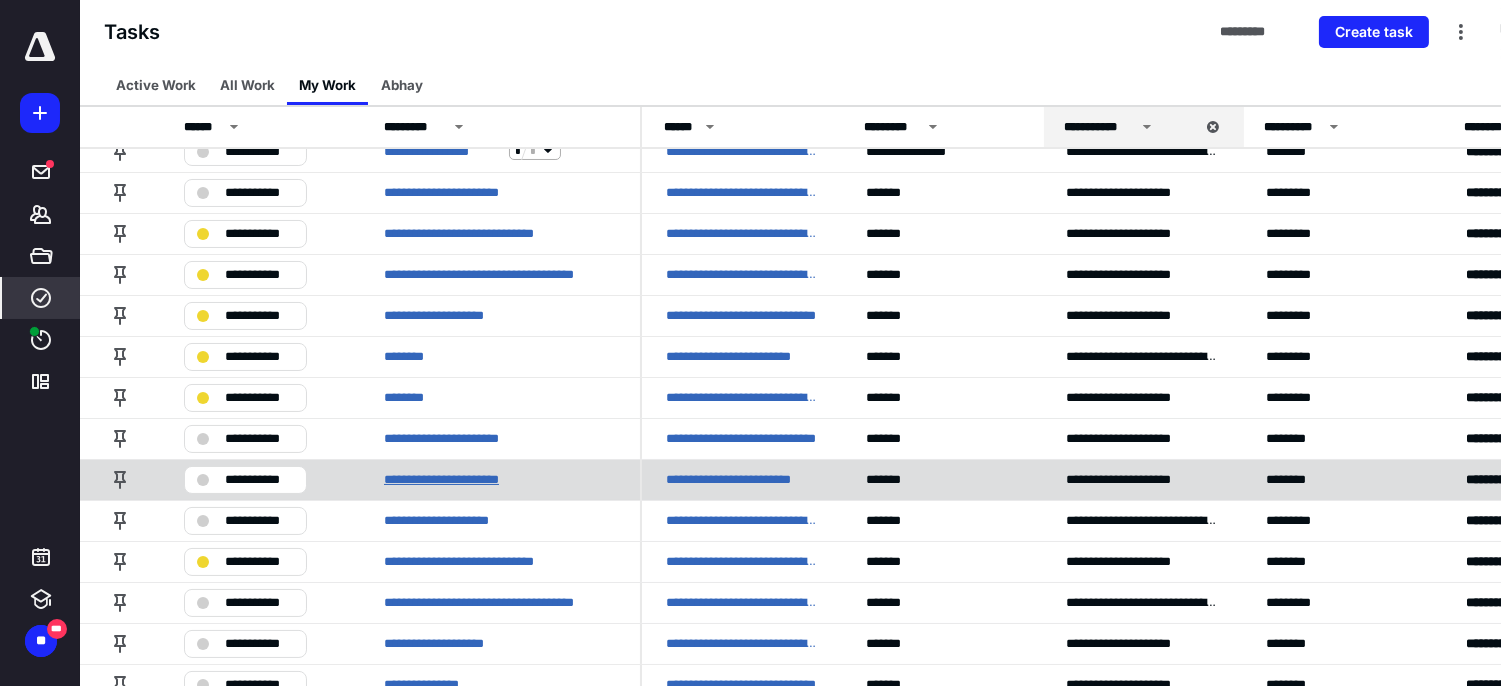 scroll, scrollTop: 333, scrollLeft: 0, axis: vertical 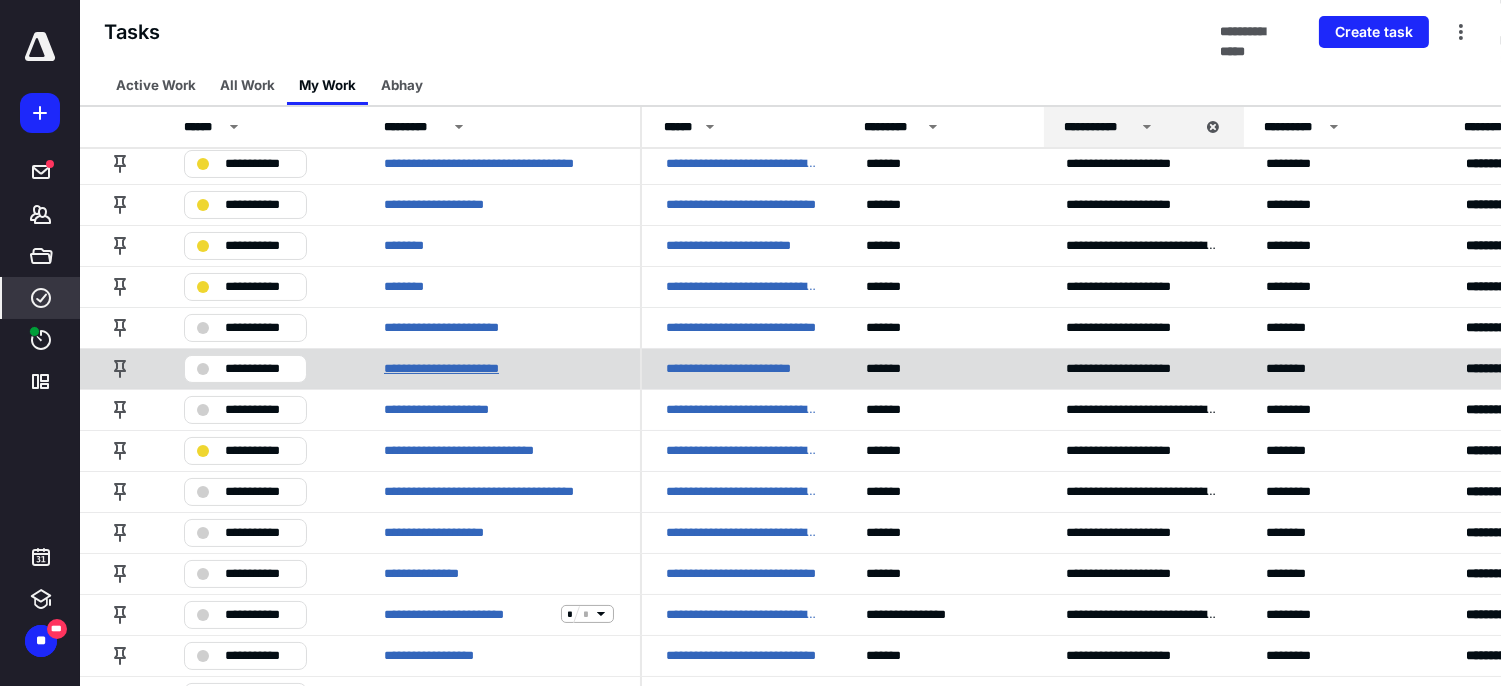 click on "**********" at bounding box center [455, 368] 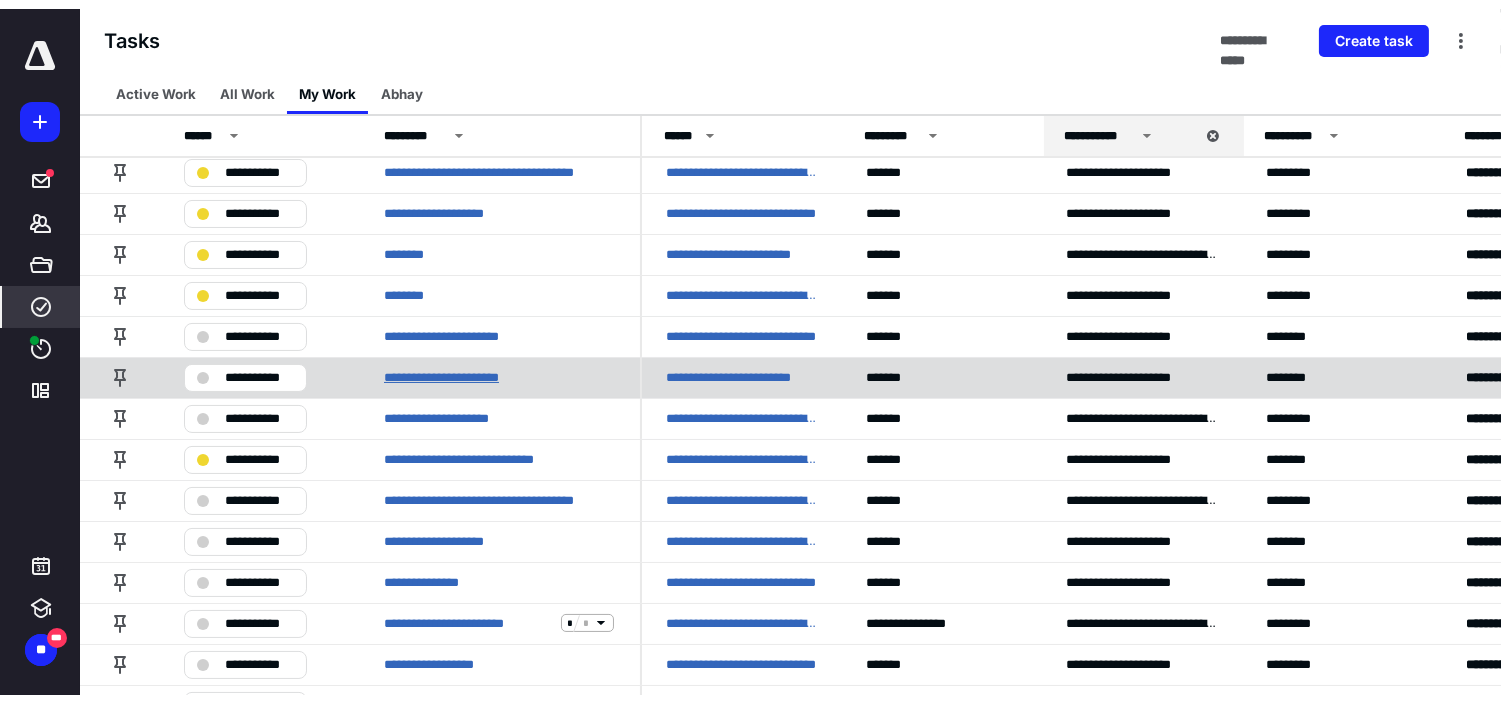 scroll, scrollTop: 0, scrollLeft: 0, axis: both 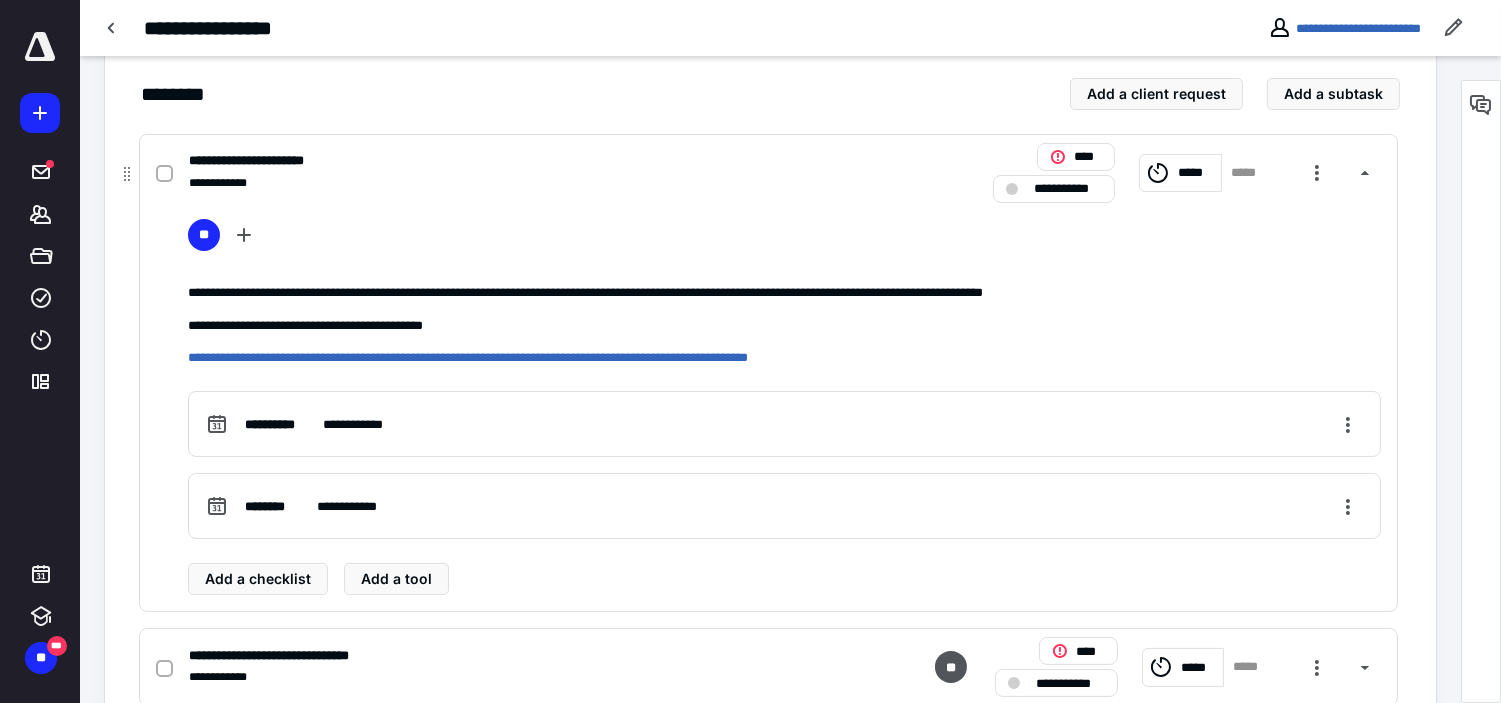 click on "**********" at bounding box center [784, 407] 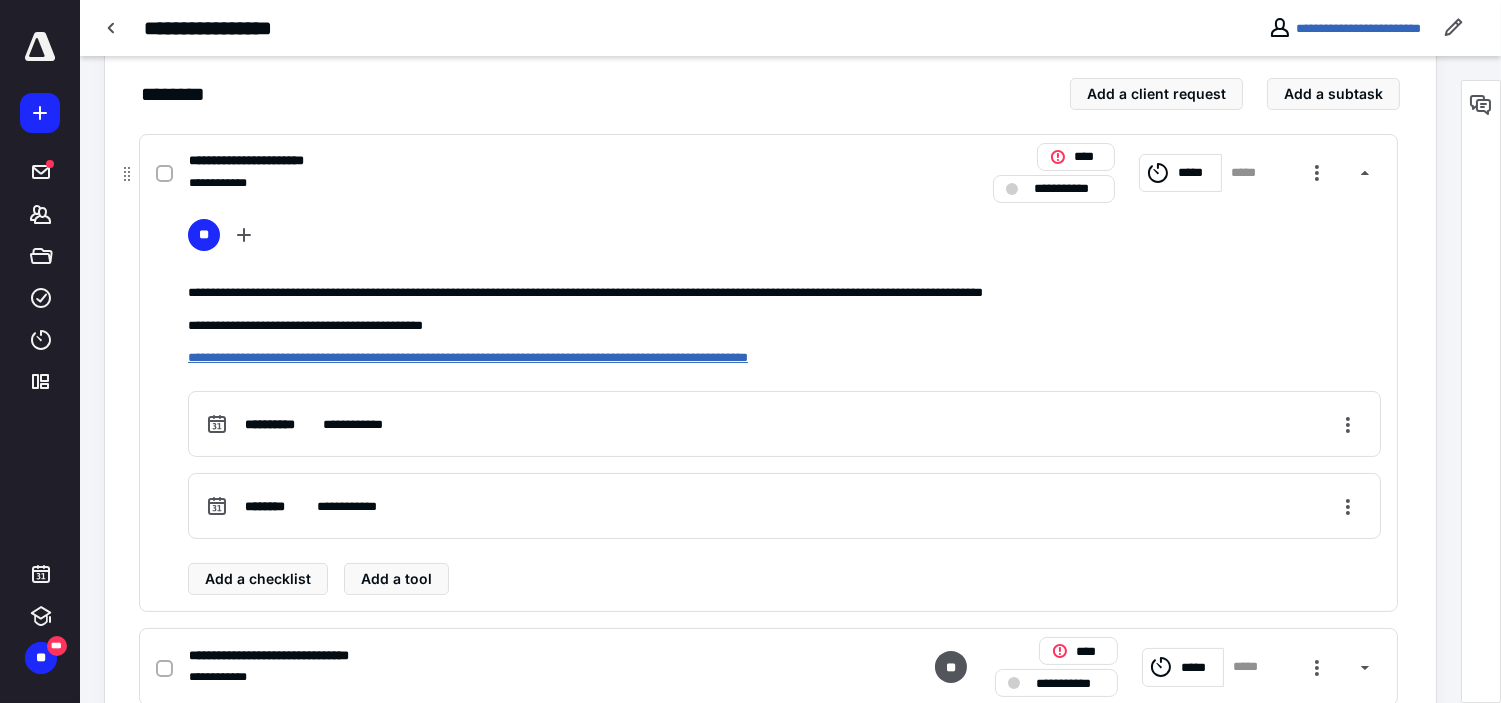 click on "**********" at bounding box center (468, 357) 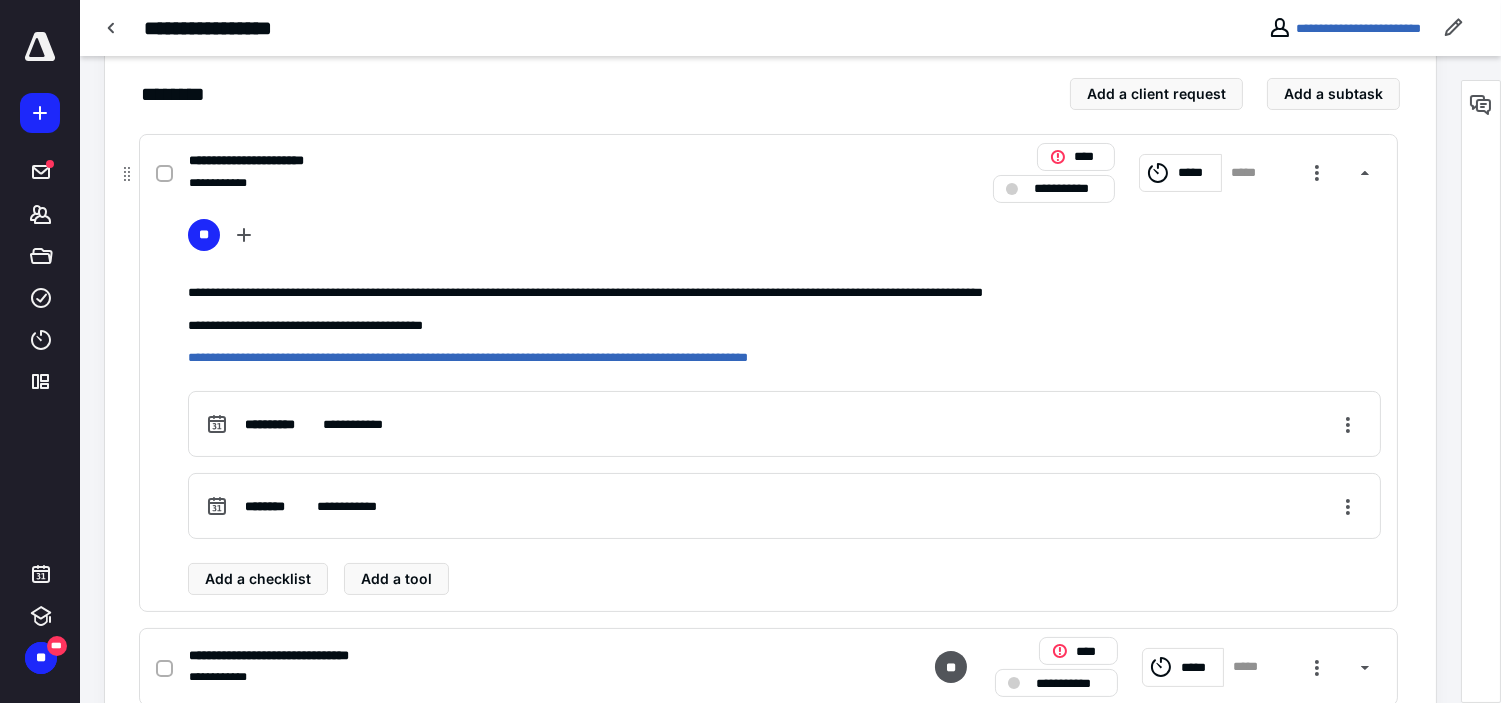 click on "*****" at bounding box center (1196, 172) 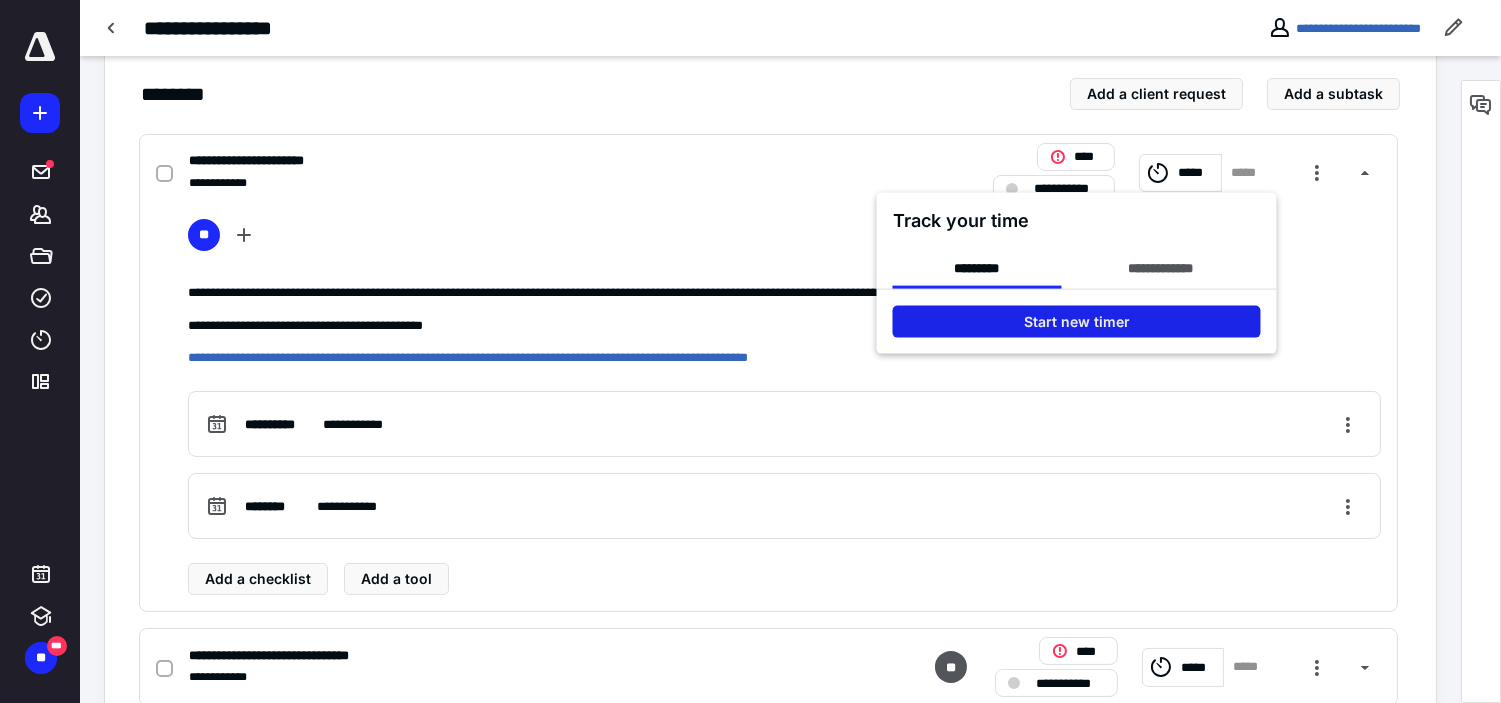 click on "Start new timer" at bounding box center (1077, 322) 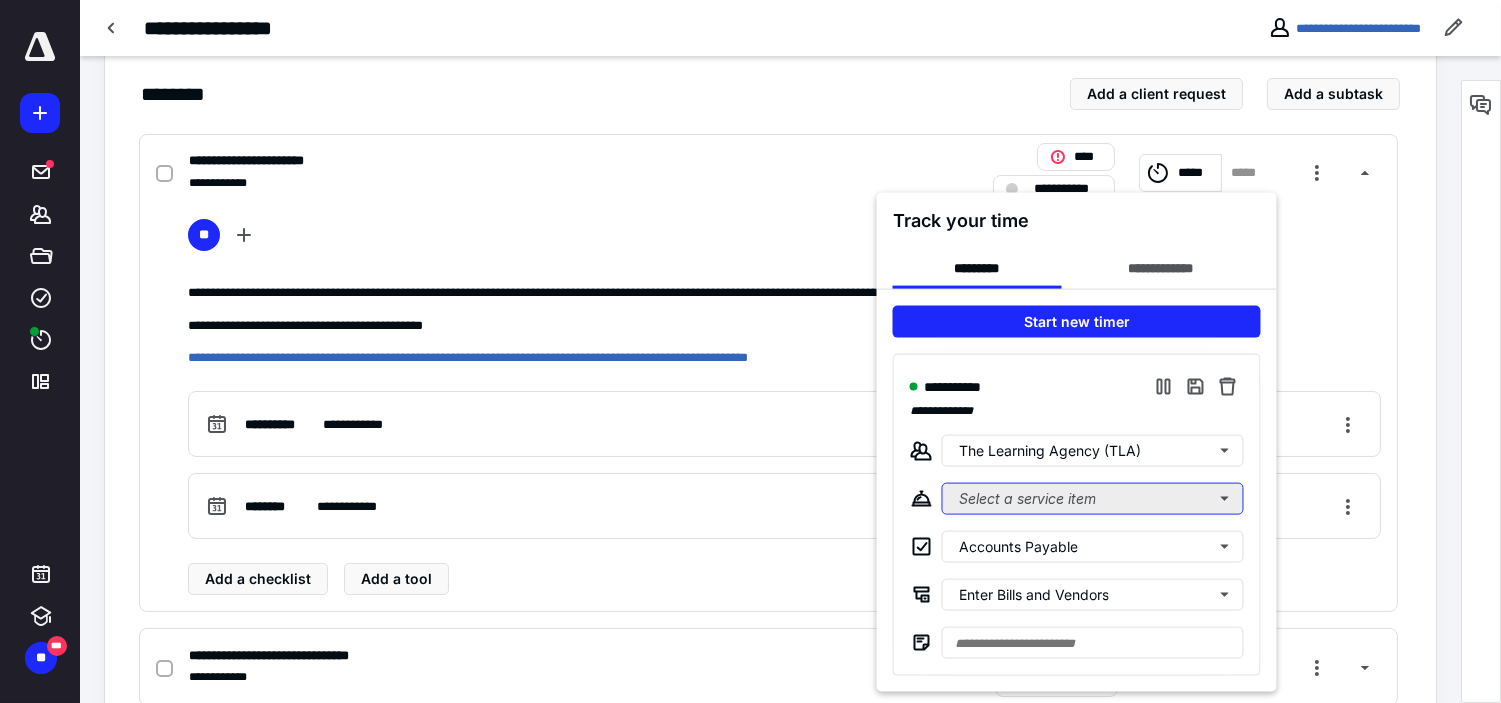 click on "Select a service item" at bounding box center (1093, 499) 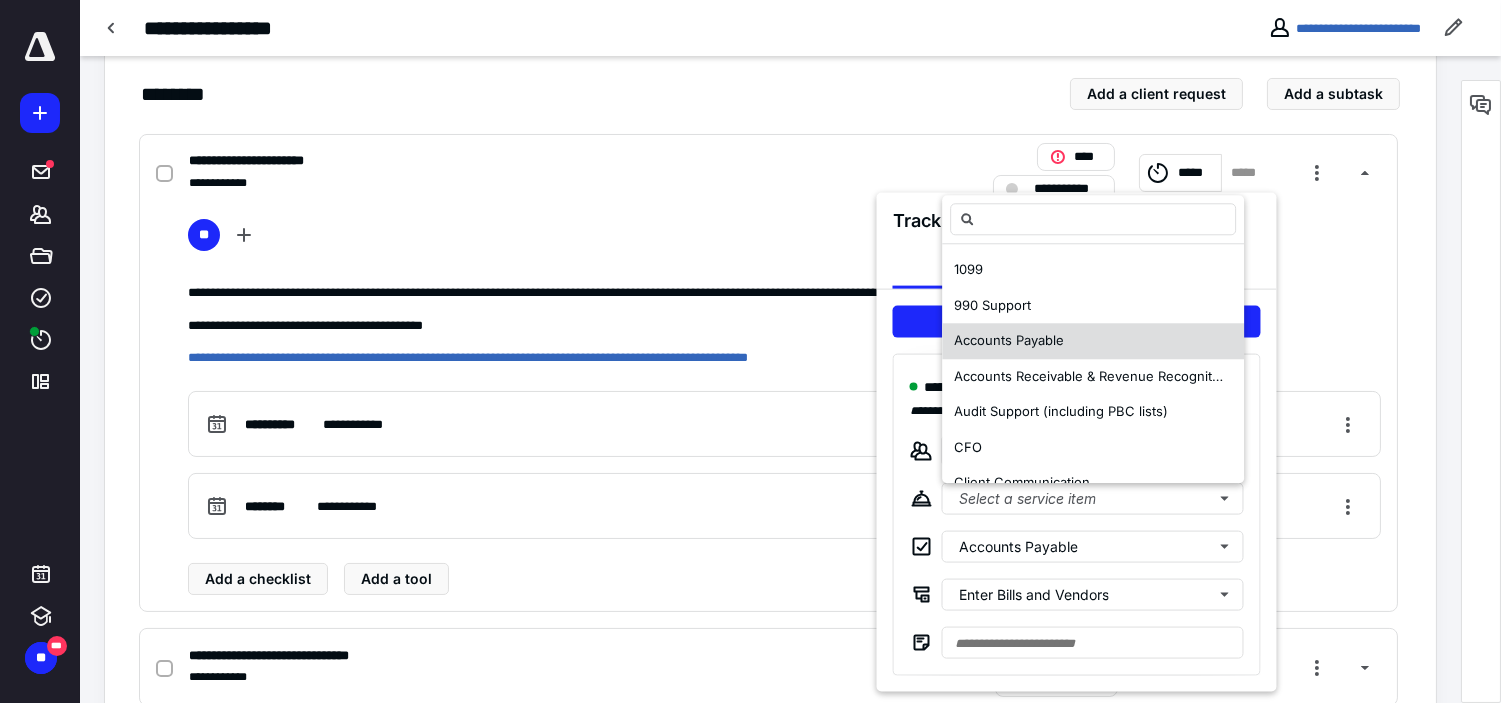 click on "Accounts Payable" at bounding box center (1093, 342) 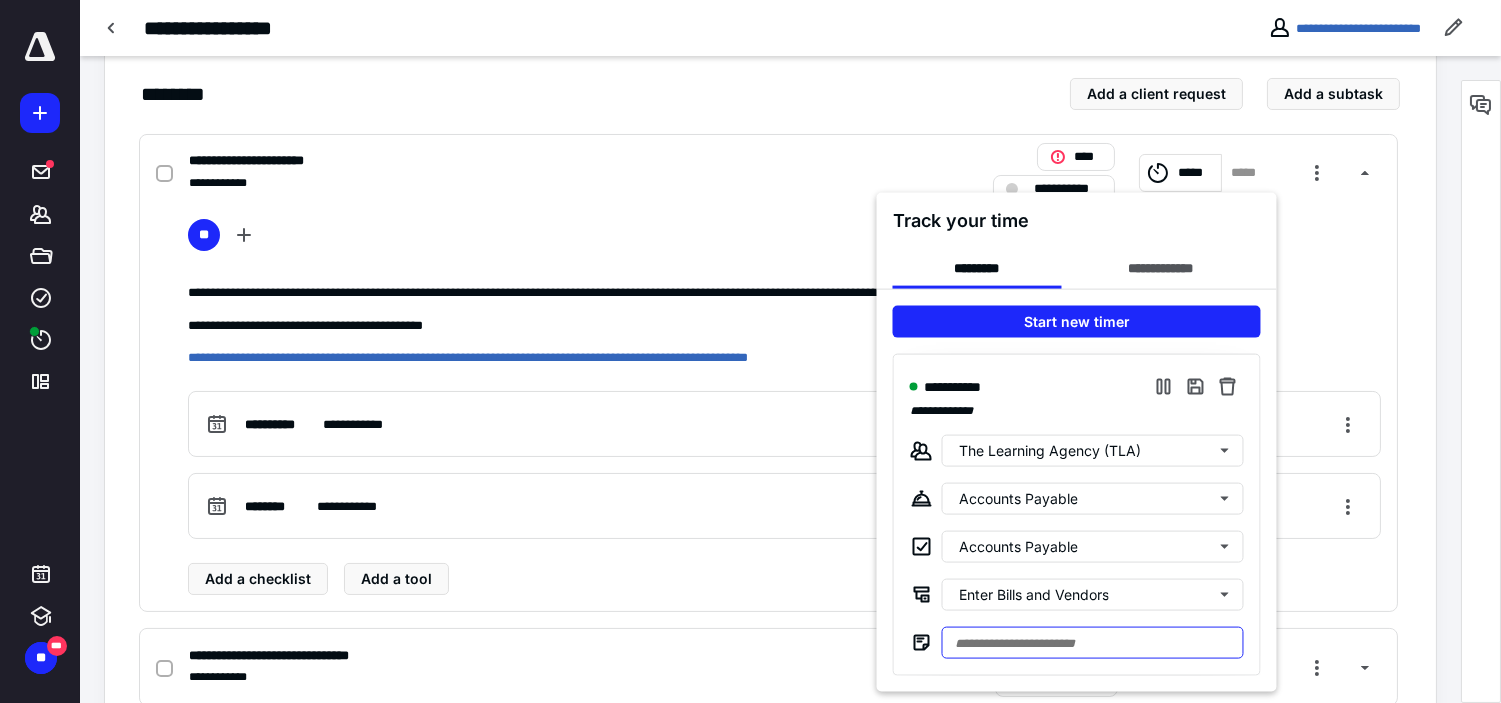 click at bounding box center (1093, 643) 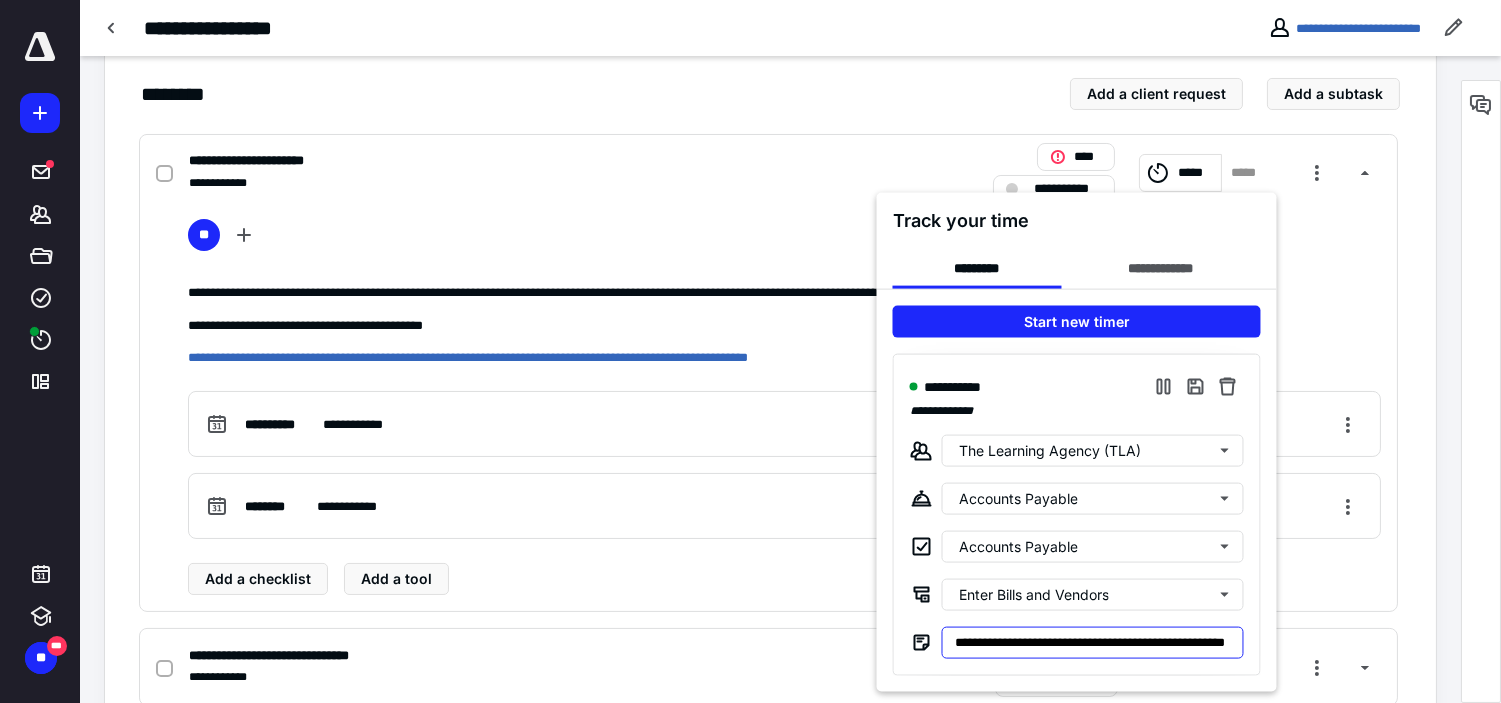 scroll, scrollTop: 0, scrollLeft: 51, axis: horizontal 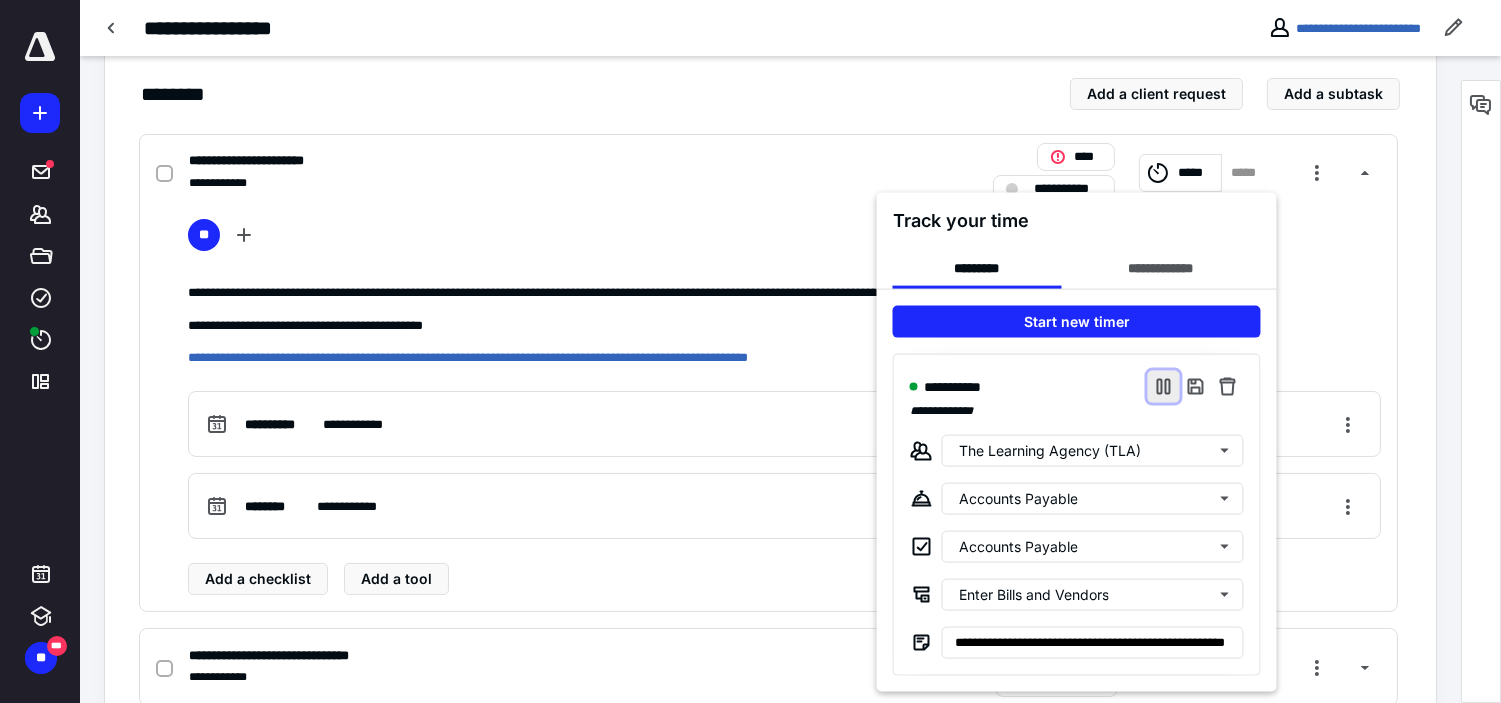 click at bounding box center [1164, 387] 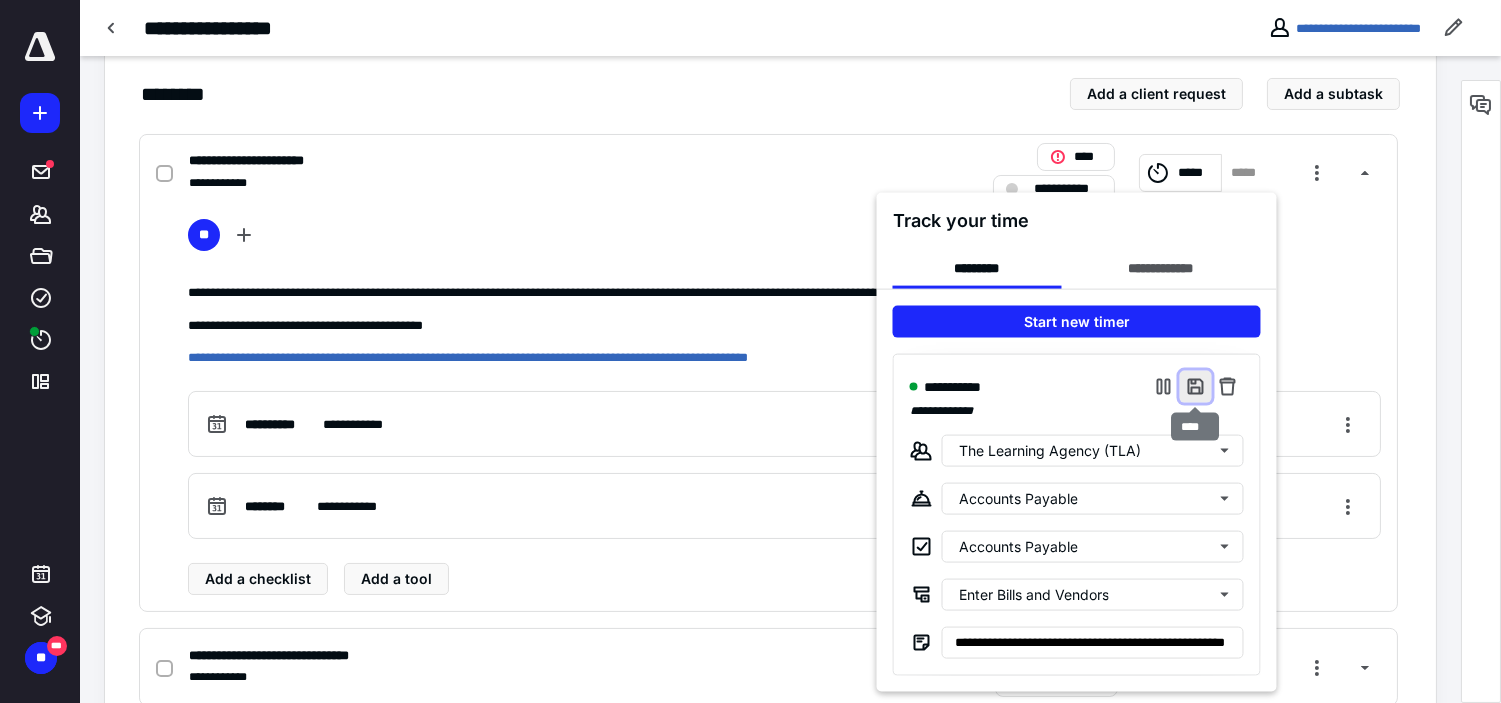click at bounding box center (1196, 387) 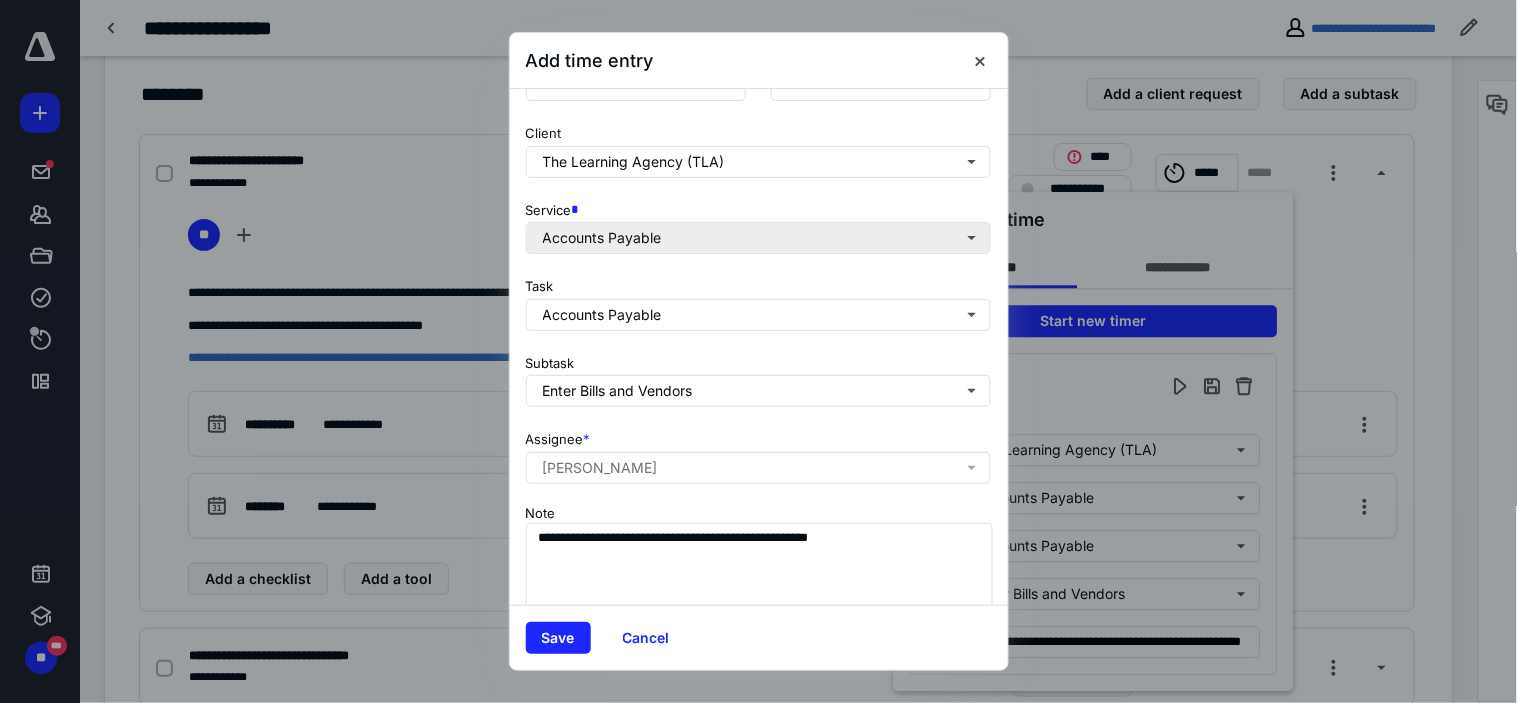 scroll, scrollTop: 272, scrollLeft: 0, axis: vertical 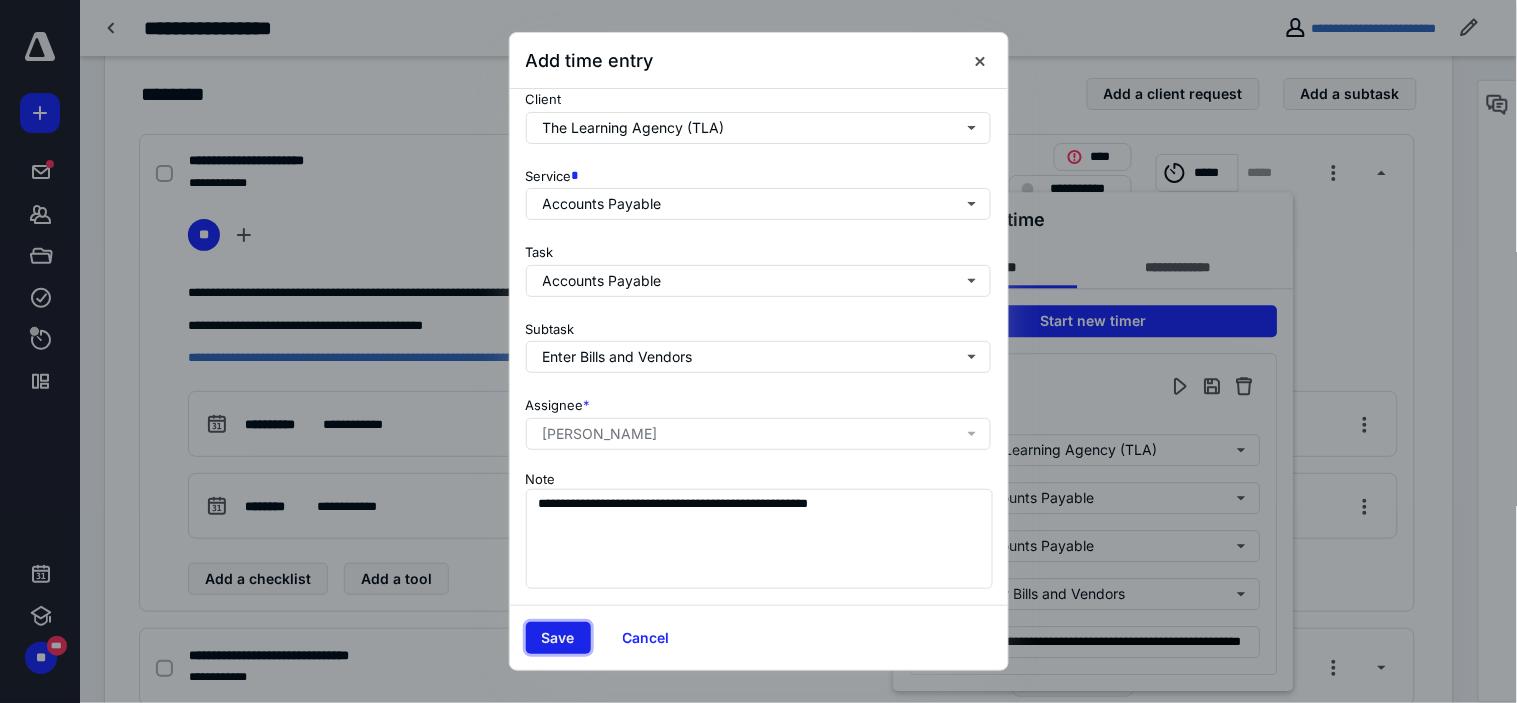 click on "Save" at bounding box center (558, 638) 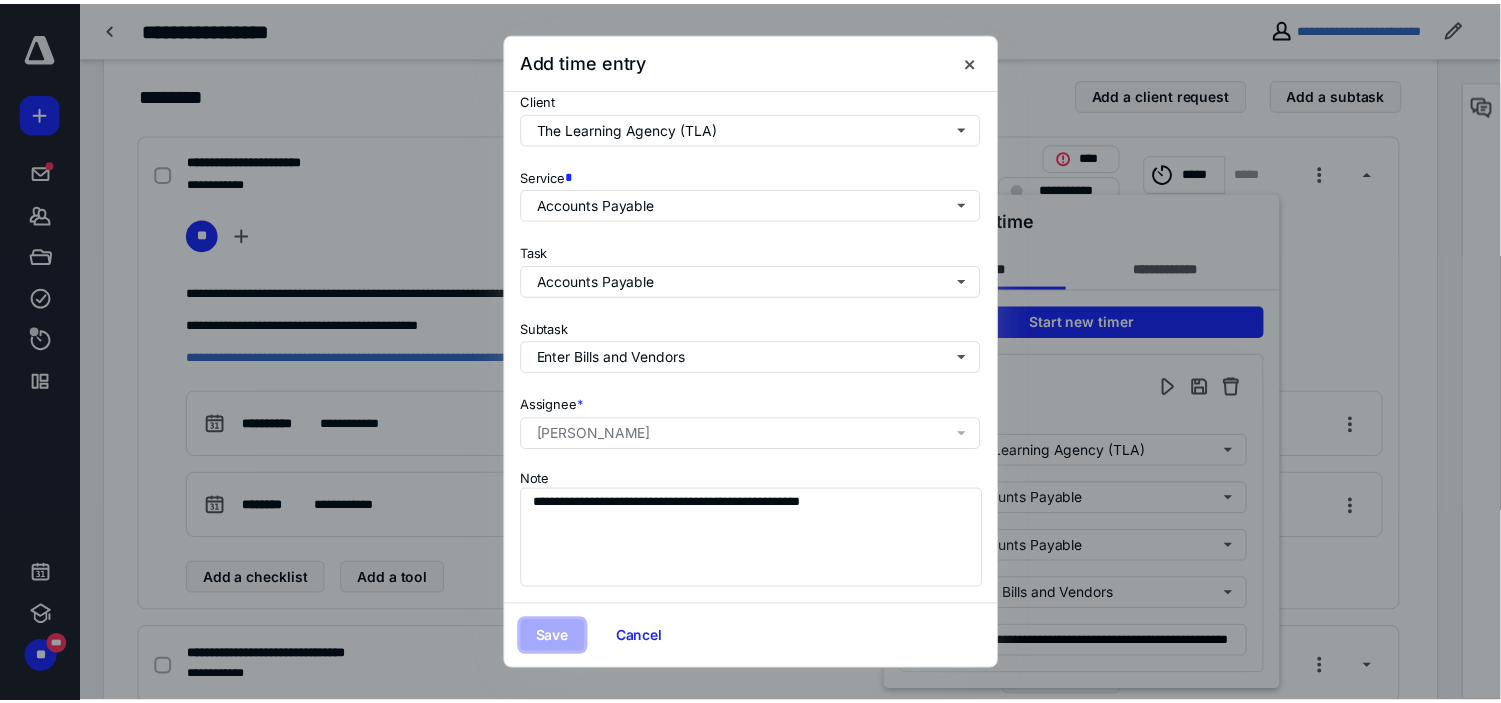 scroll, scrollTop: 0, scrollLeft: 0, axis: both 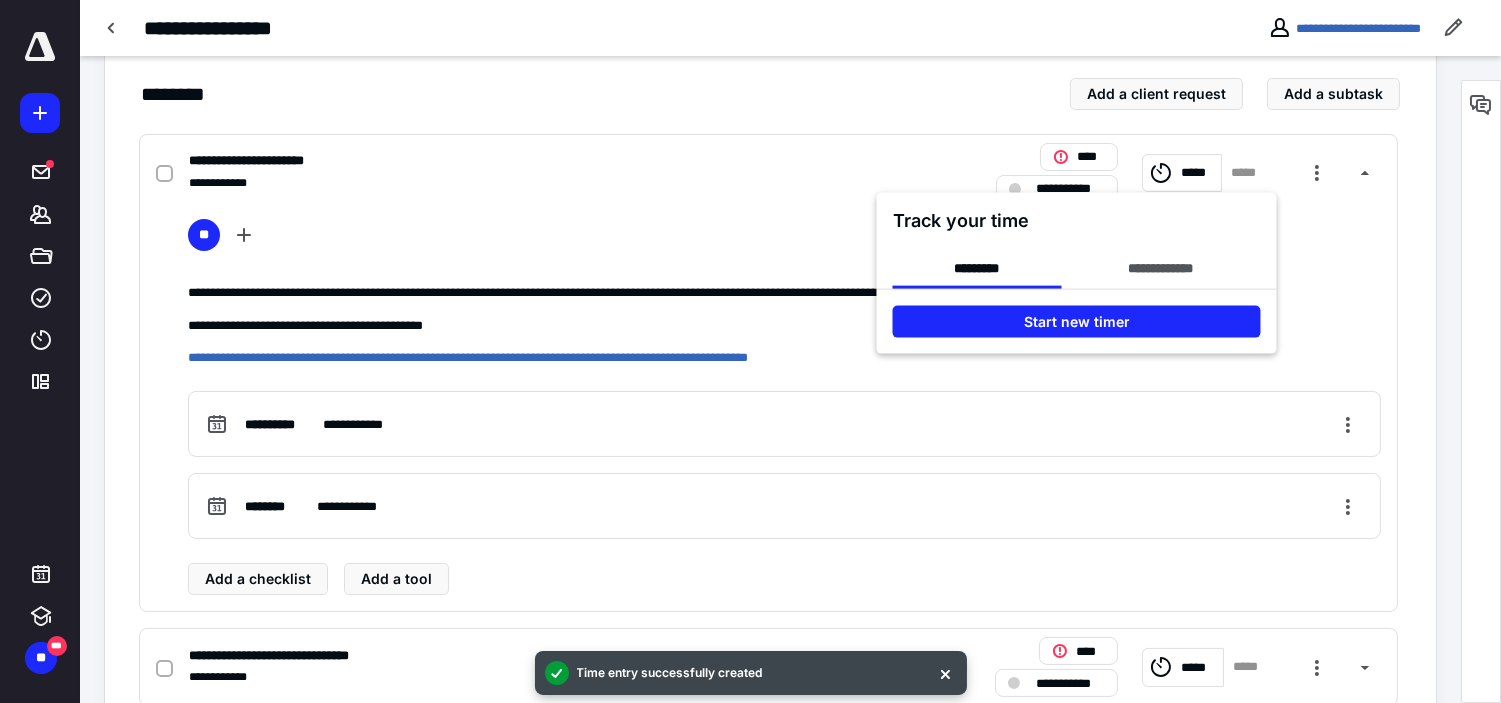 click at bounding box center [750, 351] 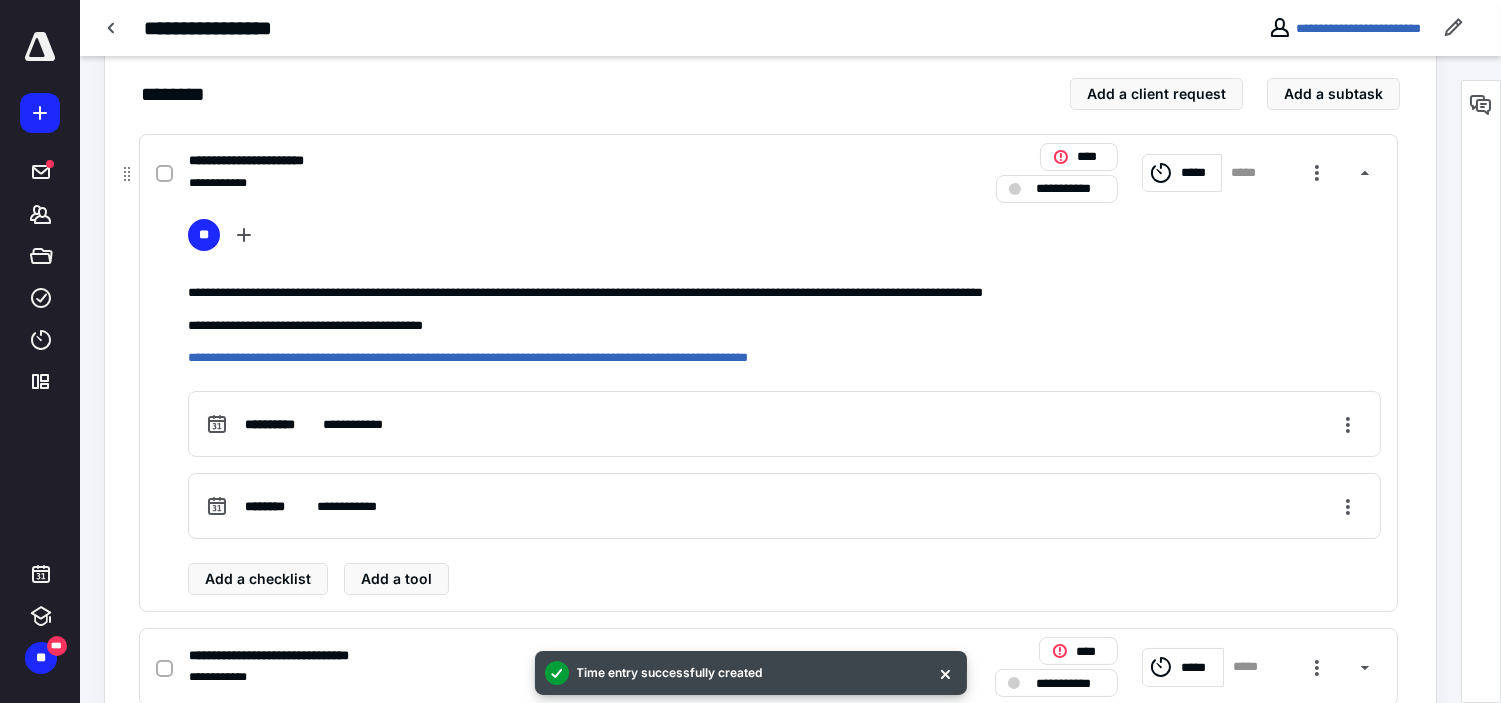 click on "**********" at bounding box center (1057, 189) 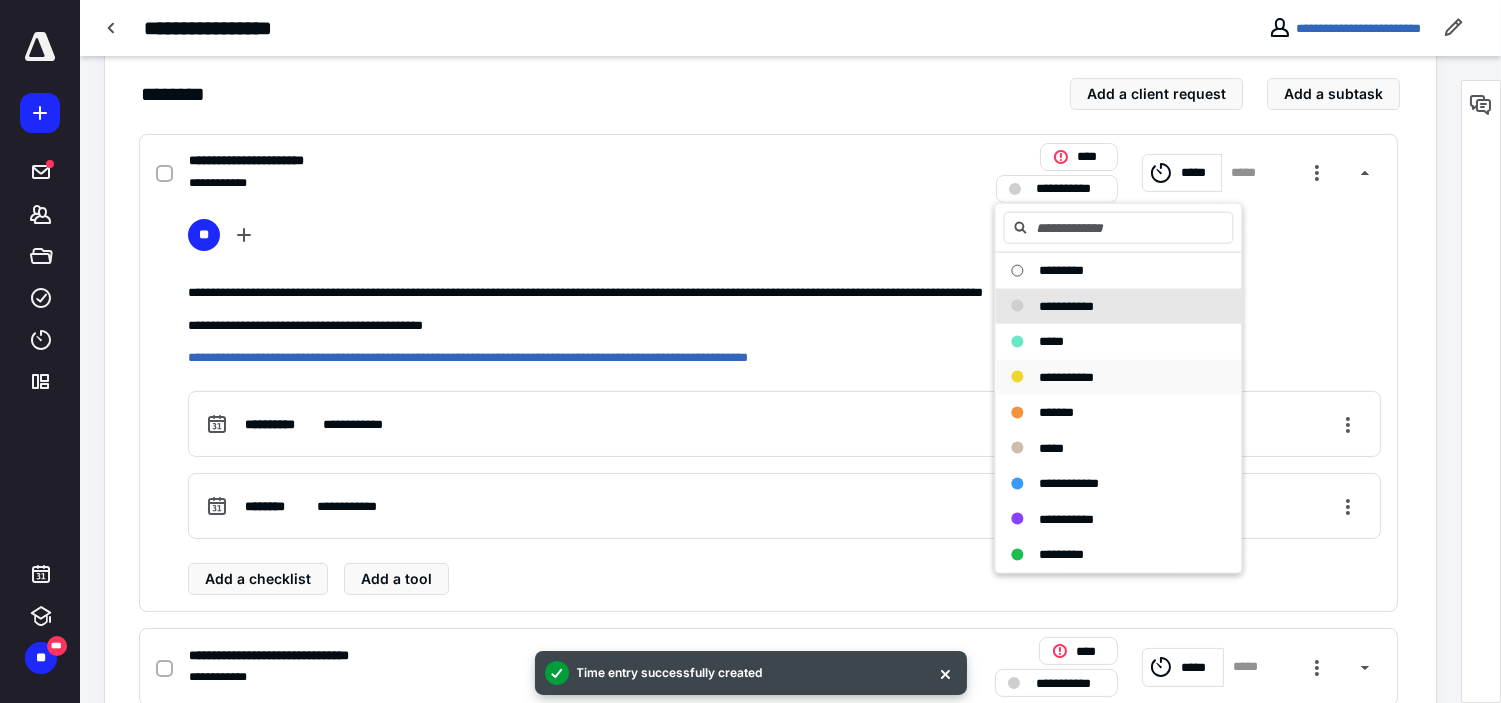 click on "**********" at bounding box center [1118, 377] 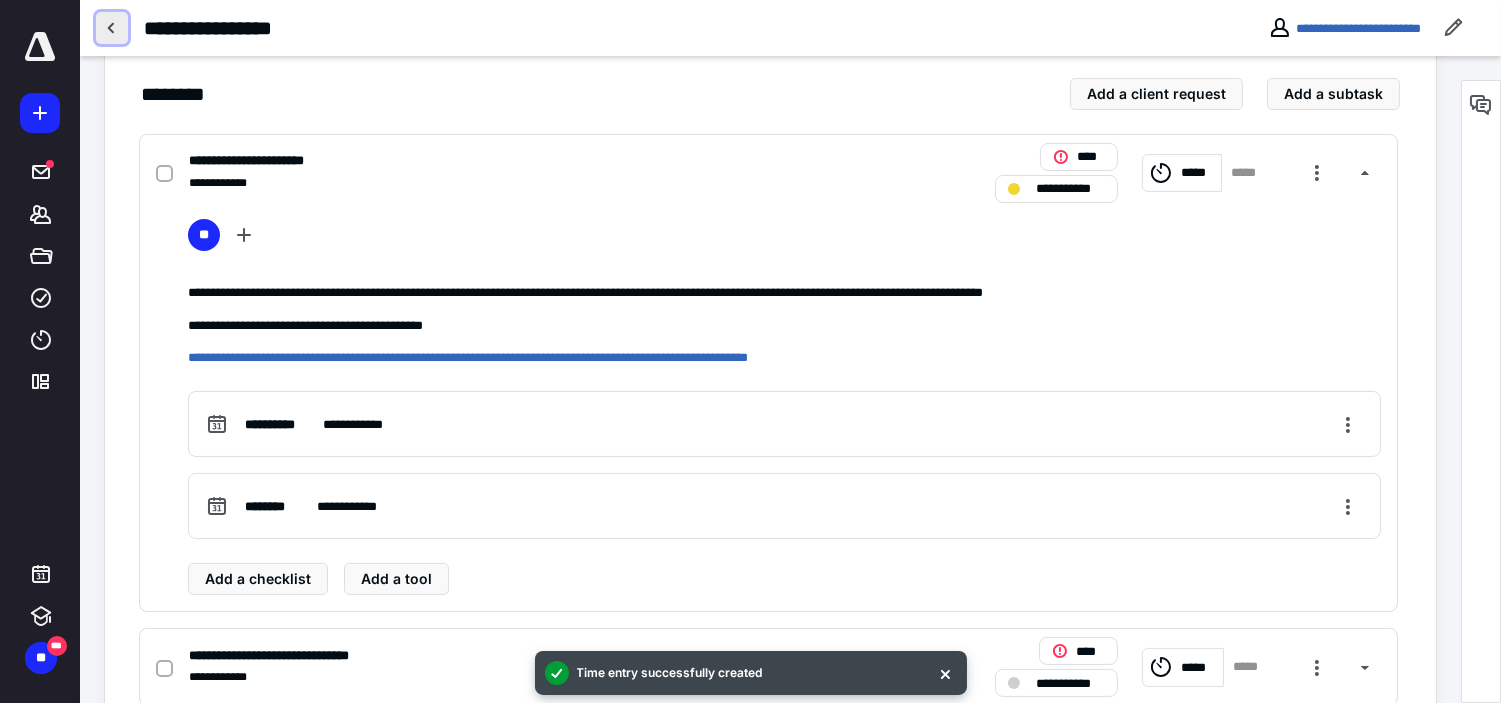 click at bounding box center [112, 28] 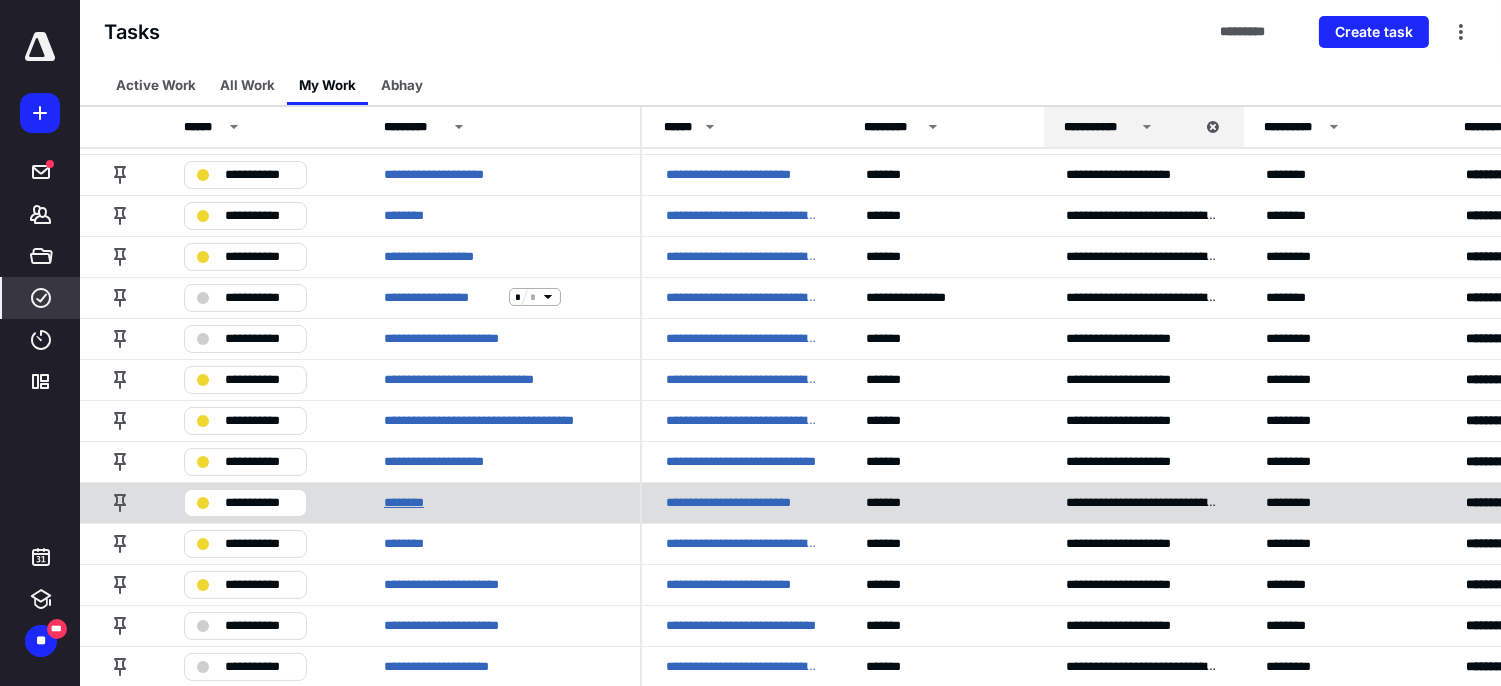 scroll, scrollTop: 111, scrollLeft: 0, axis: vertical 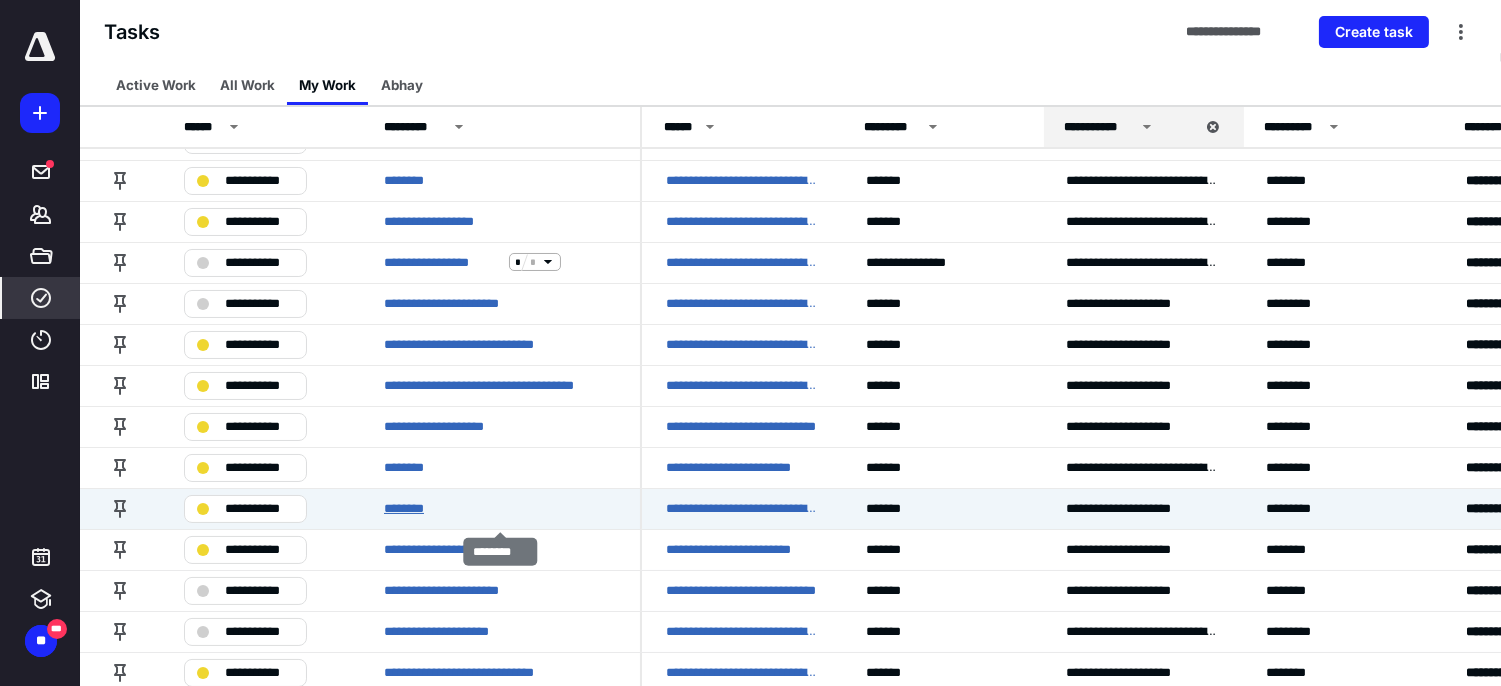 click on "********" at bounding box center (413, 508) 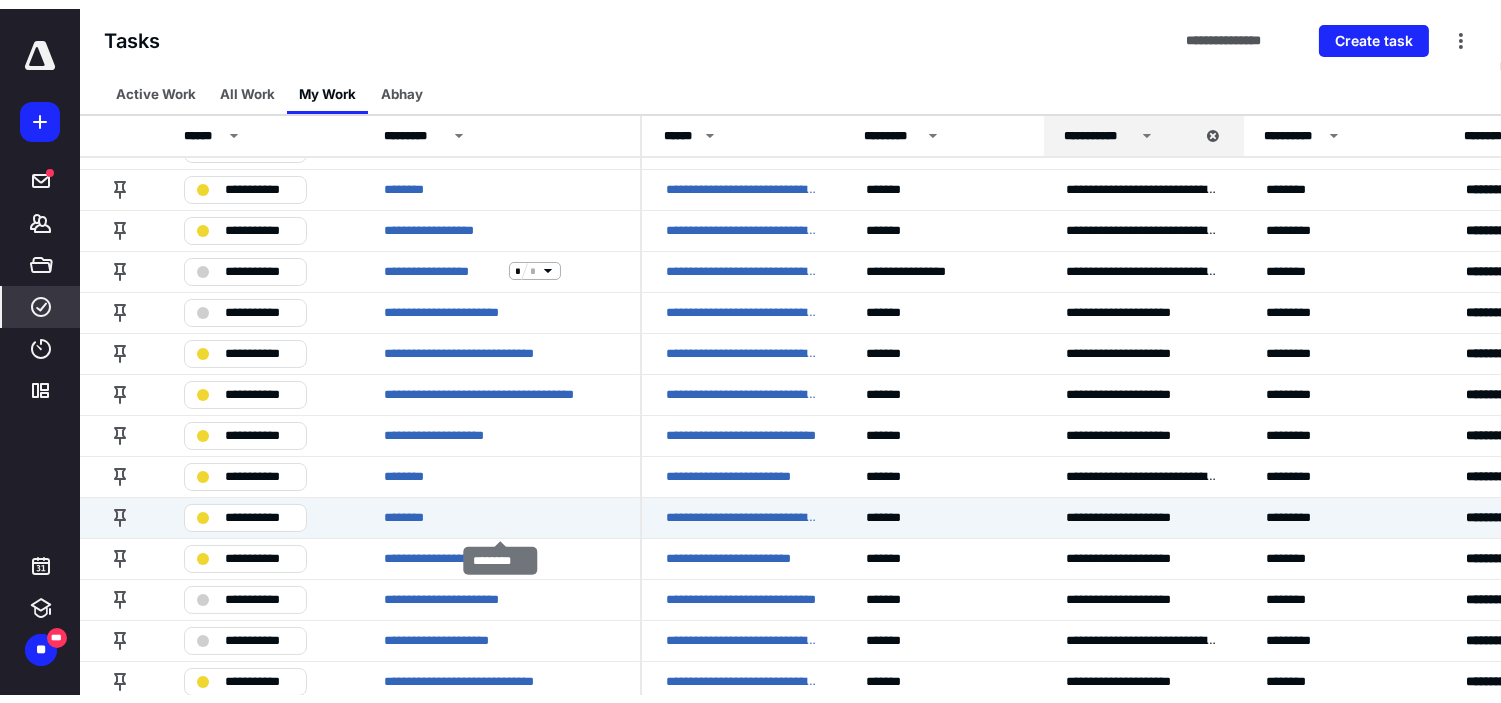 scroll, scrollTop: 0, scrollLeft: 0, axis: both 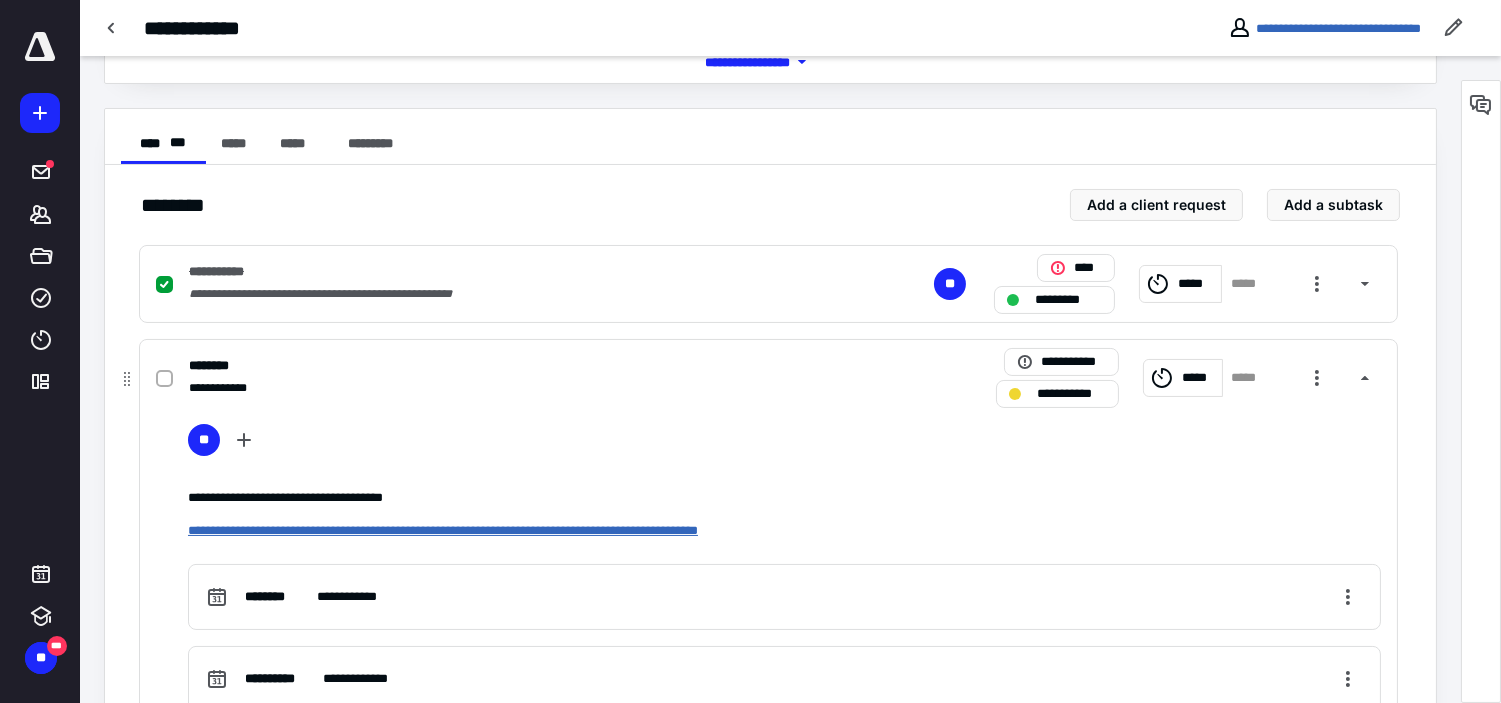 click on "**********" at bounding box center (443, 530) 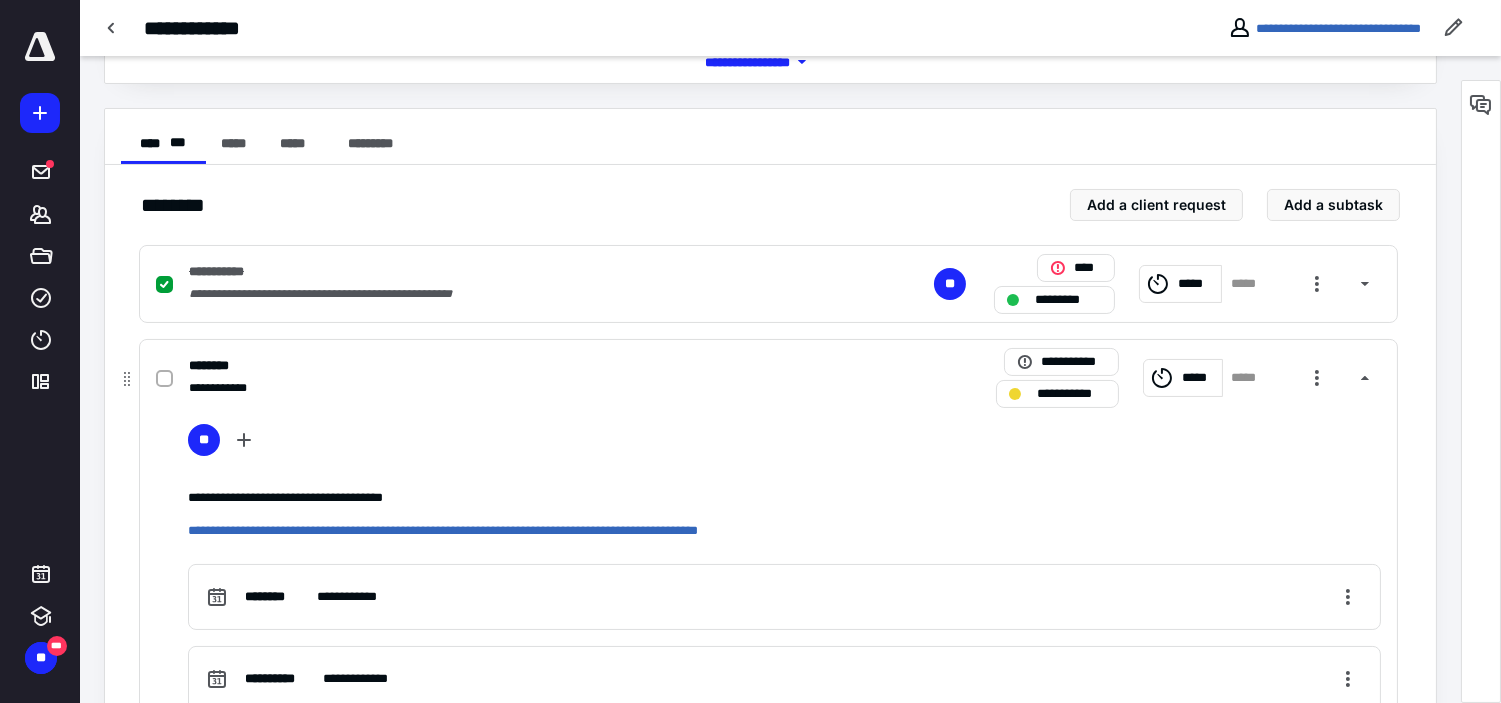 click on "*****" at bounding box center (1199, 377) 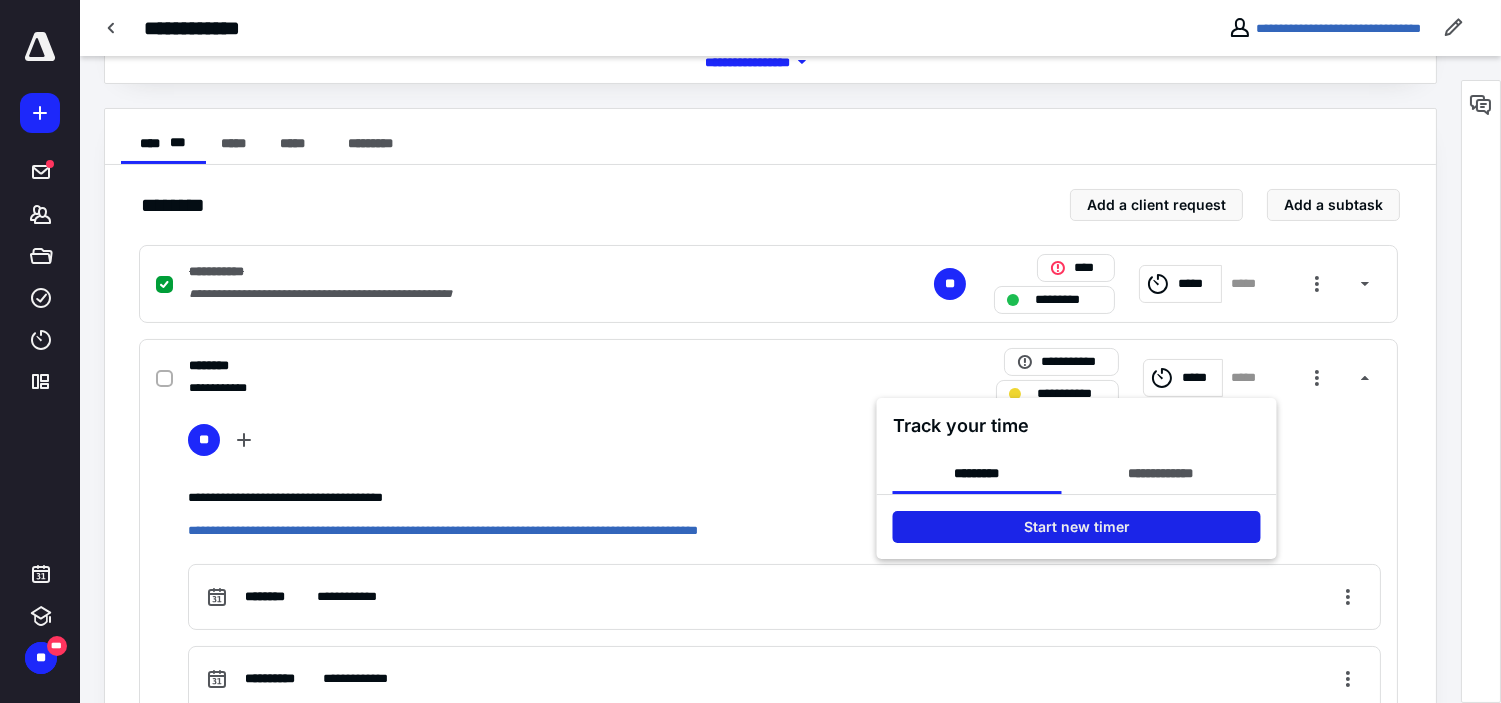 click on "Start new timer" at bounding box center [1077, 527] 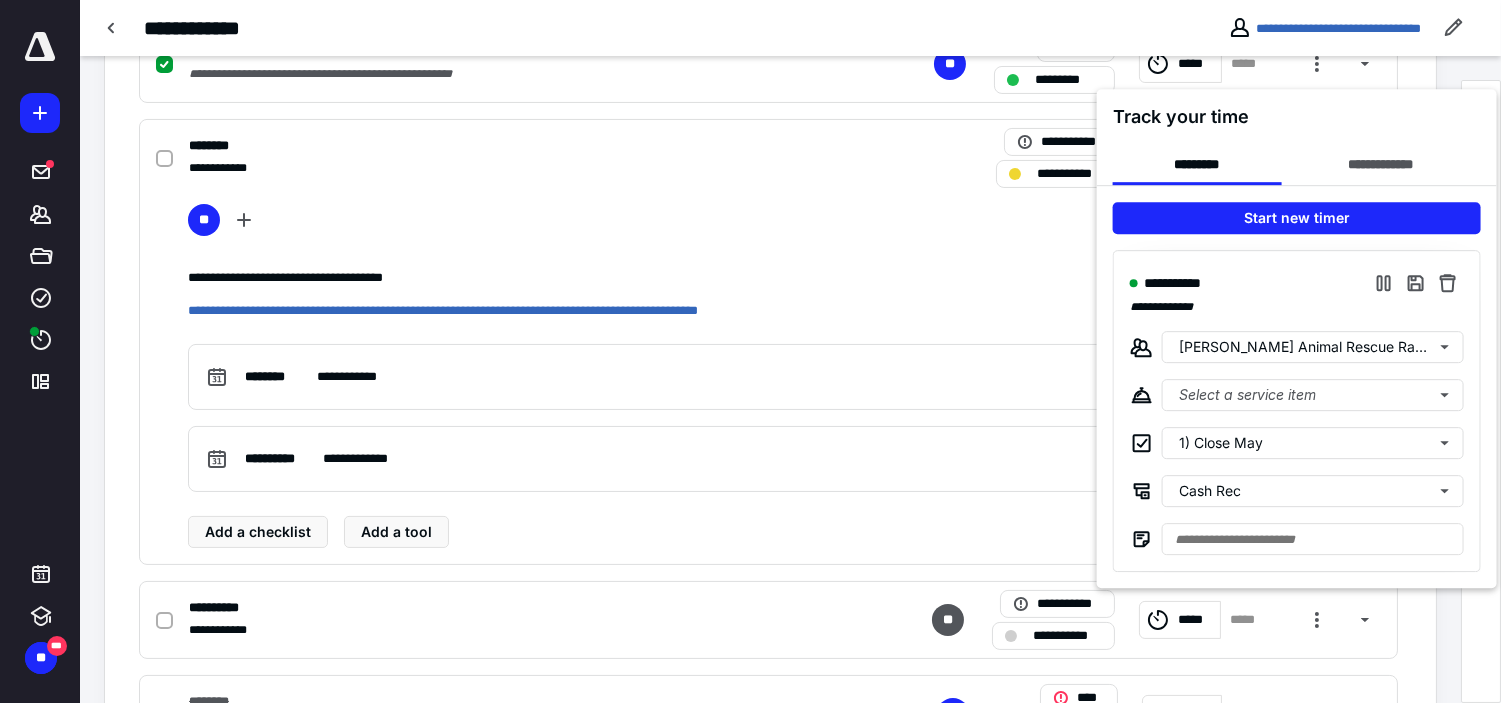 scroll, scrollTop: 555, scrollLeft: 0, axis: vertical 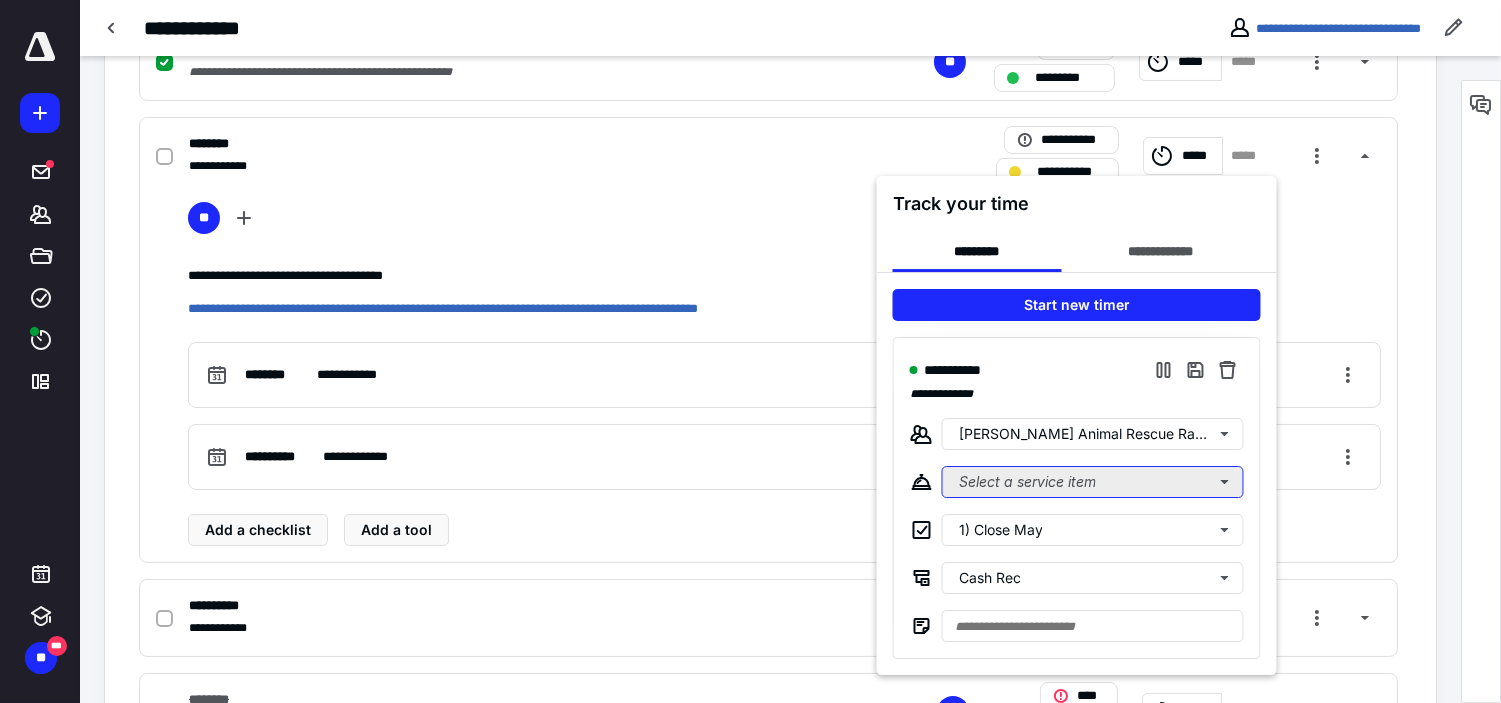 click on "Select a service item" at bounding box center [1093, 482] 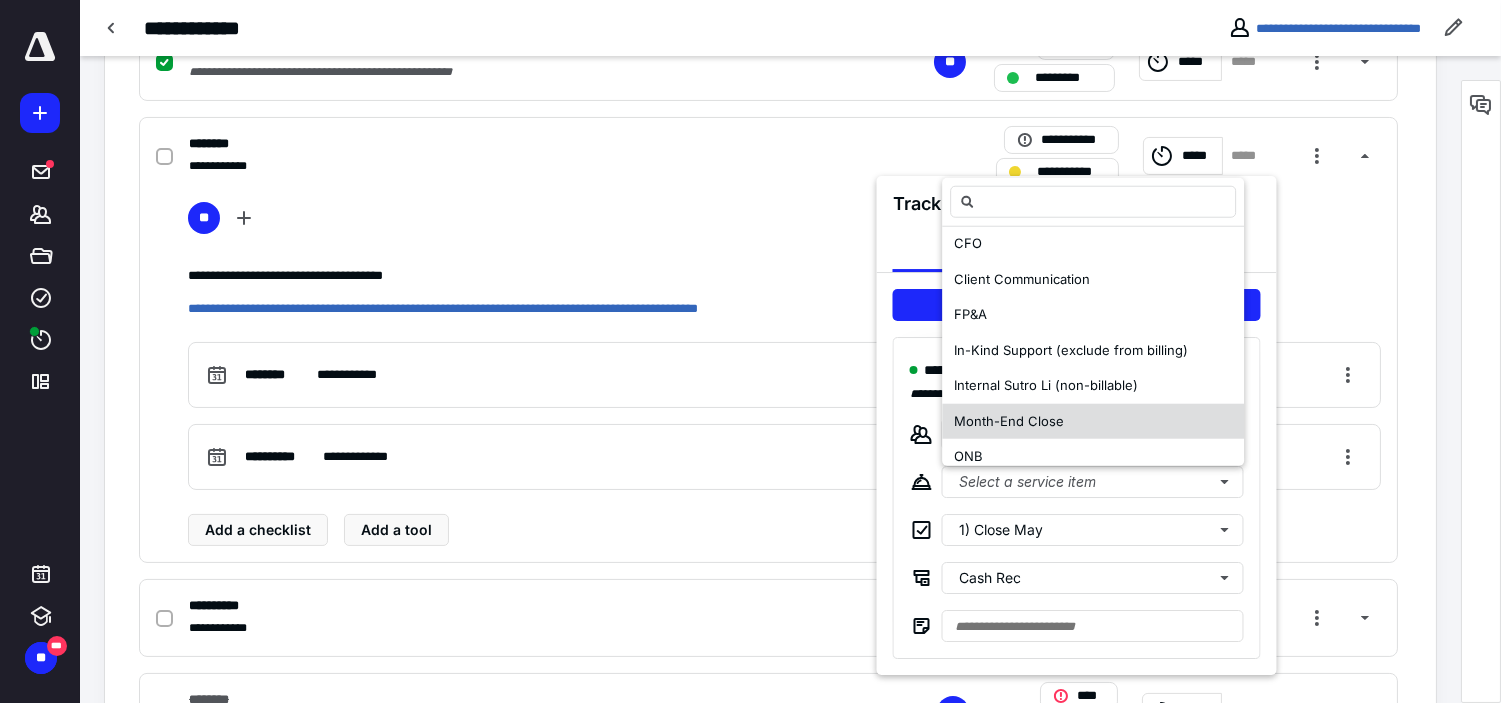 scroll, scrollTop: 222, scrollLeft: 0, axis: vertical 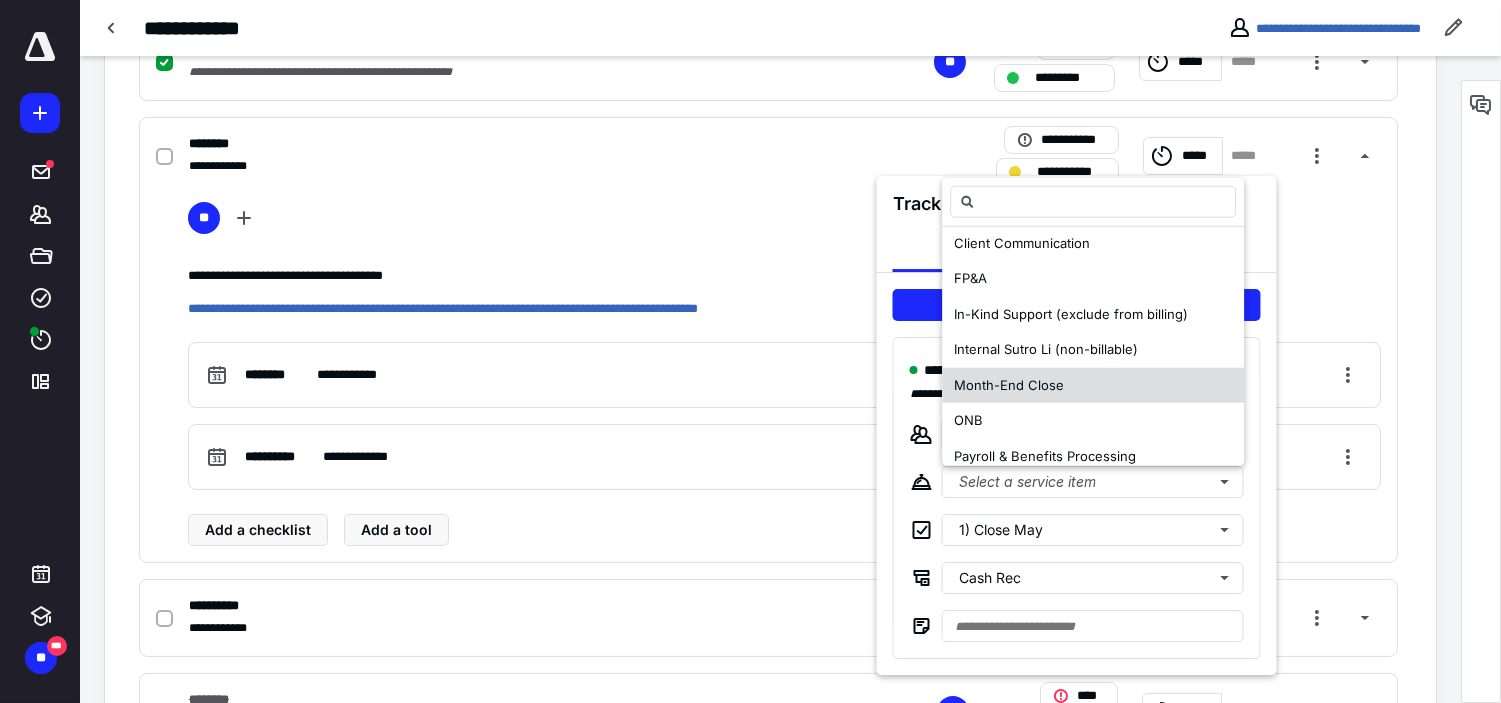 click on "Month-End Close" at bounding box center [1093, 386] 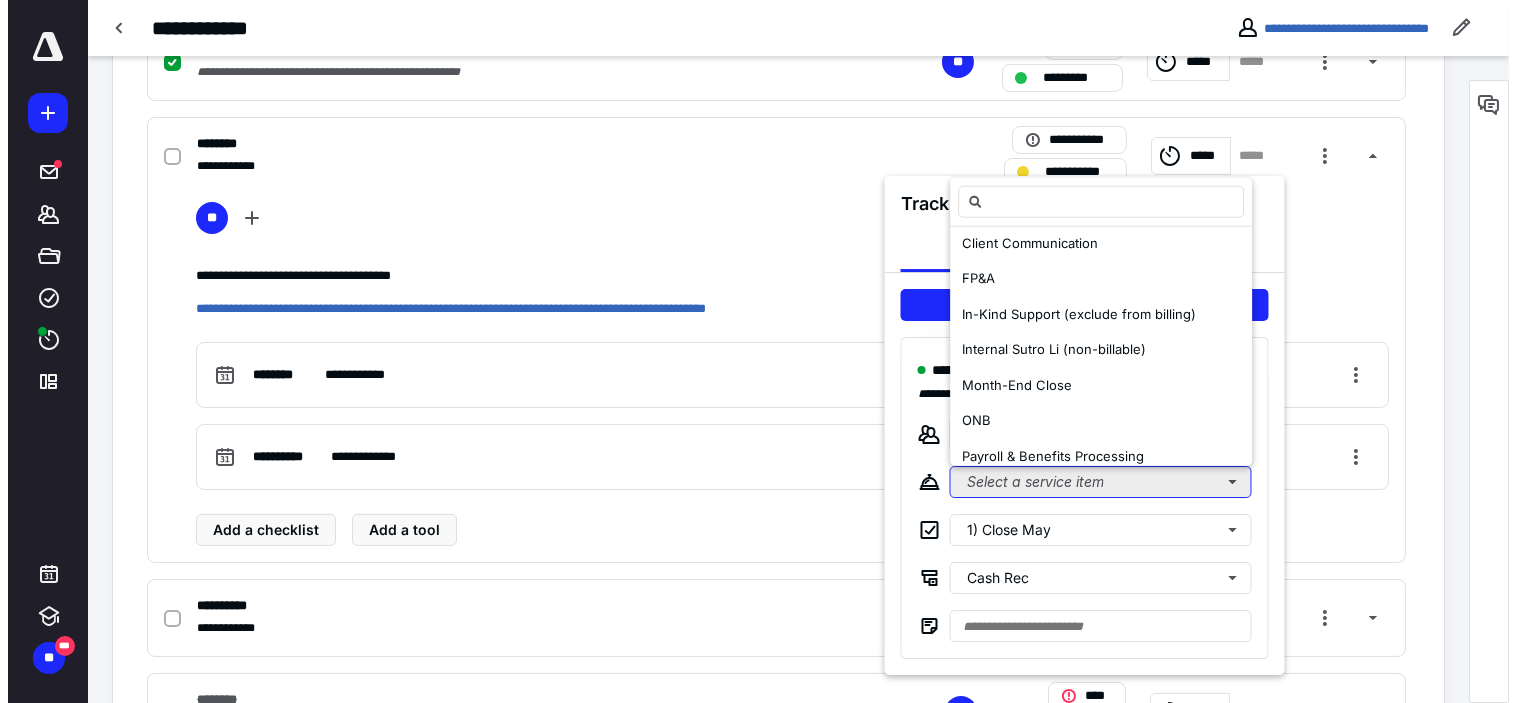 scroll, scrollTop: 0, scrollLeft: 0, axis: both 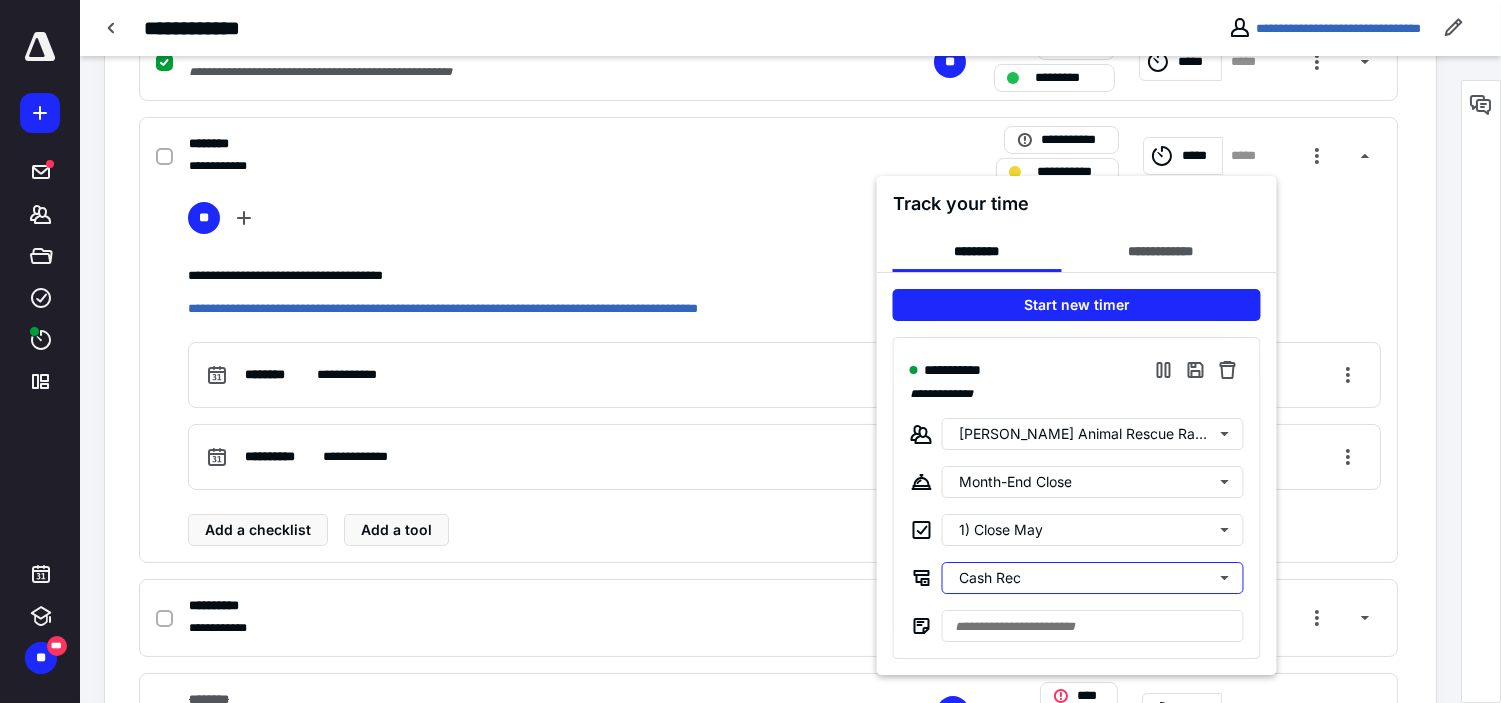 drag, startPoint x: 1018, startPoint y: 585, endPoint x: 1016, endPoint y: 596, distance: 11.18034 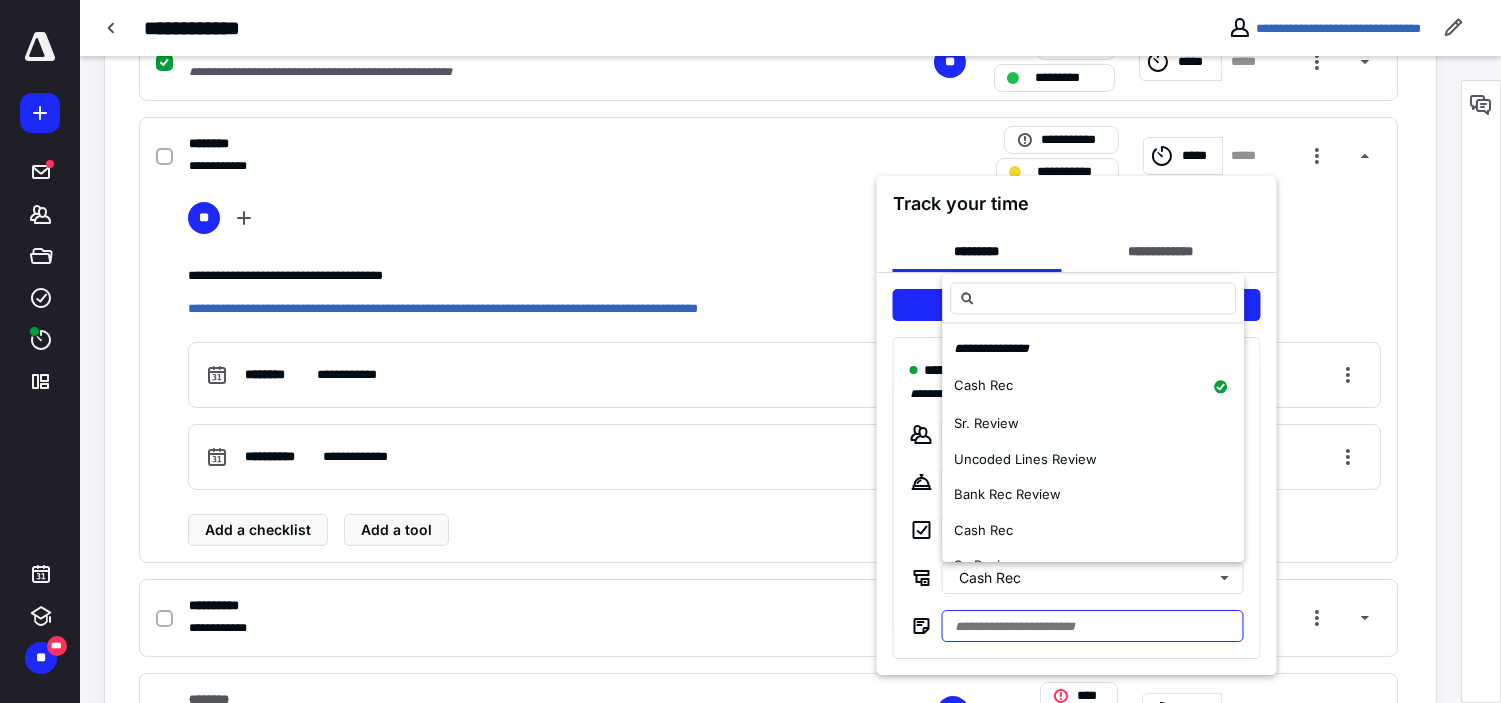 click at bounding box center [1093, 626] 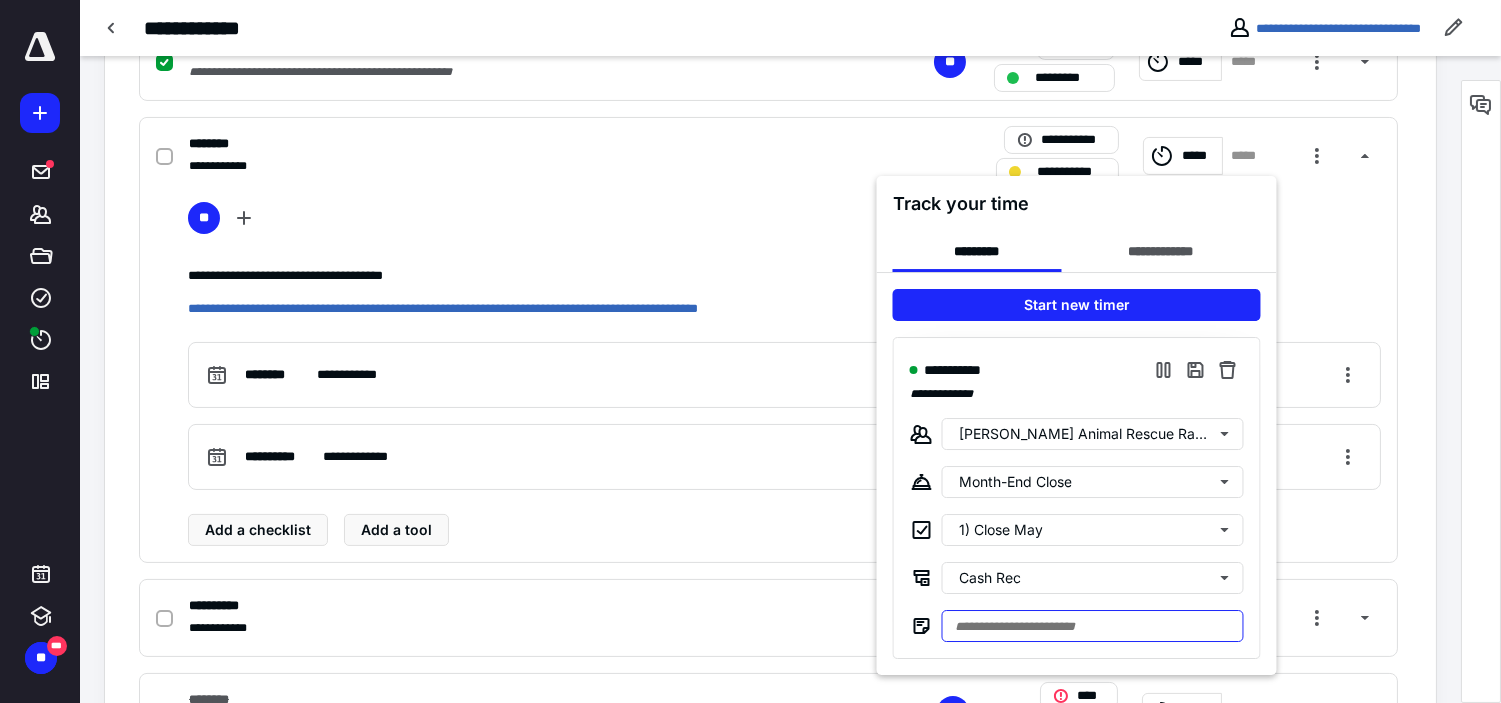 paste on "**********" 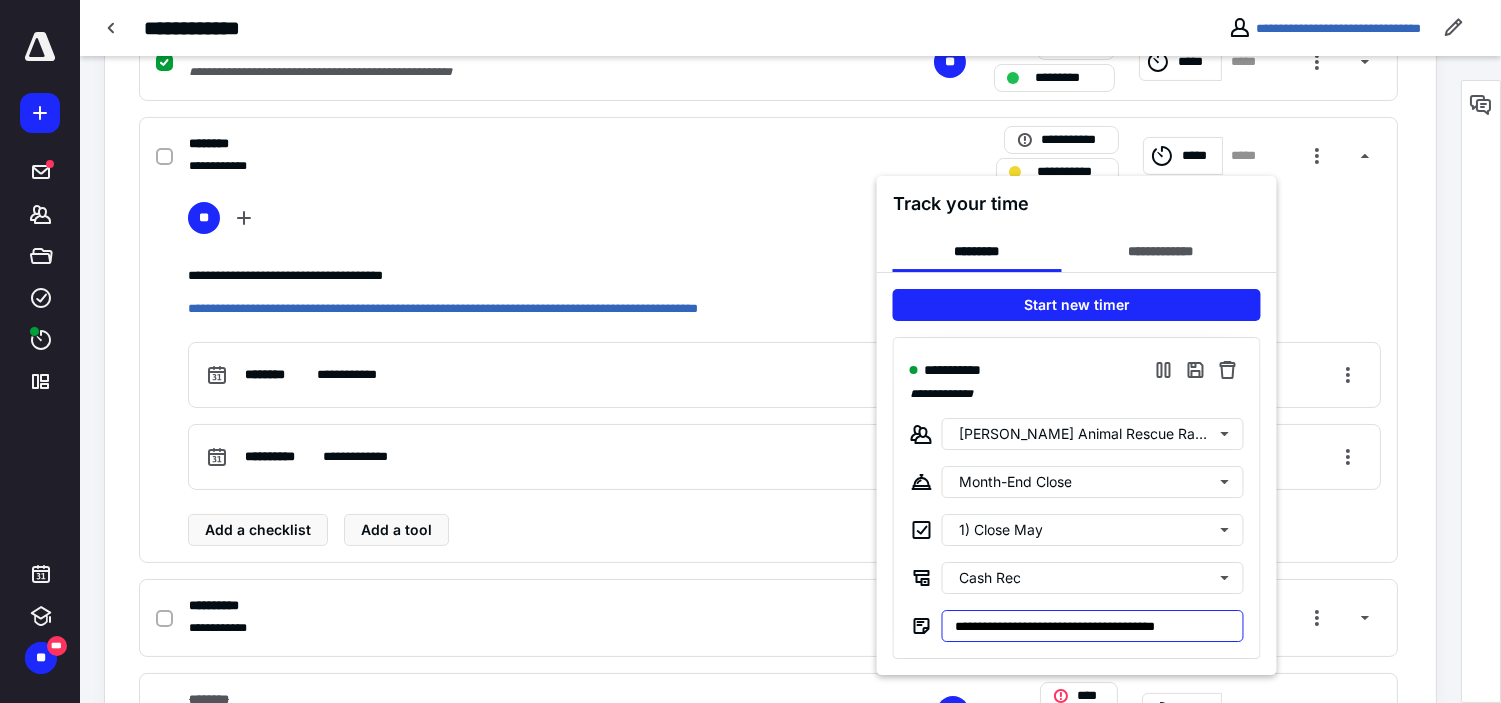 type on "**********" 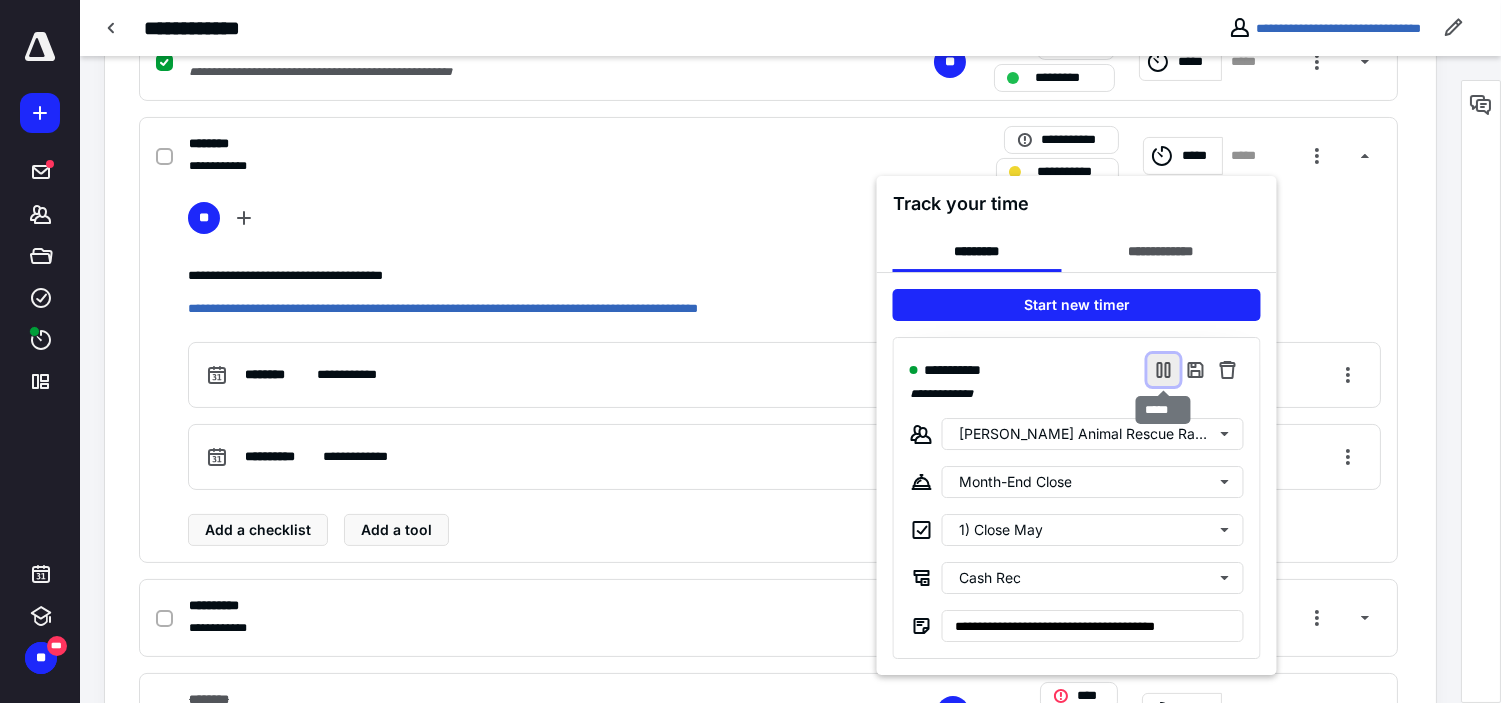 click at bounding box center (1164, 370) 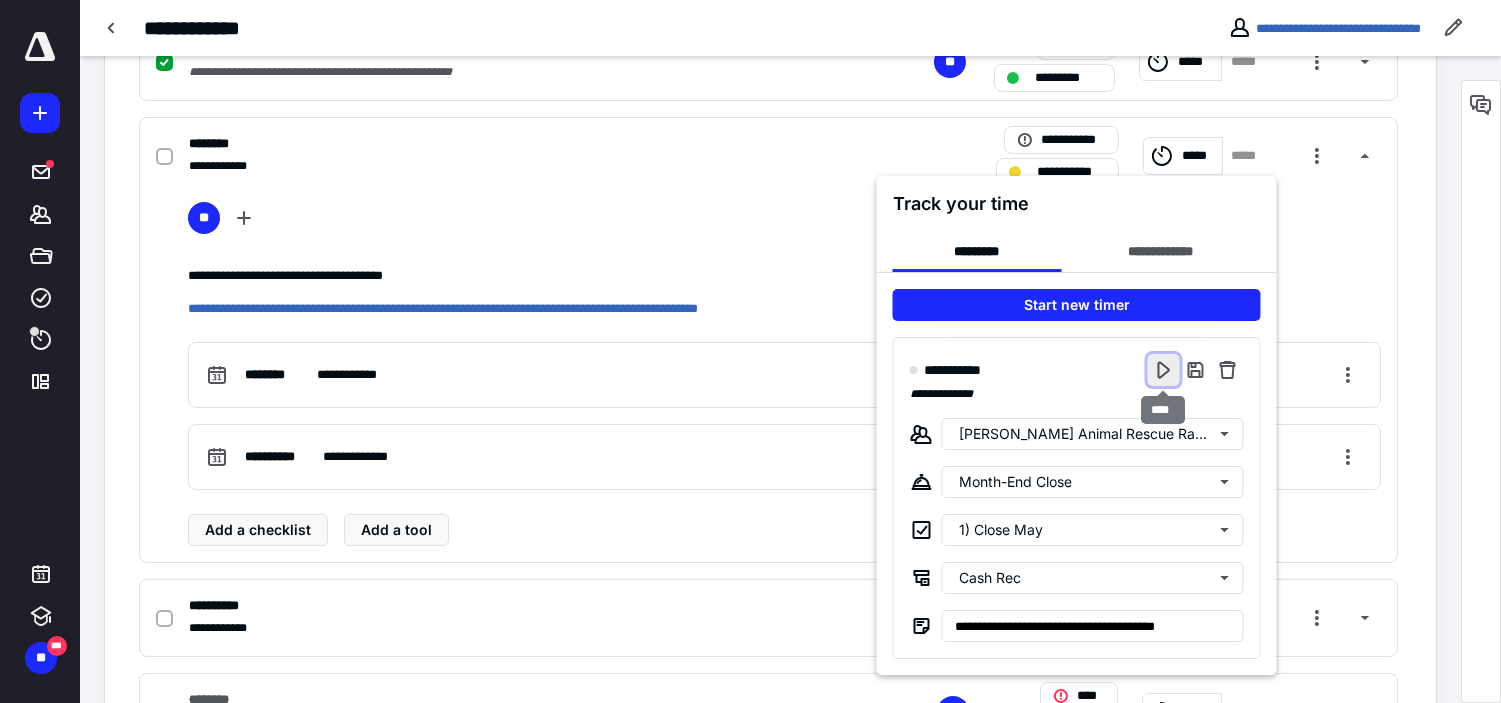 click at bounding box center (1164, 370) 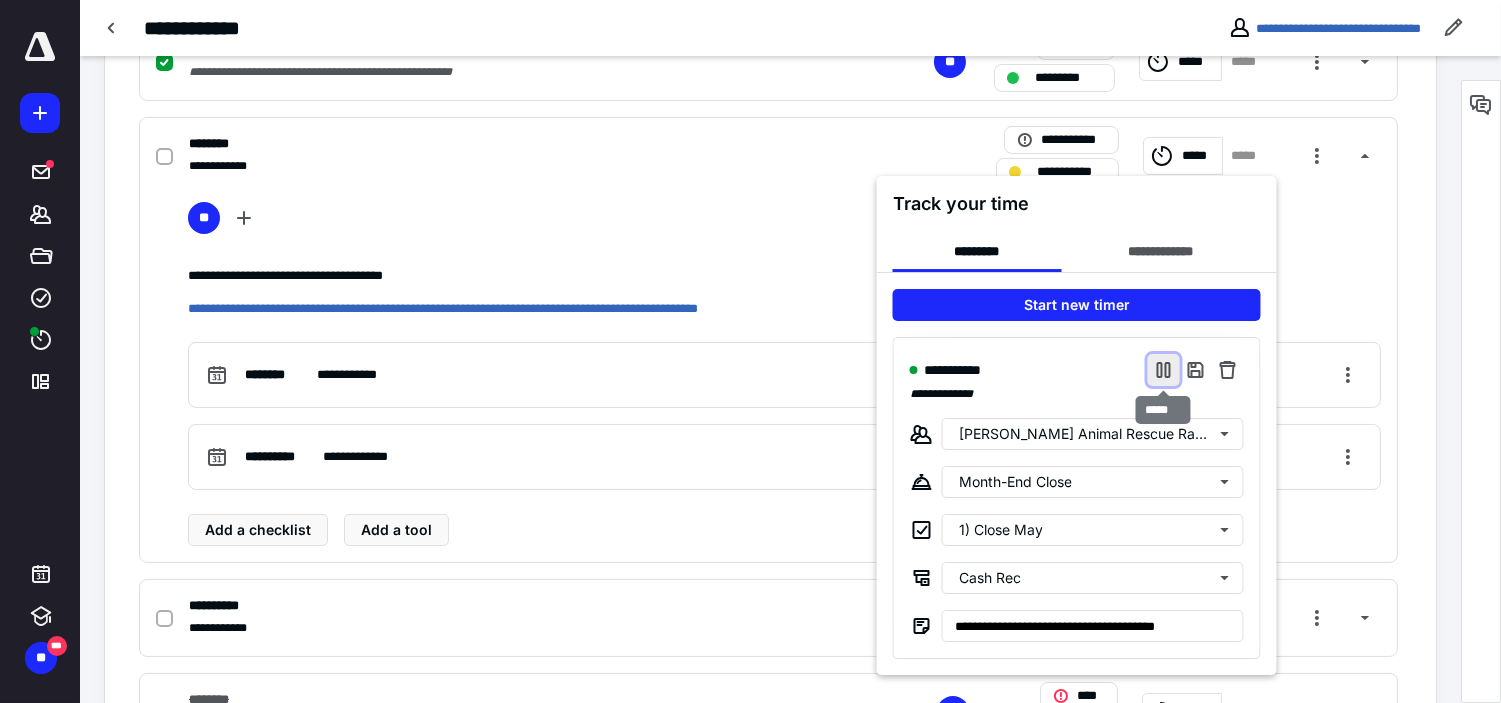 click at bounding box center [1164, 370] 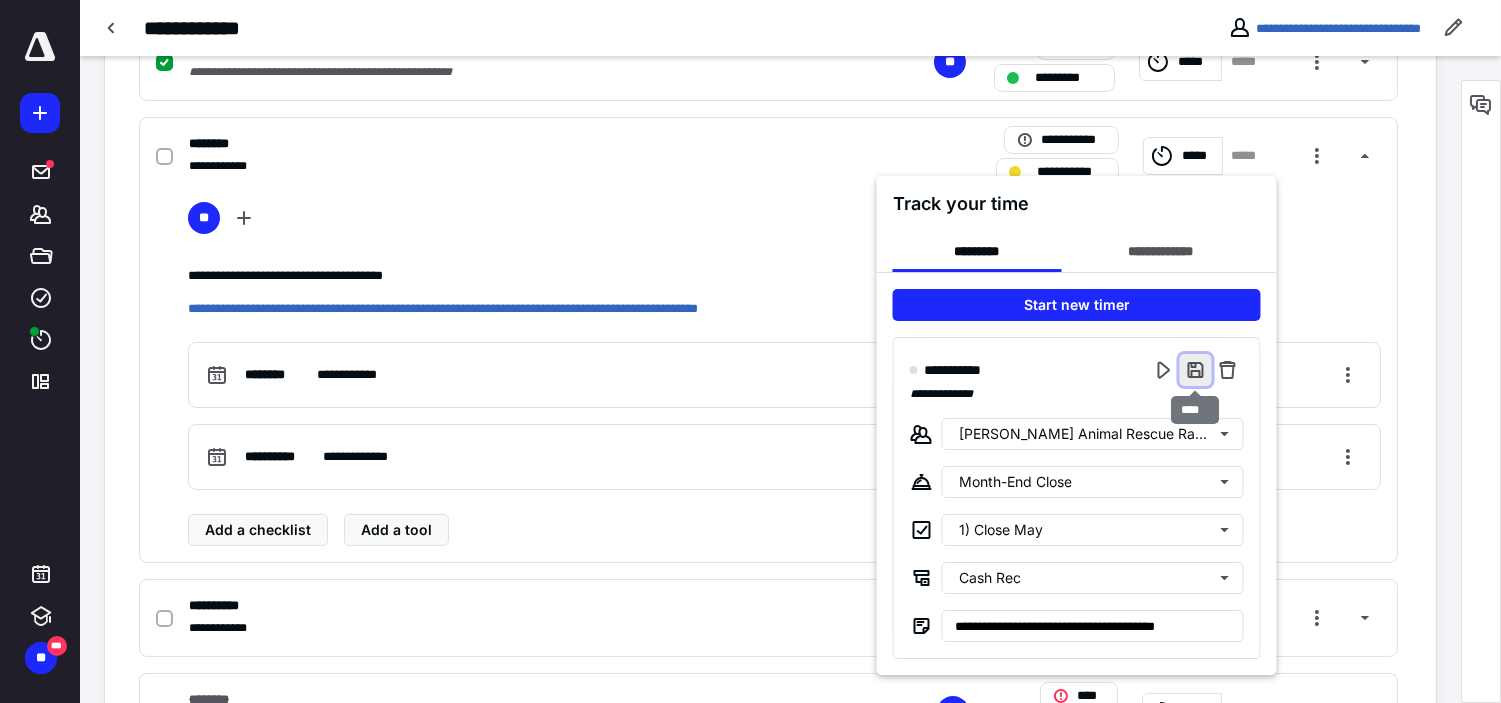 click at bounding box center (1196, 370) 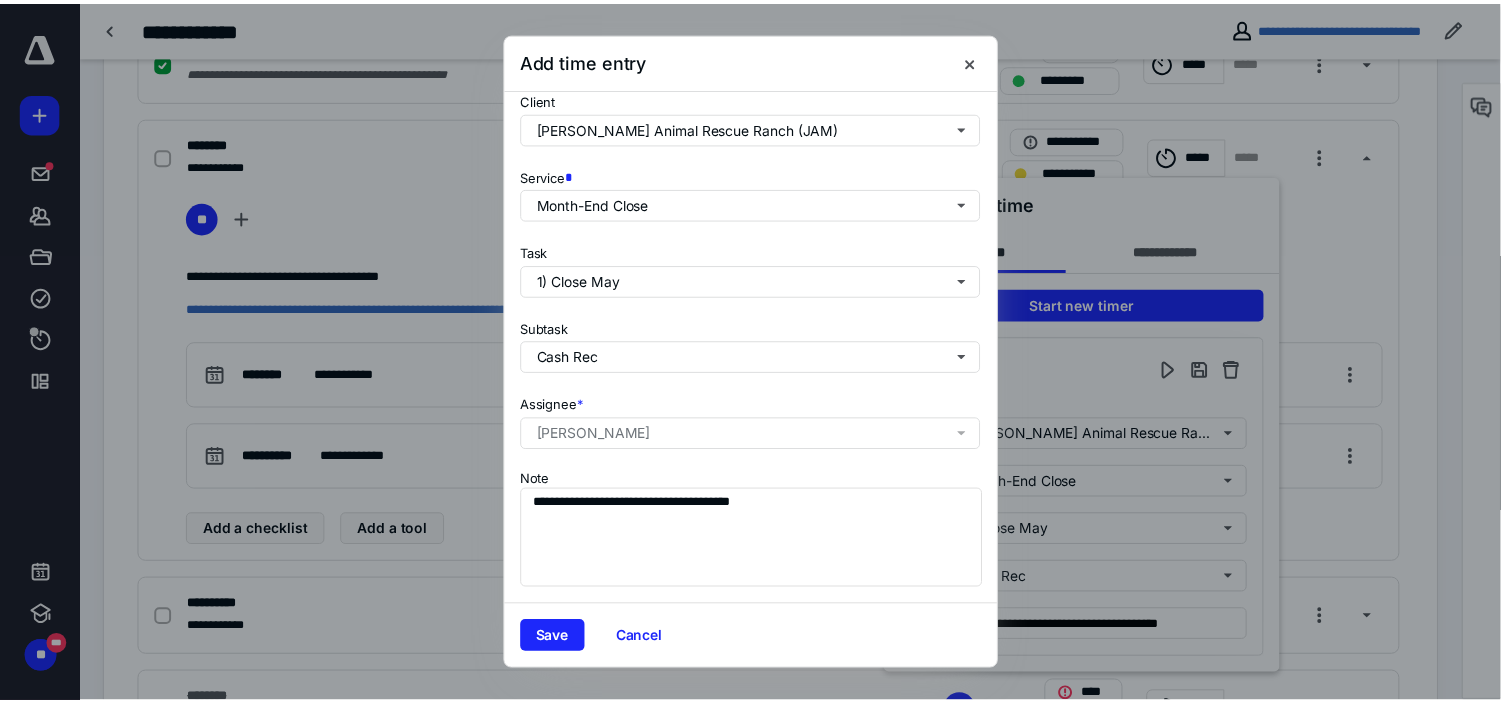 scroll, scrollTop: 0, scrollLeft: 0, axis: both 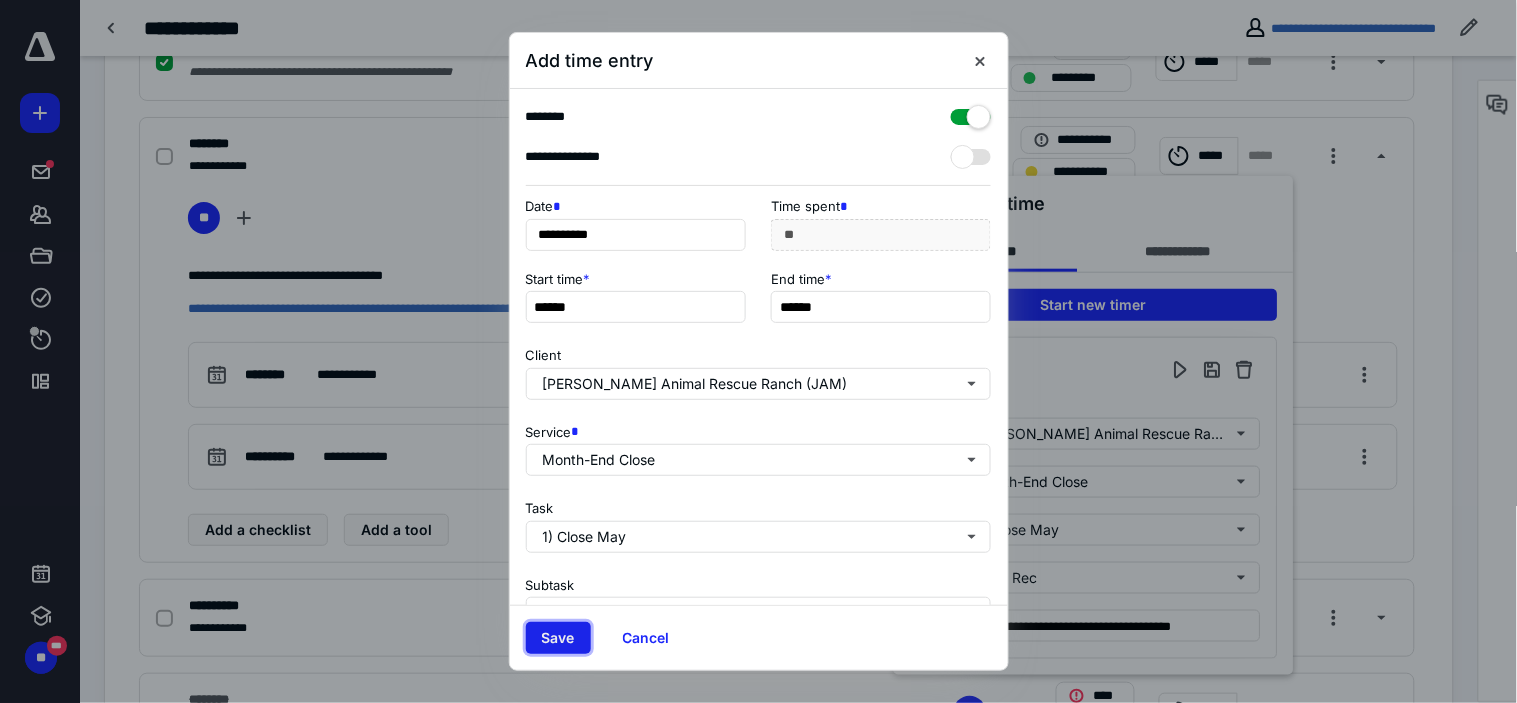 click on "Save" at bounding box center [558, 638] 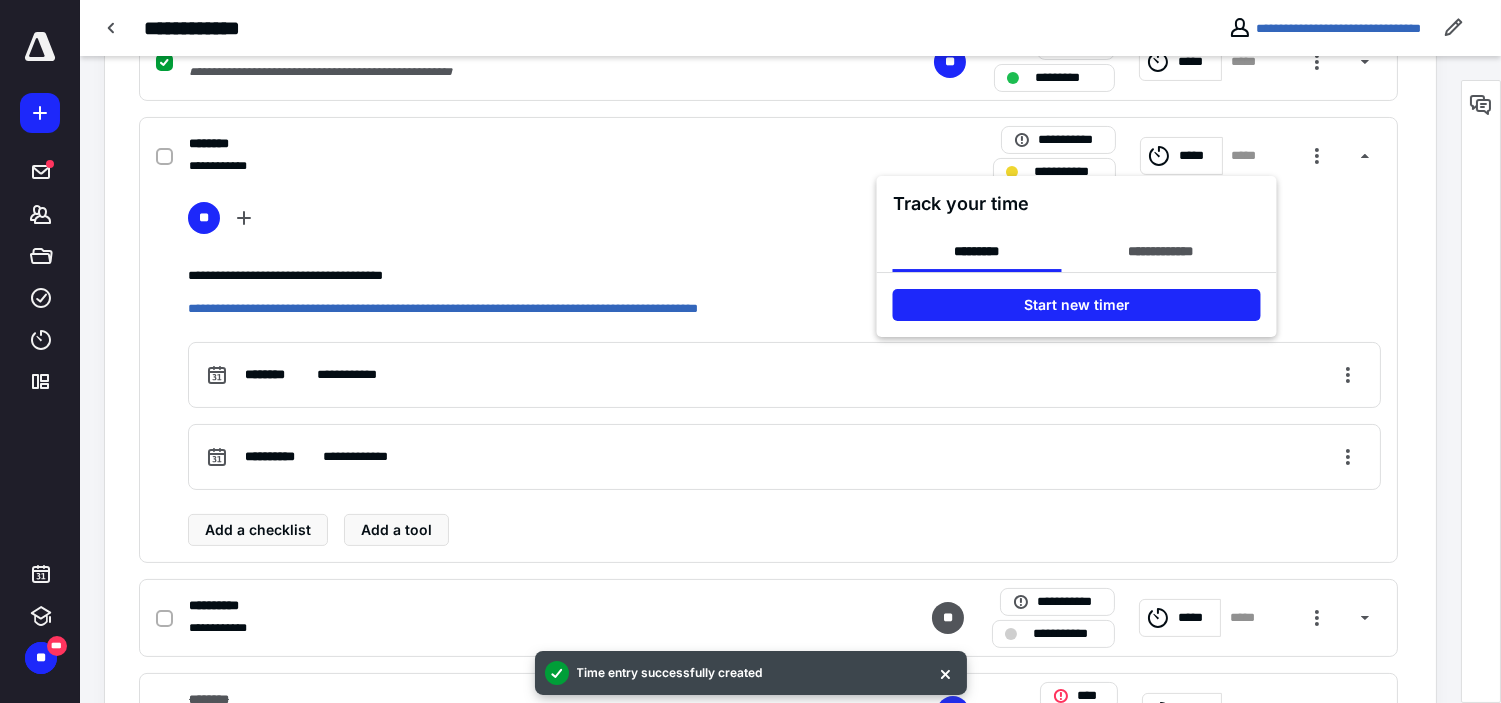 click at bounding box center [750, 351] 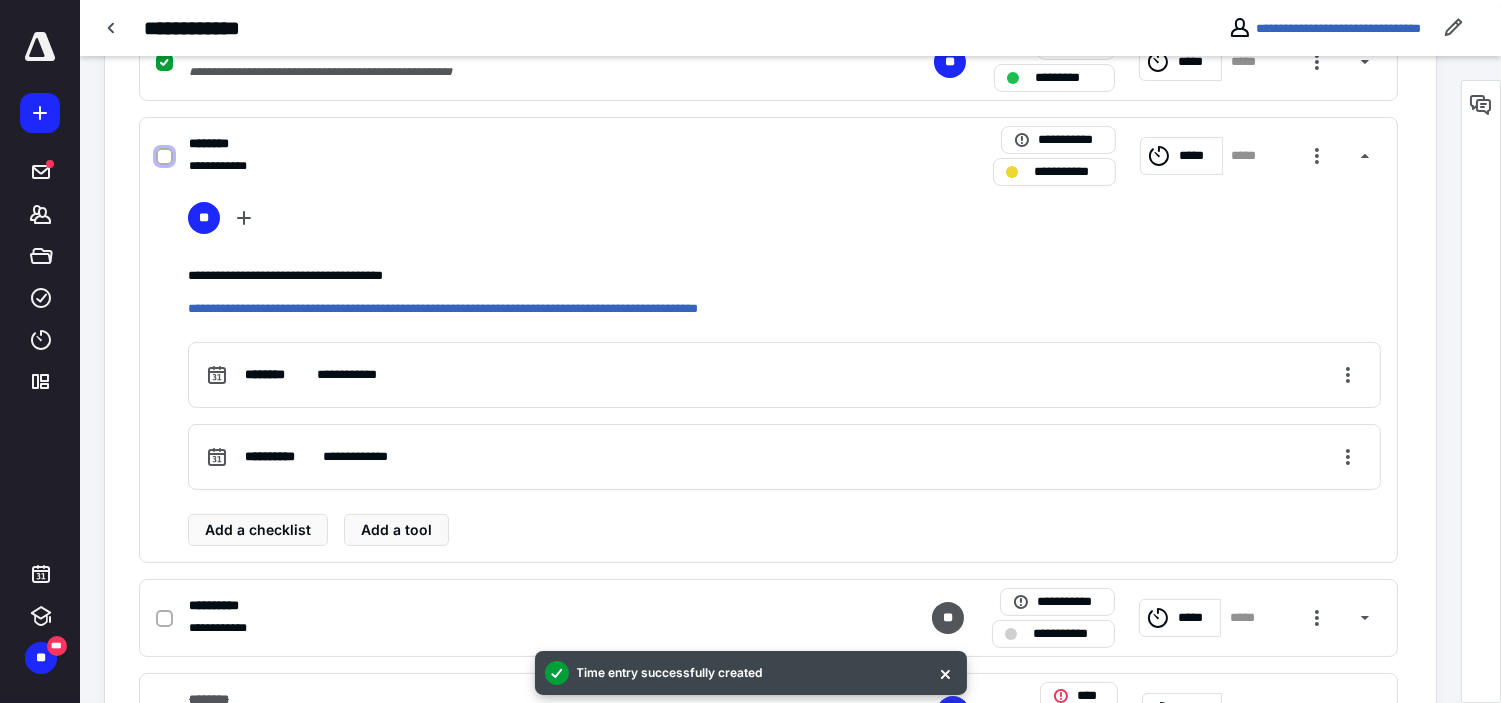 click at bounding box center [164, 157] 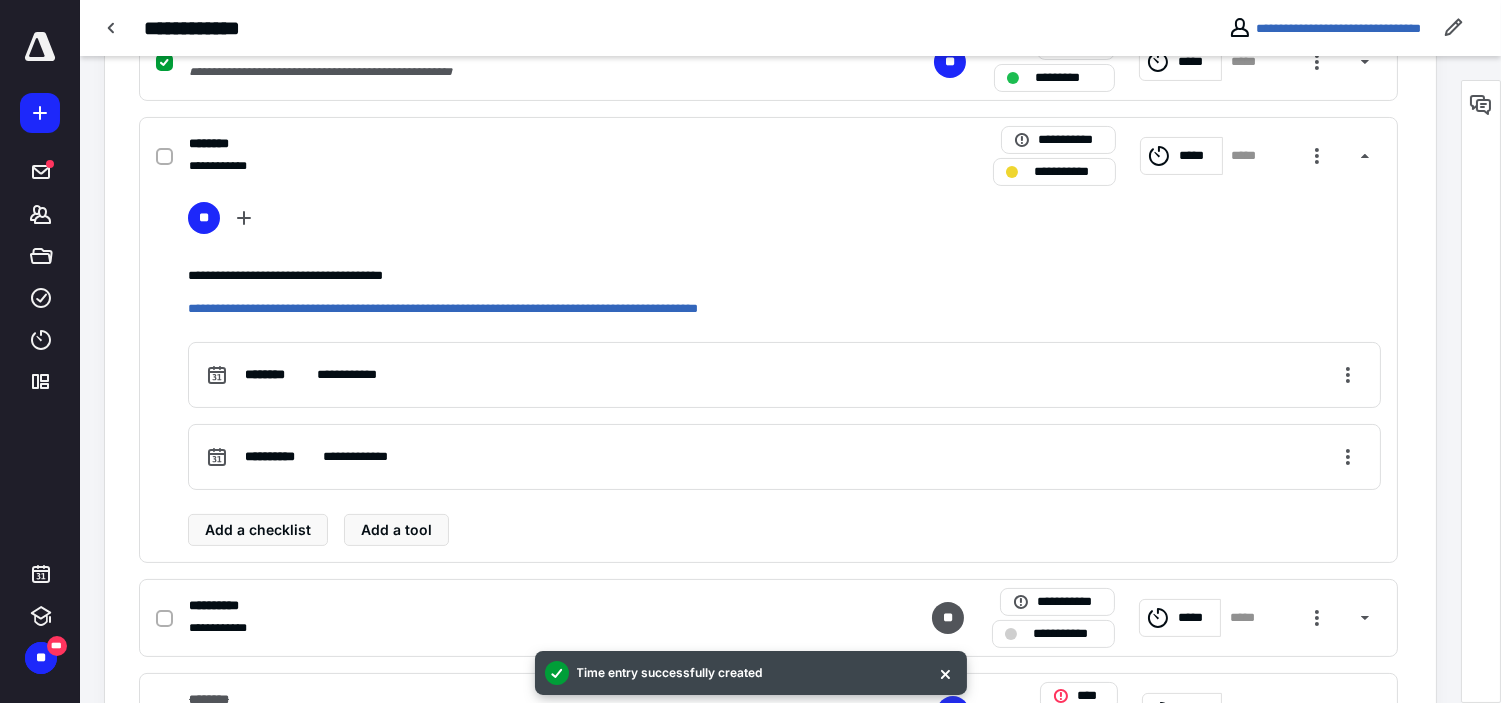 checkbox on "true" 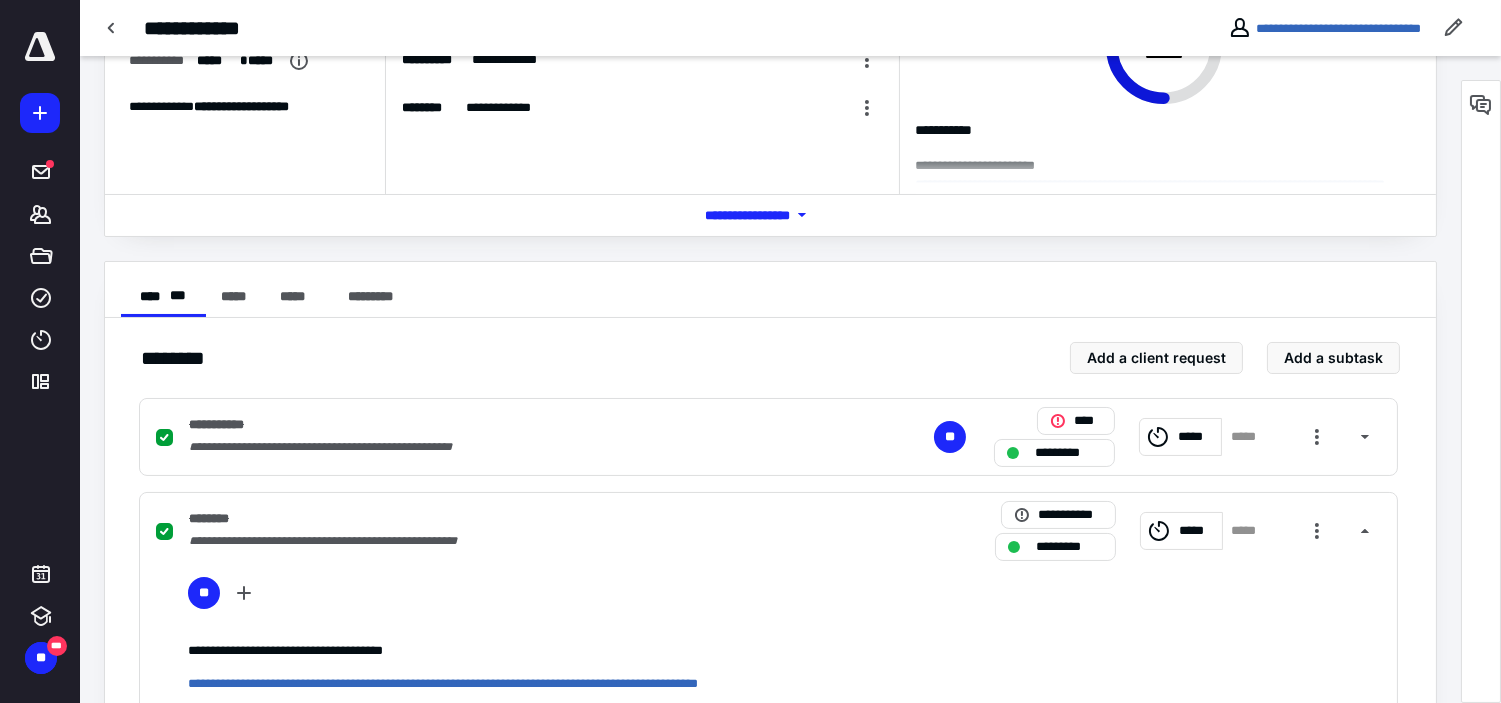 scroll, scrollTop: 0, scrollLeft: 0, axis: both 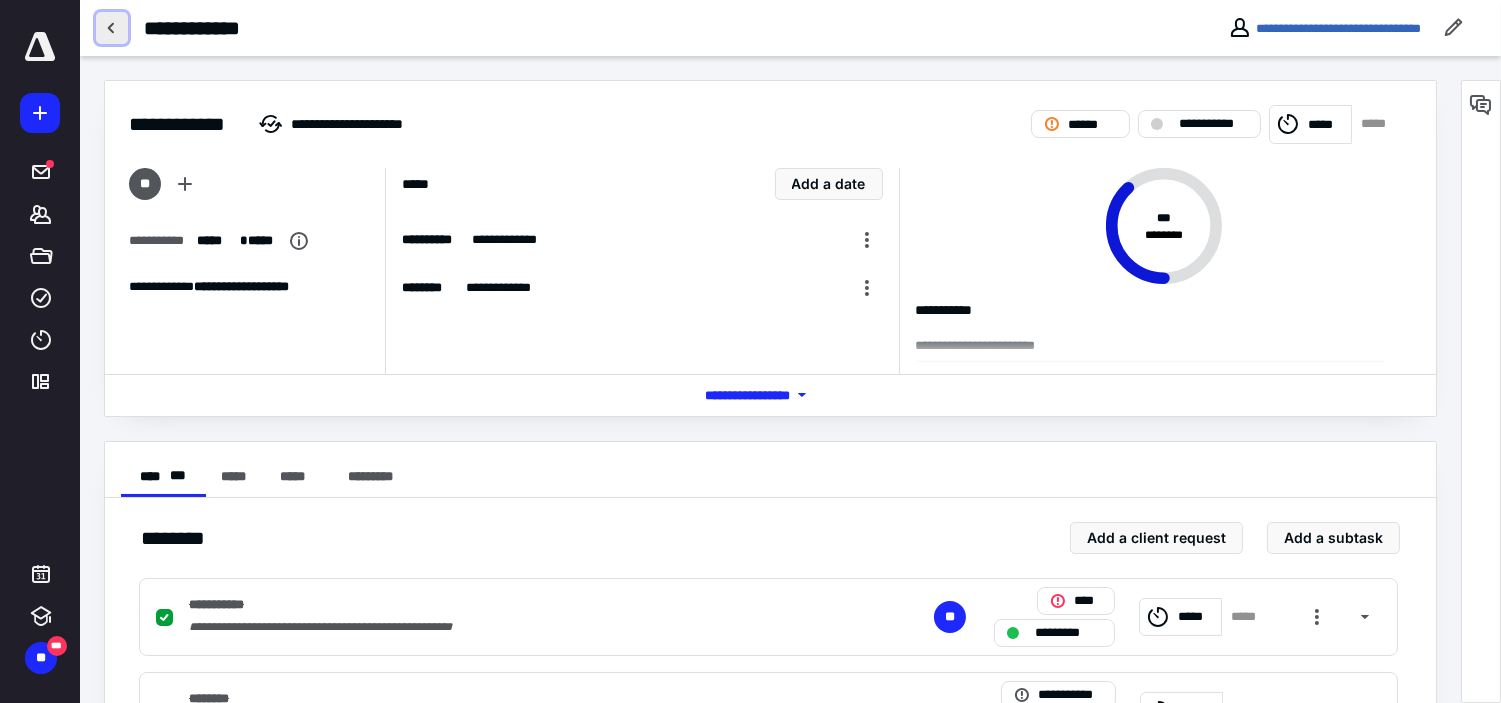 click at bounding box center (112, 28) 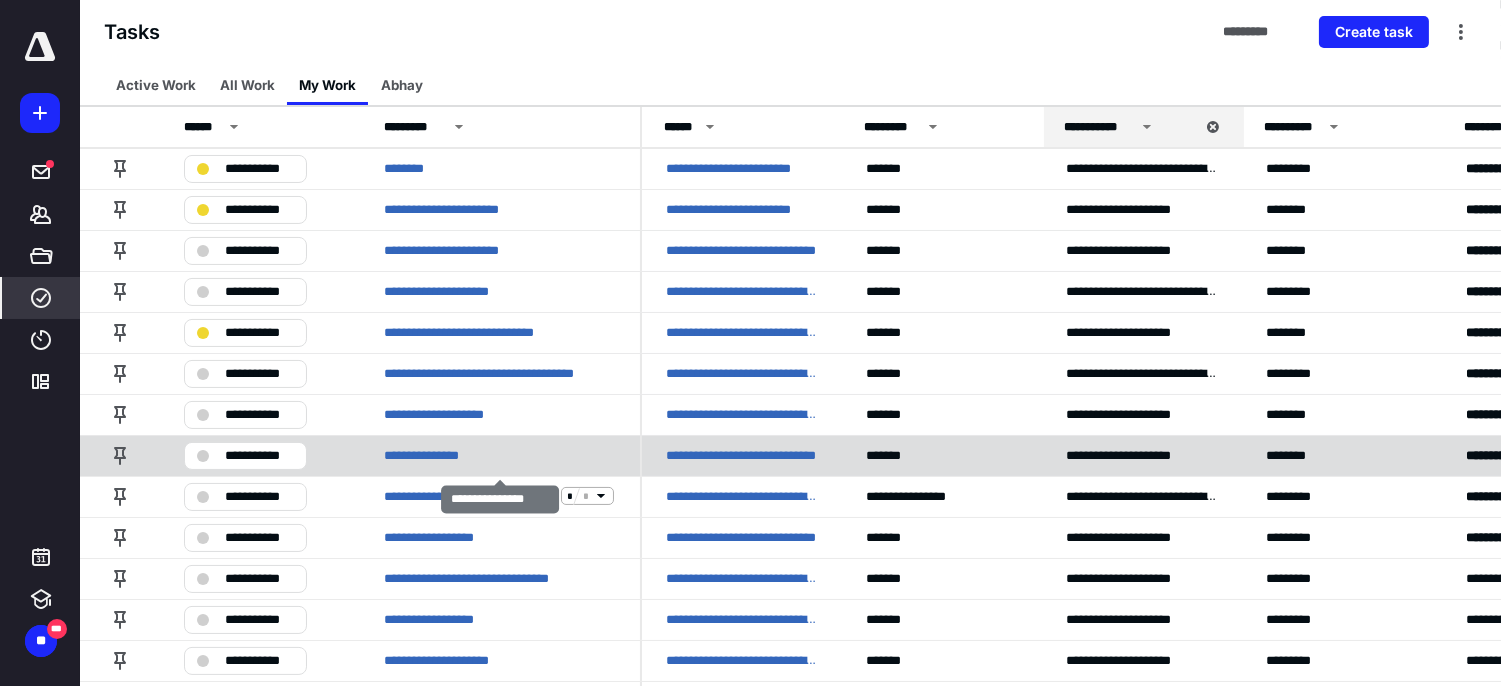 scroll, scrollTop: 444, scrollLeft: 0, axis: vertical 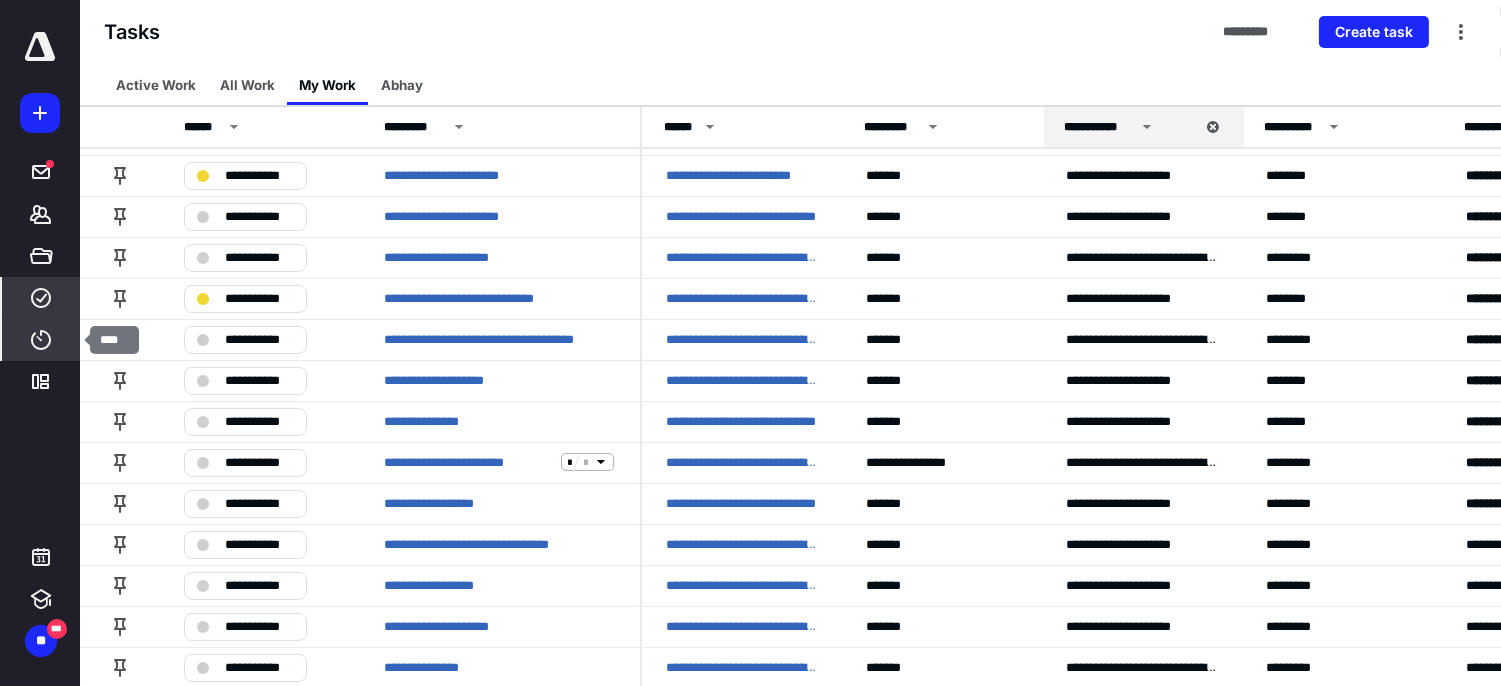 click on "****" at bounding box center [41, 340] 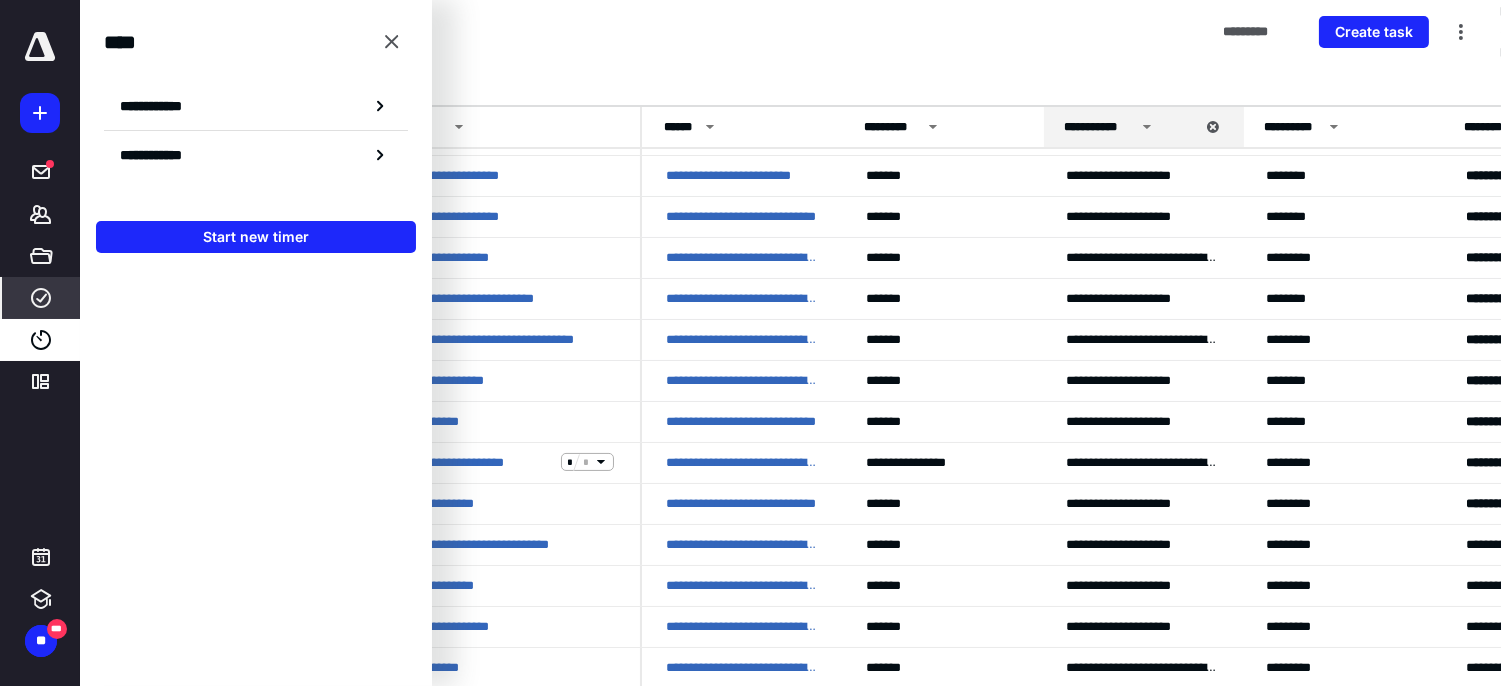 click on "**********" at bounding box center [256, 106] 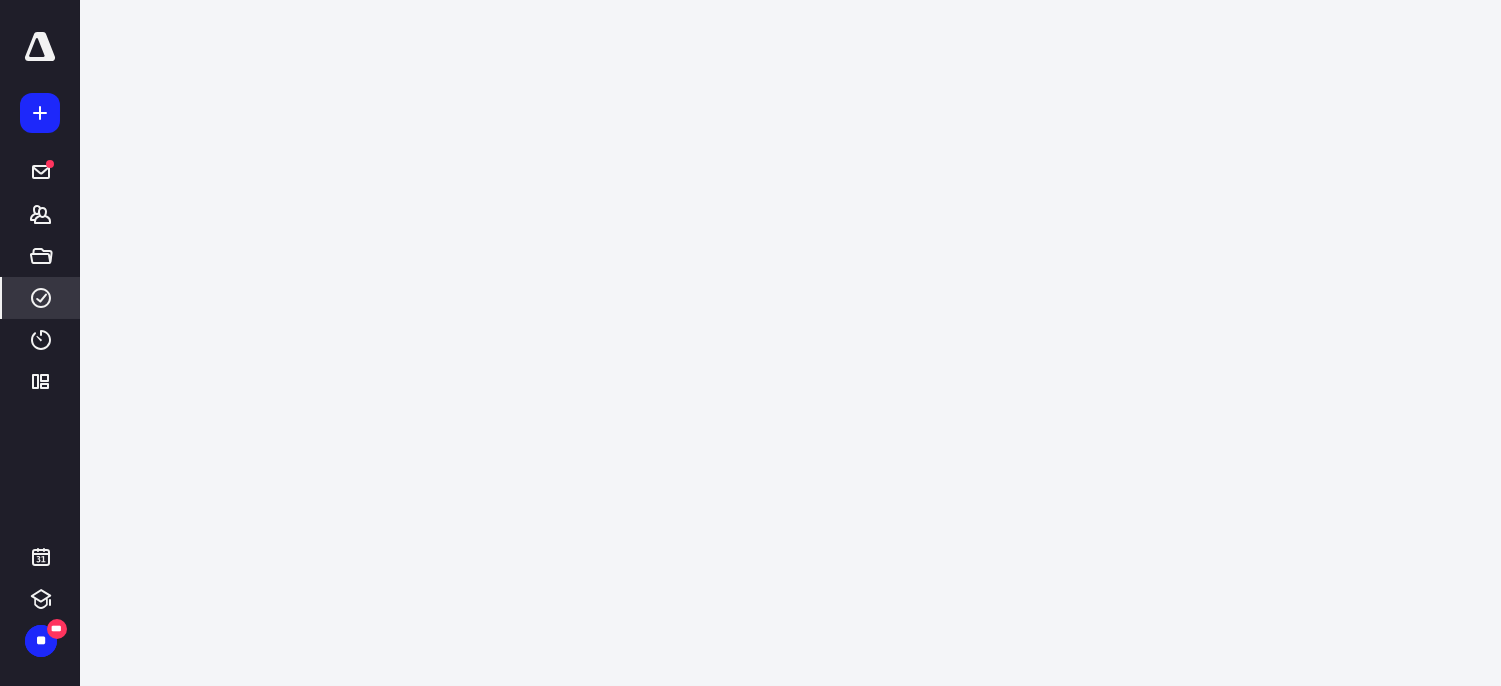 scroll, scrollTop: 0, scrollLeft: 0, axis: both 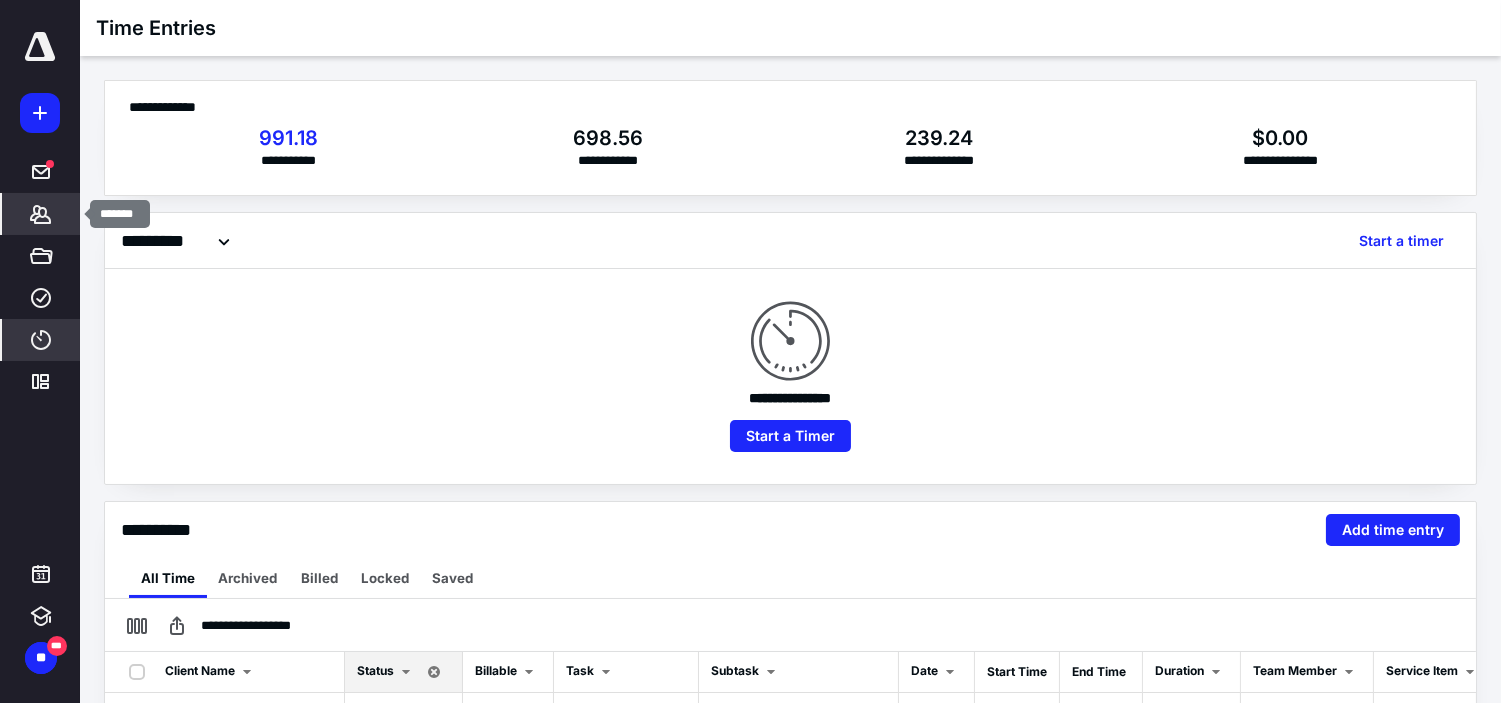 click 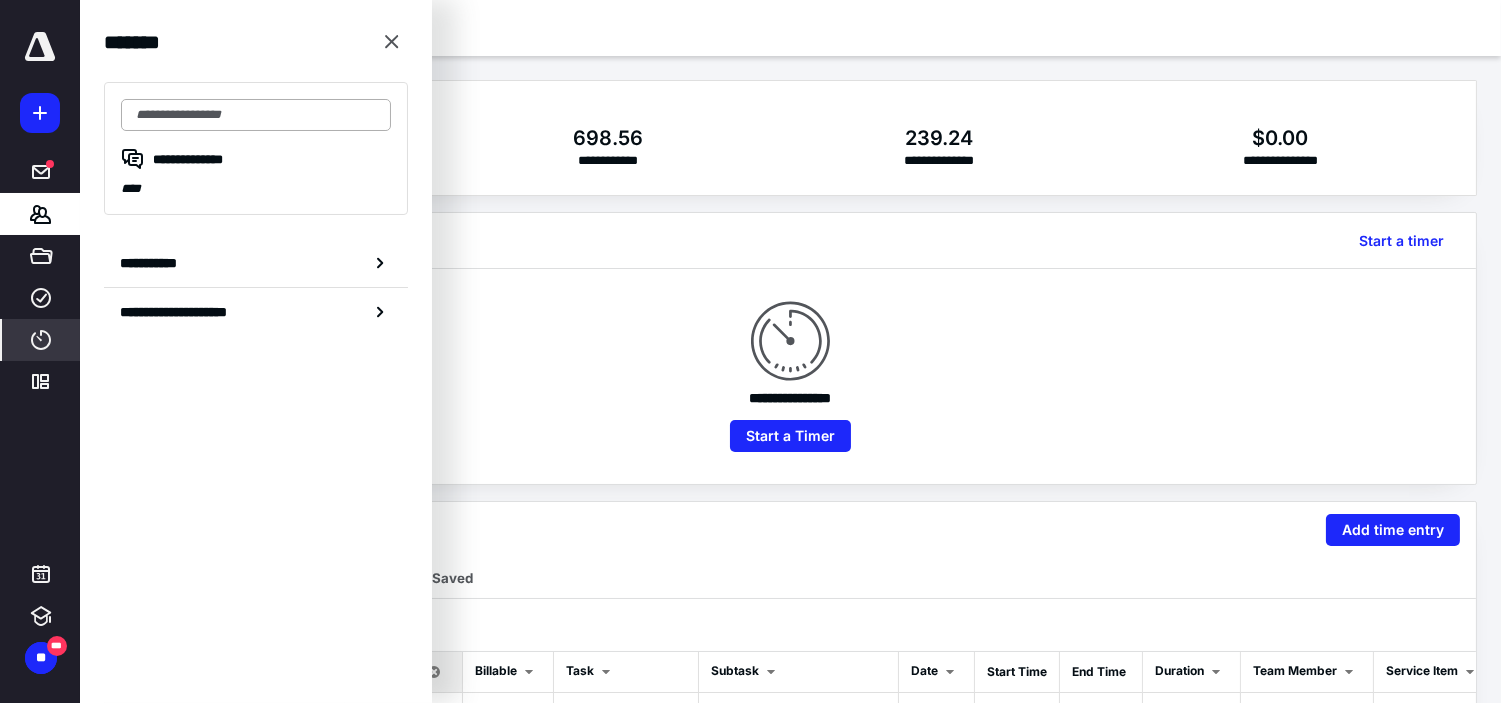 click at bounding box center (256, 115) 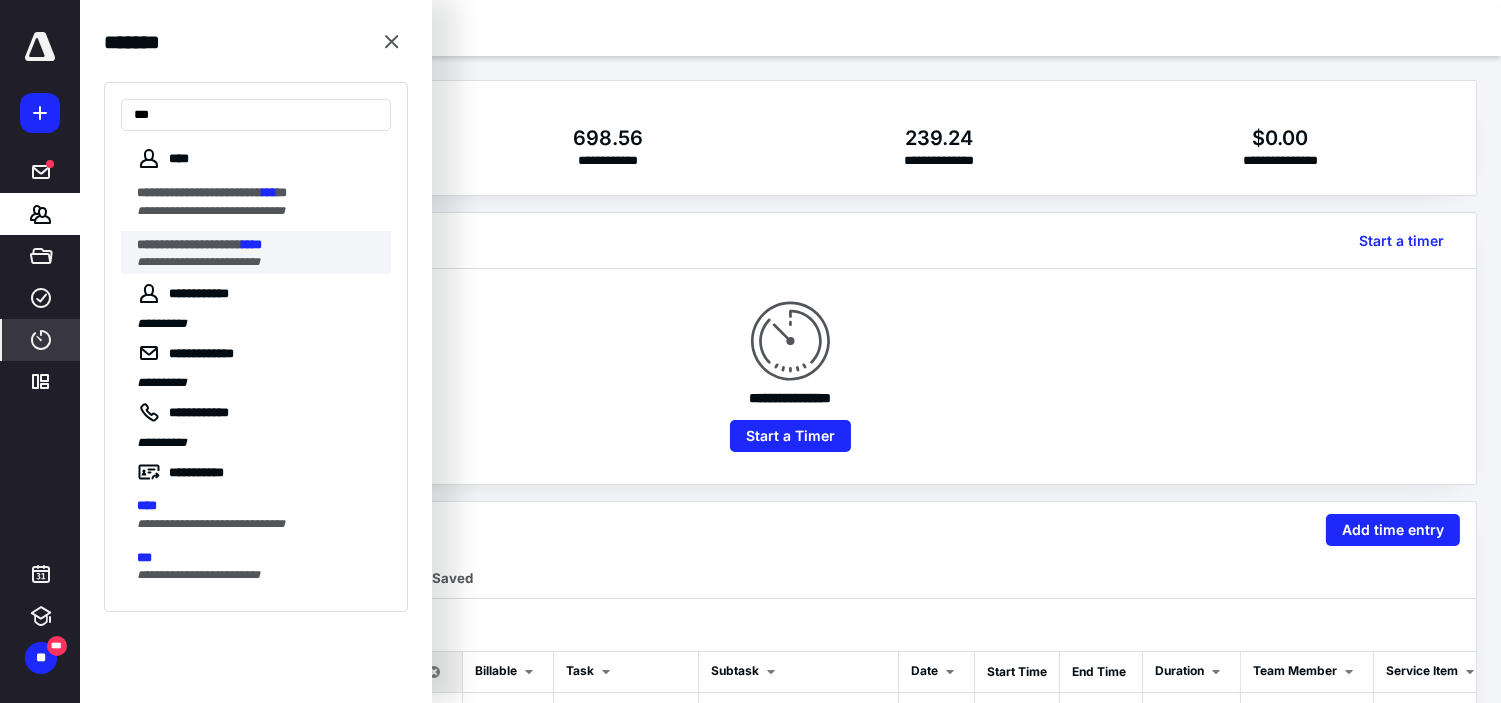 type on "***" 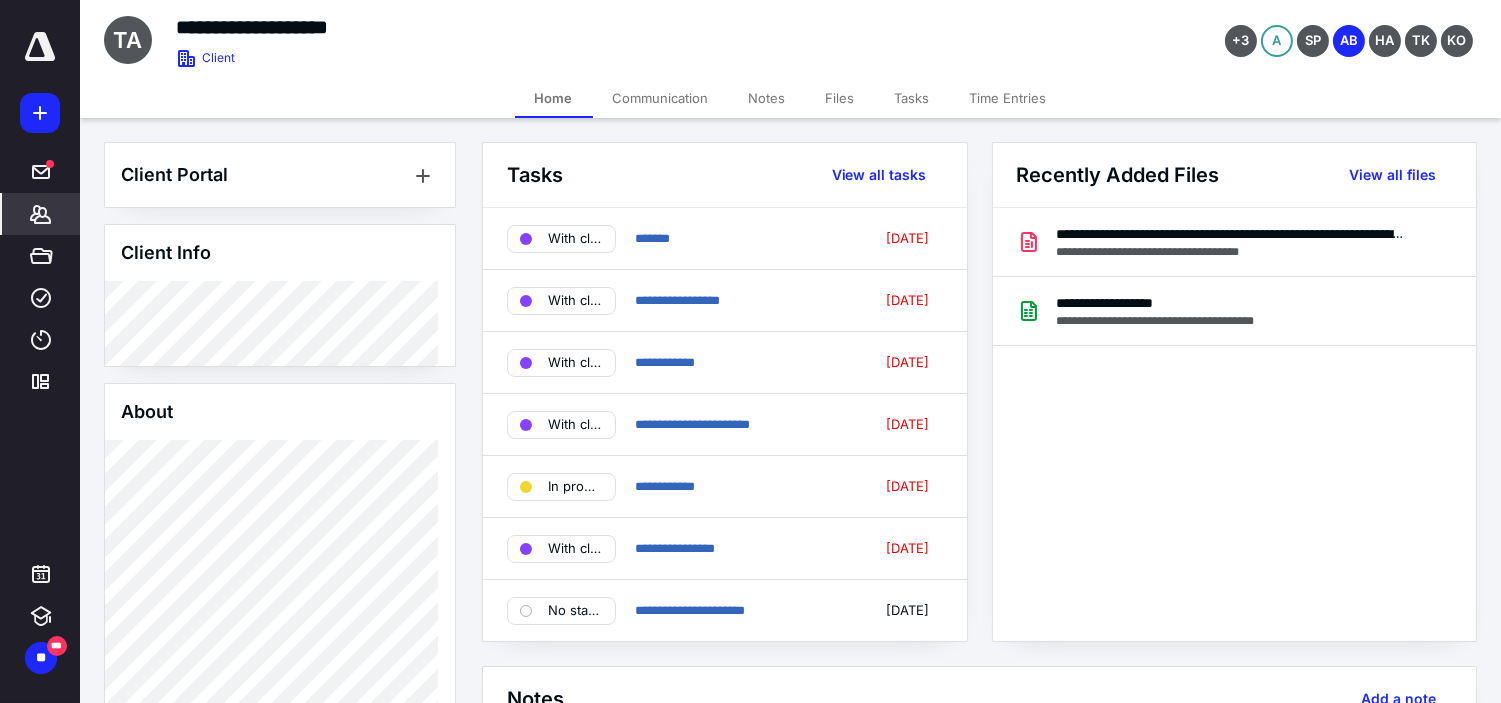 click on "Tasks" at bounding box center (912, 98) 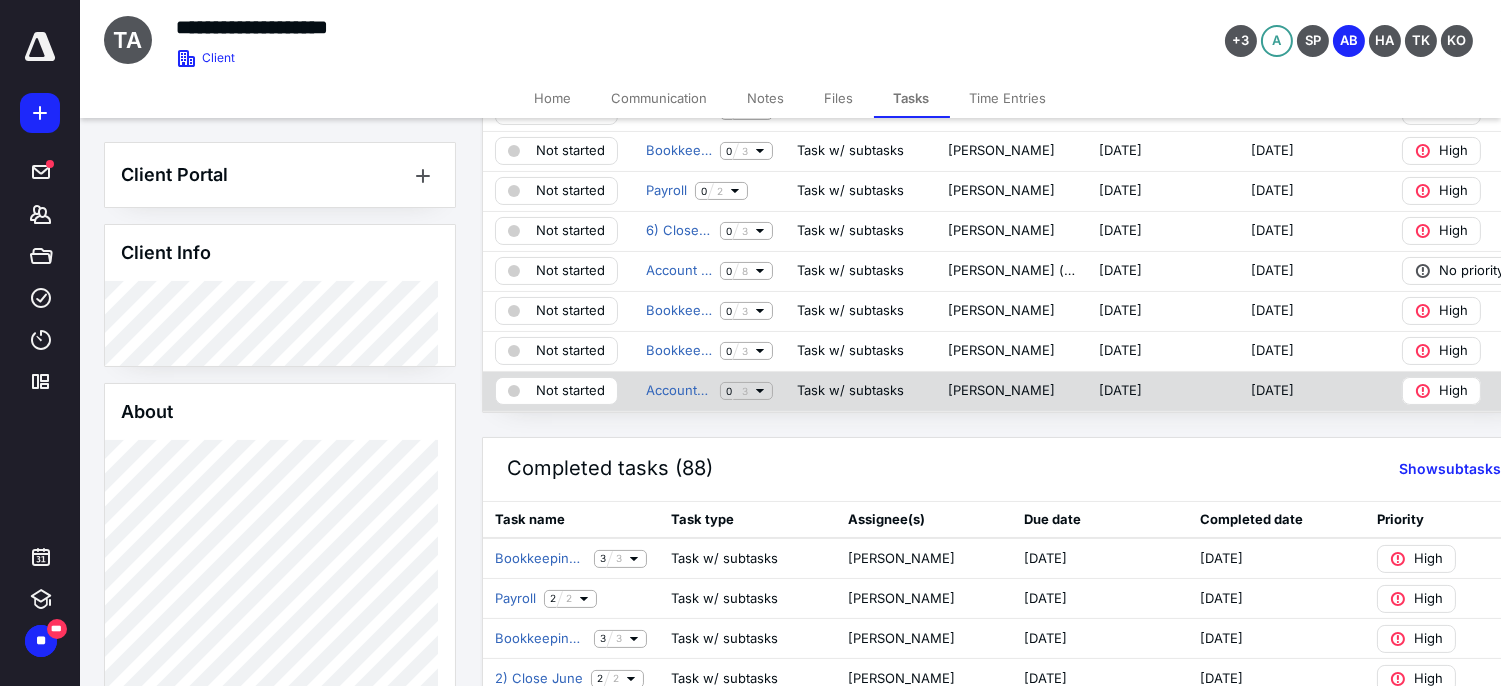 scroll, scrollTop: 555, scrollLeft: 0, axis: vertical 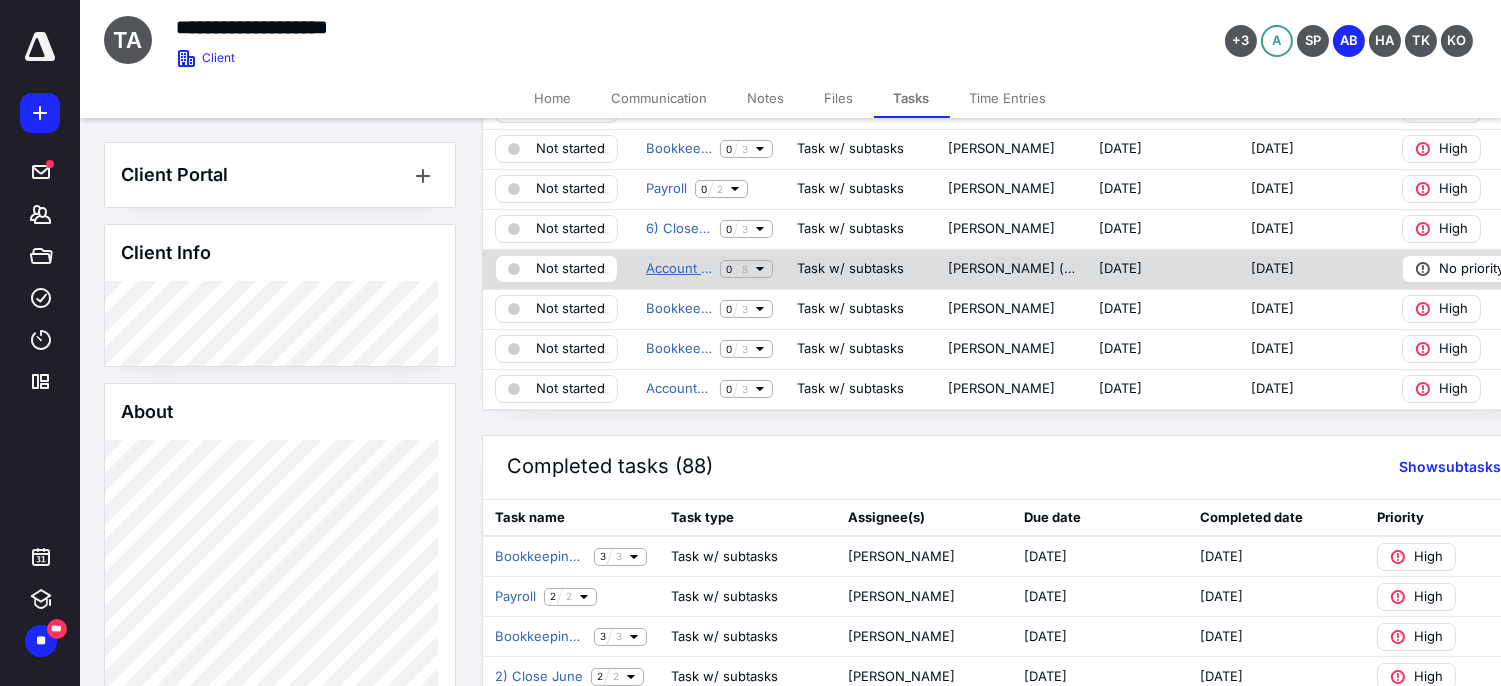 click on "Account Management" at bounding box center (679, 269) 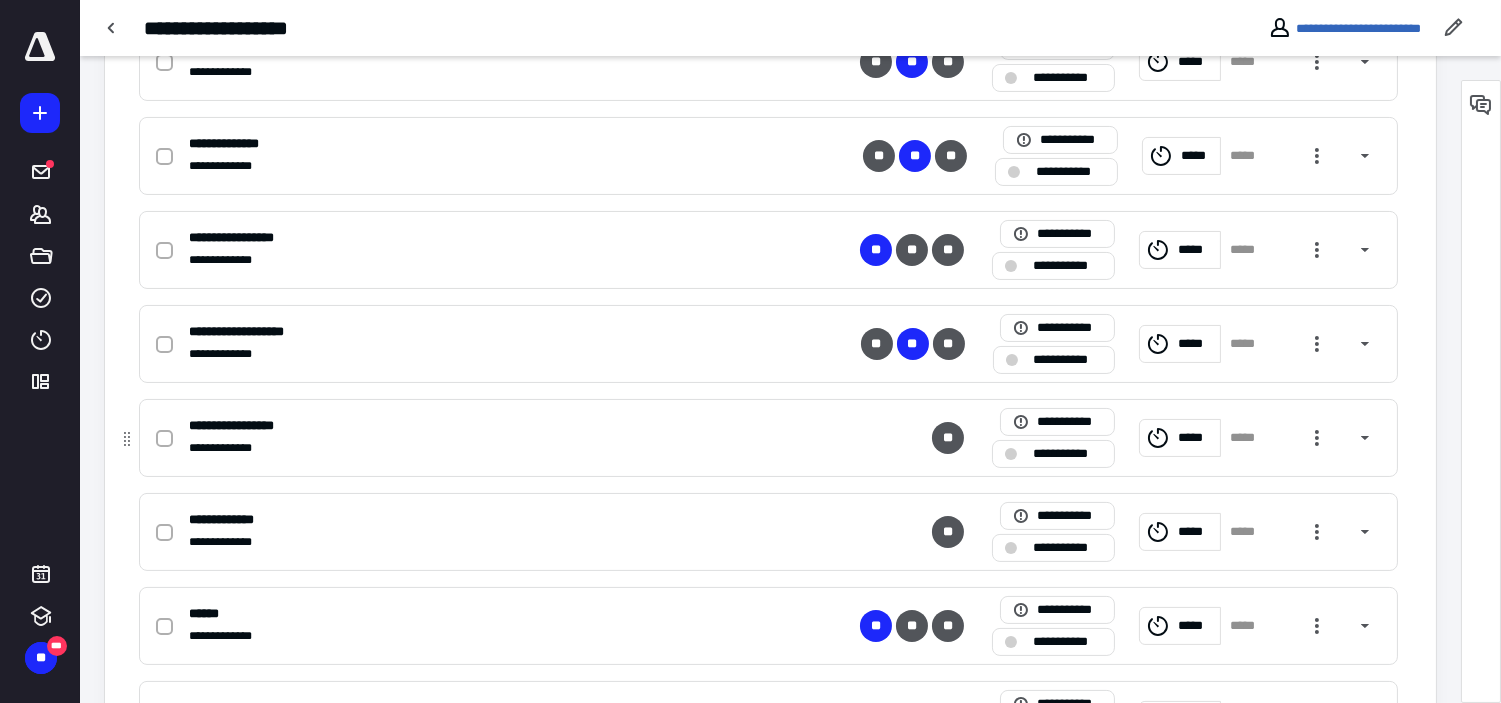 scroll, scrollTop: 661, scrollLeft: 0, axis: vertical 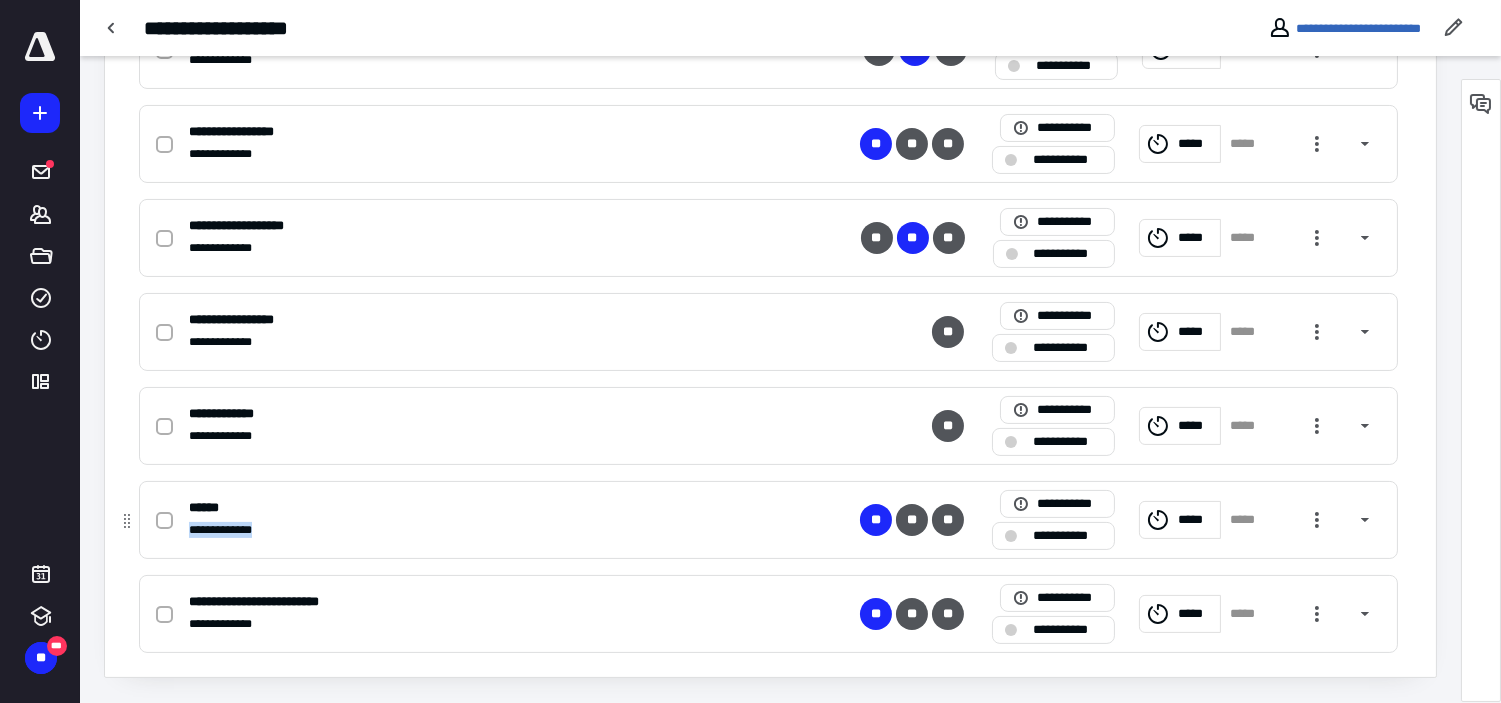 click on "**********" at bounding box center (506, 519) 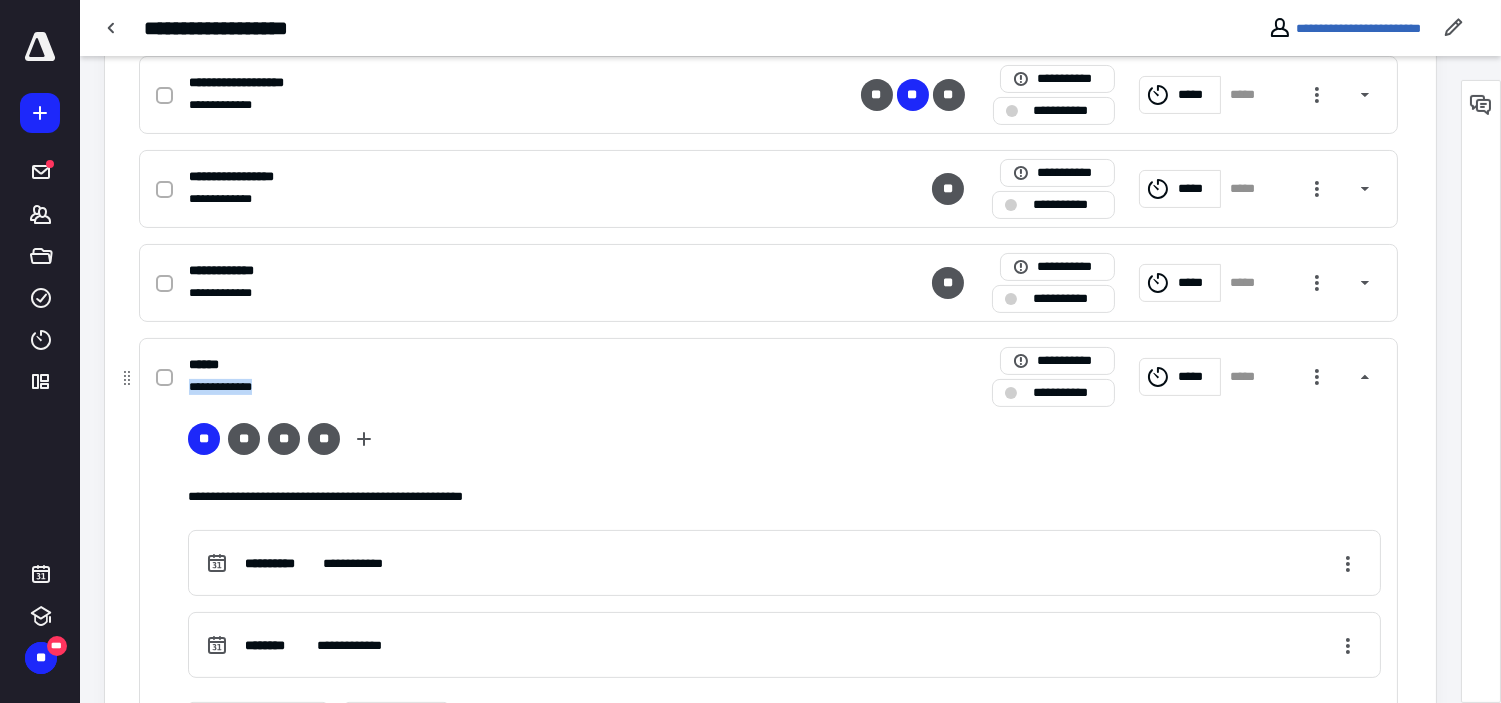 scroll, scrollTop: 996, scrollLeft: 0, axis: vertical 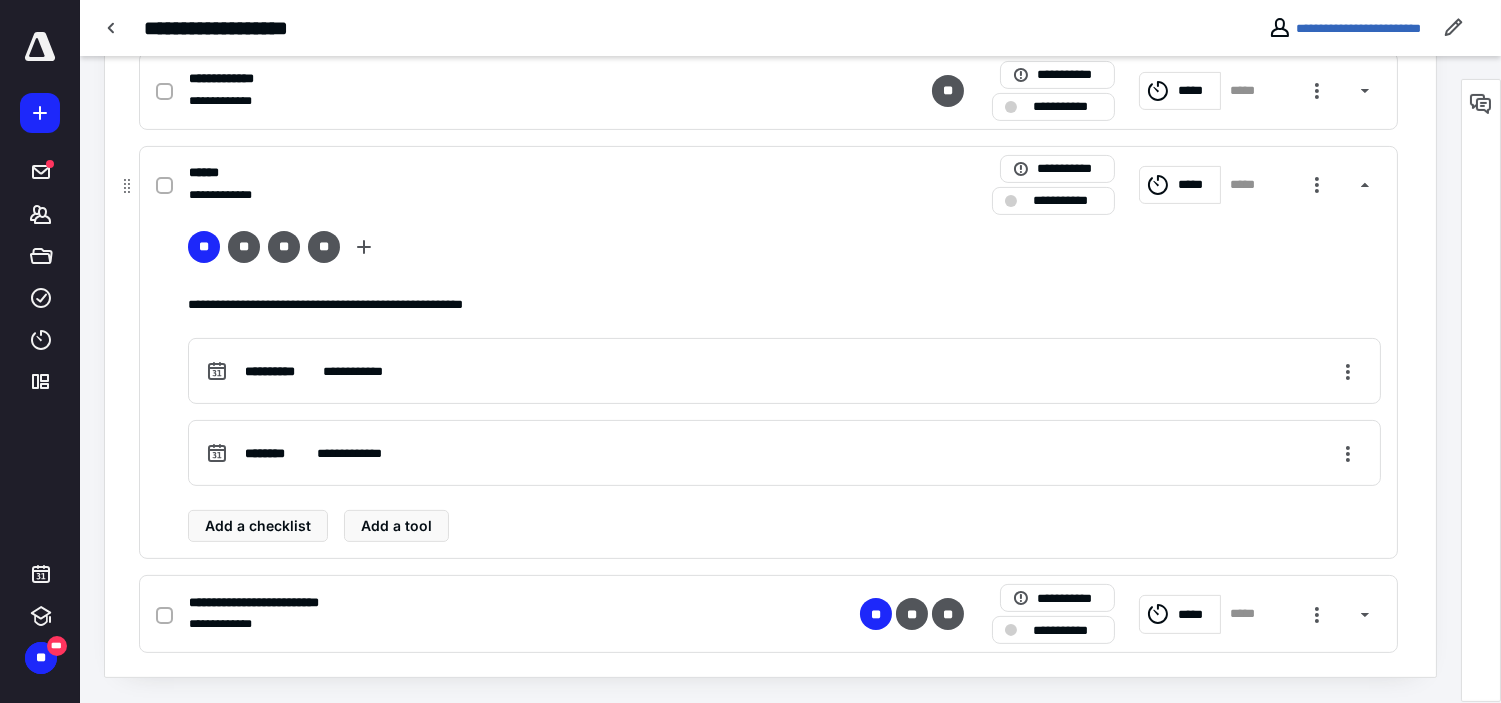 click on "*****" at bounding box center (1180, 185) 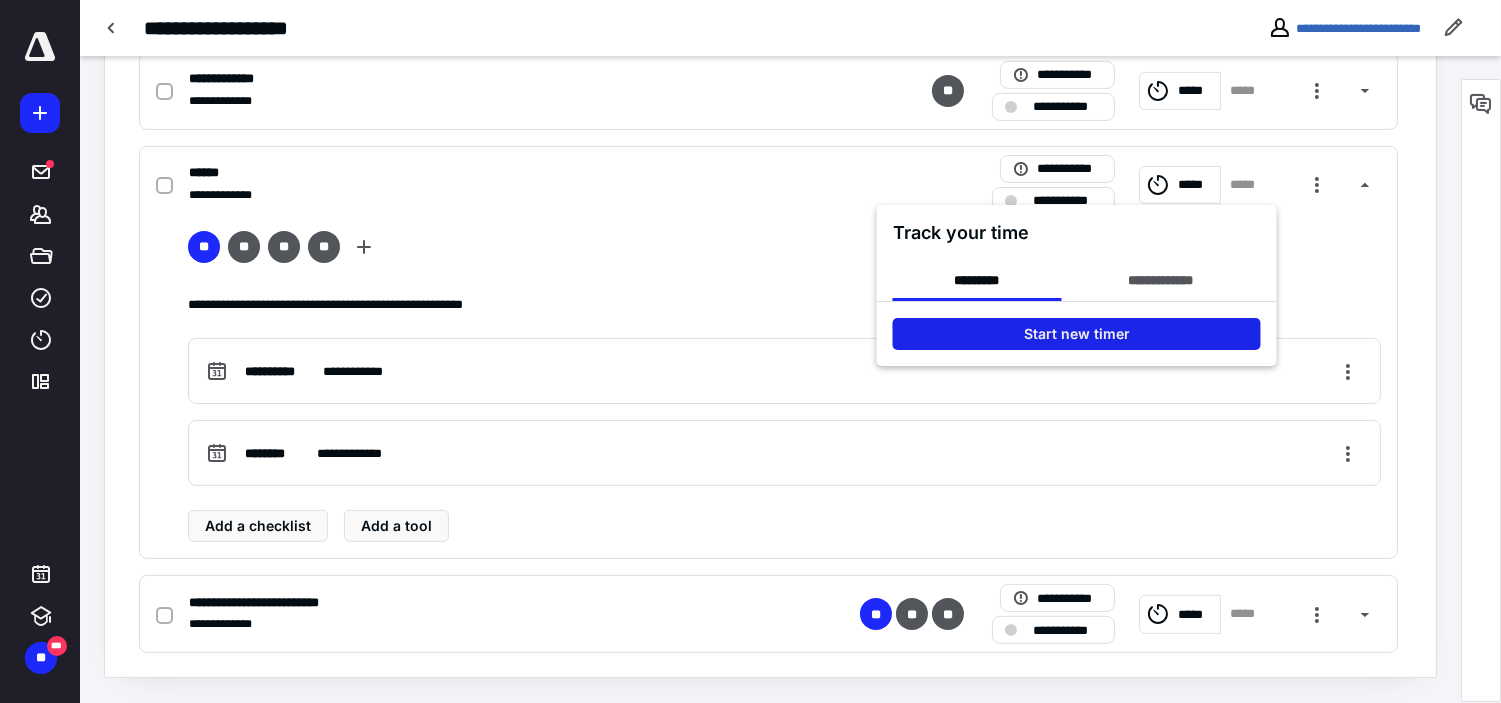 click on "Start new timer" at bounding box center [1077, 334] 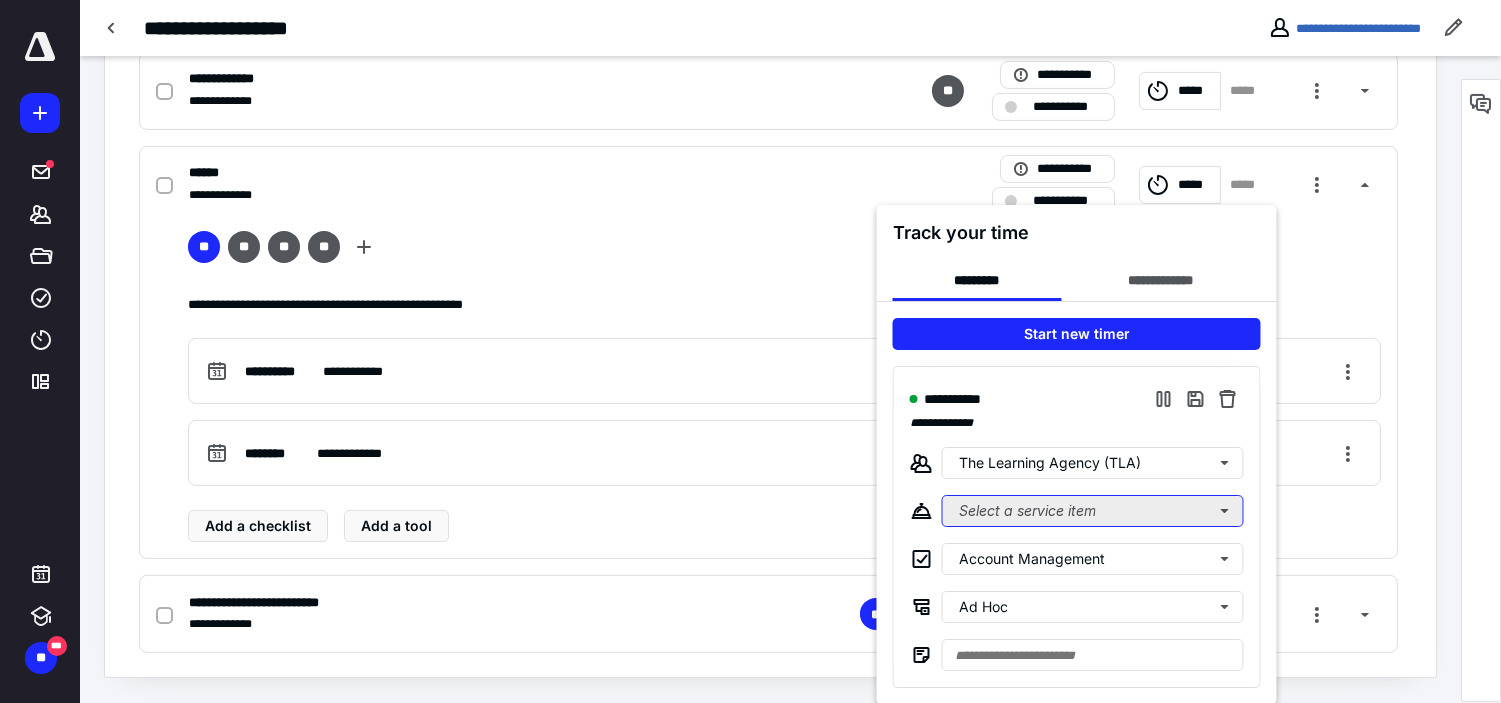 click on "Select a service item" at bounding box center (1093, 511) 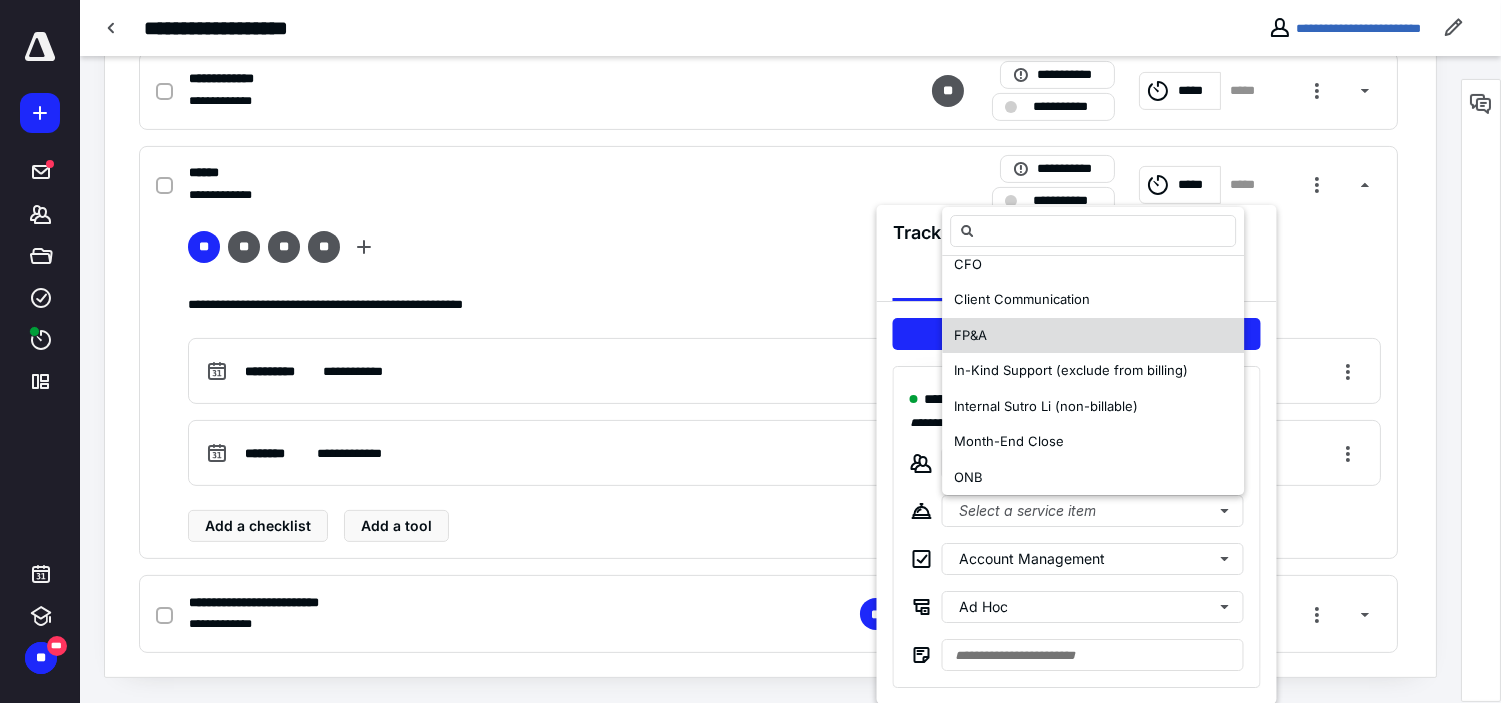 scroll, scrollTop: 333, scrollLeft: 0, axis: vertical 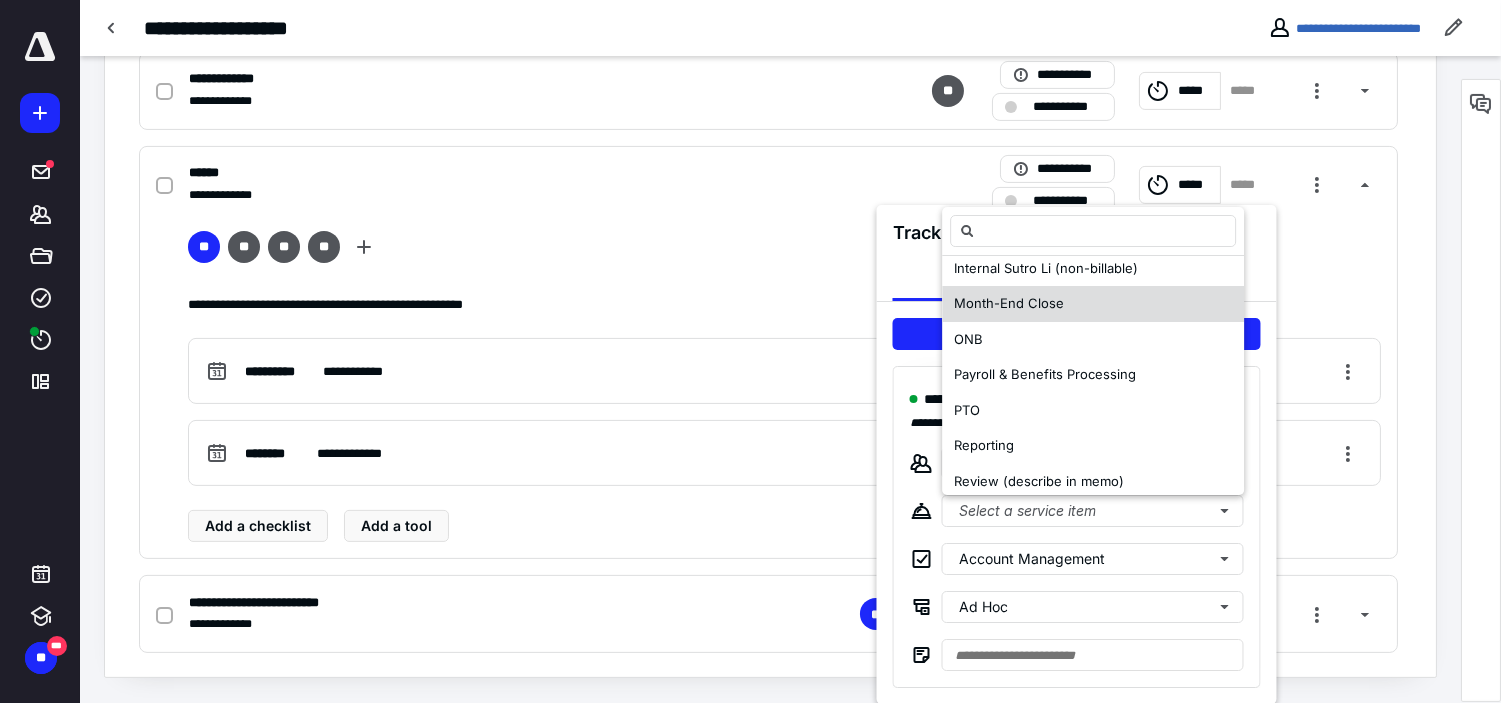 click on "Month-End Close" at bounding box center (1093, 304) 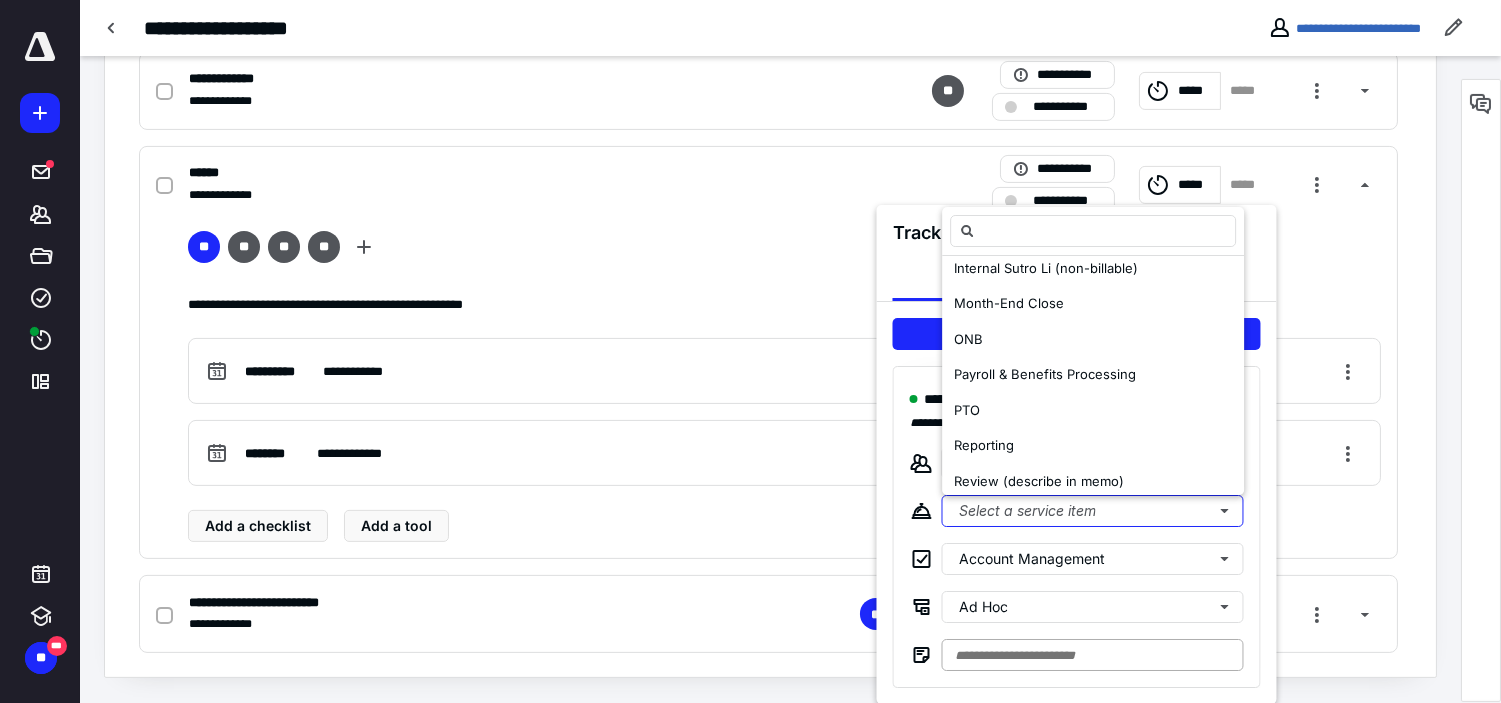 scroll, scrollTop: 0, scrollLeft: 0, axis: both 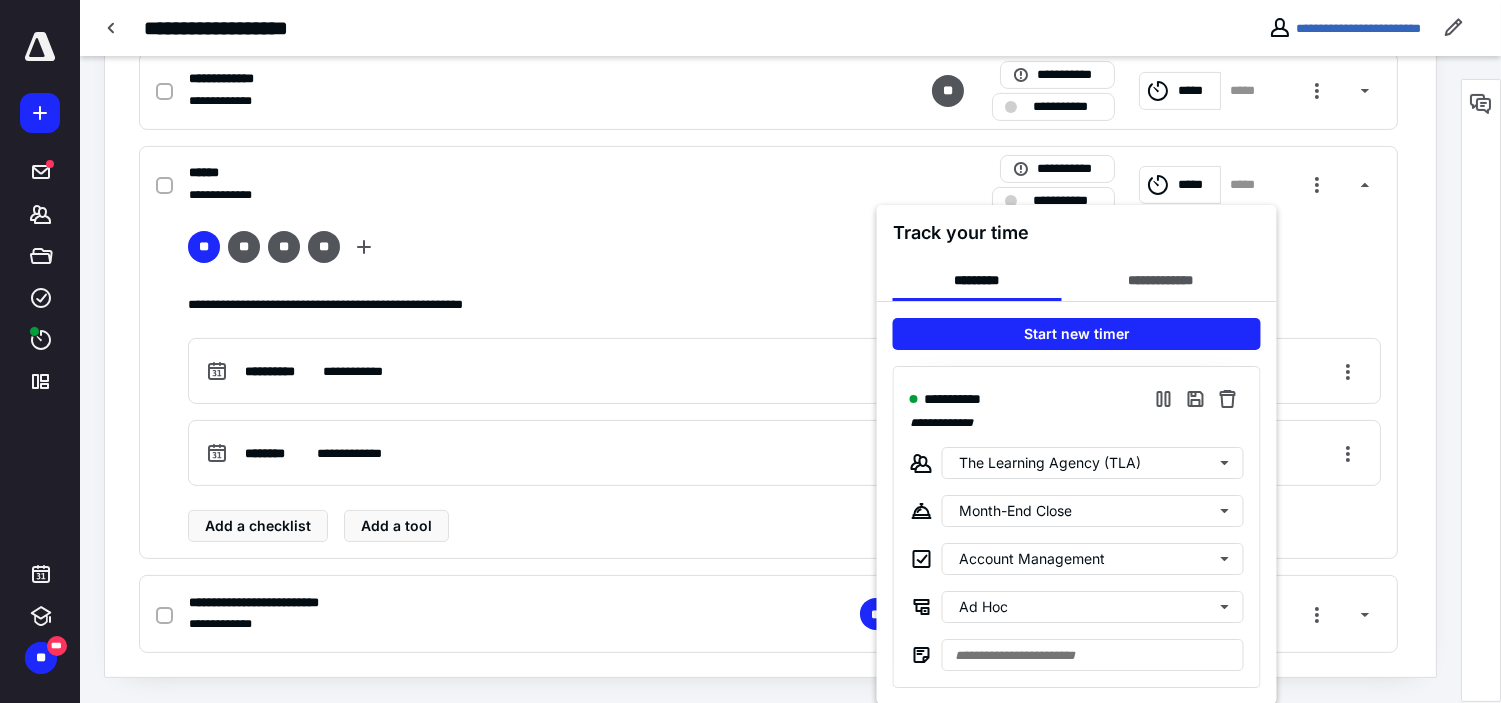 click on "**********" at bounding box center [1077, 527] 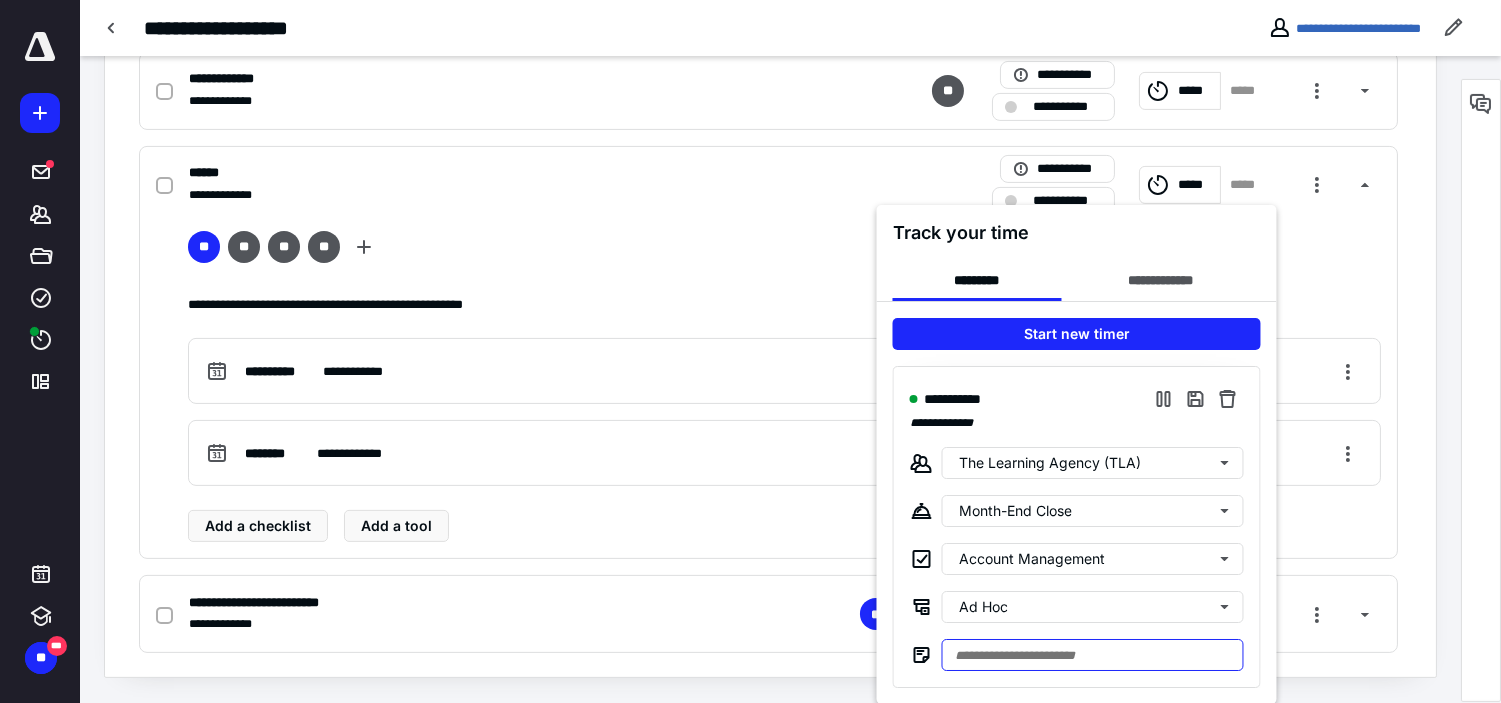 click at bounding box center (1093, 655) 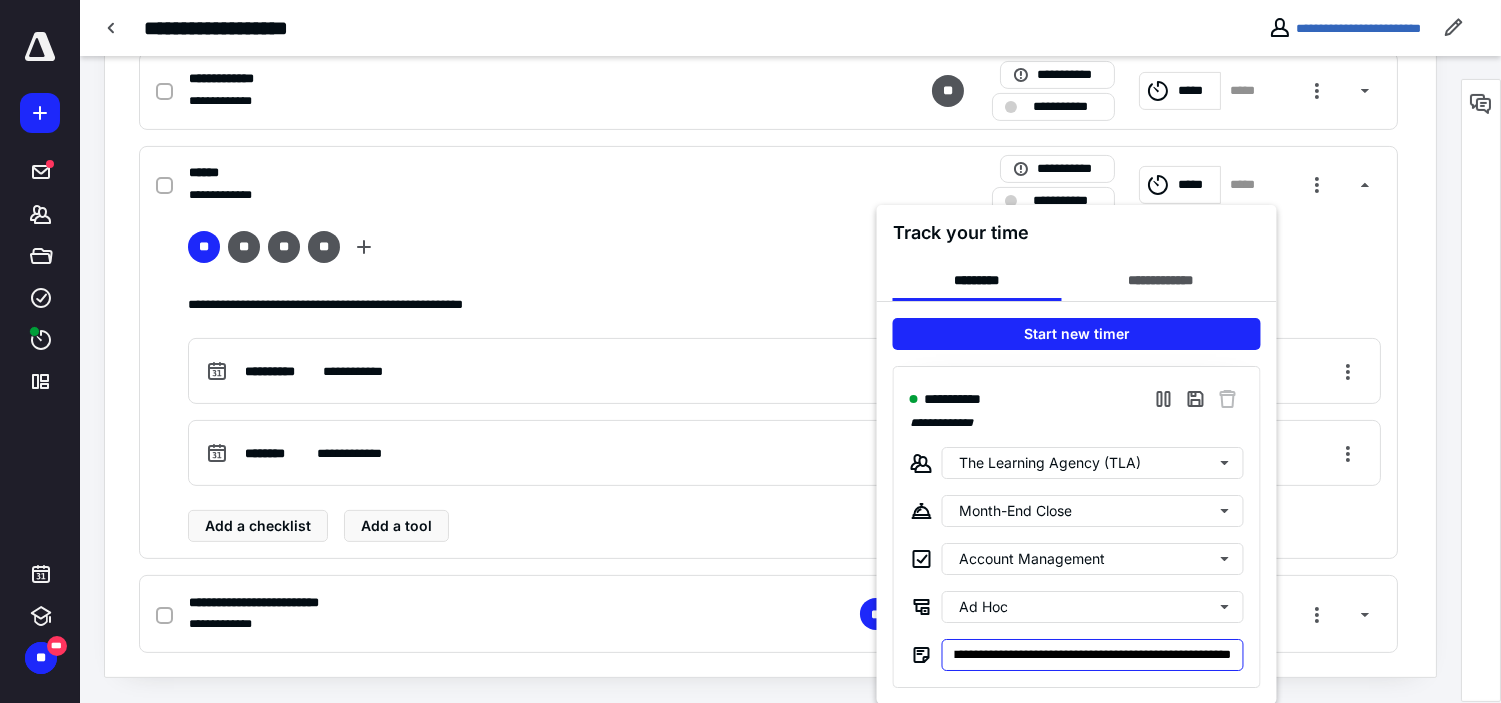scroll, scrollTop: 0, scrollLeft: 72, axis: horizontal 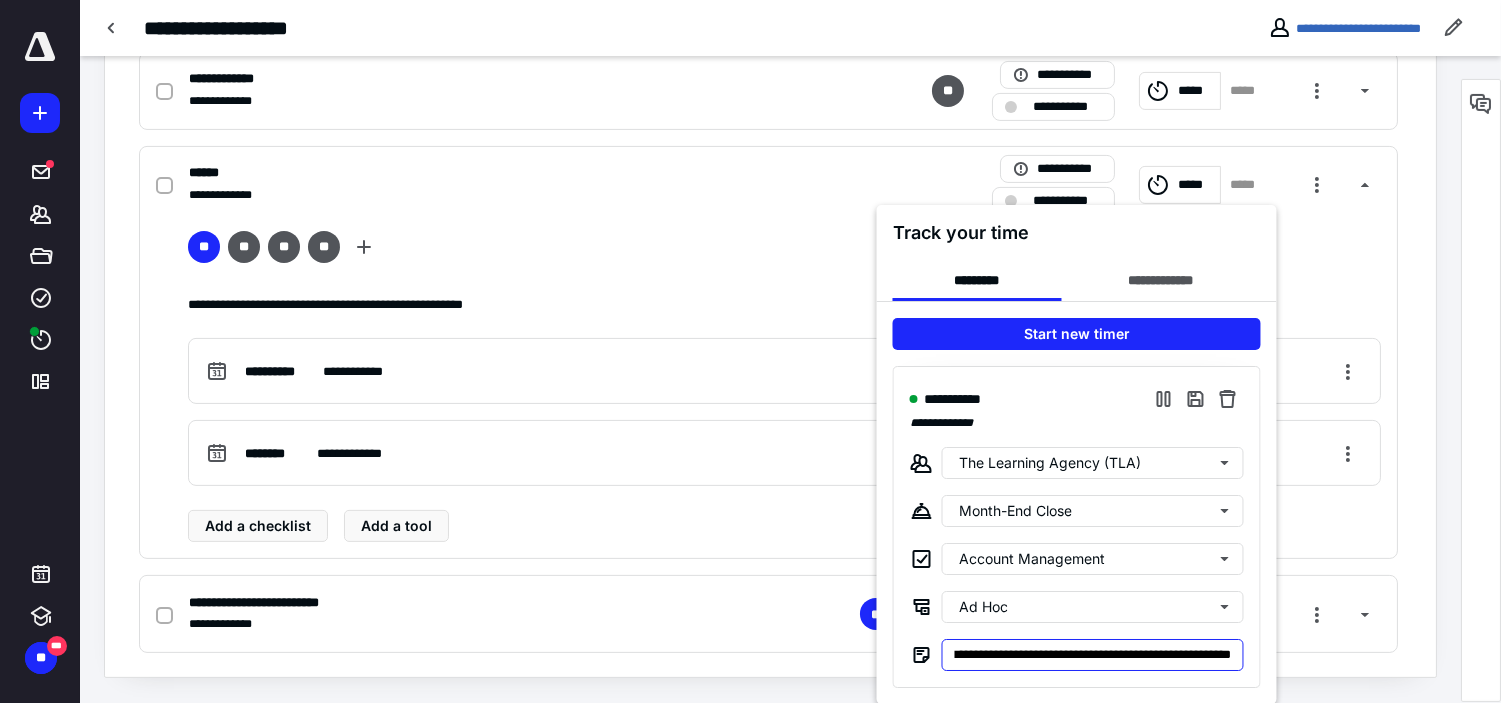 type on "**********" 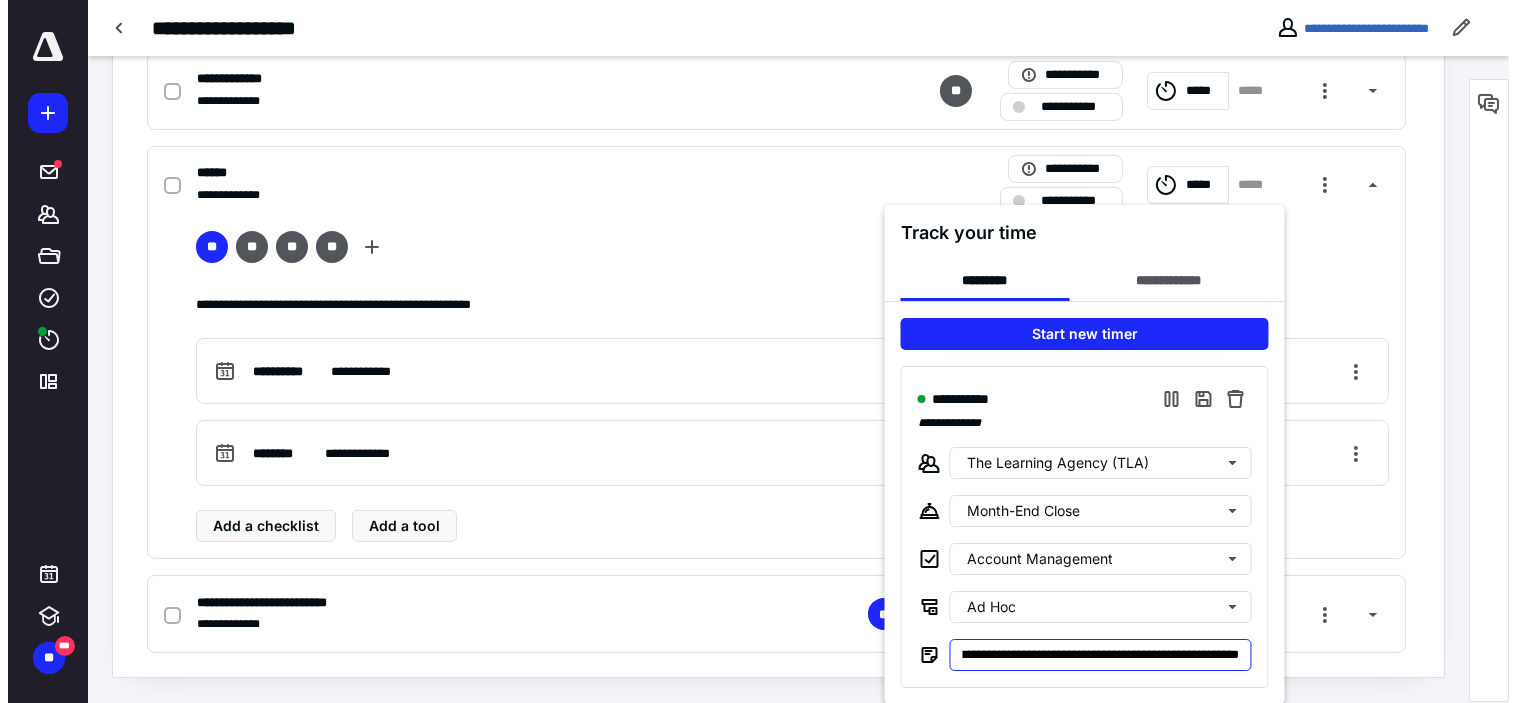 scroll, scrollTop: 0, scrollLeft: 0, axis: both 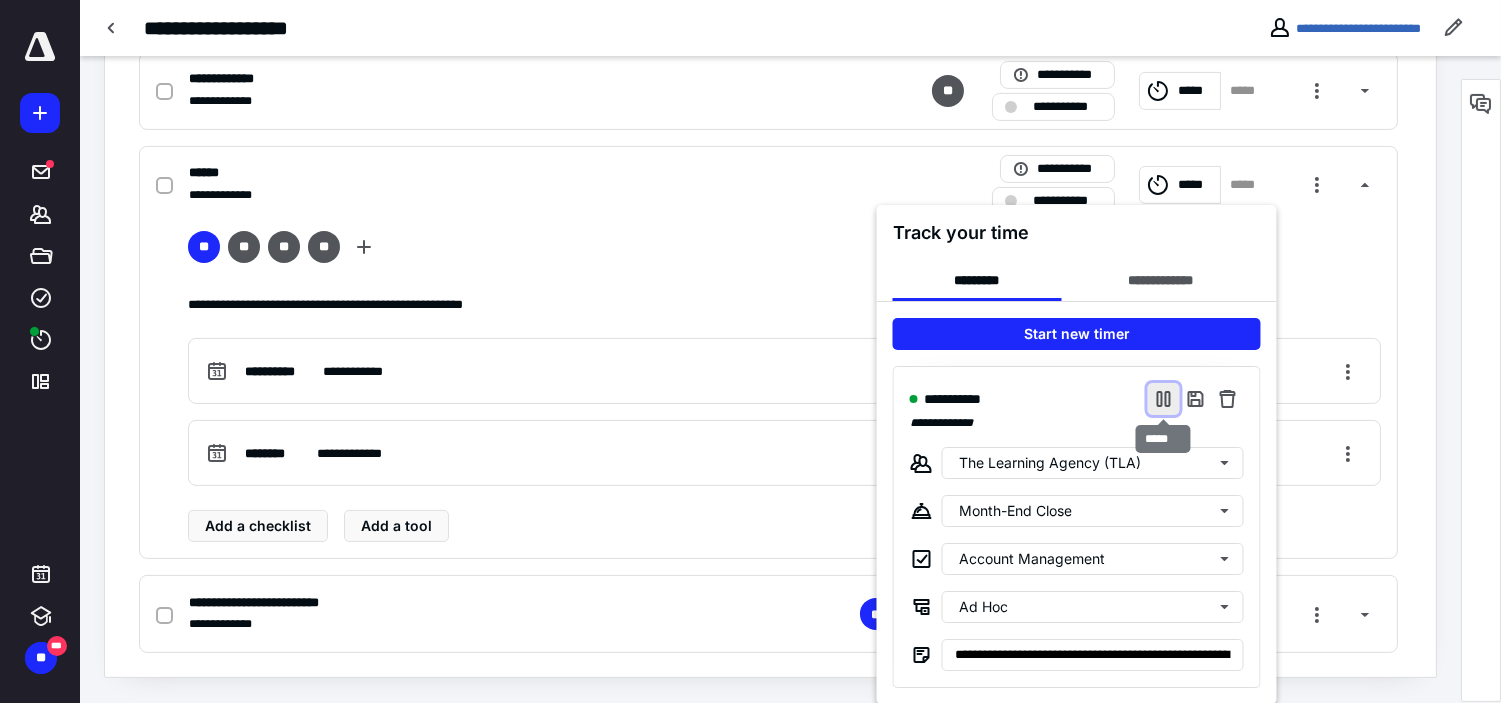 click at bounding box center [1164, 399] 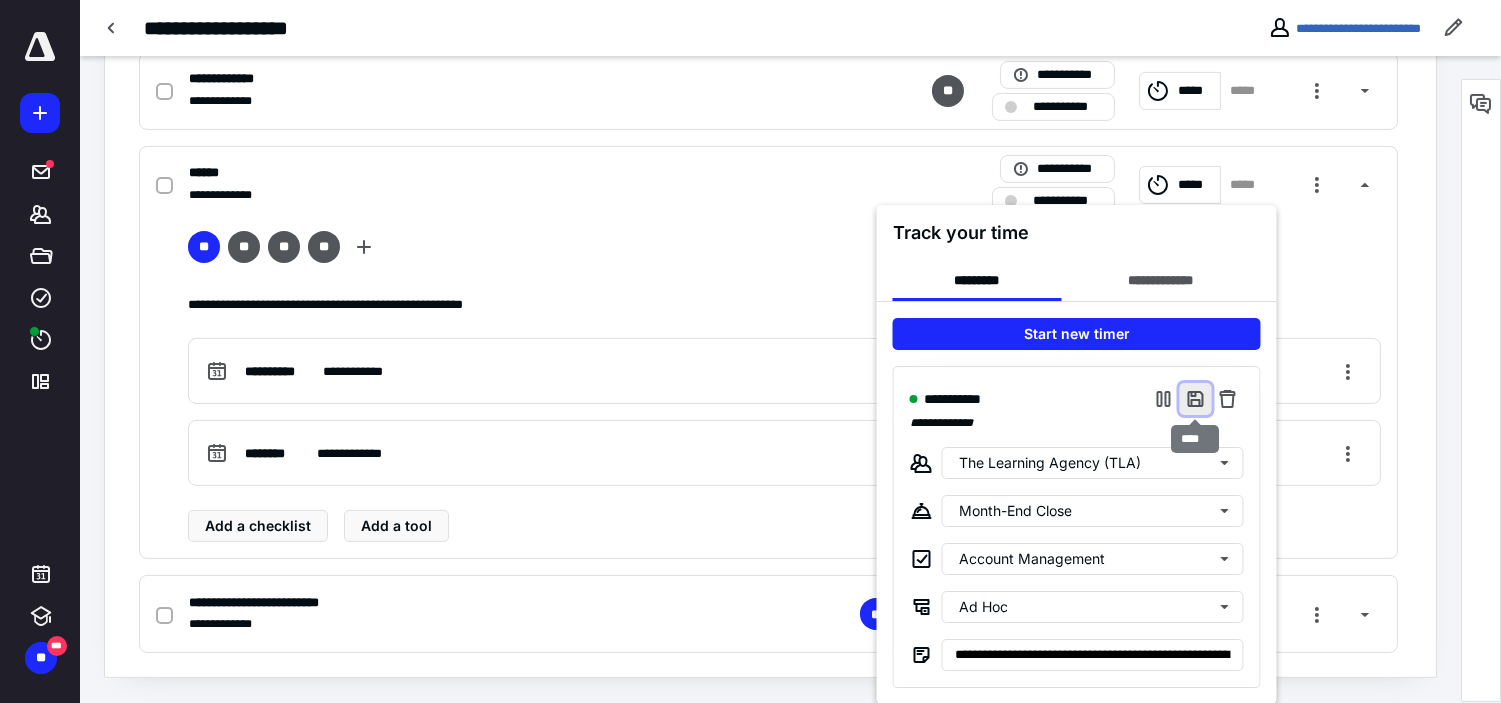 click at bounding box center (1196, 399) 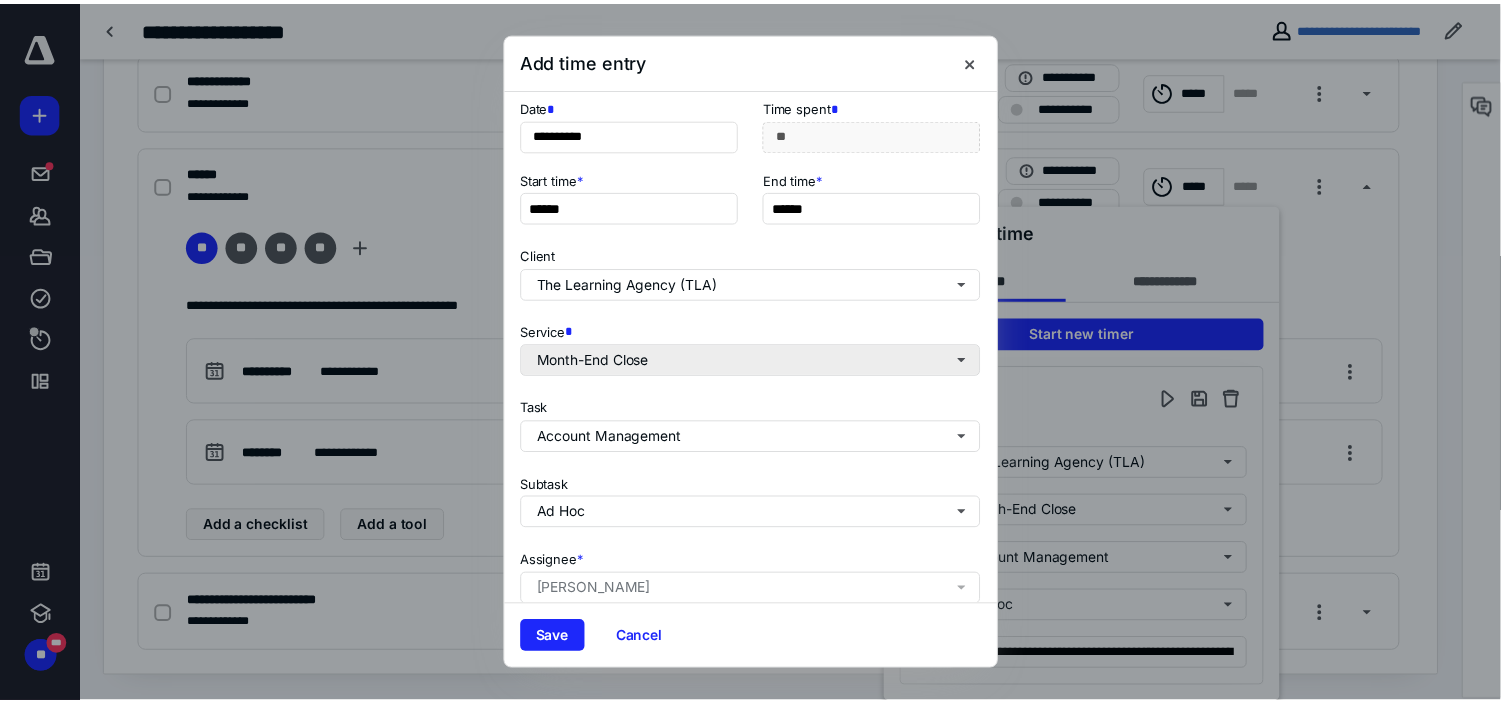 scroll, scrollTop: 0, scrollLeft: 0, axis: both 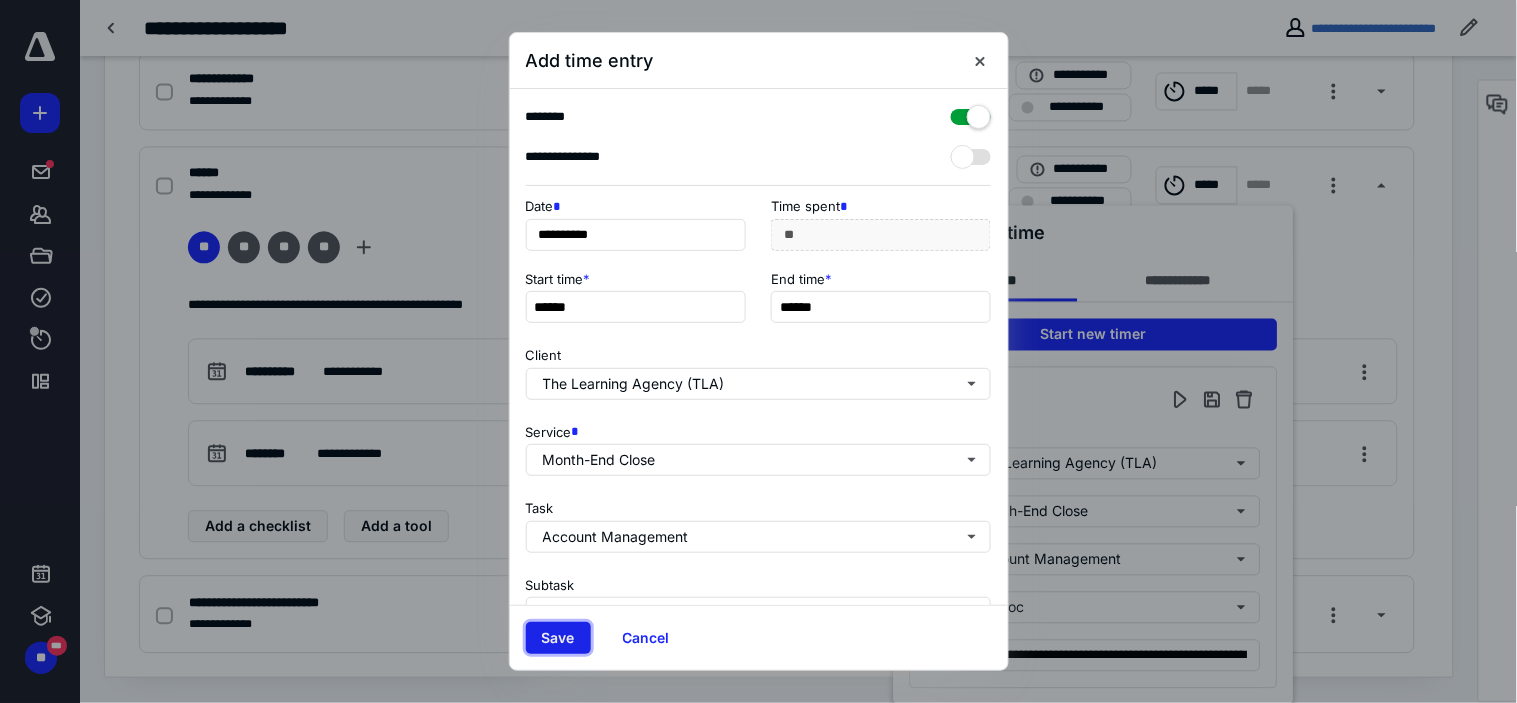 click on "Save" at bounding box center (558, 638) 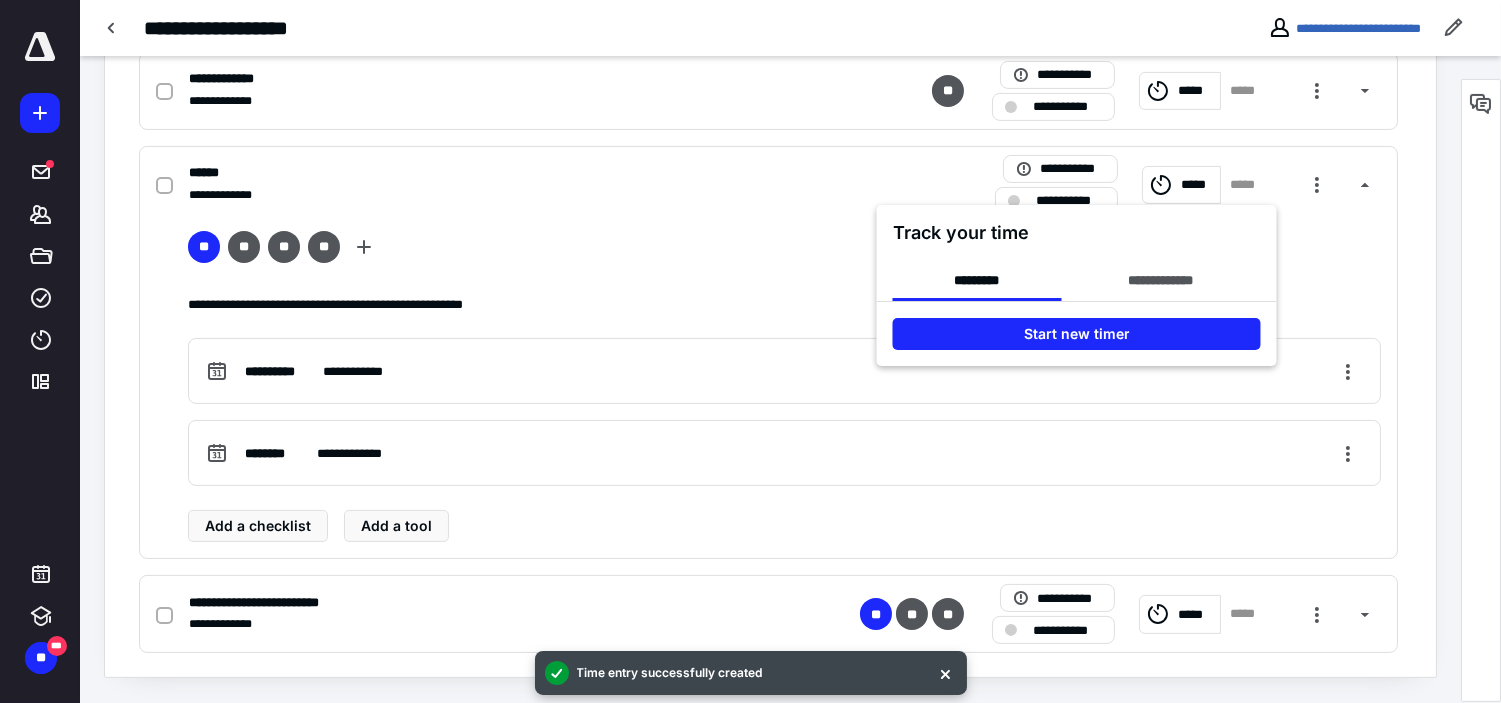 click at bounding box center (750, 351) 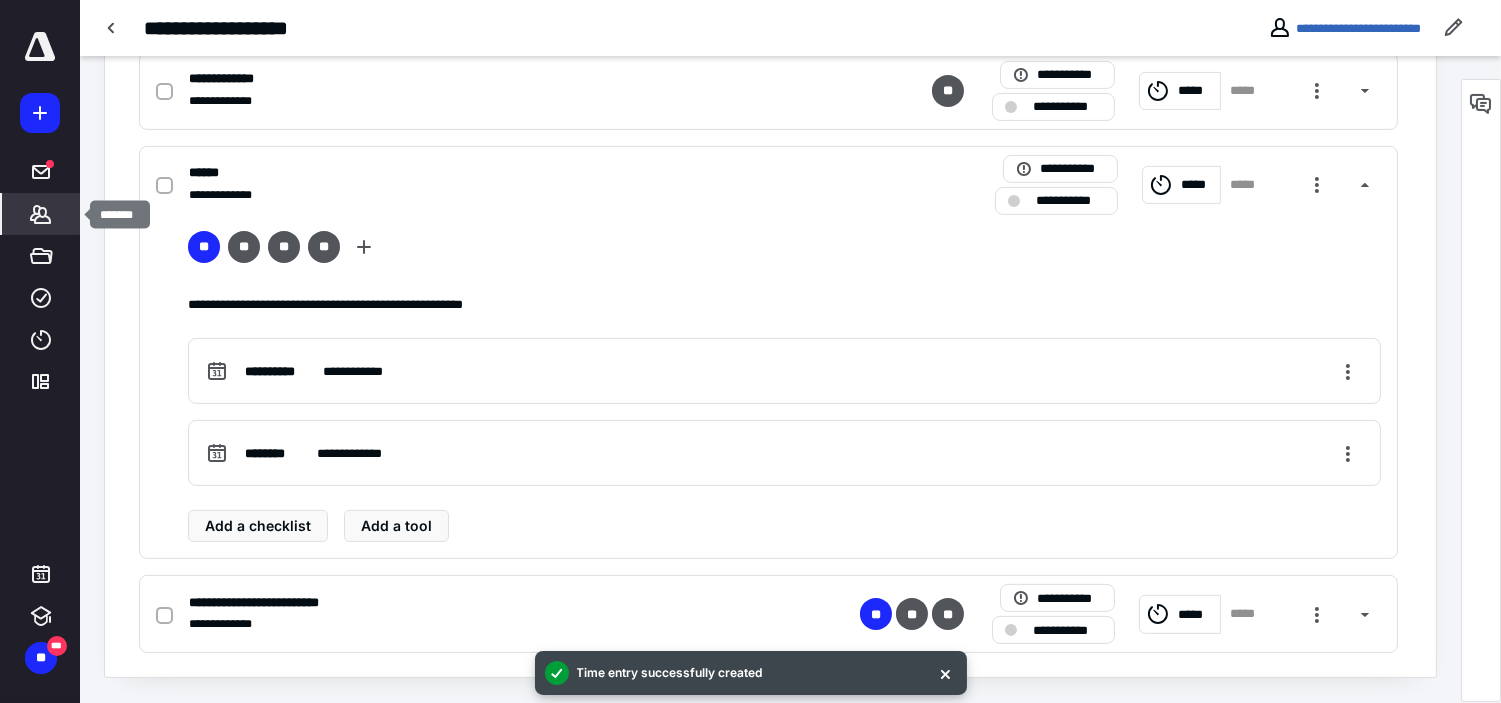 click 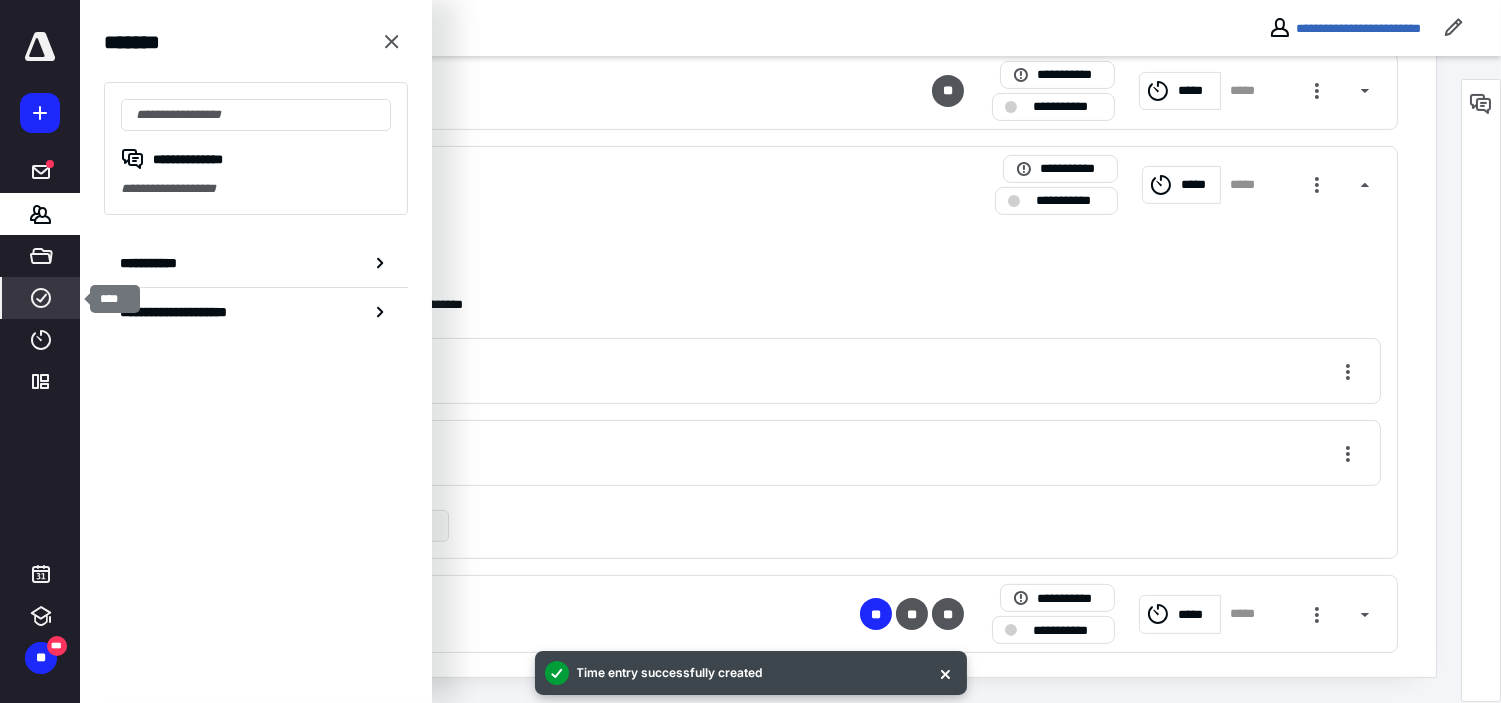 click 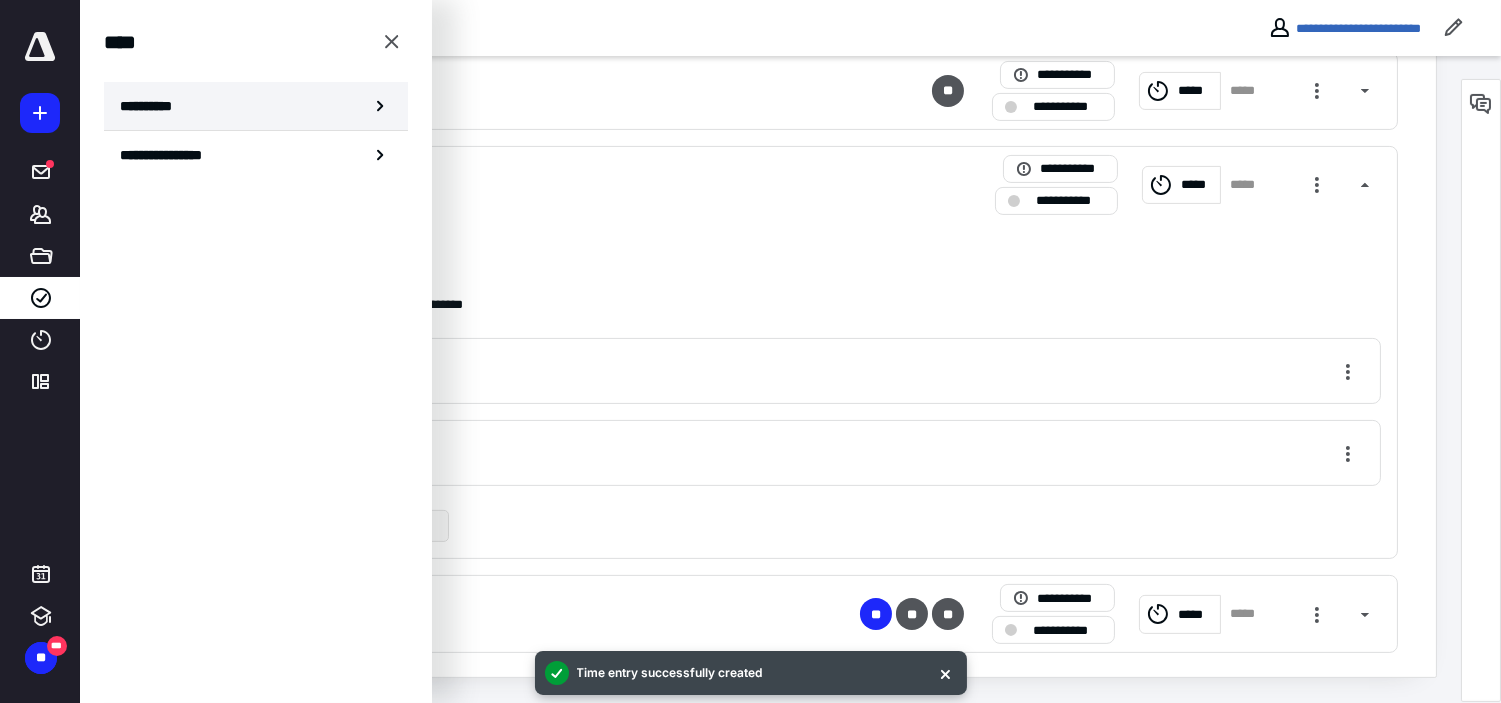 click on "**********" at bounding box center [256, 106] 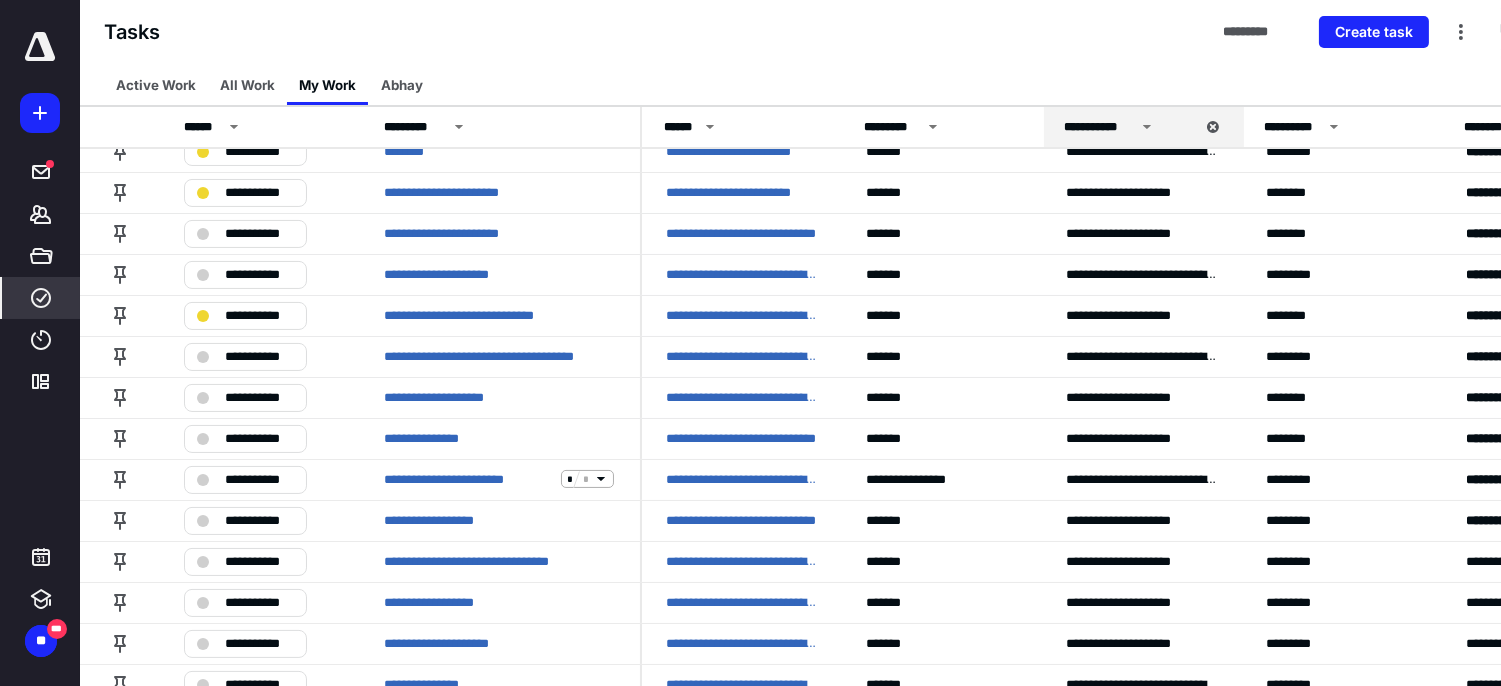 scroll, scrollTop: 555, scrollLeft: 0, axis: vertical 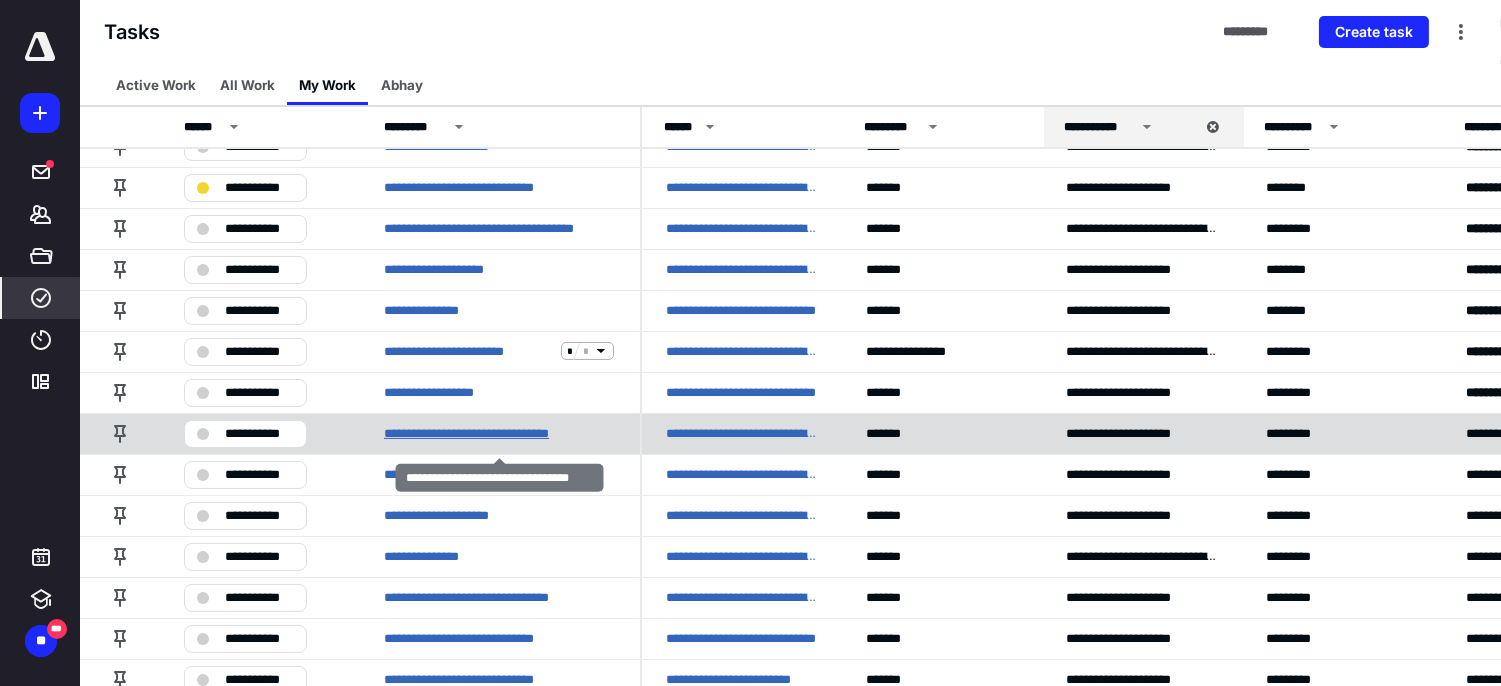 click on "**********" at bounding box center (485, 433) 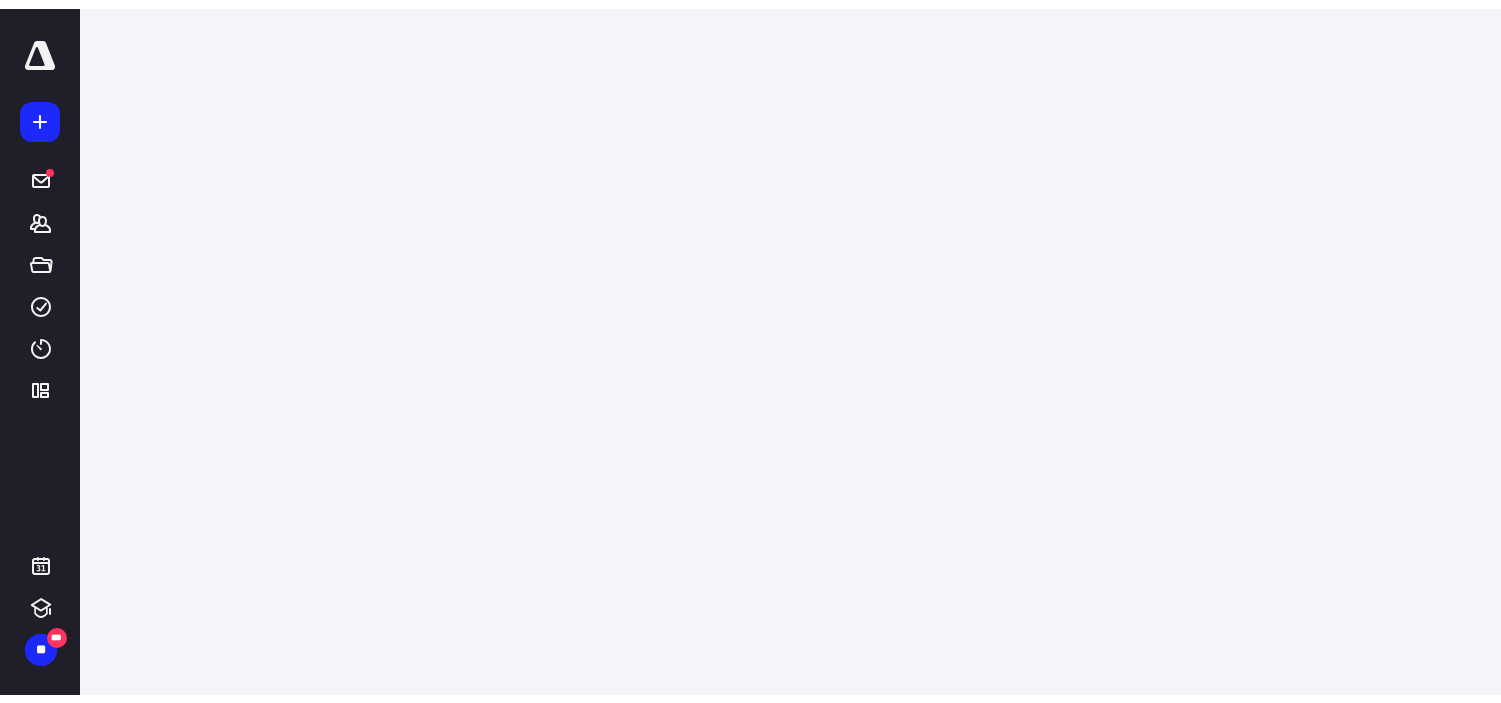 scroll, scrollTop: 0, scrollLeft: 0, axis: both 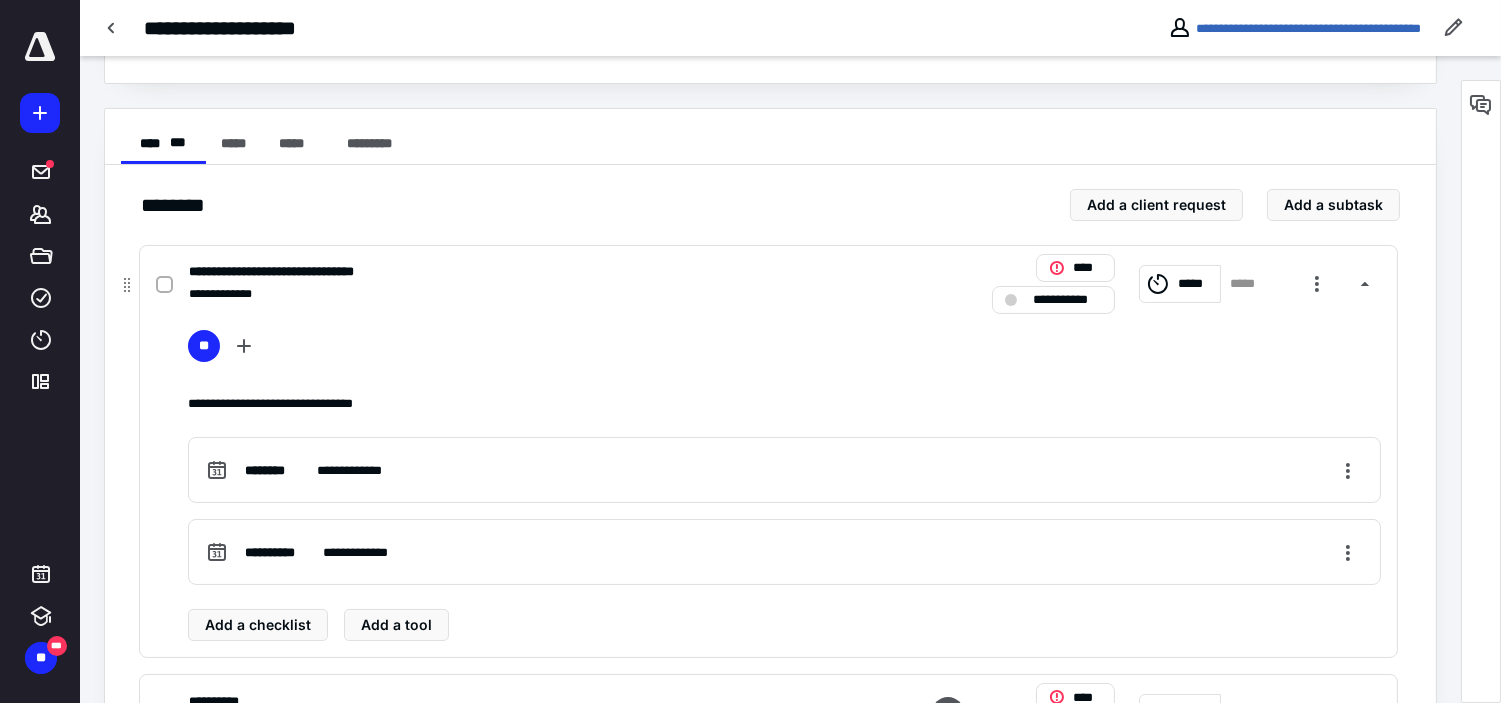 click on "**********" at bounding box center (784, 403) 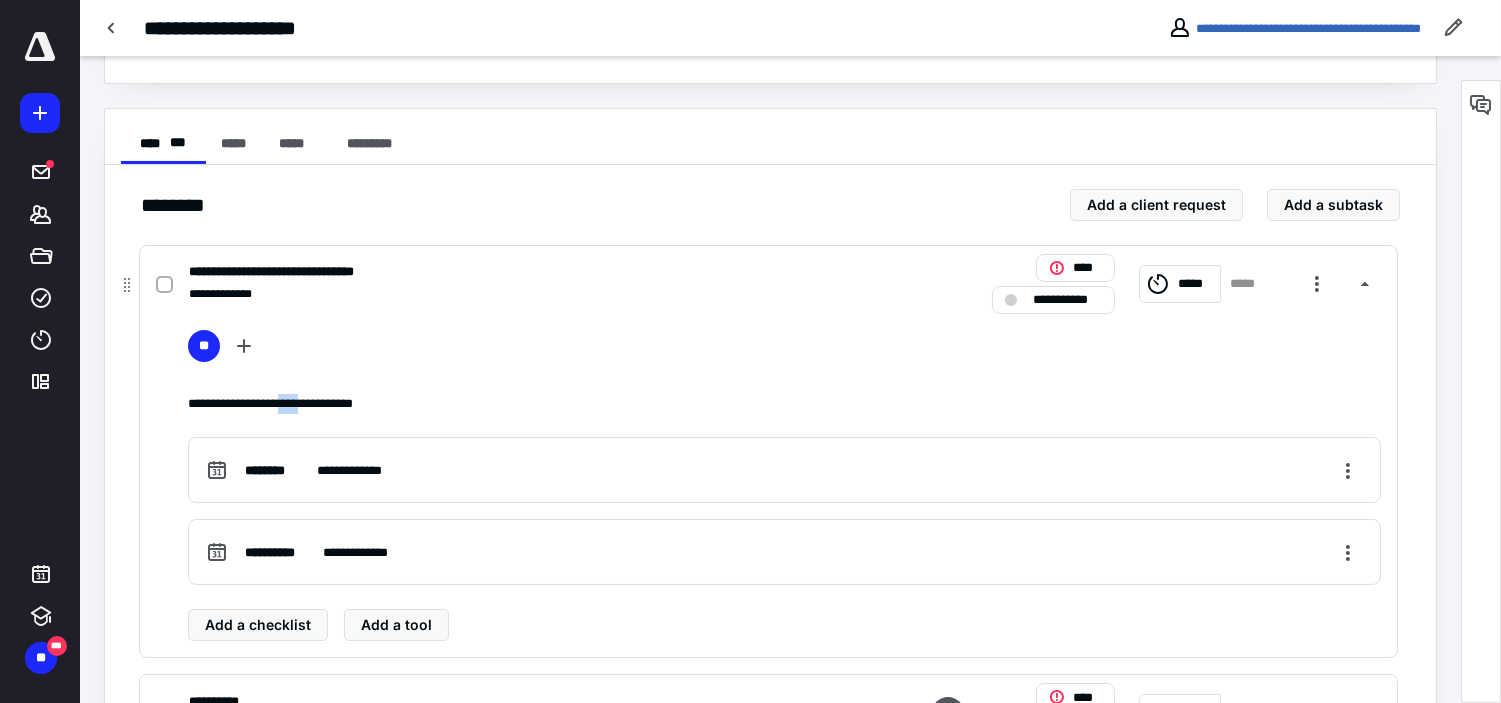 click on "**********" at bounding box center [784, 403] 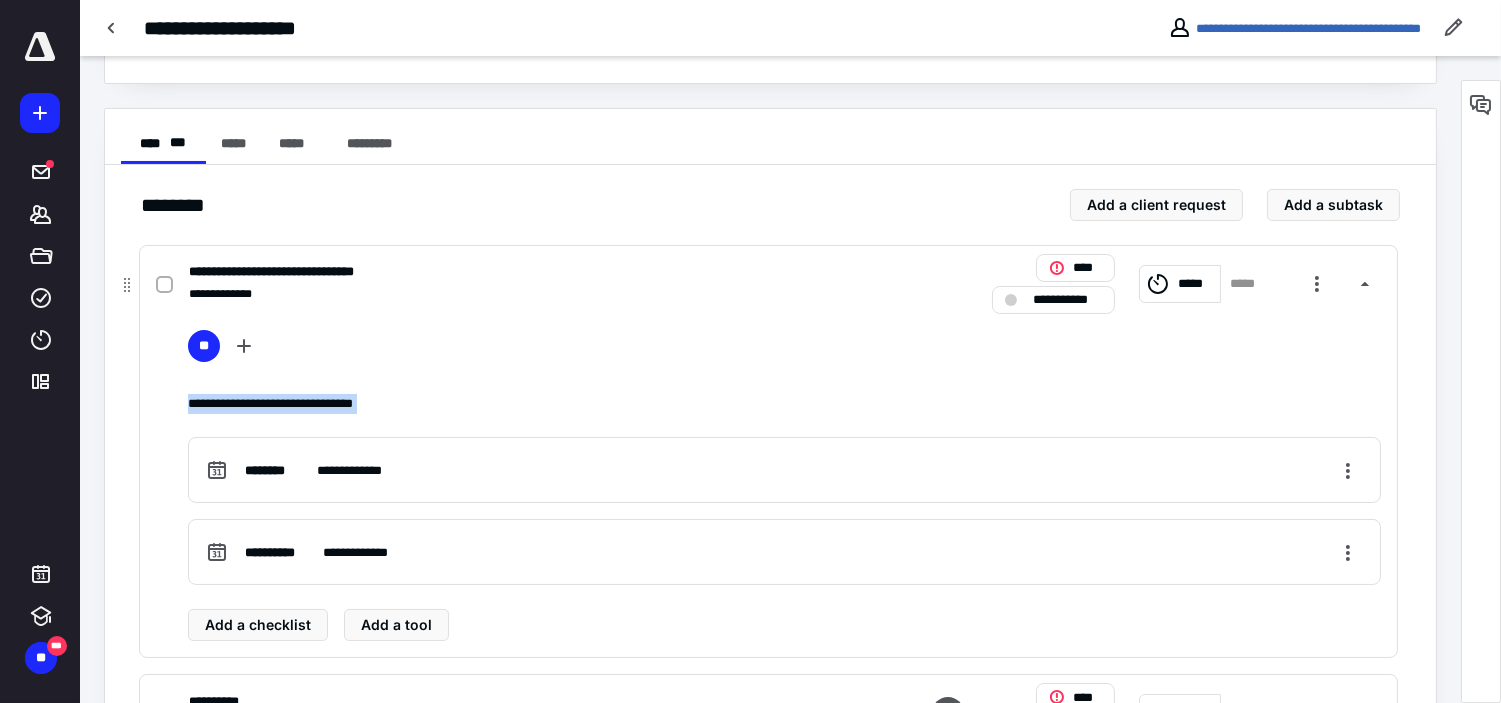click on "**********" at bounding box center [784, 403] 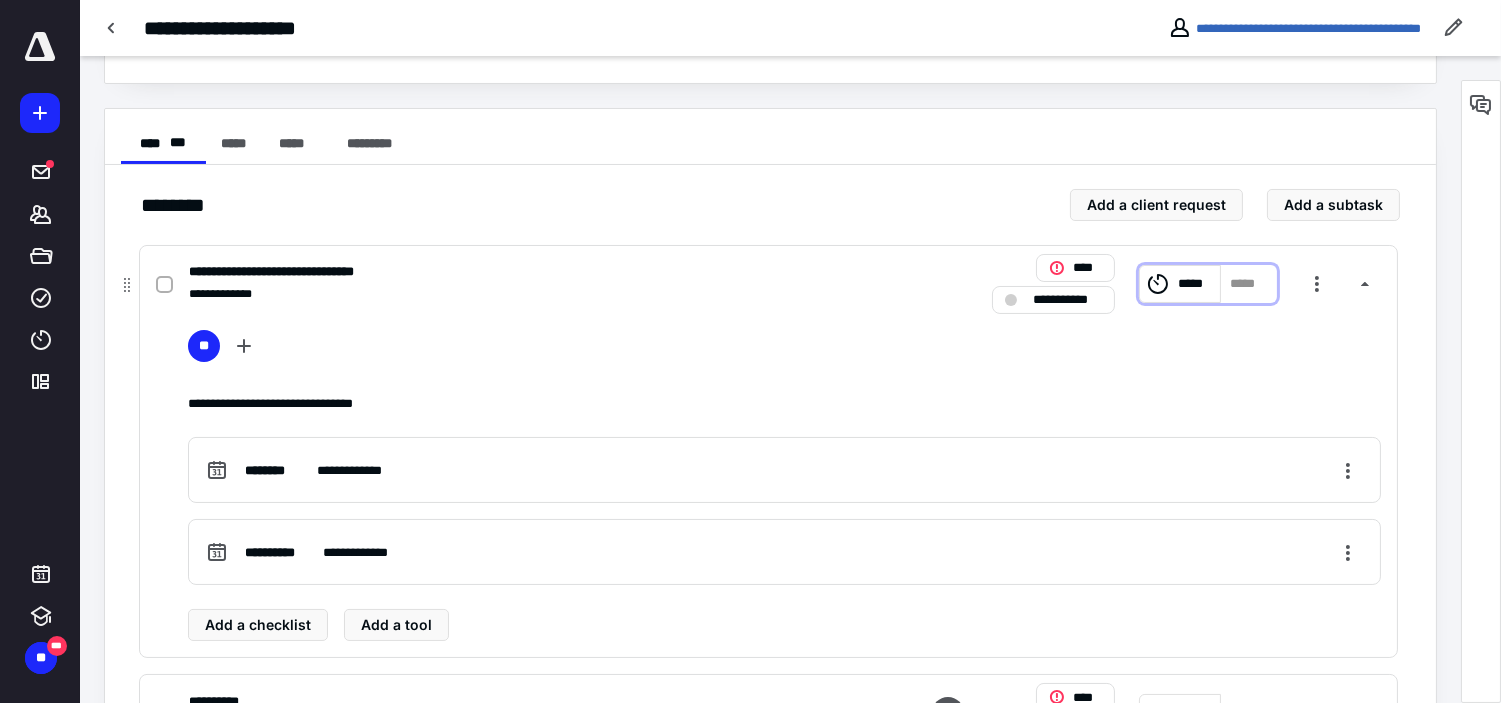 click on "*****" at bounding box center (1180, 284) 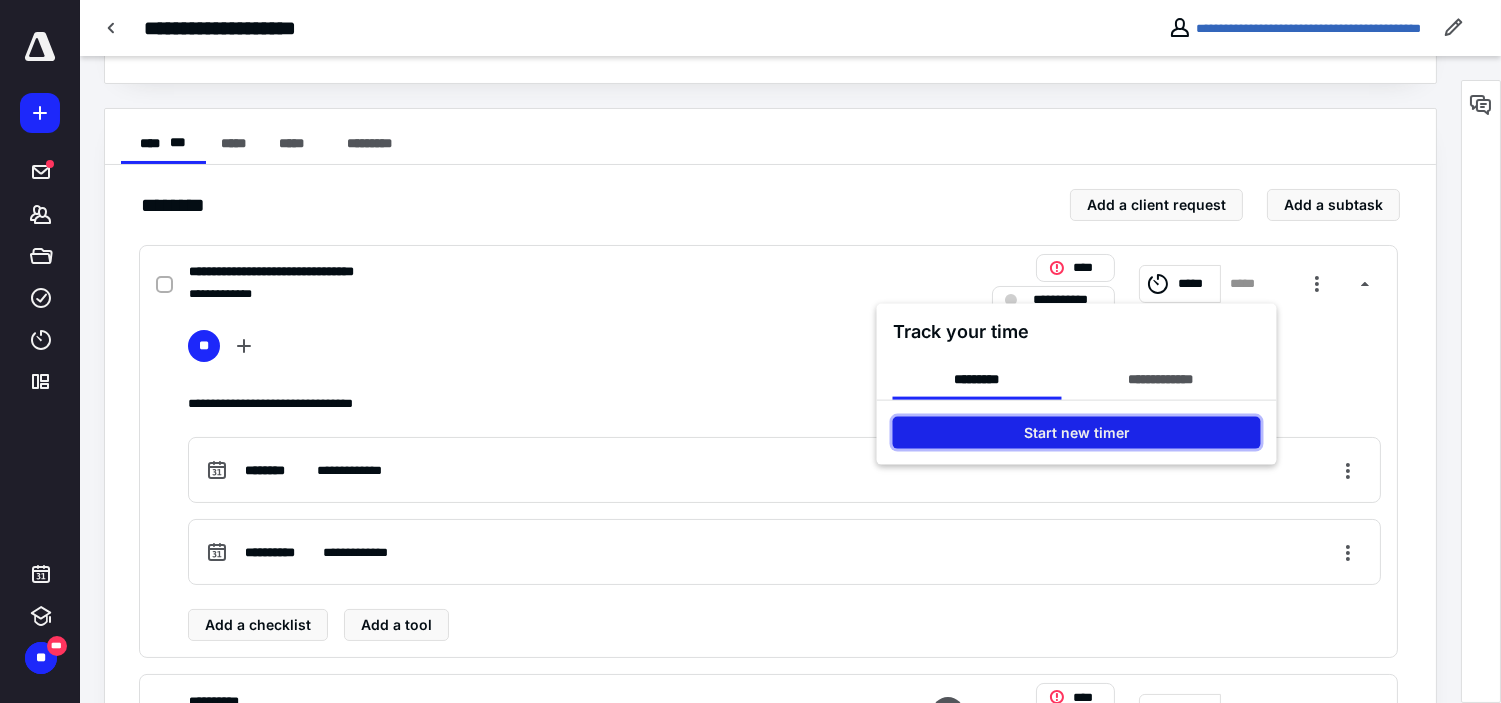 click on "Start new timer" at bounding box center (1077, 433) 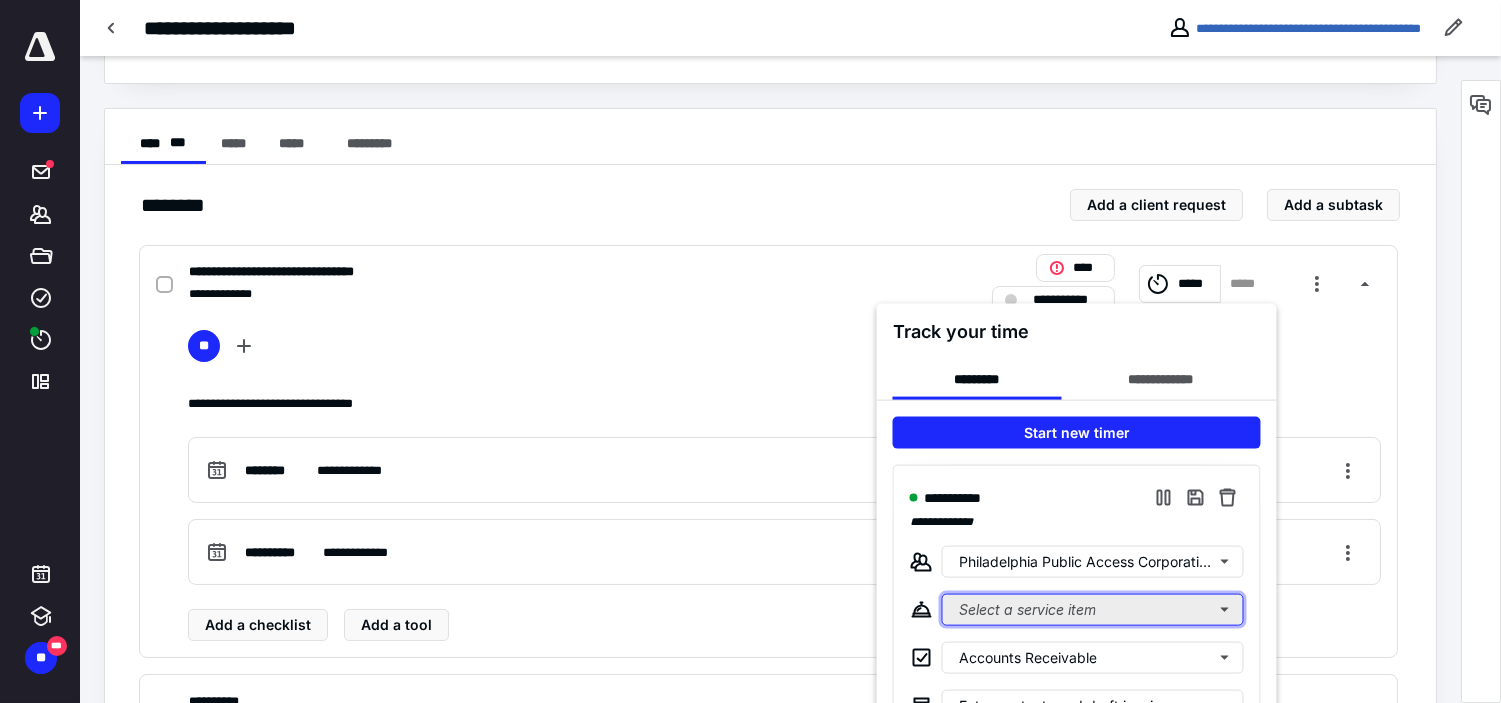 click on "Select a service item" at bounding box center [1093, 610] 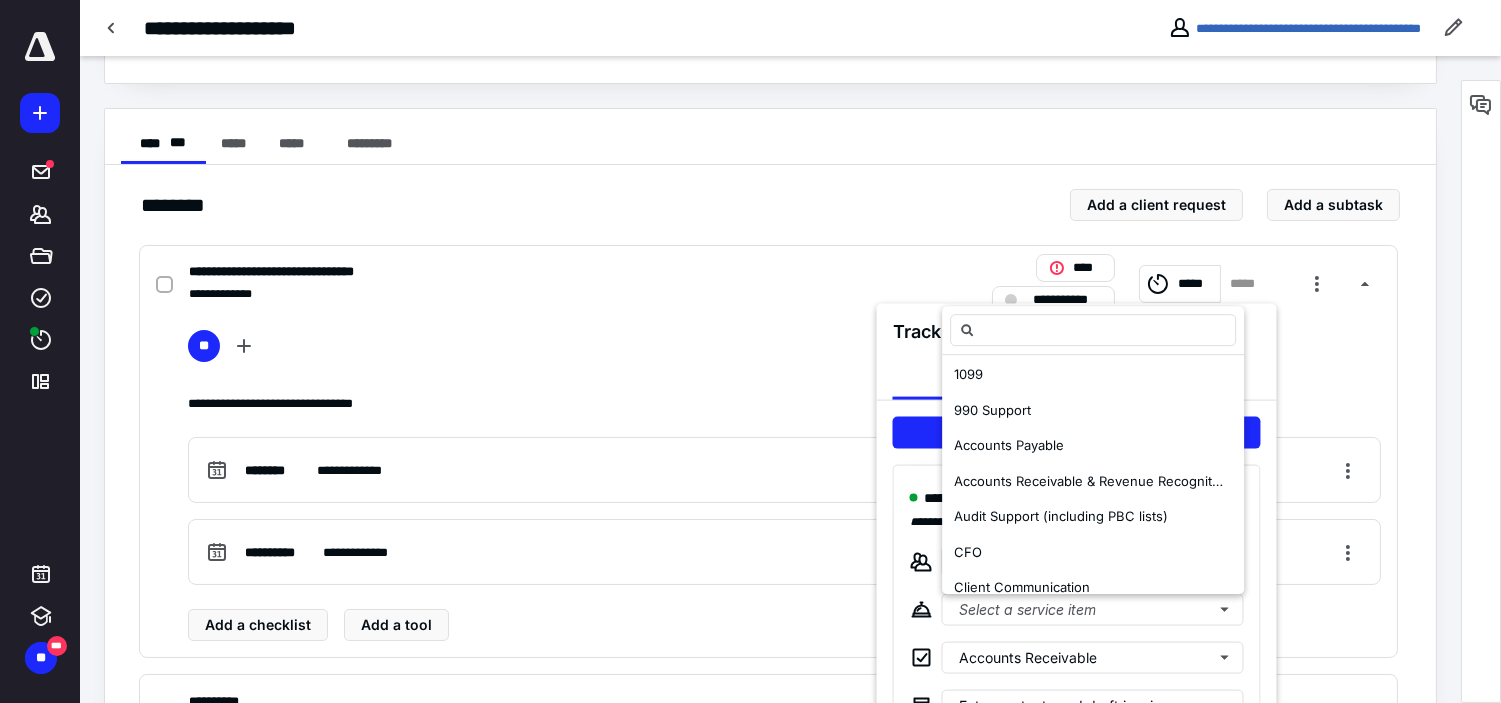 scroll, scrollTop: 0, scrollLeft: 0, axis: both 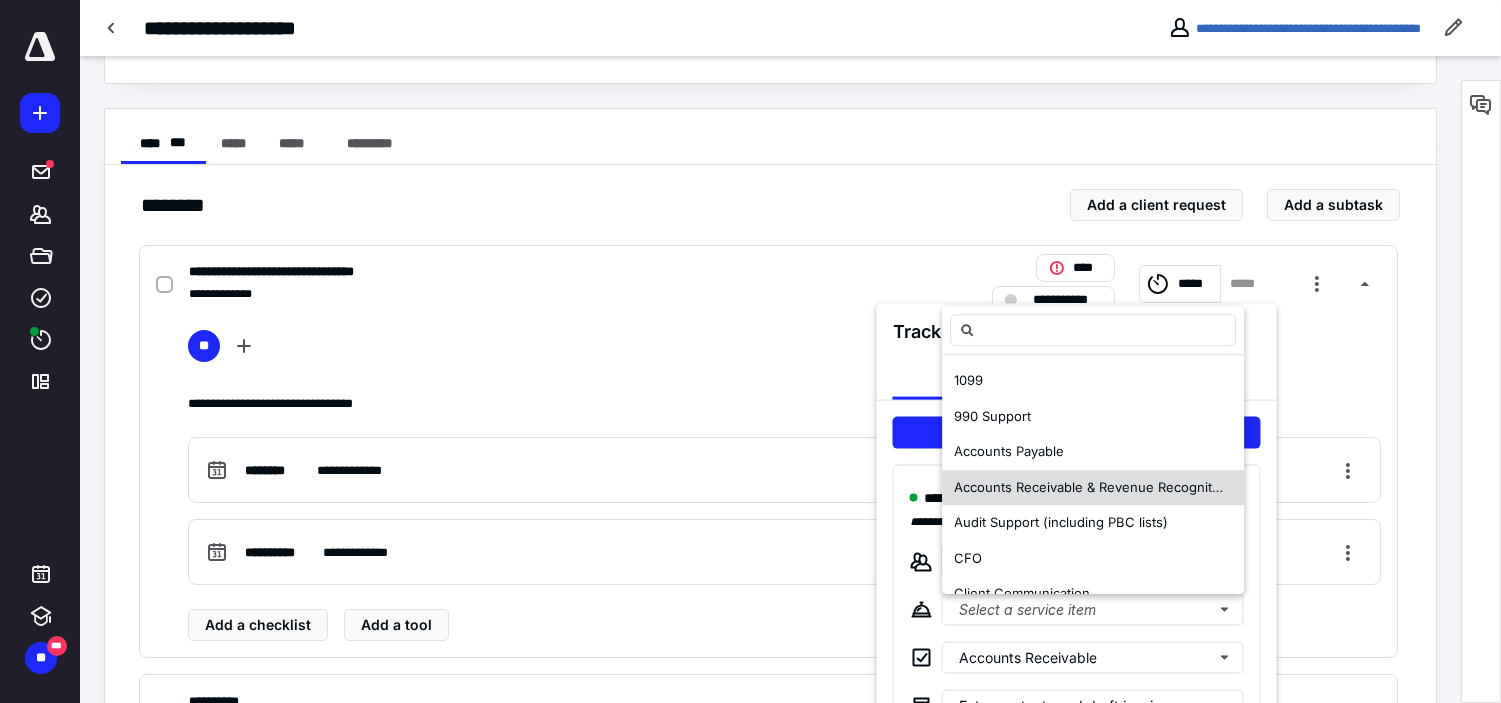 click on "Accounts Receivable & Revenue Recognition" at bounding box center [1092, 487] 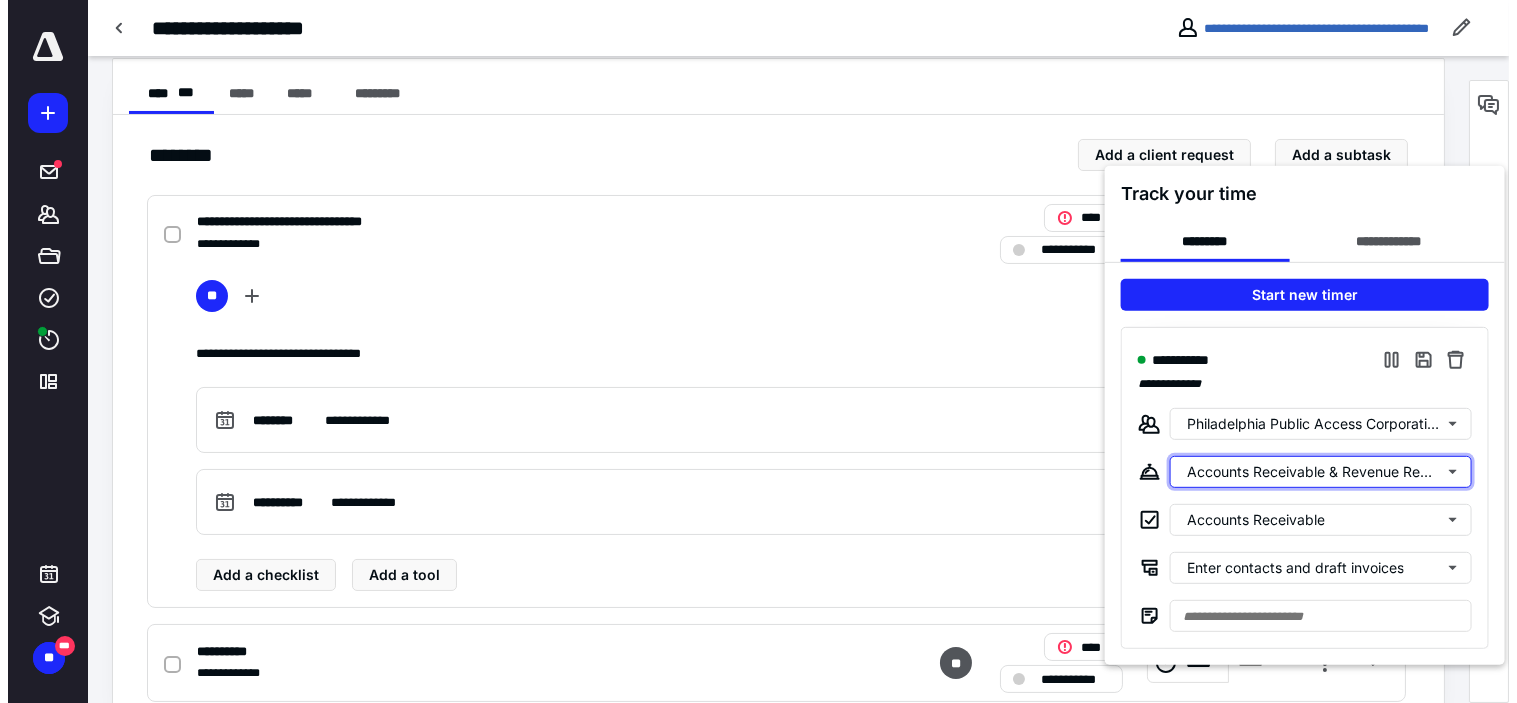 scroll, scrollTop: 432, scrollLeft: 0, axis: vertical 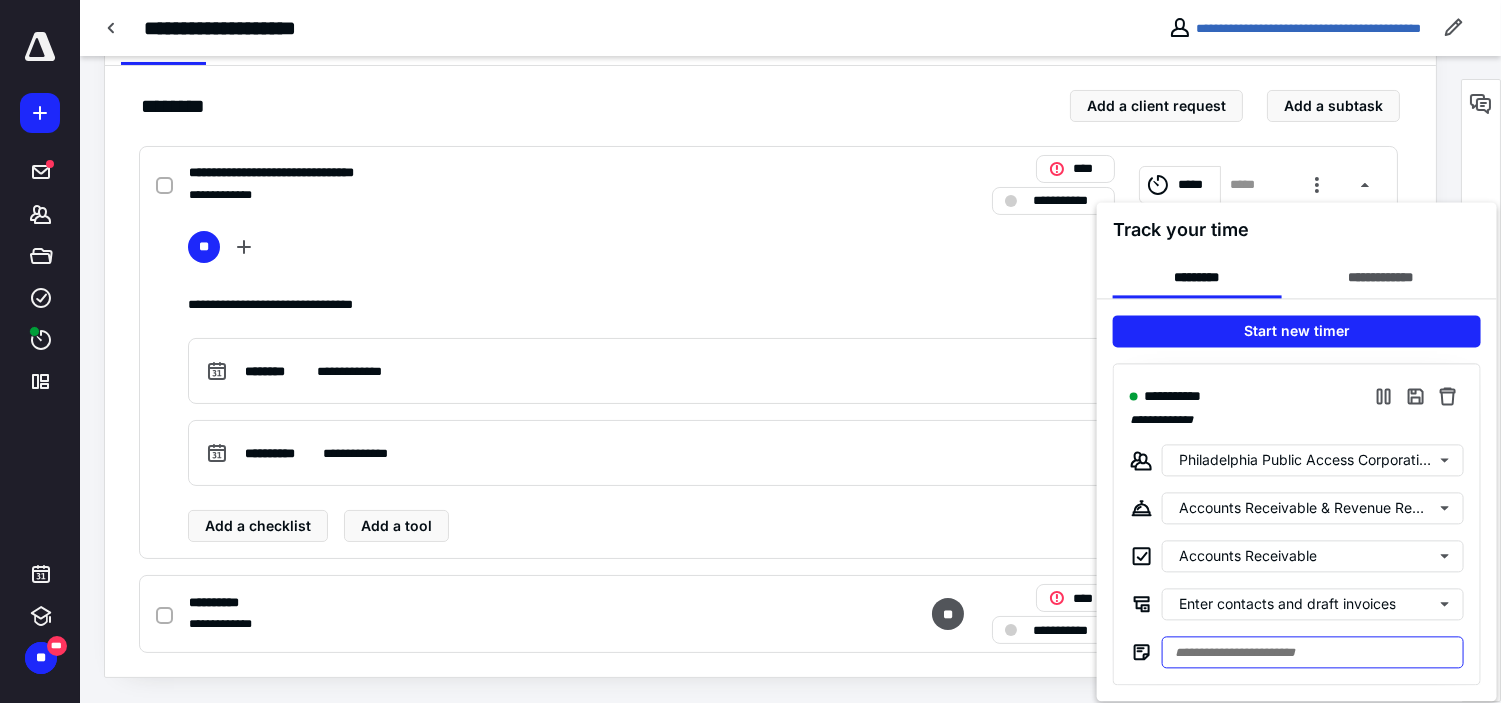 click at bounding box center [1313, 652] 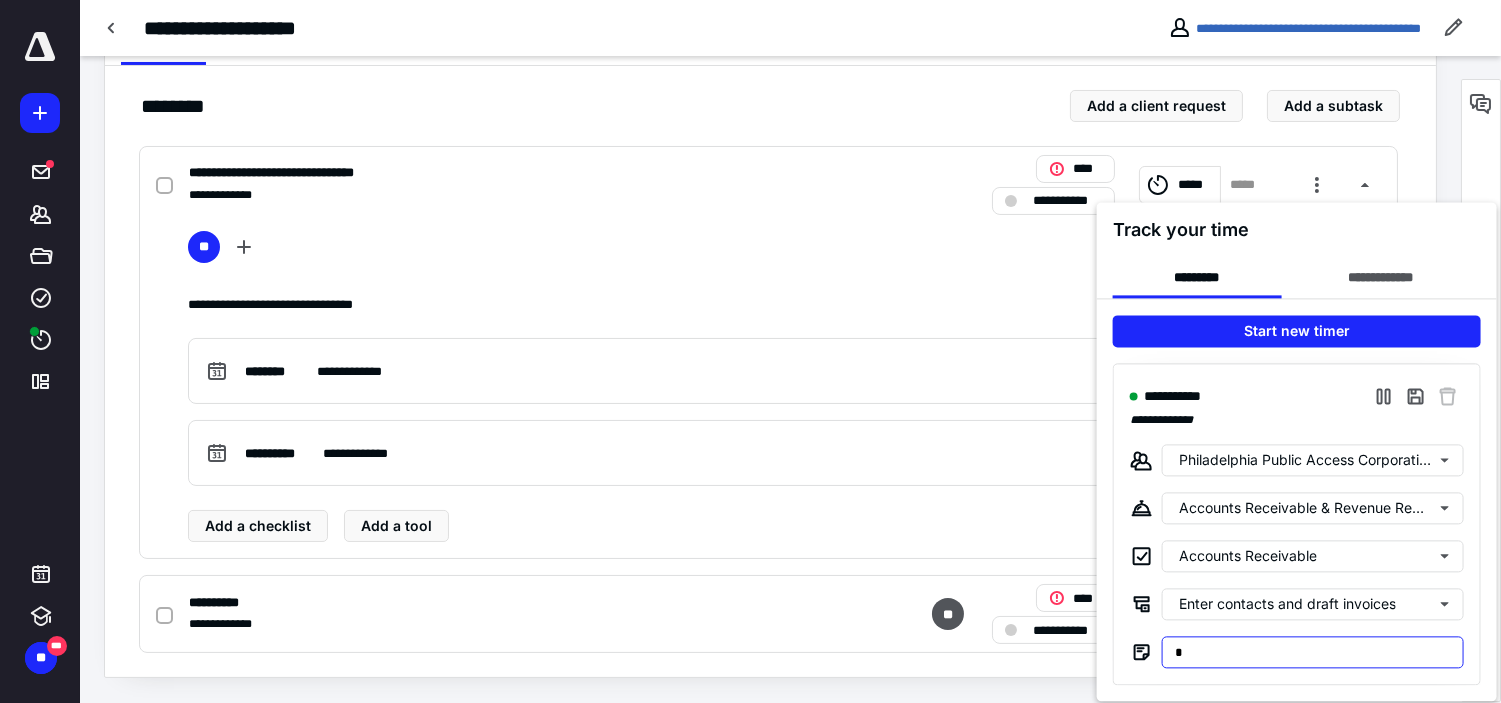 paste on "**********" 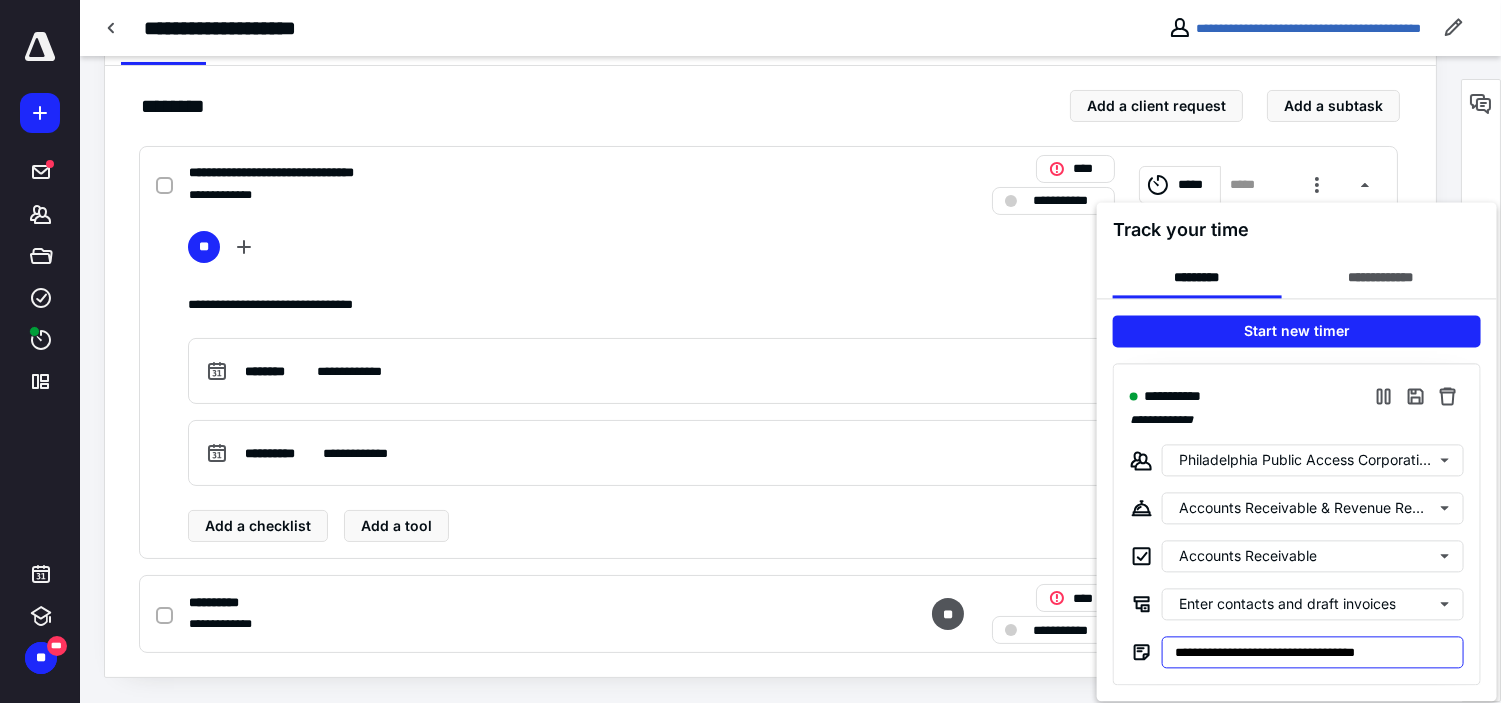 type on "*" 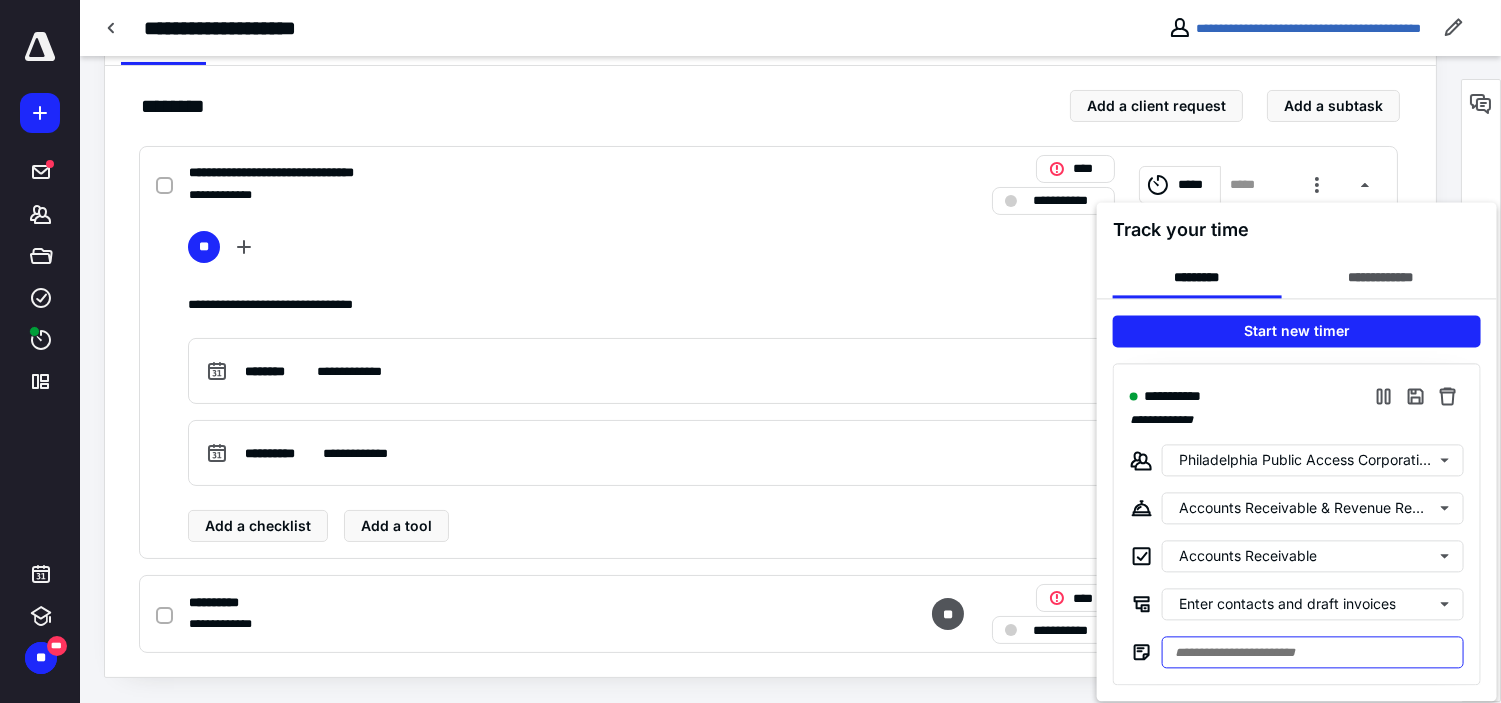 paste on "**********" 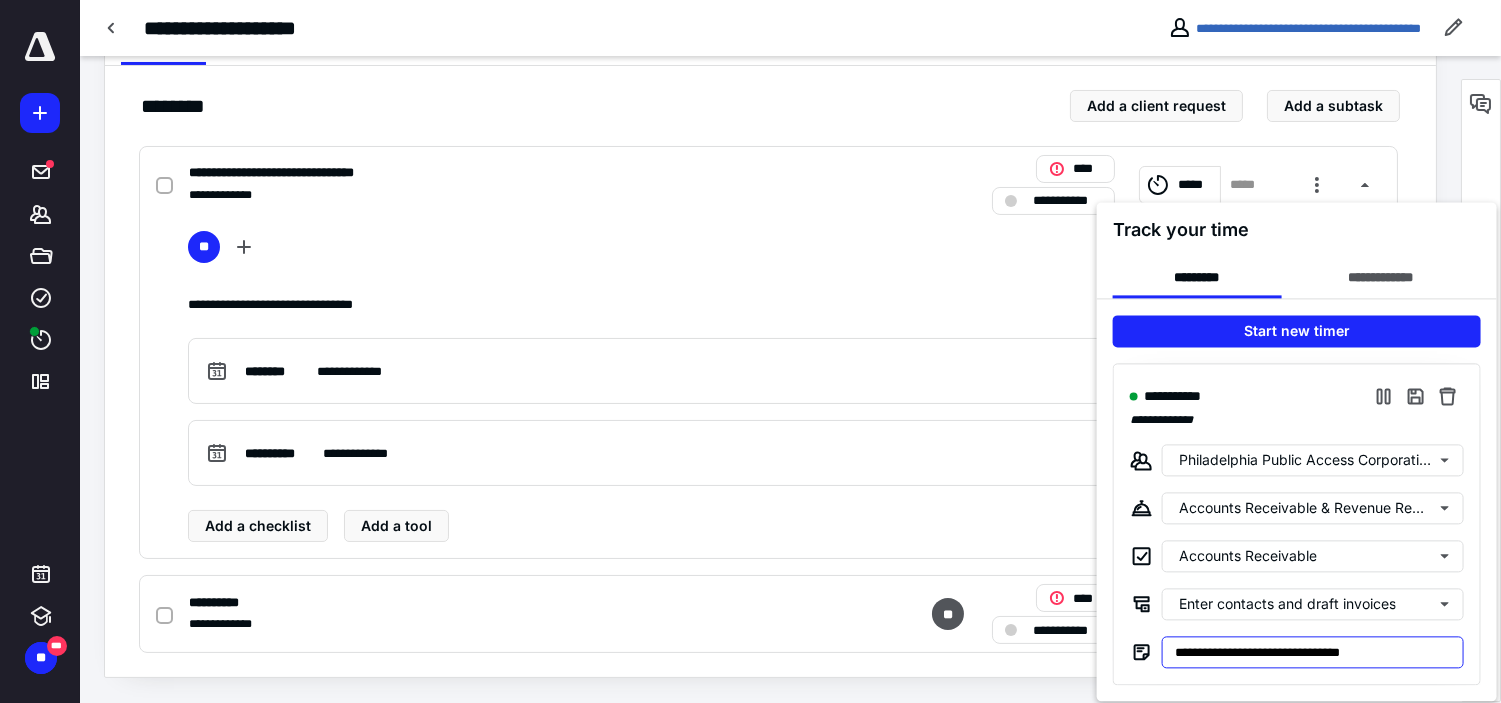 type on "**********" 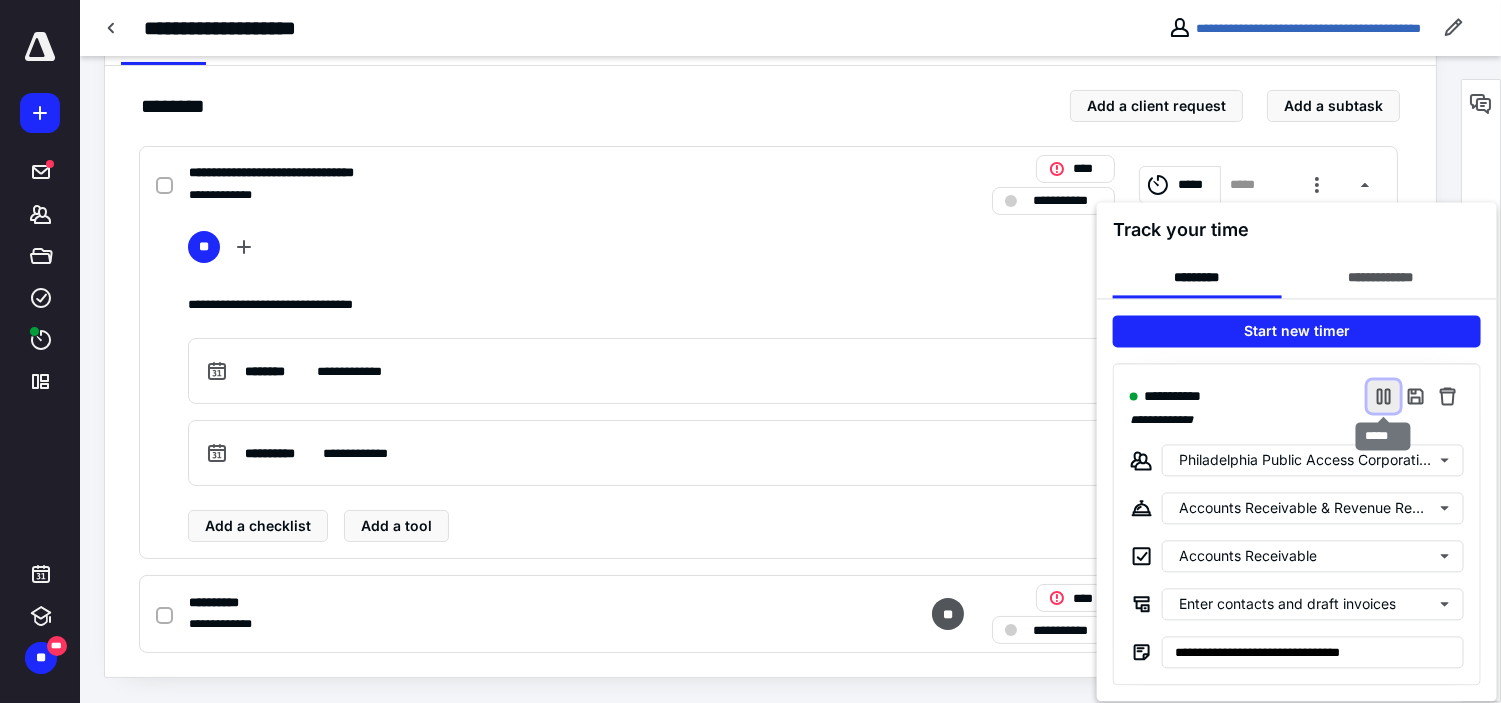 click at bounding box center [1384, 396] 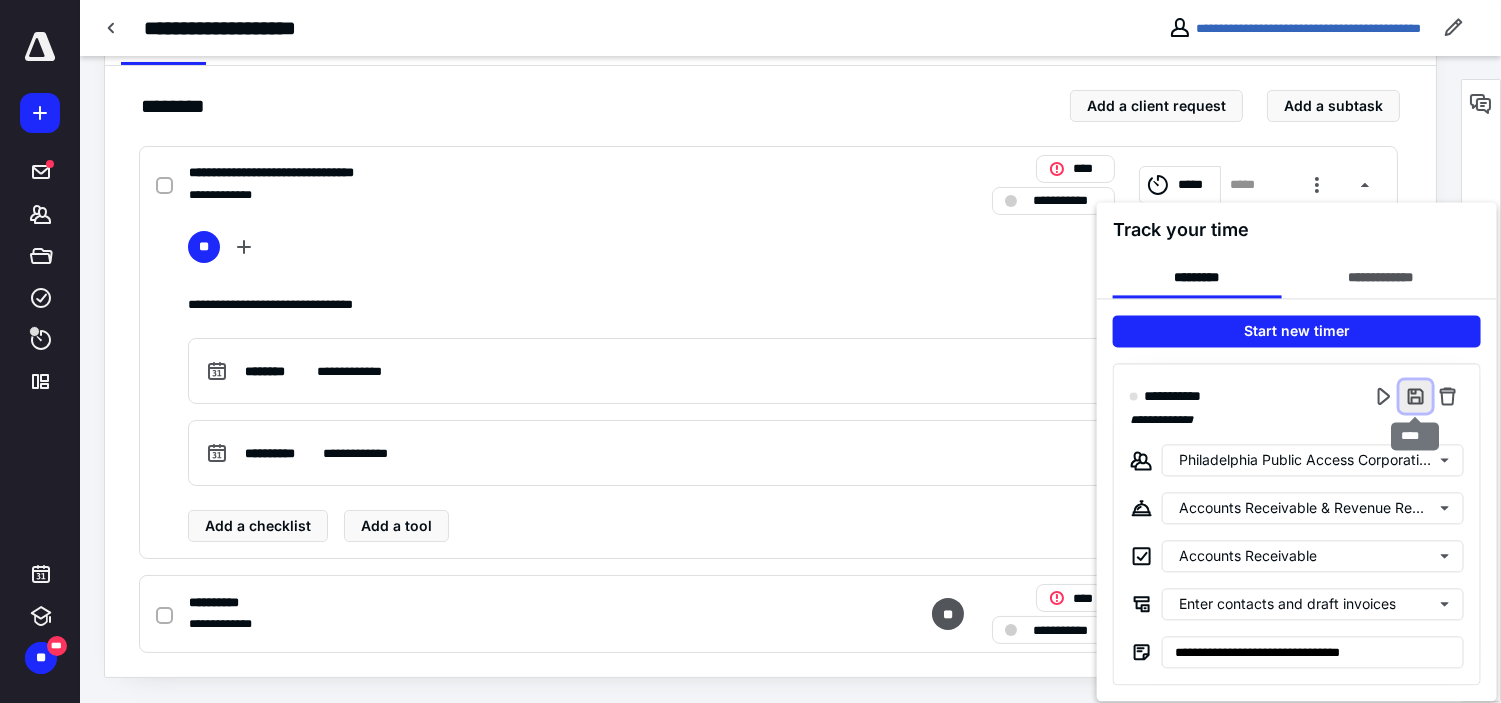 click at bounding box center [1416, 396] 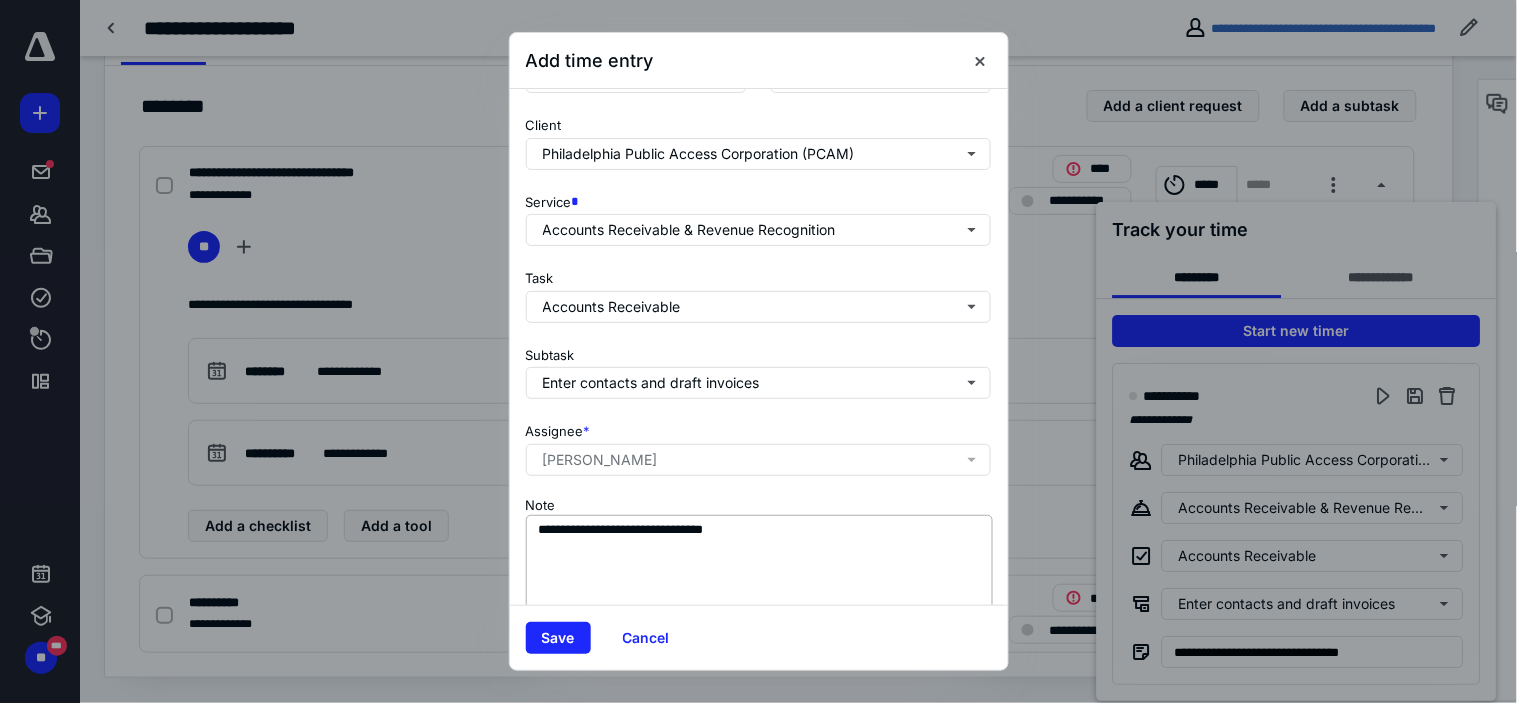 scroll, scrollTop: 272, scrollLeft: 0, axis: vertical 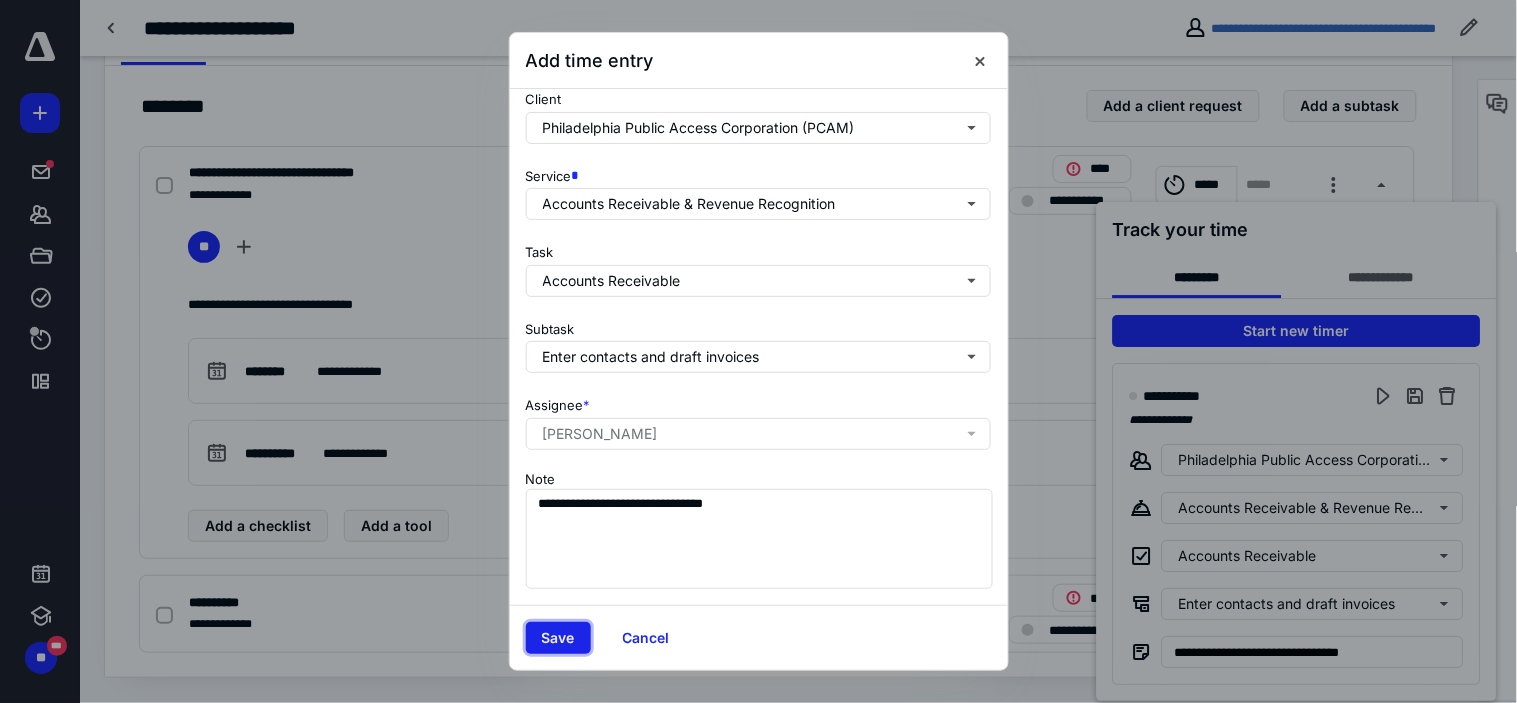 click on "Save" at bounding box center (558, 638) 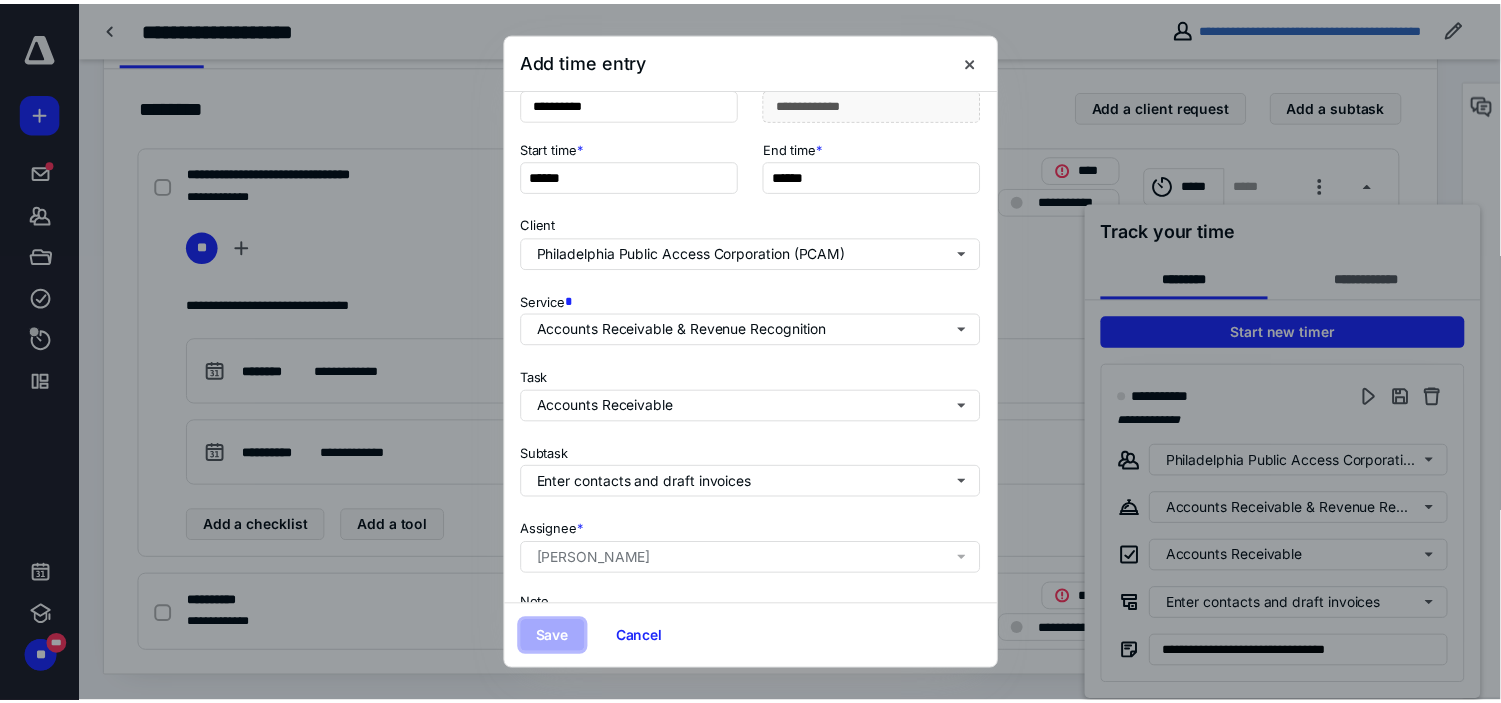 scroll, scrollTop: 0, scrollLeft: 0, axis: both 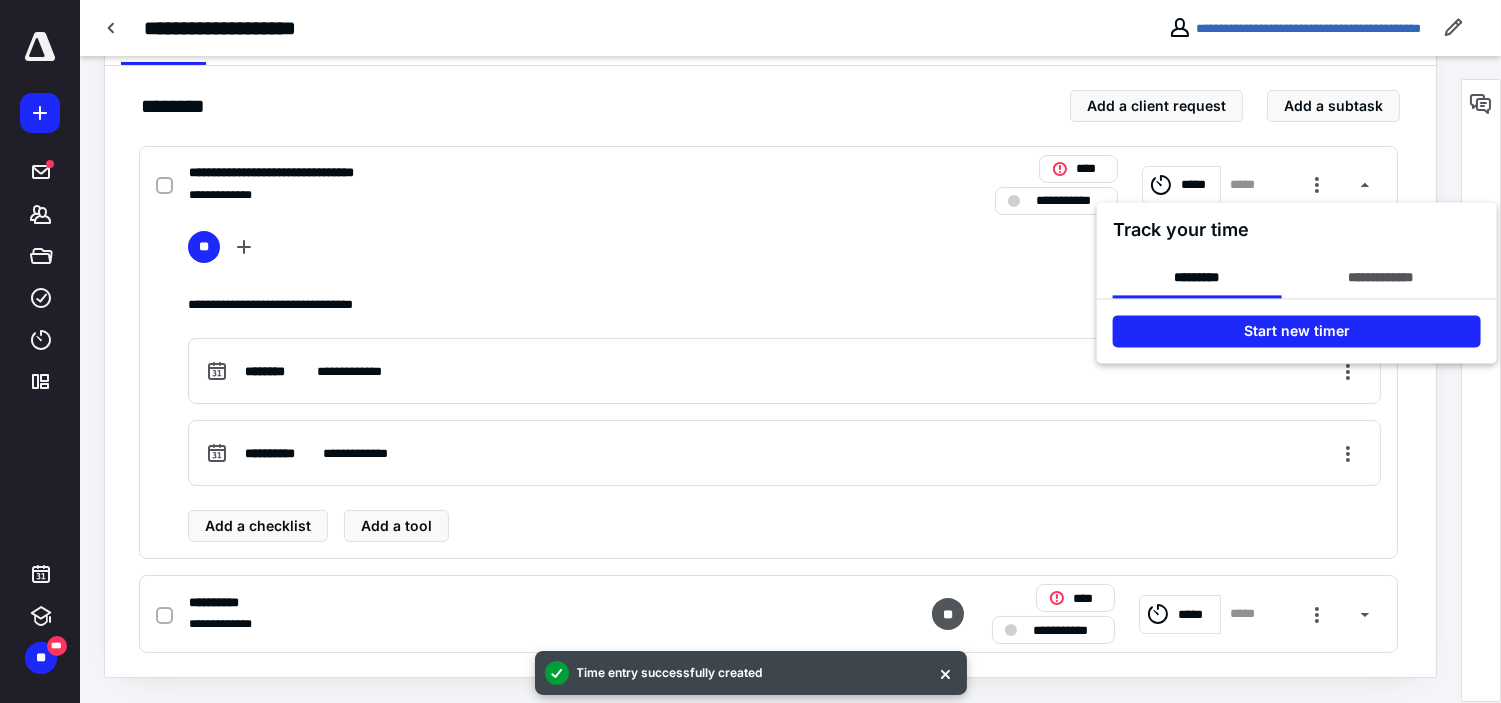 click at bounding box center (750, 351) 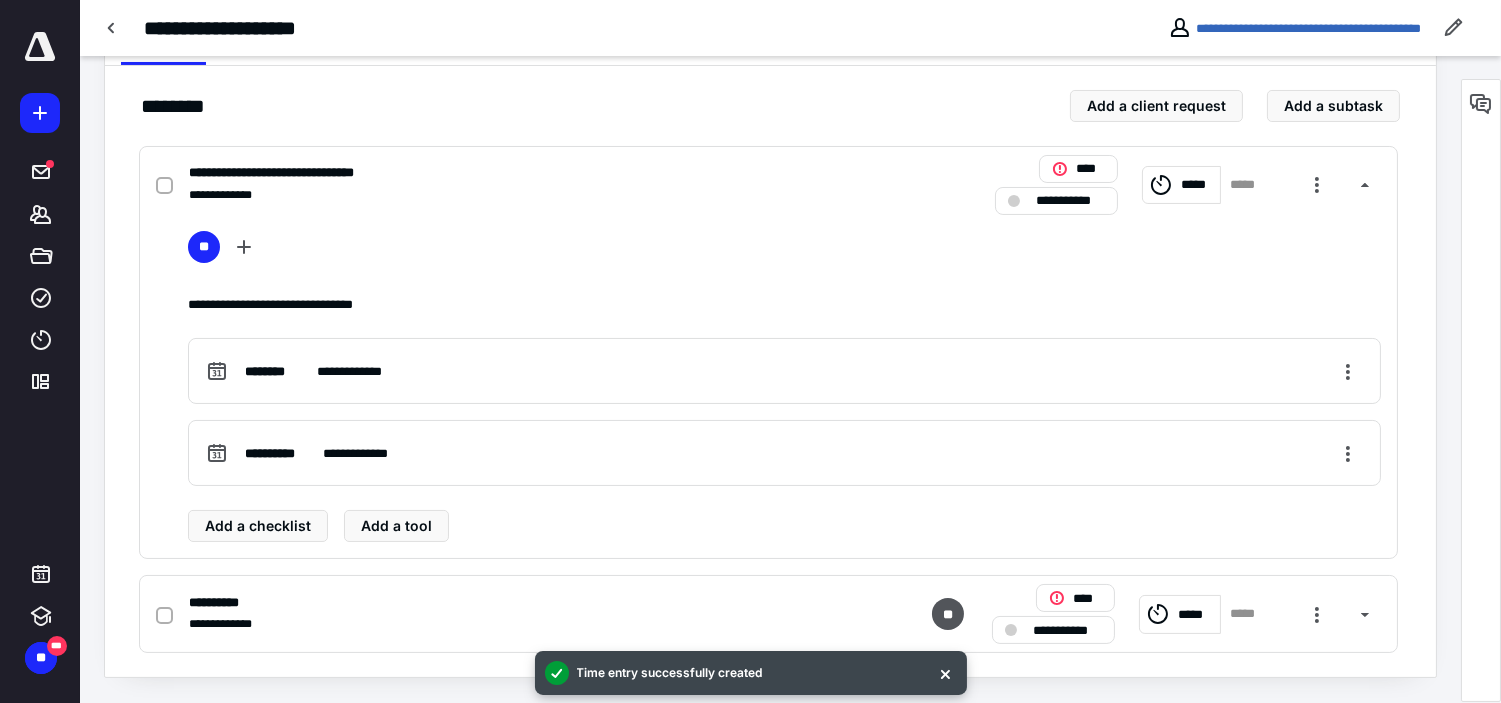 click on "**********" at bounding box center (1070, 200) 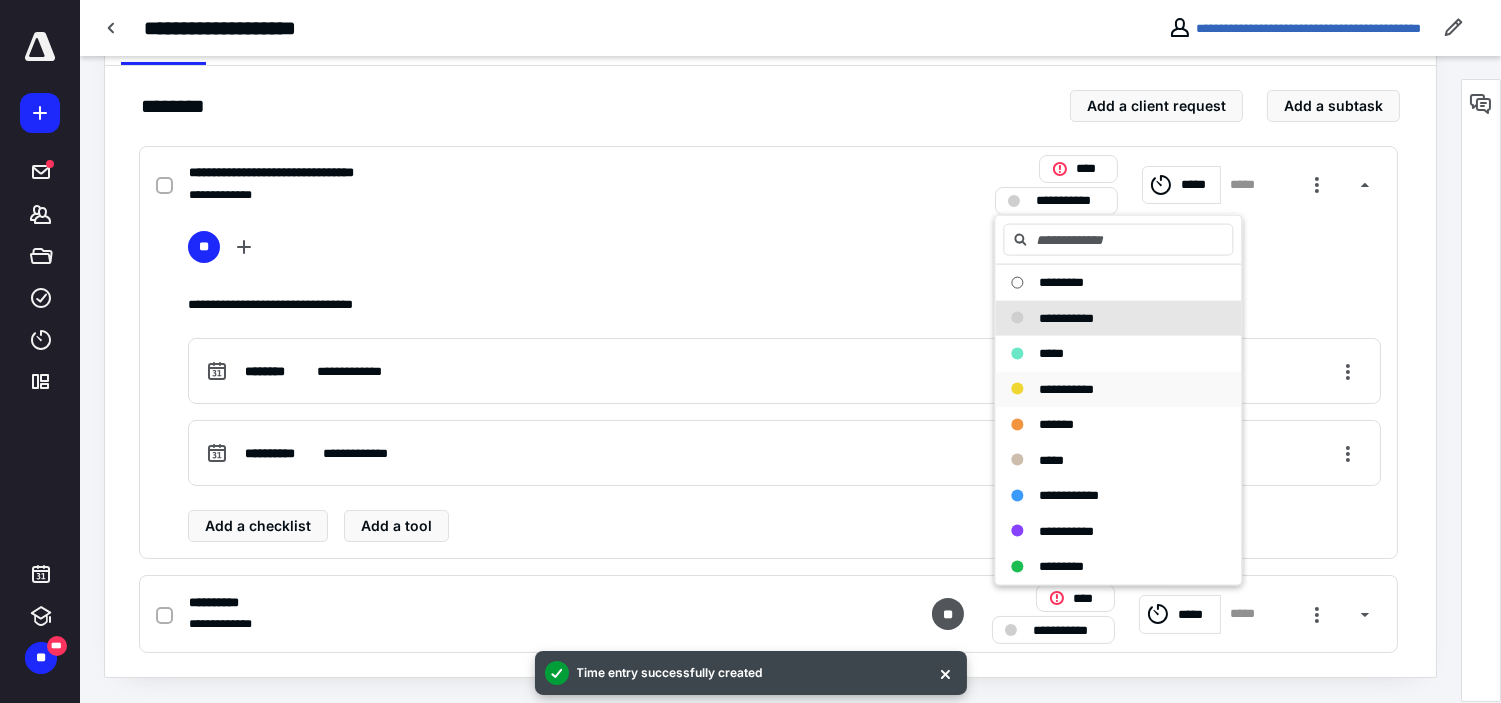 click on "**********" at bounding box center (1066, 388) 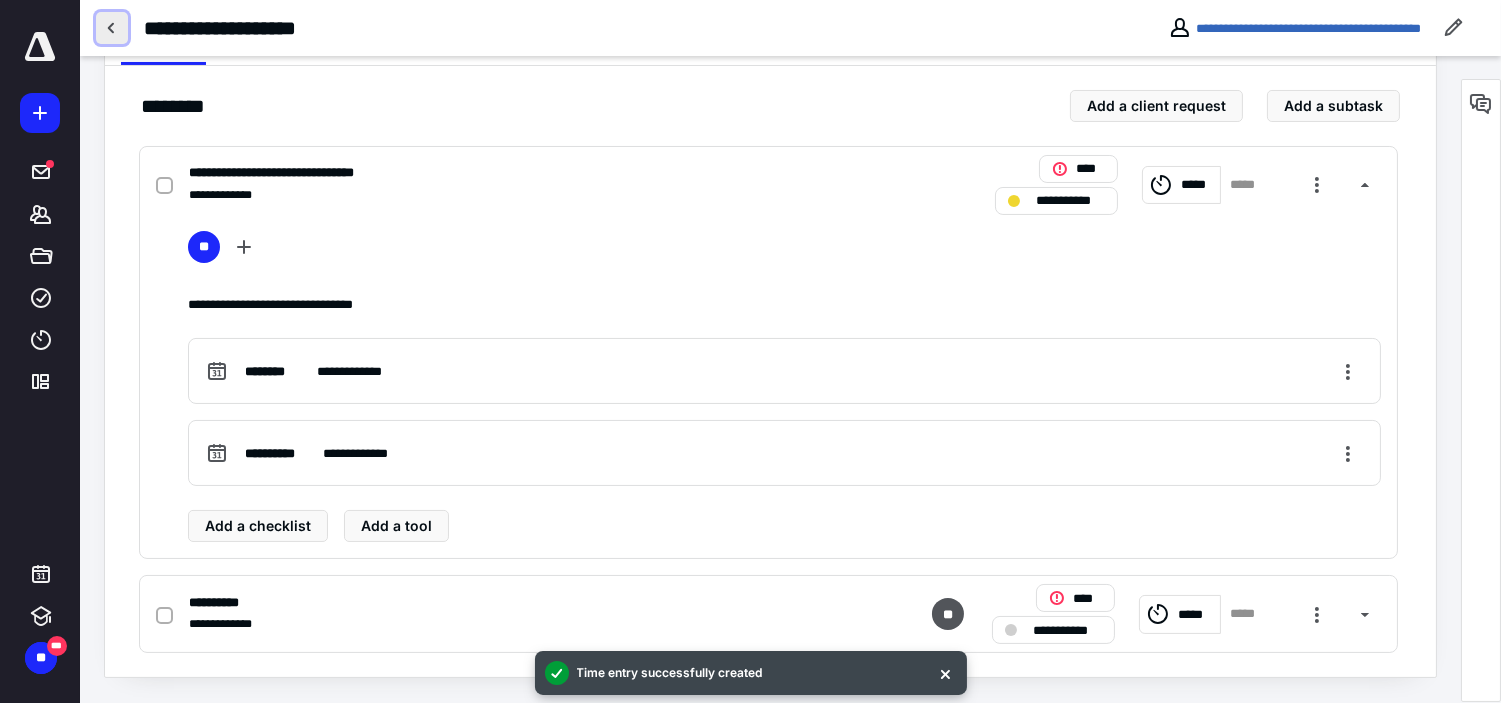 click at bounding box center [112, 28] 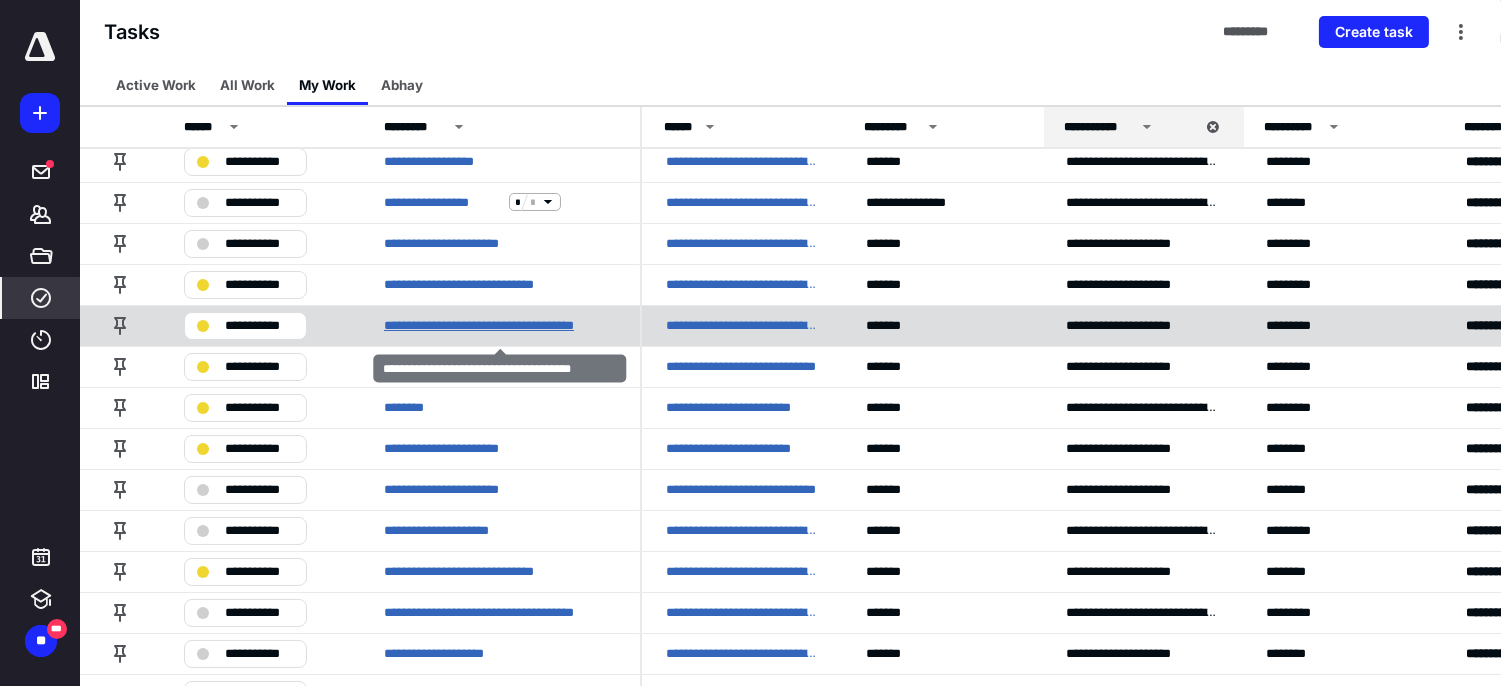 scroll, scrollTop: 222, scrollLeft: 0, axis: vertical 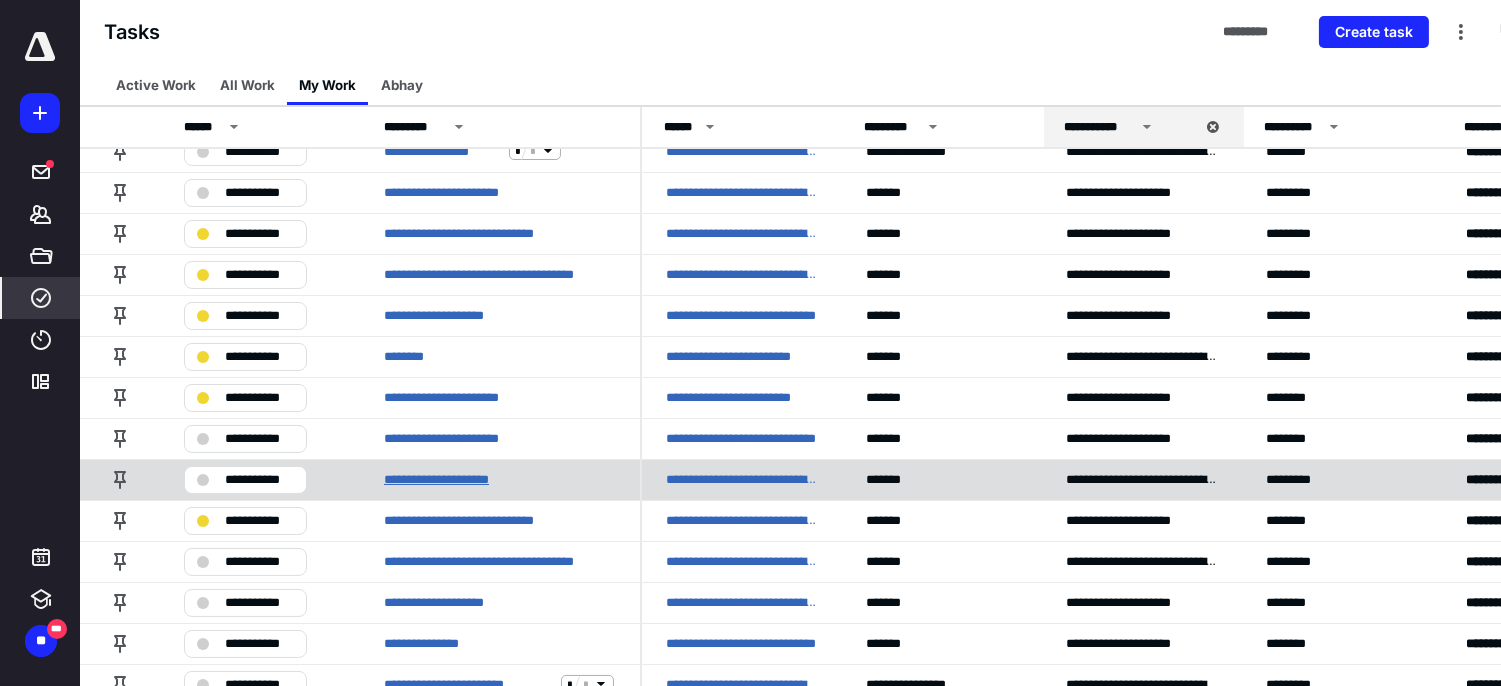 click on "**********" at bounding box center (463, 479) 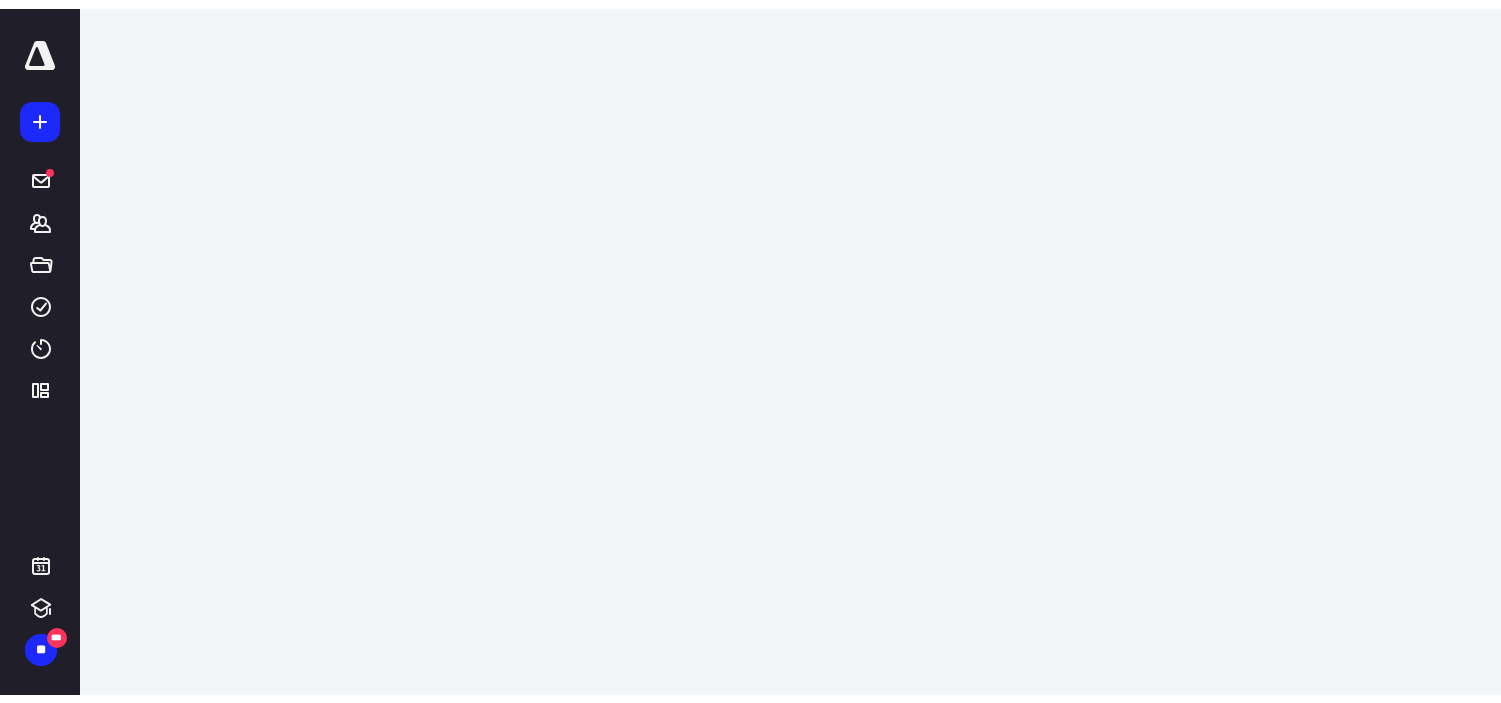 scroll, scrollTop: 0, scrollLeft: 0, axis: both 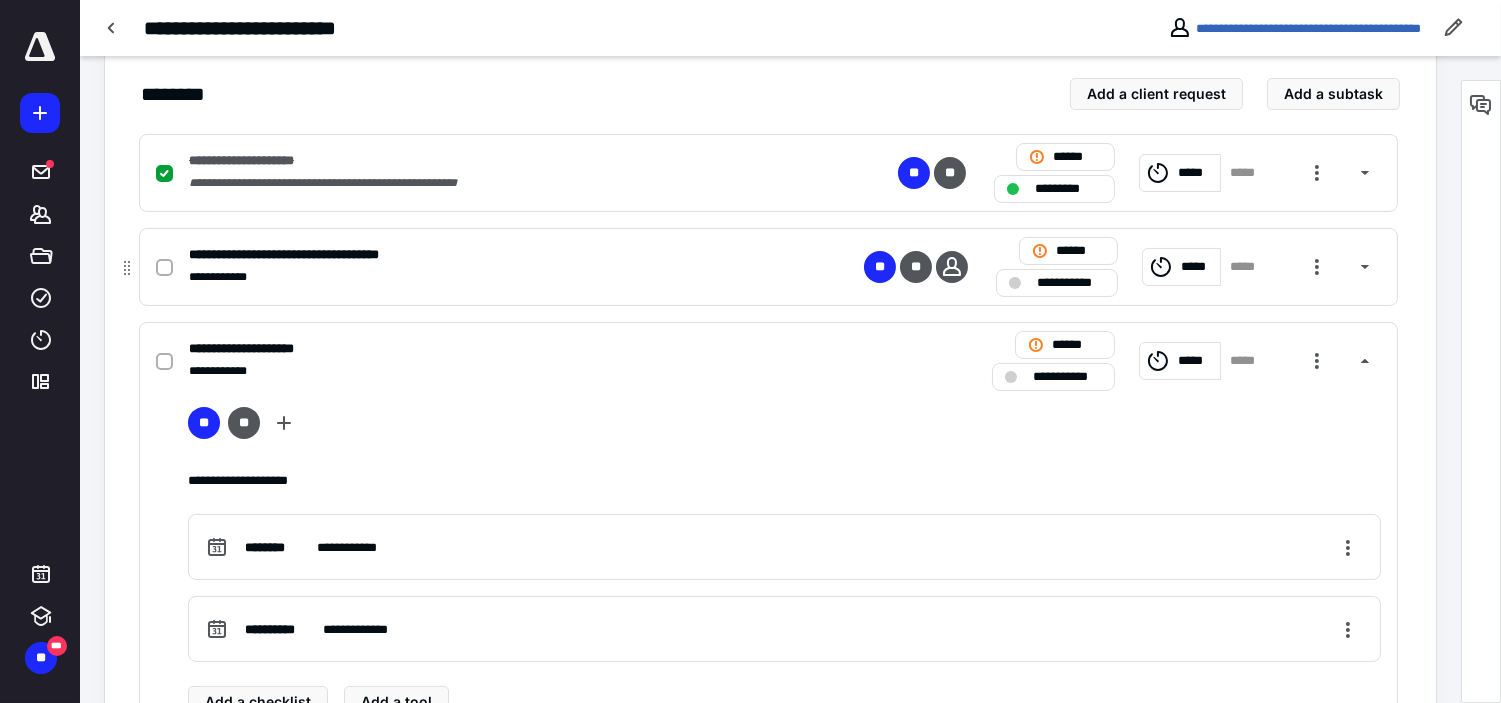 click on "**********" at bounding box center [506, 254] 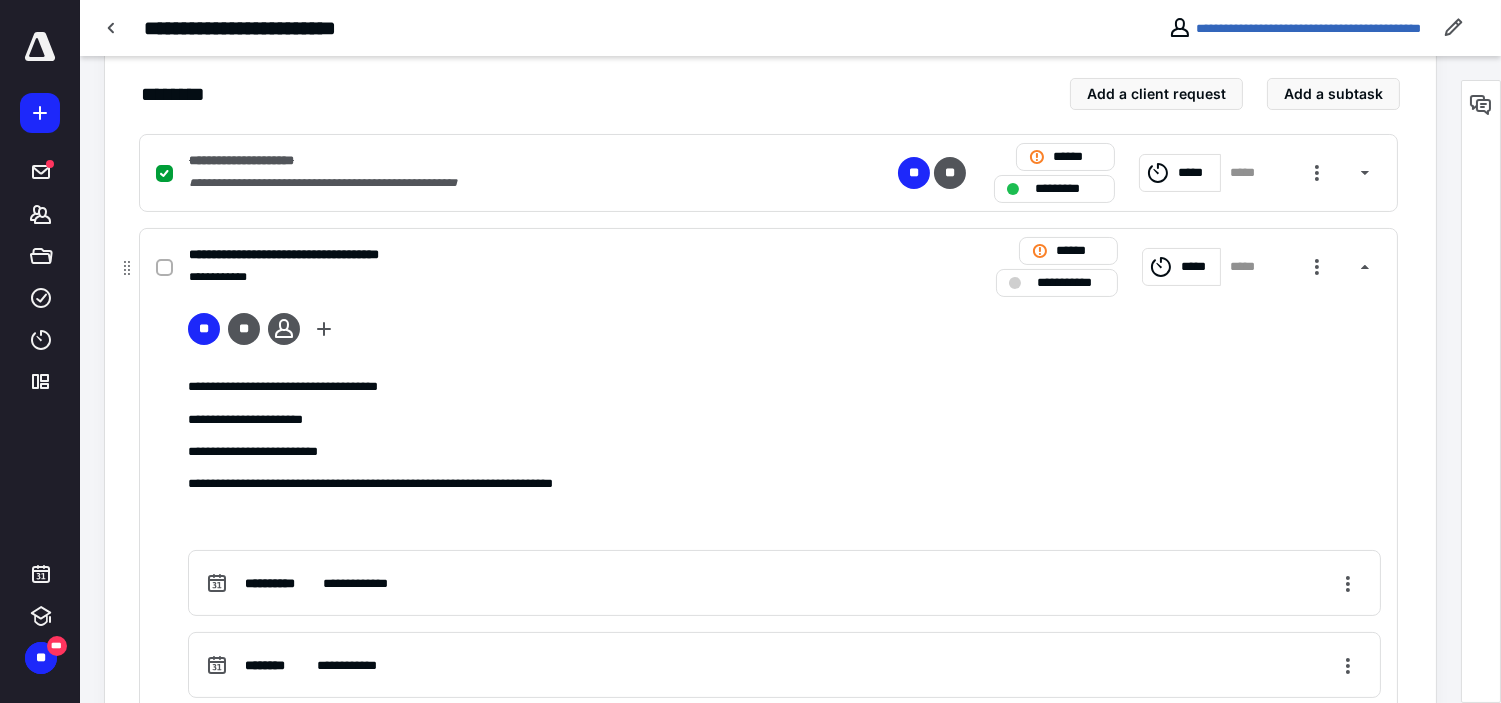 click on "*****" at bounding box center [1181, 267] 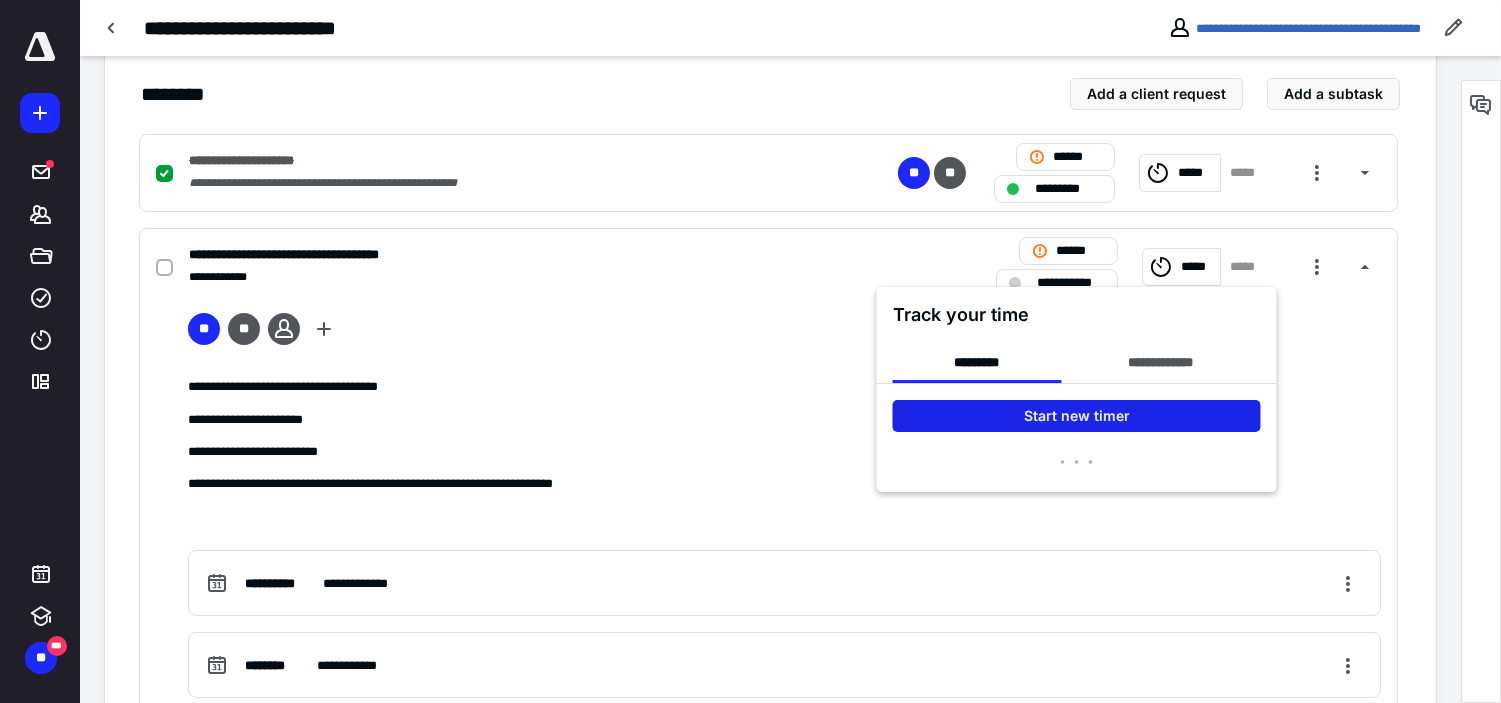 click on "Start new timer" at bounding box center (1077, 416) 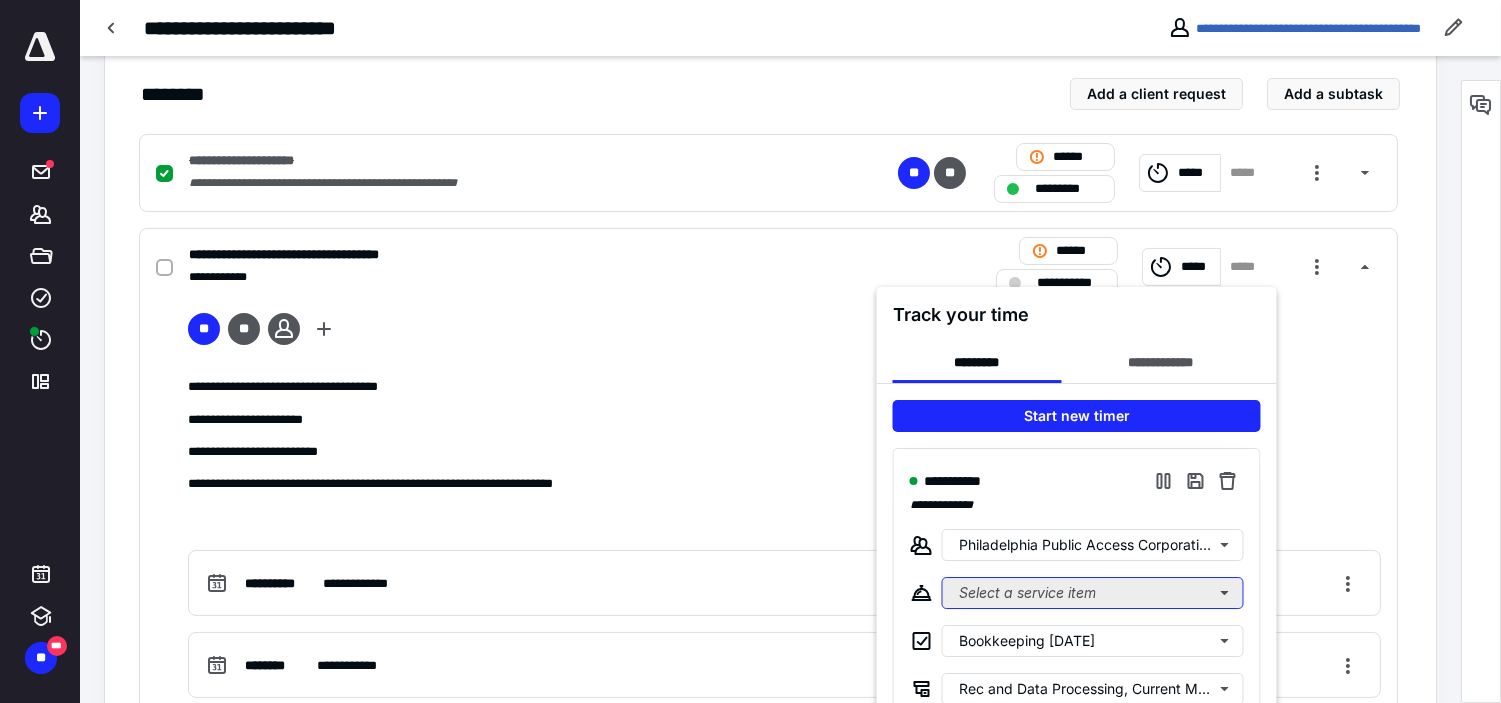 click on "Select a service item" at bounding box center (1093, 593) 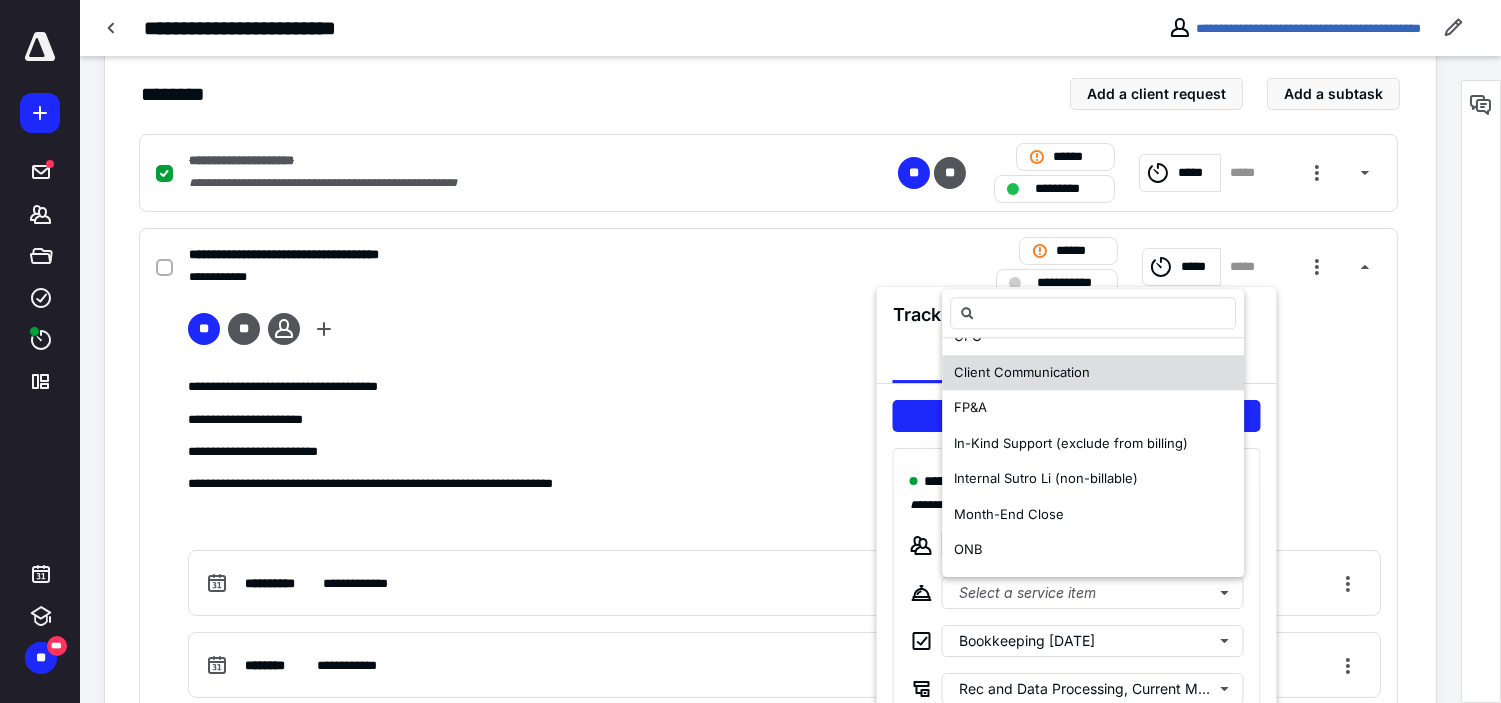 scroll, scrollTop: 222, scrollLeft: 0, axis: vertical 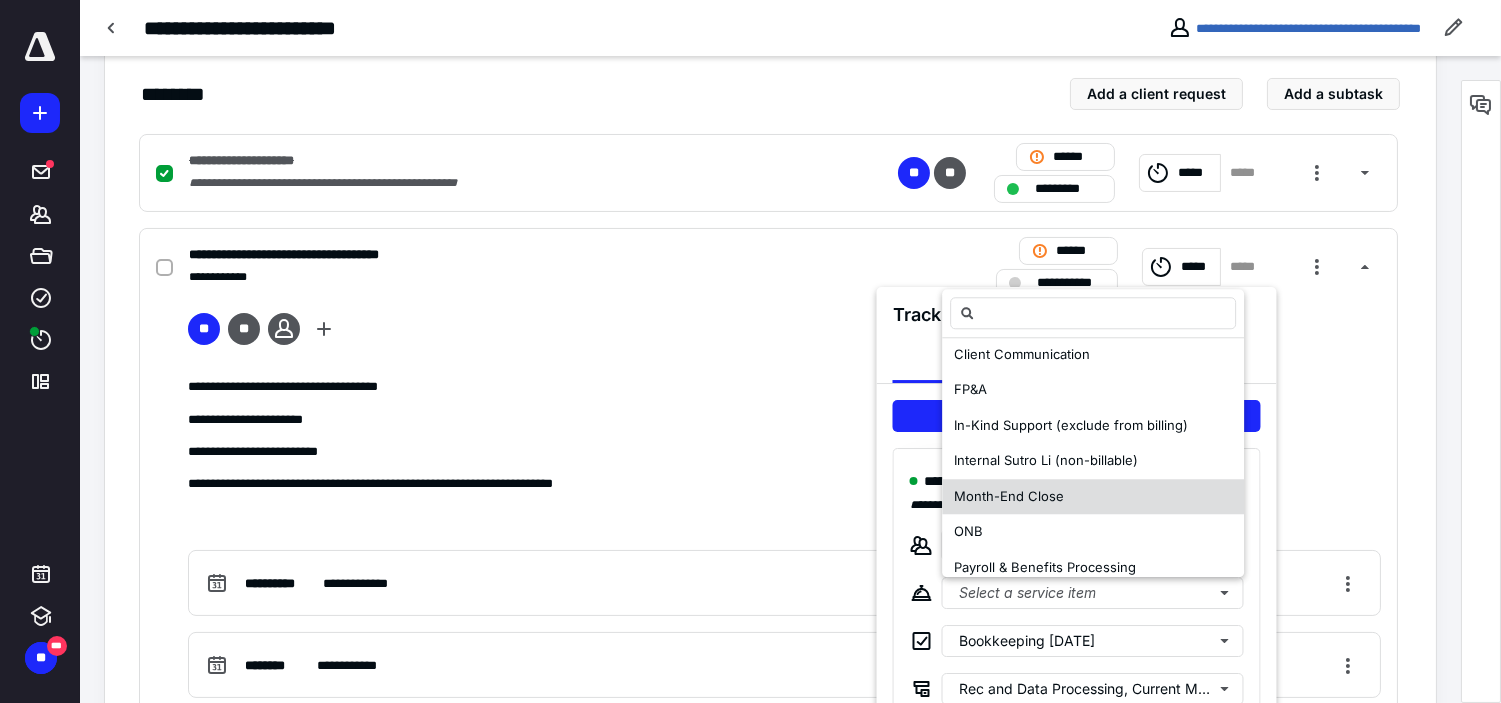 click on "Month-End Close" at bounding box center [1009, 496] 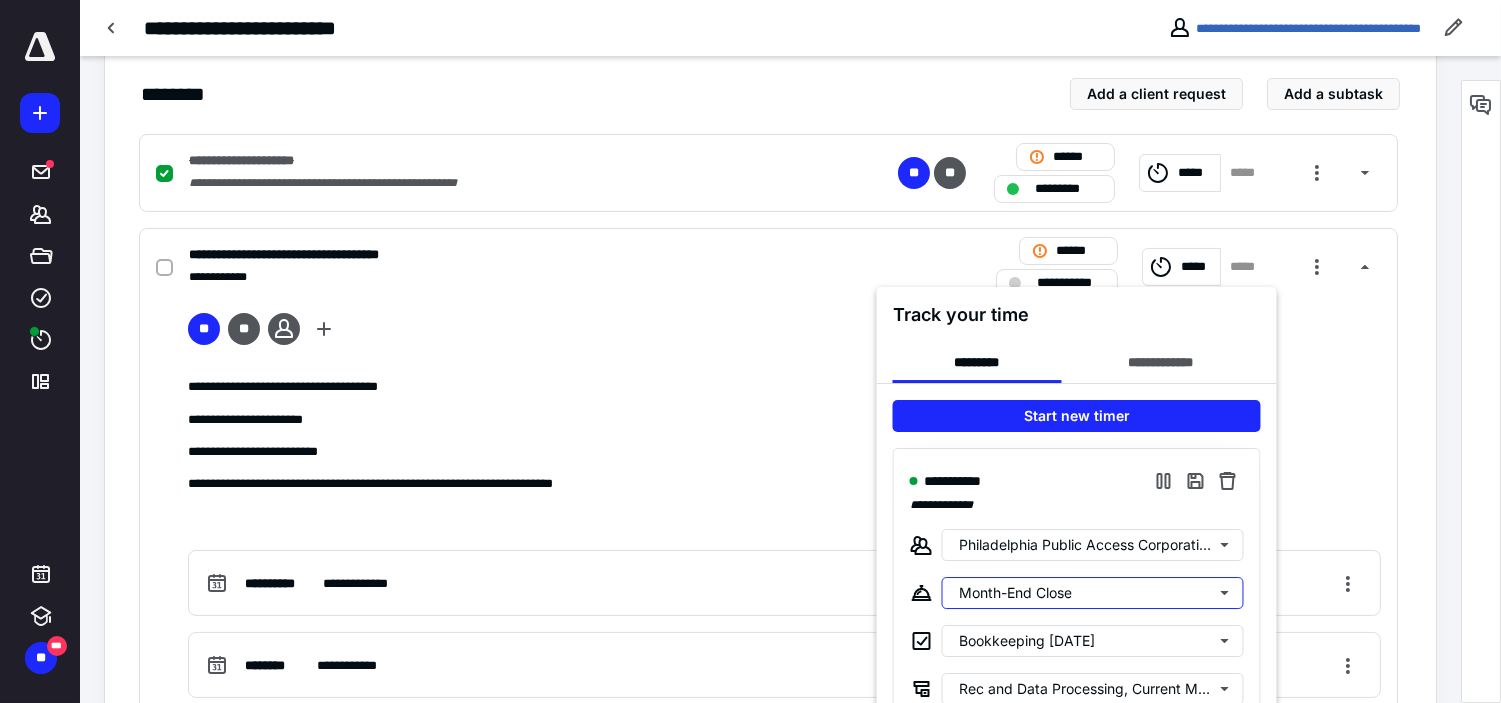scroll, scrollTop: 0, scrollLeft: 0, axis: both 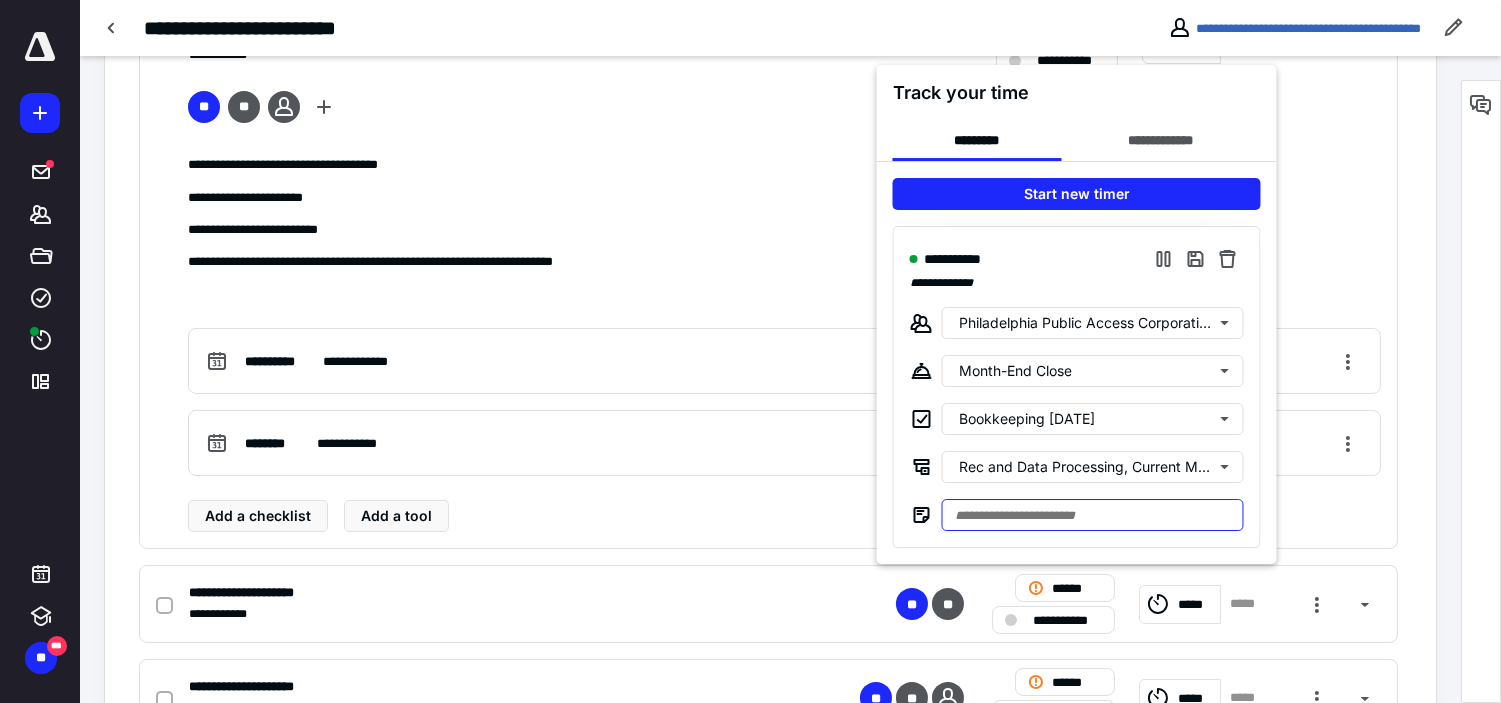 click at bounding box center (1093, 515) 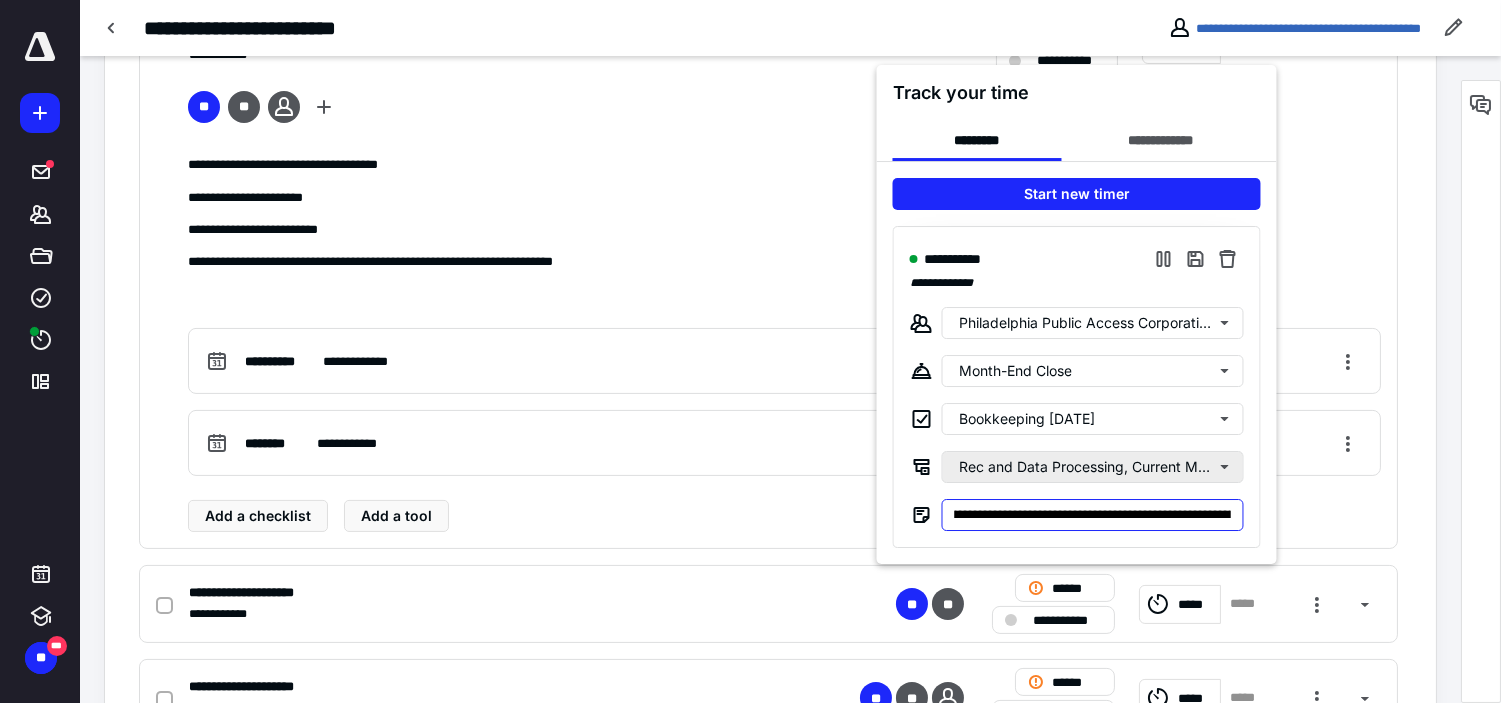 scroll, scrollTop: 0, scrollLeft: 96, axis: horizontal 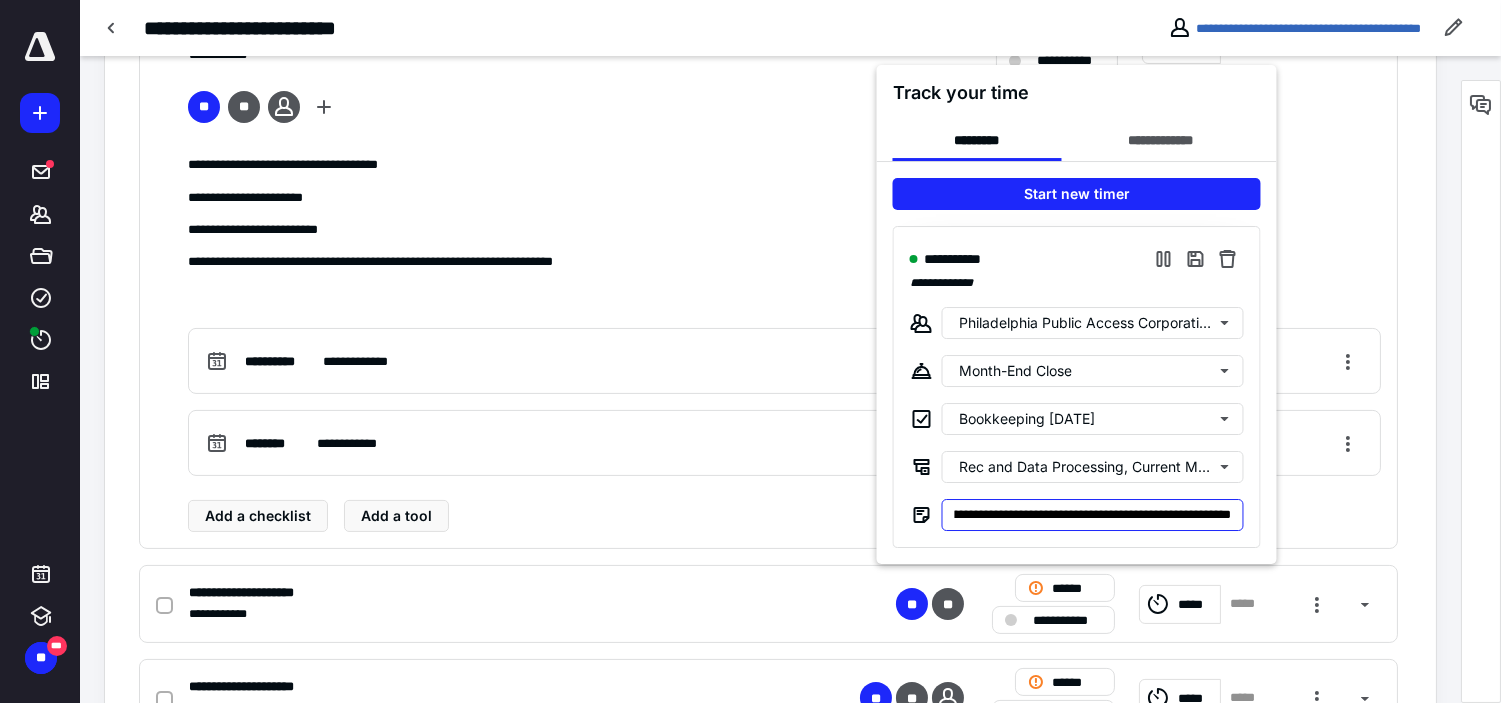 type on "**********" 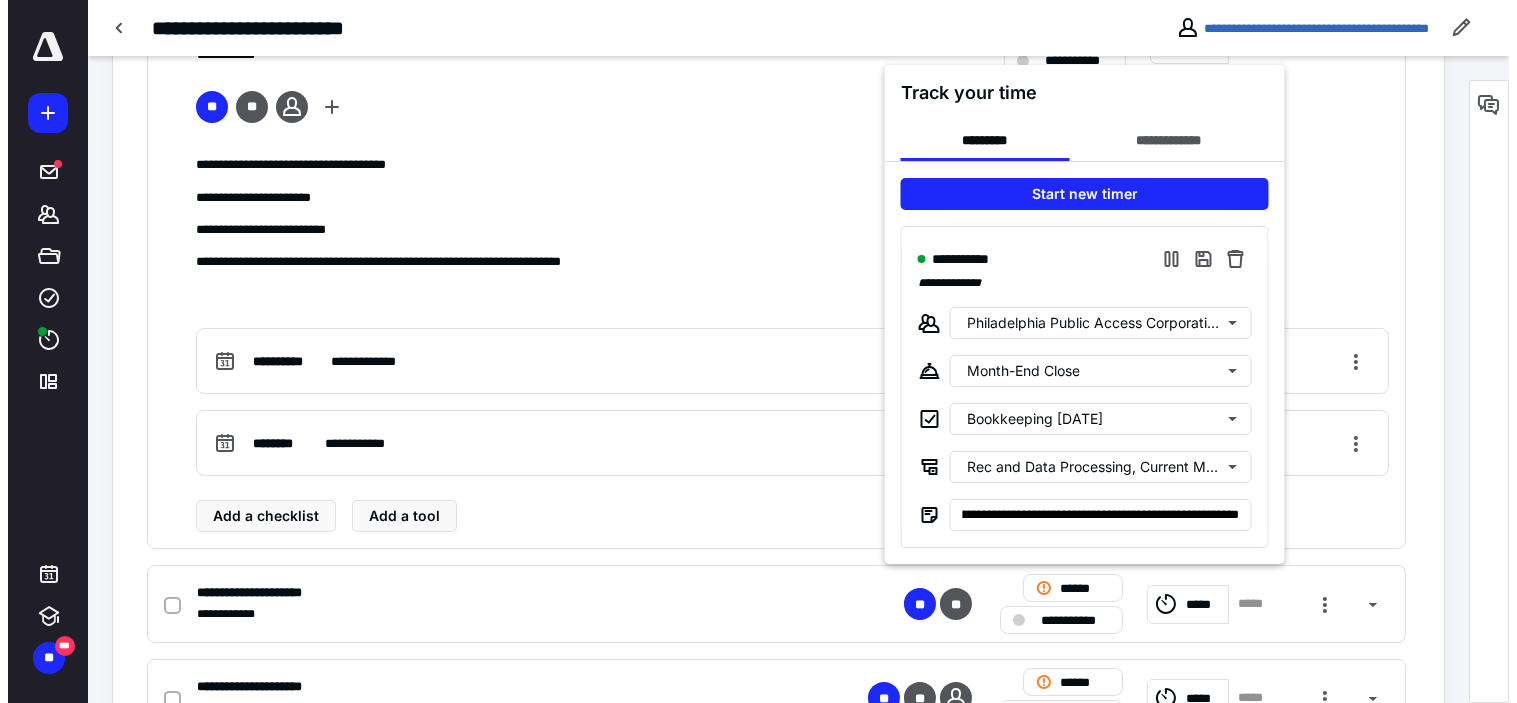 scroll, scrollTop: 0, scrollLeft: 0, axis: both 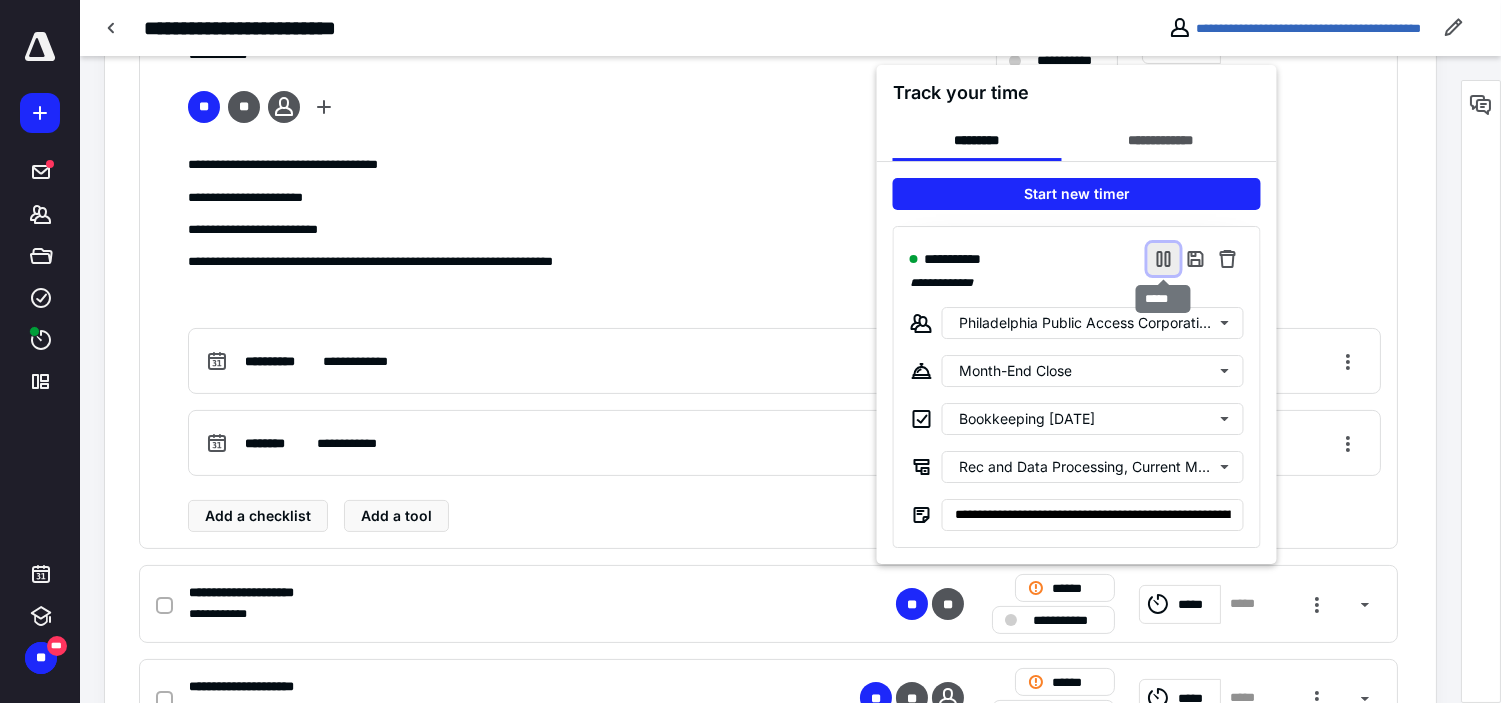 click at bounding box center [1164, 259] 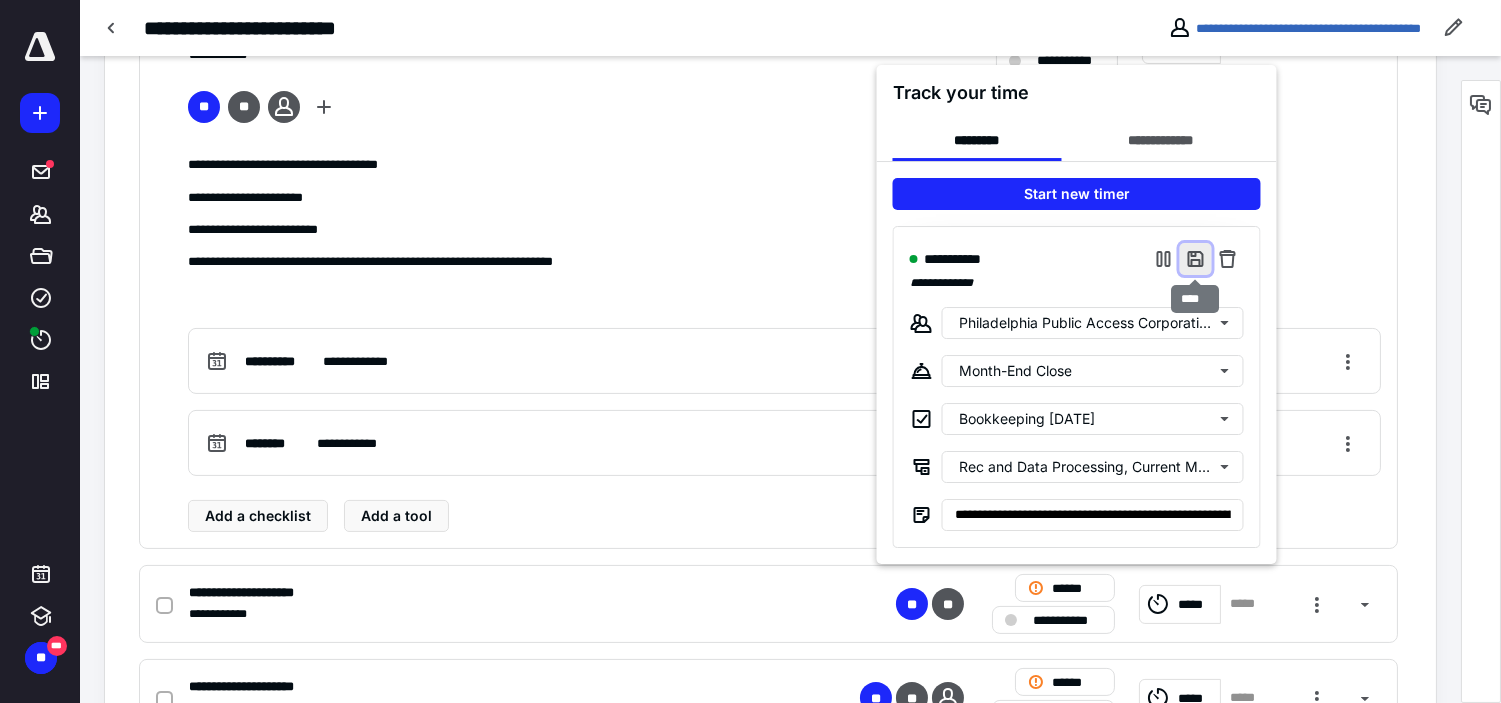click at bounding box center (1196, 259) 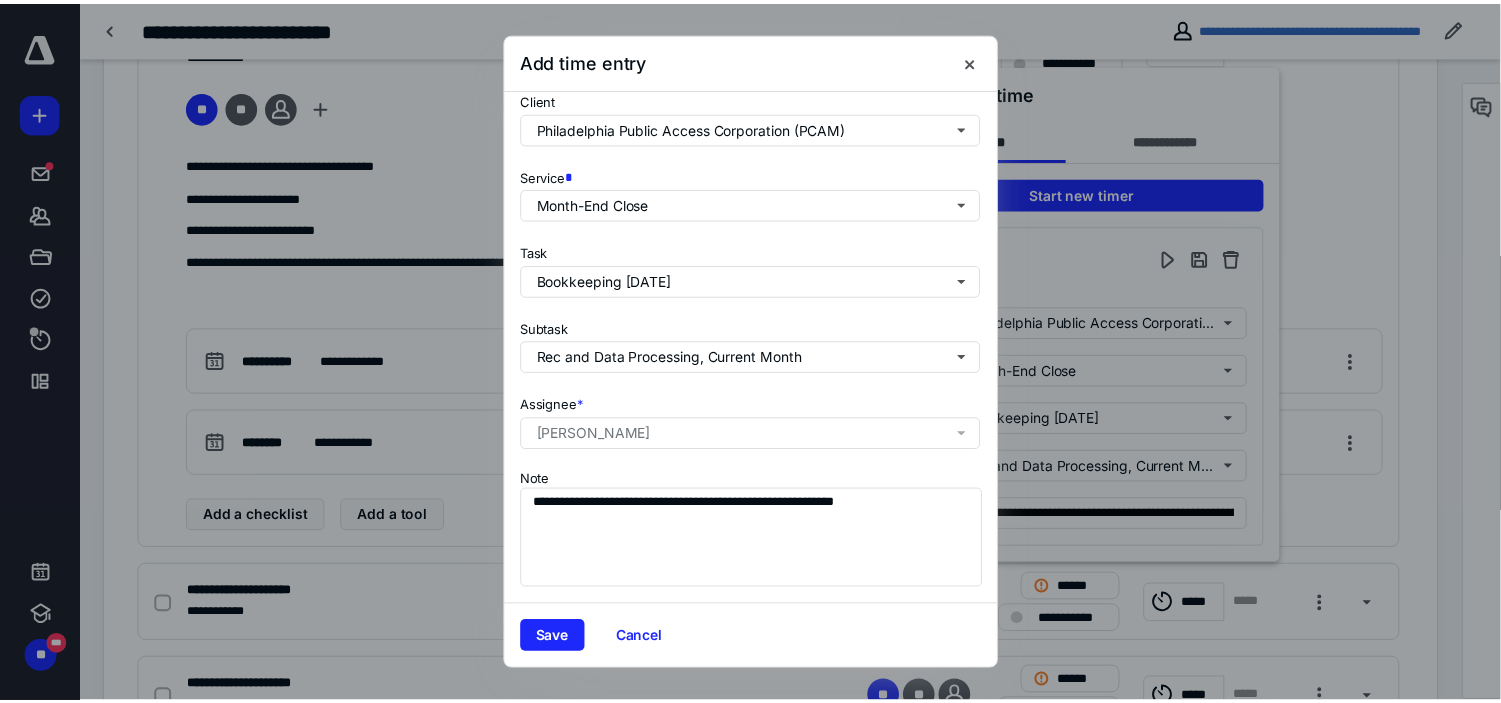 scroll, scrollTop: 272, scrollLeft: 0, axis: vertical 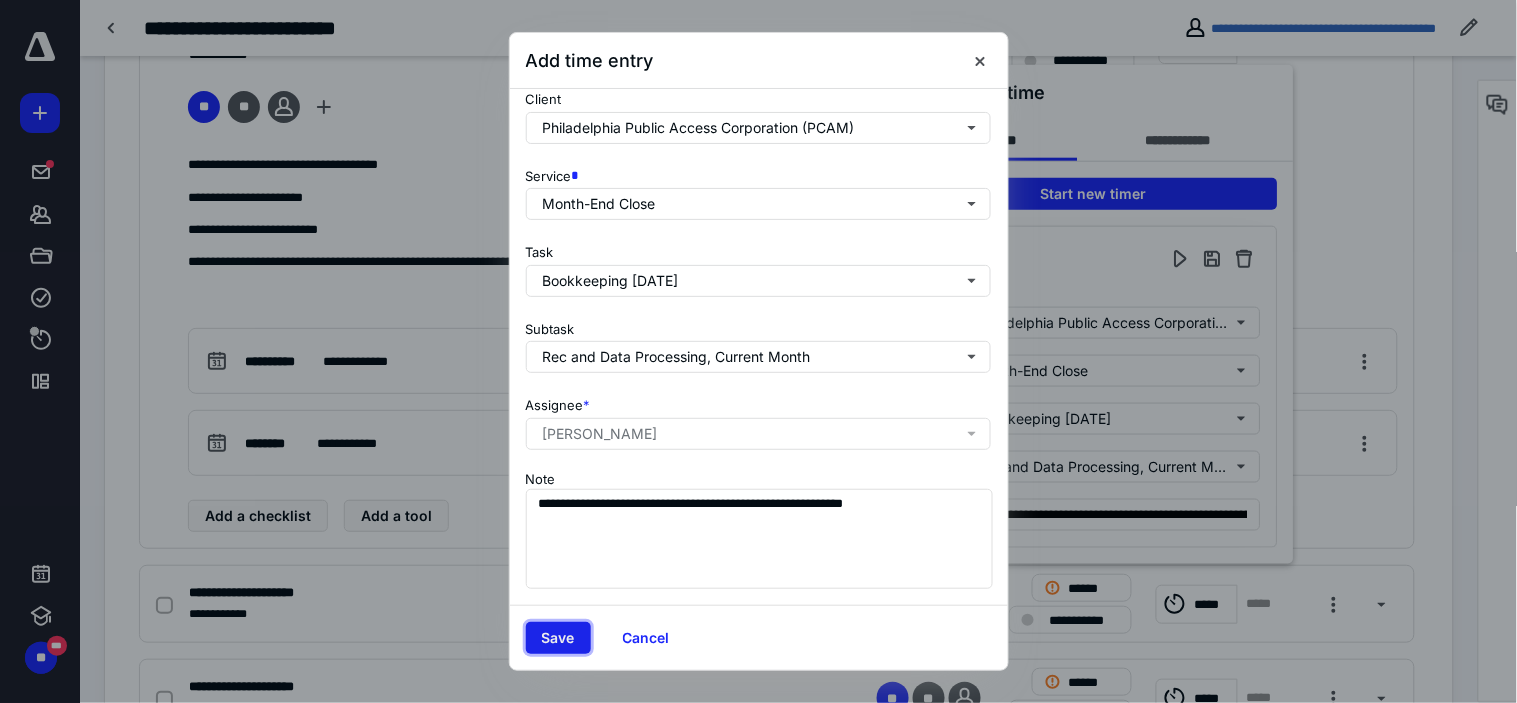 click on "Save" at bounding box center [558, 638] 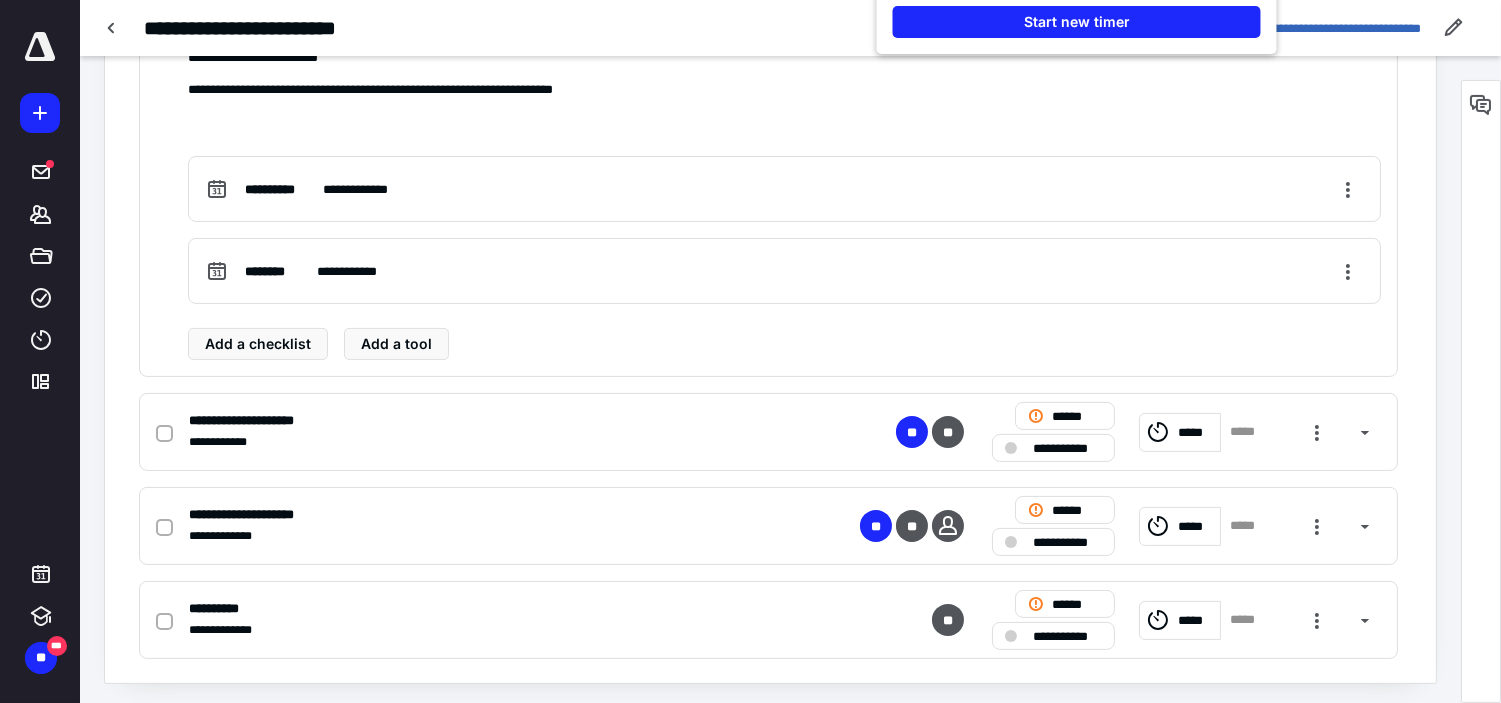 scroll, scrollTop: 844, scrollLeft: 0, axis: vertical 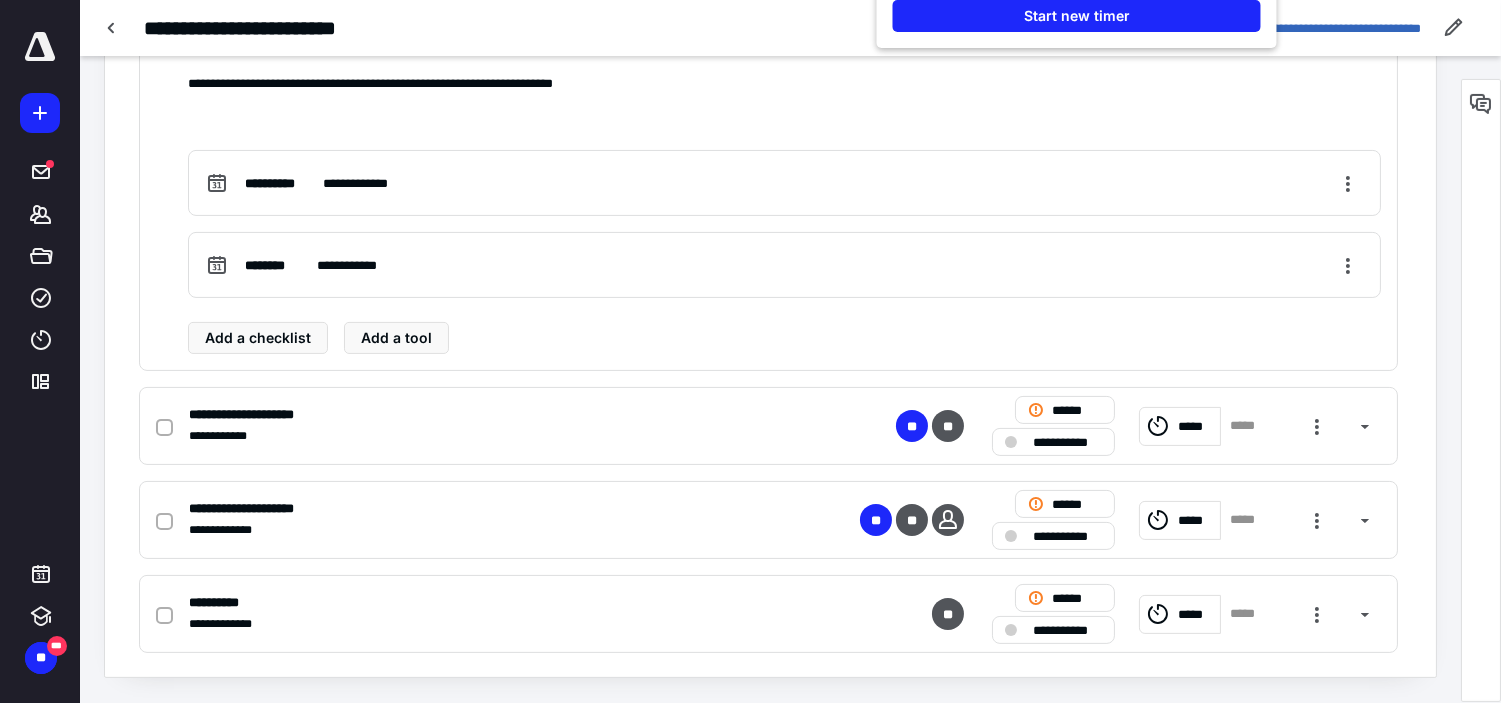 click at bounding box center (750, 351) 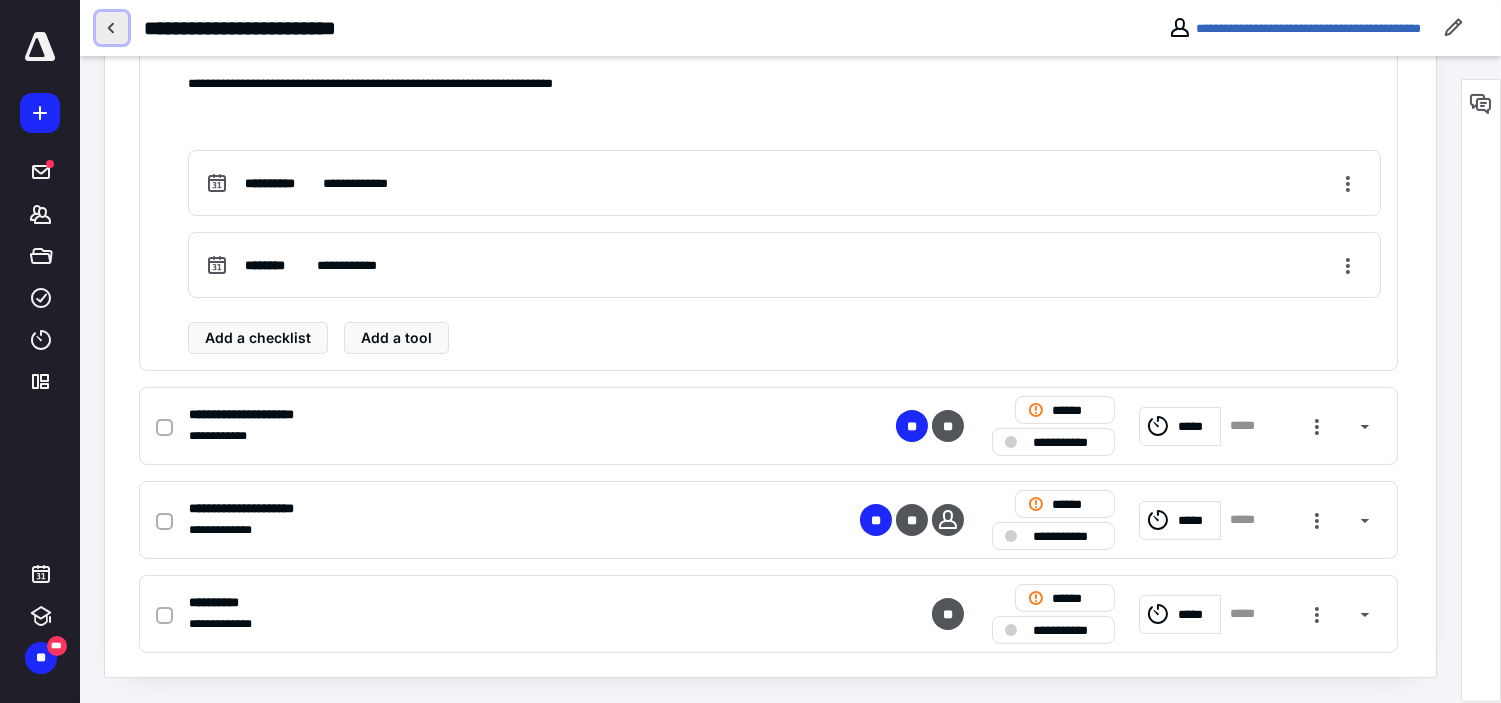 click at bounding box center (112, 28) 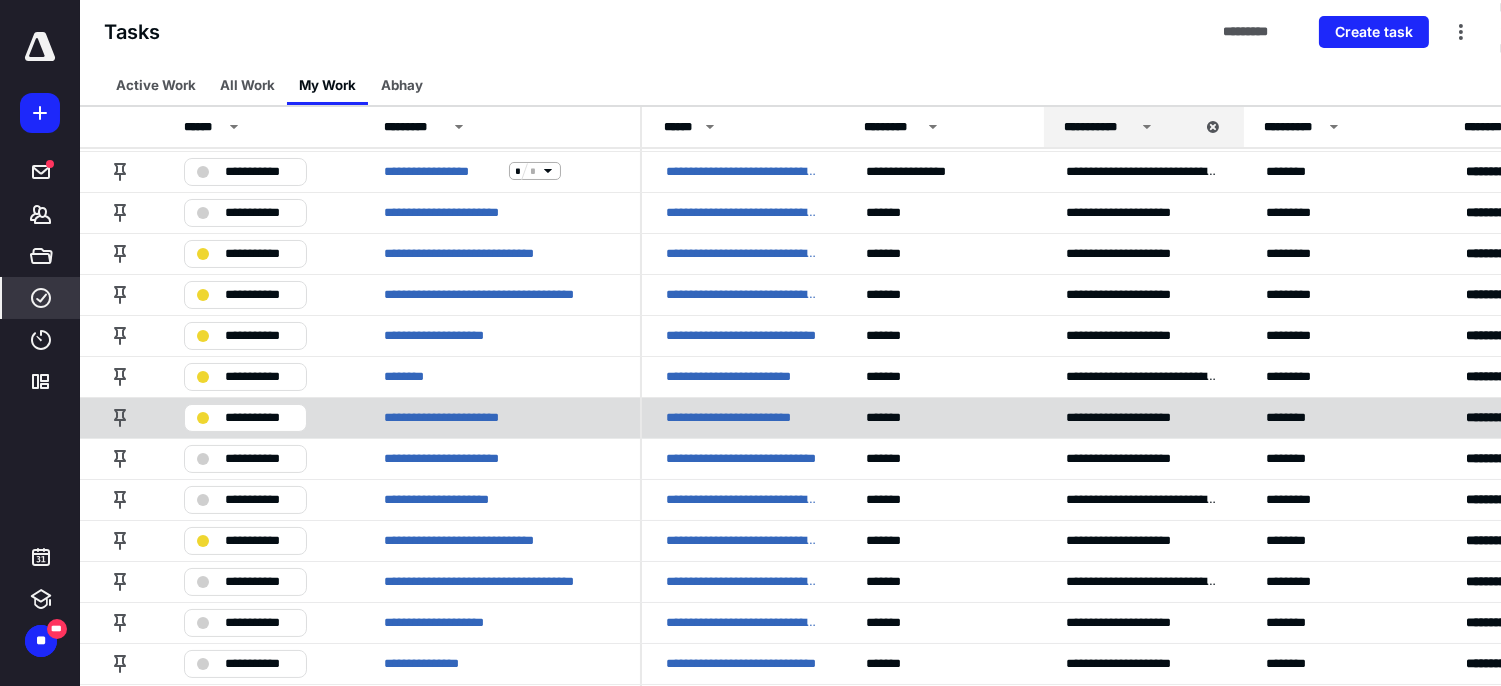 scroll, scrollTop: 222, scrollLeft: 0, axis: vertical 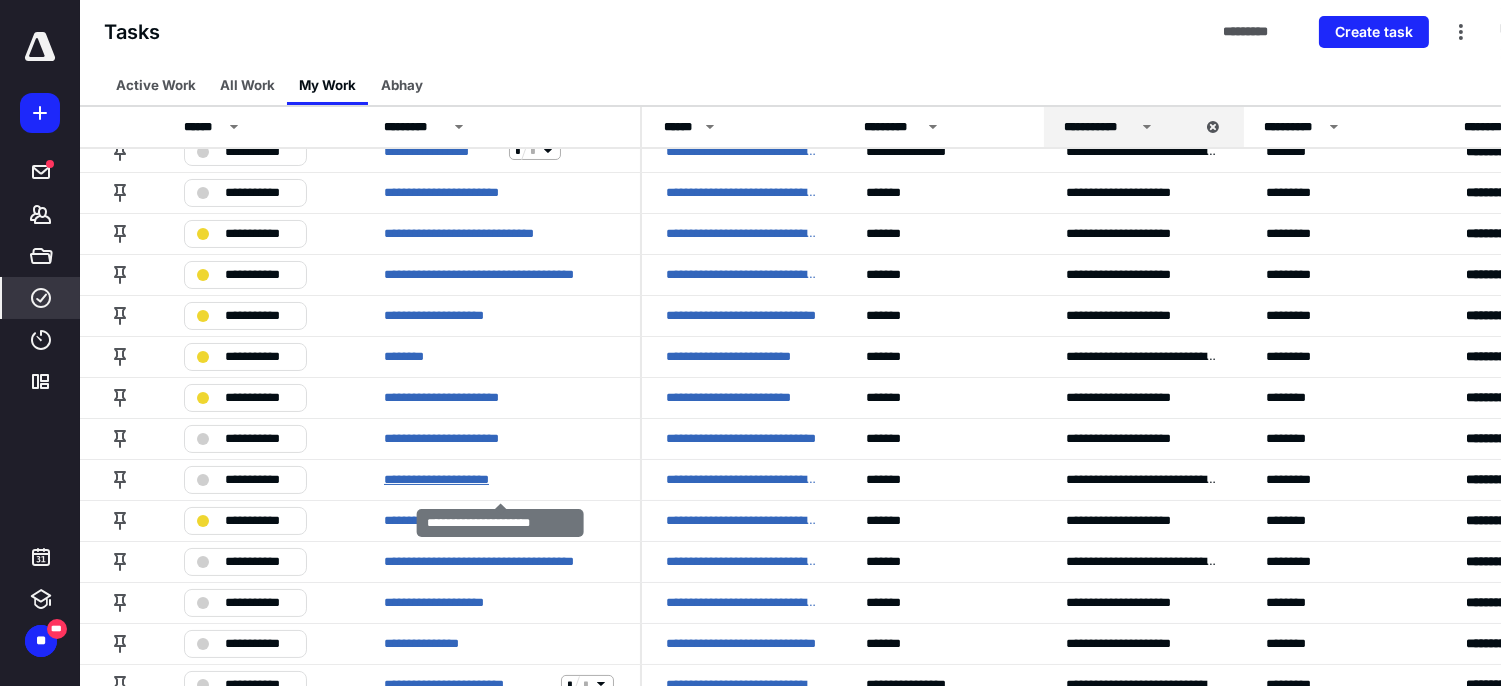 click on "**********" at bounding box center [463, 479] 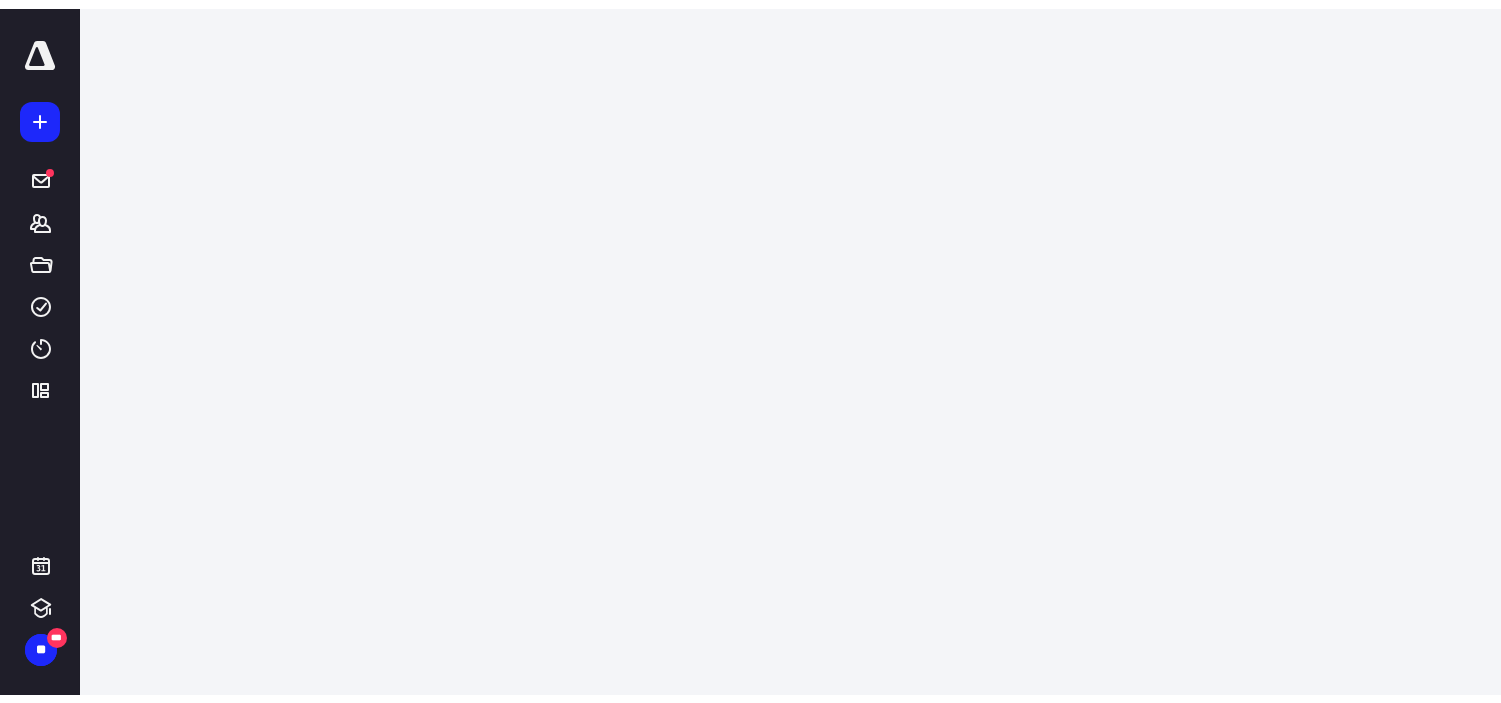 scroll, scrollTop: 0, scrollLeft: 0, axis: both 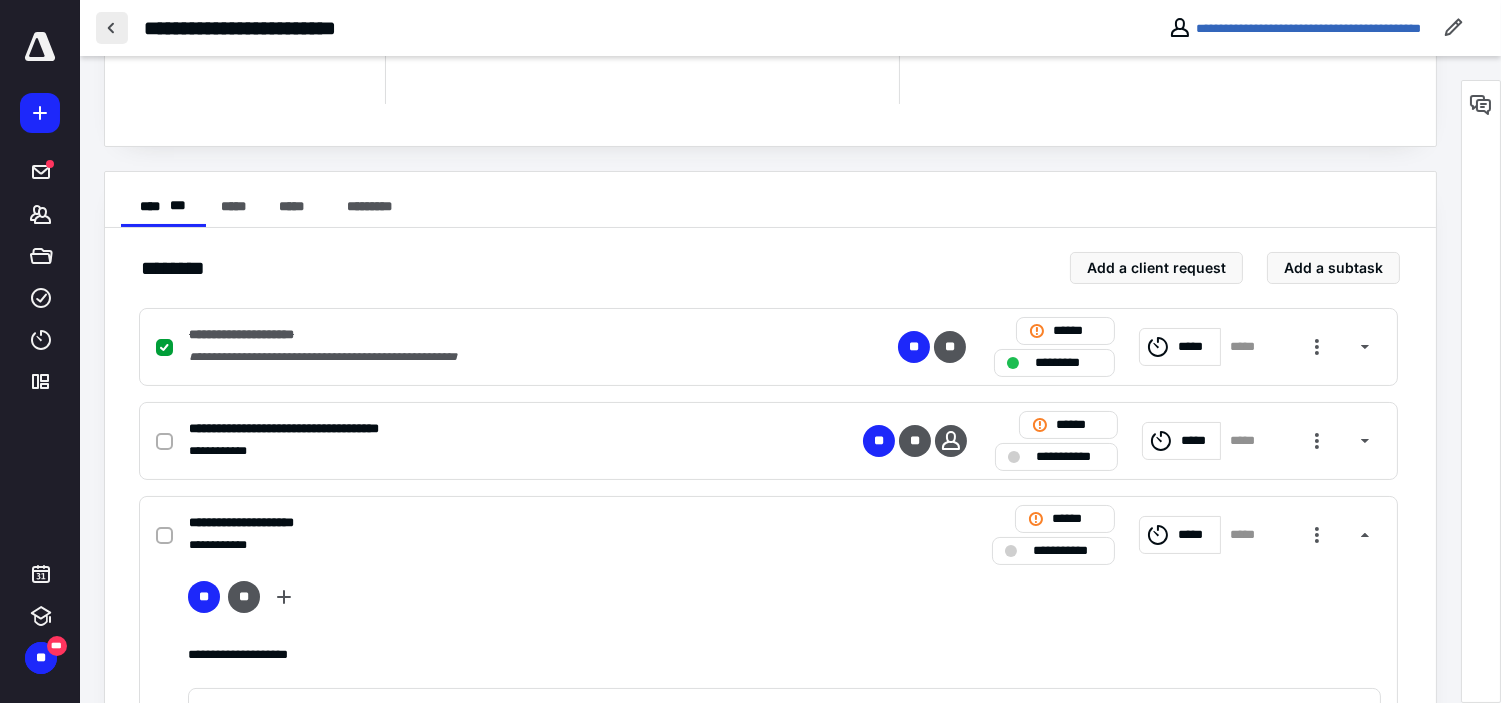 click at bounding box center (112, 28) 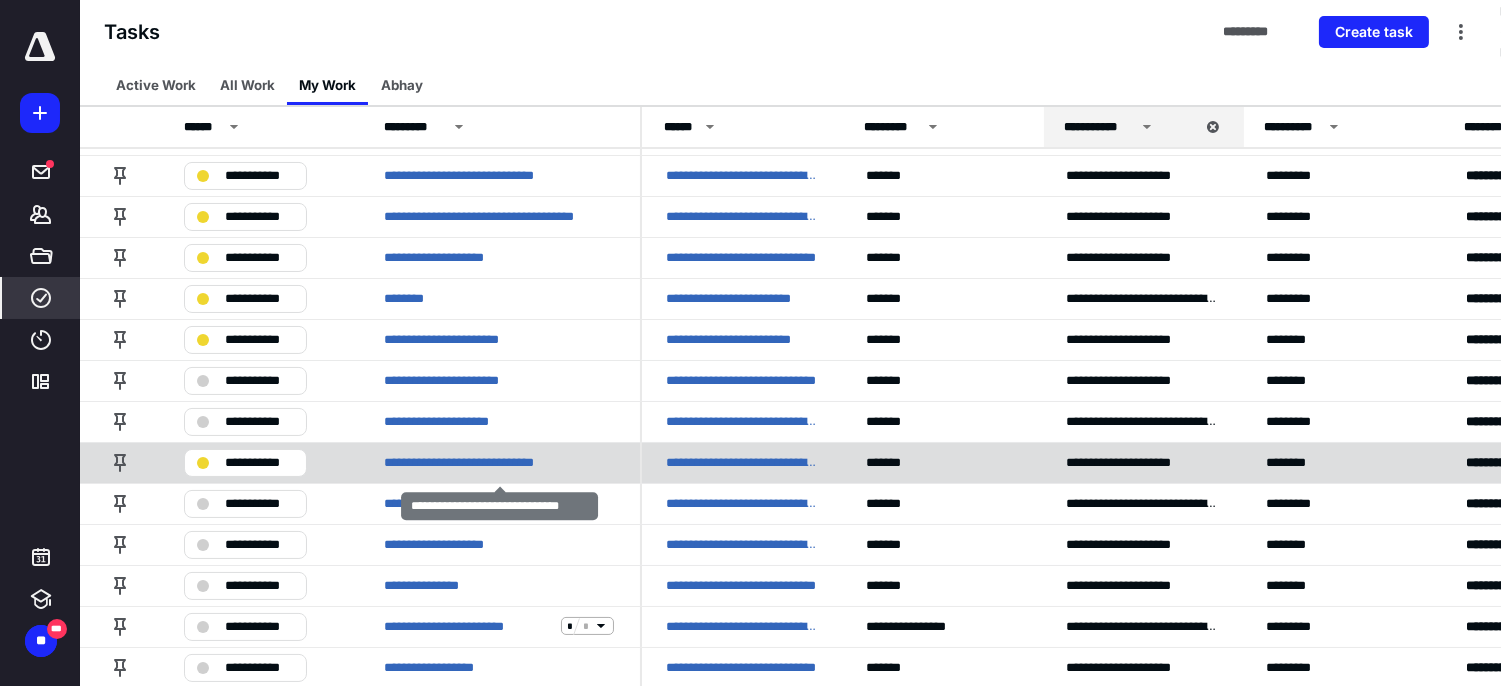scroll, scrollTop: 333, scrollLeft: 0, axis: vertical 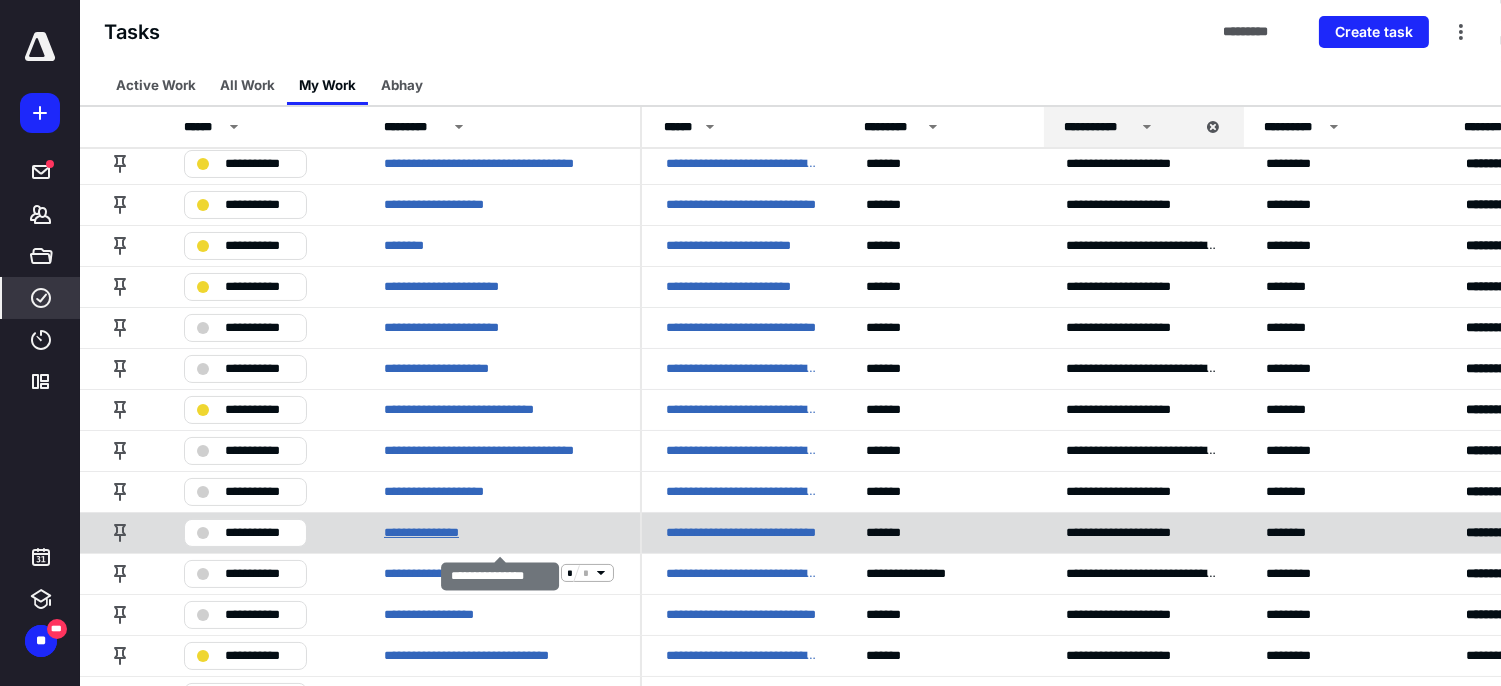 click on "**********" at bounding box center [436, 532] 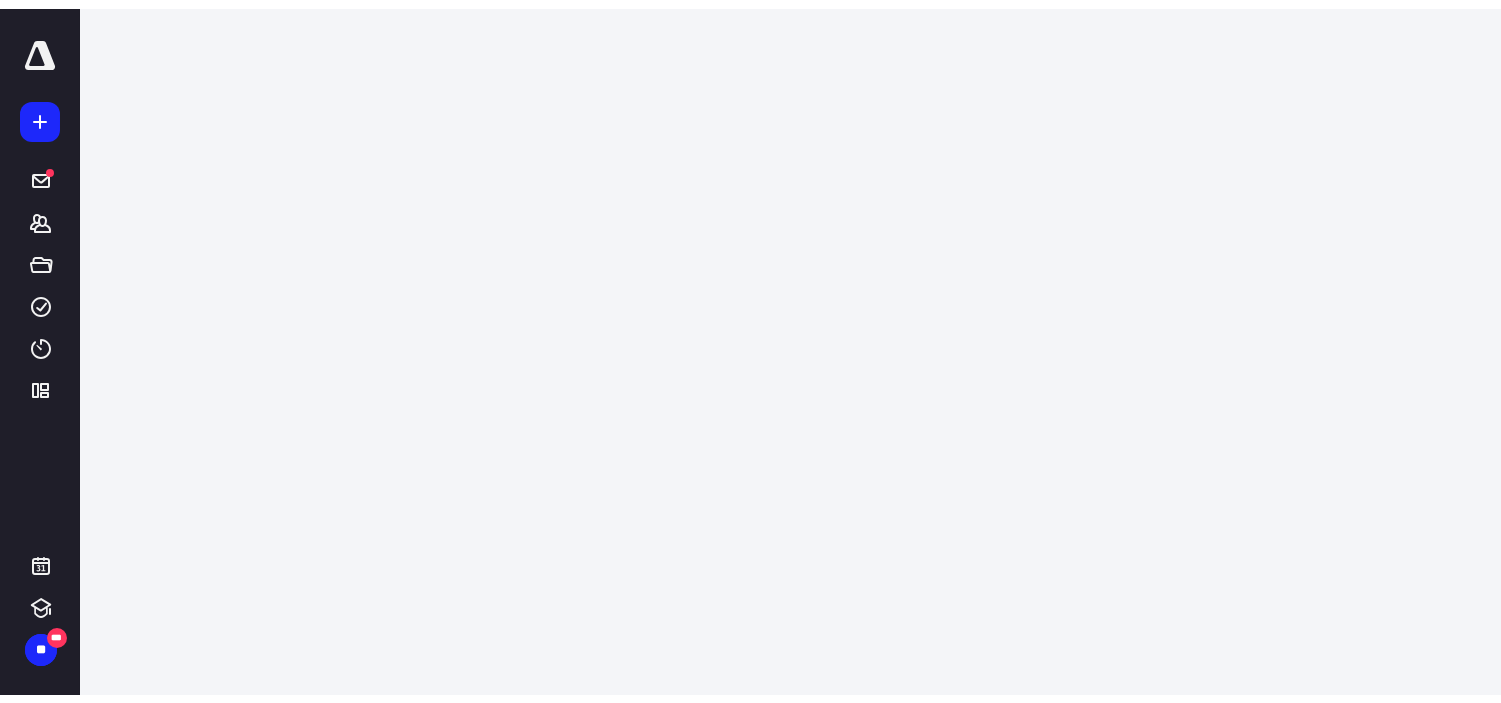 scroll, scrollTop: 0, scrollLeft: 0, axis: both 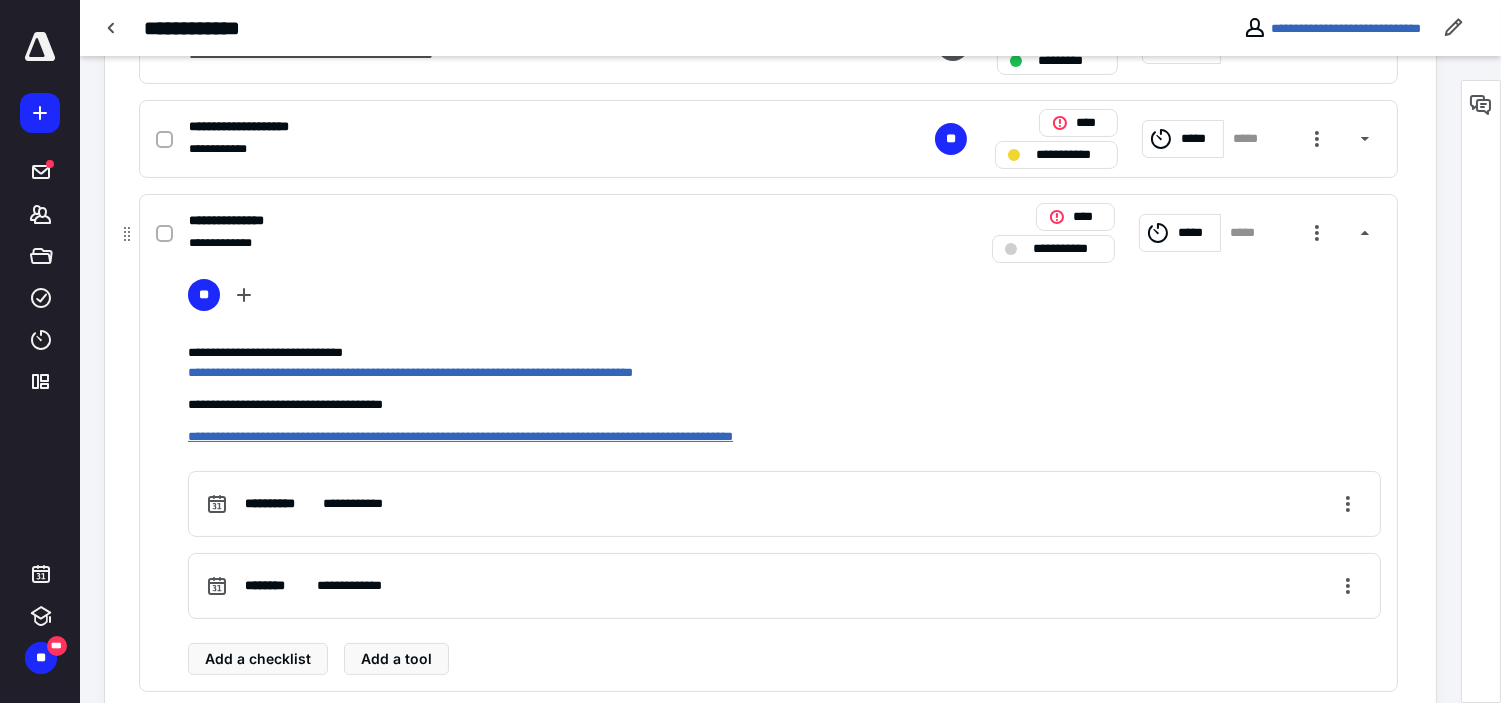 click on "**********" at bounding box center (460, 436) 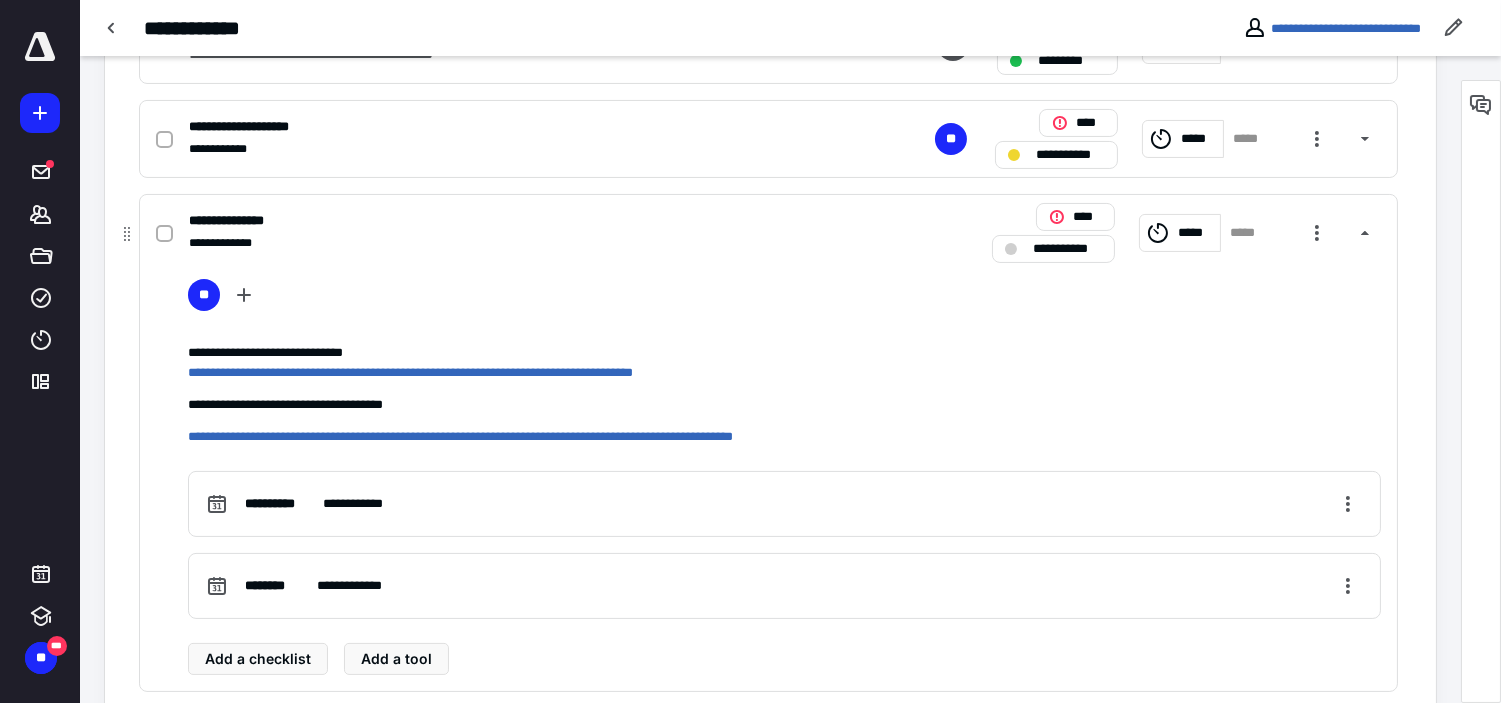 click on "*****" at bounding box center (1196, 232) 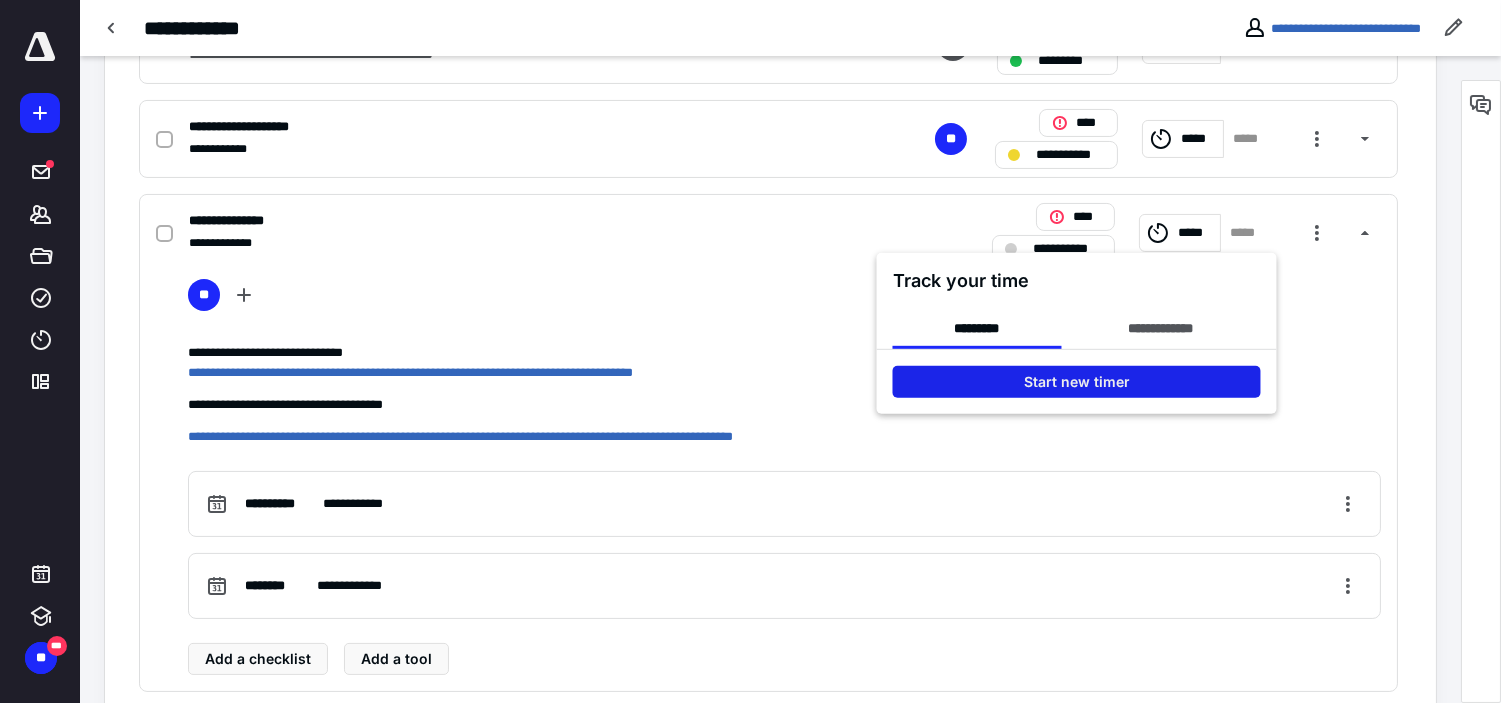 click on "Start new timer" at bounding box center (1077, 382) 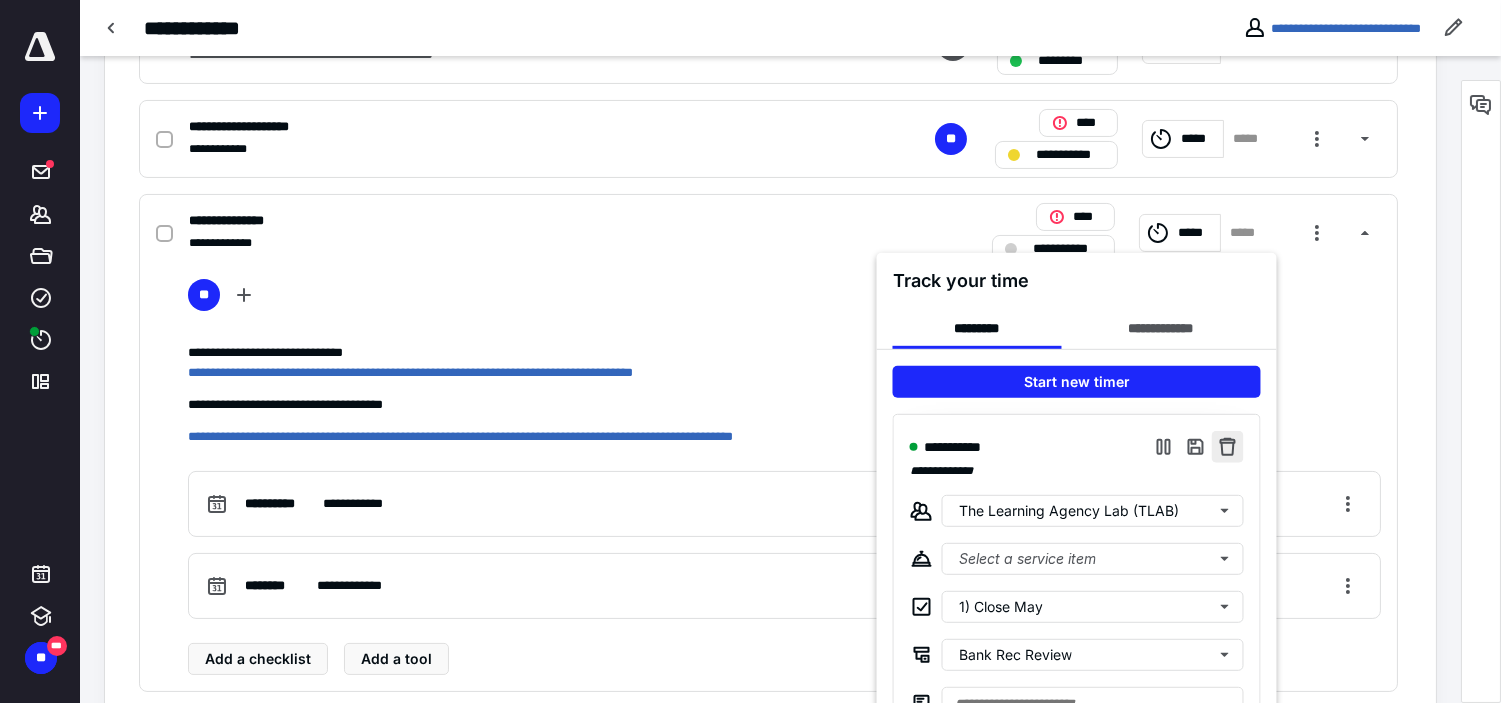 click at bounding box center [1228, 447] 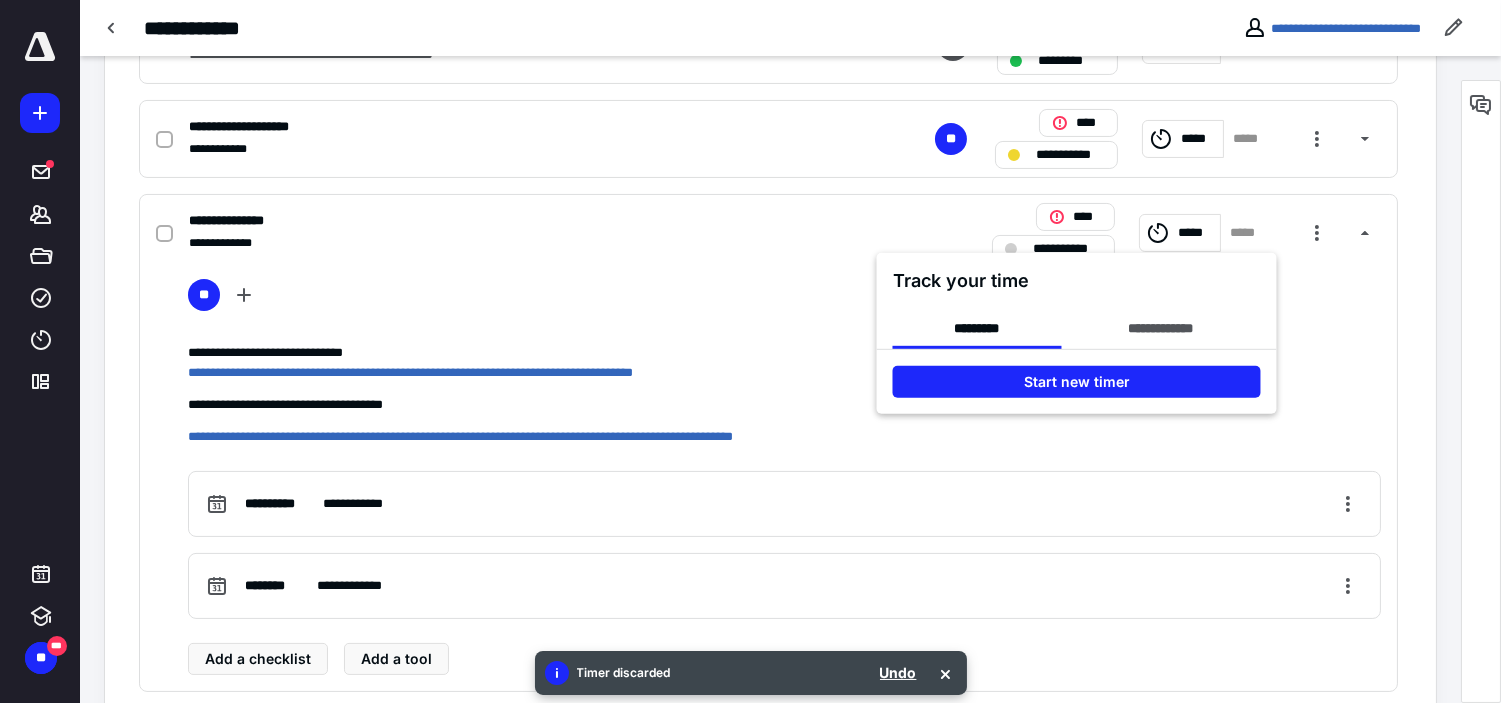 click at bounding box center [750, 351] 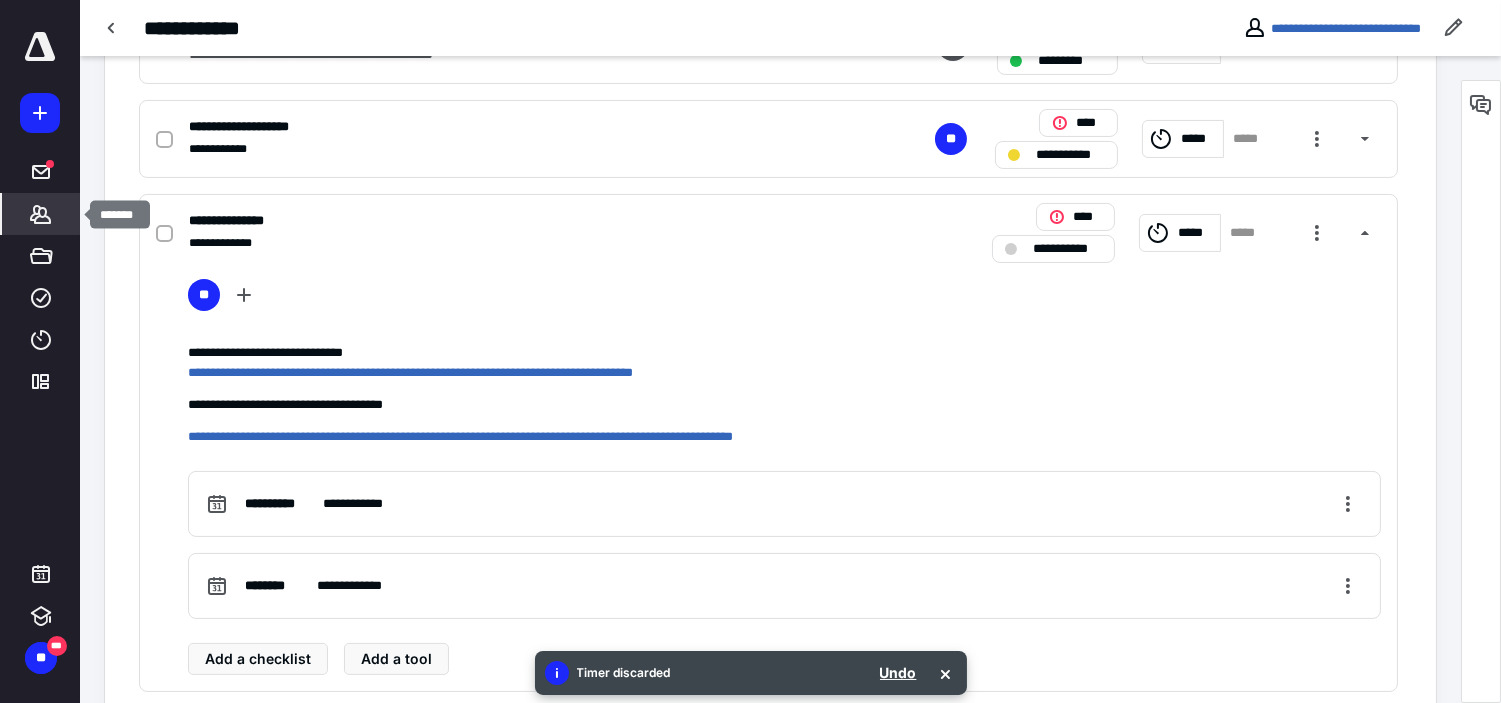 click 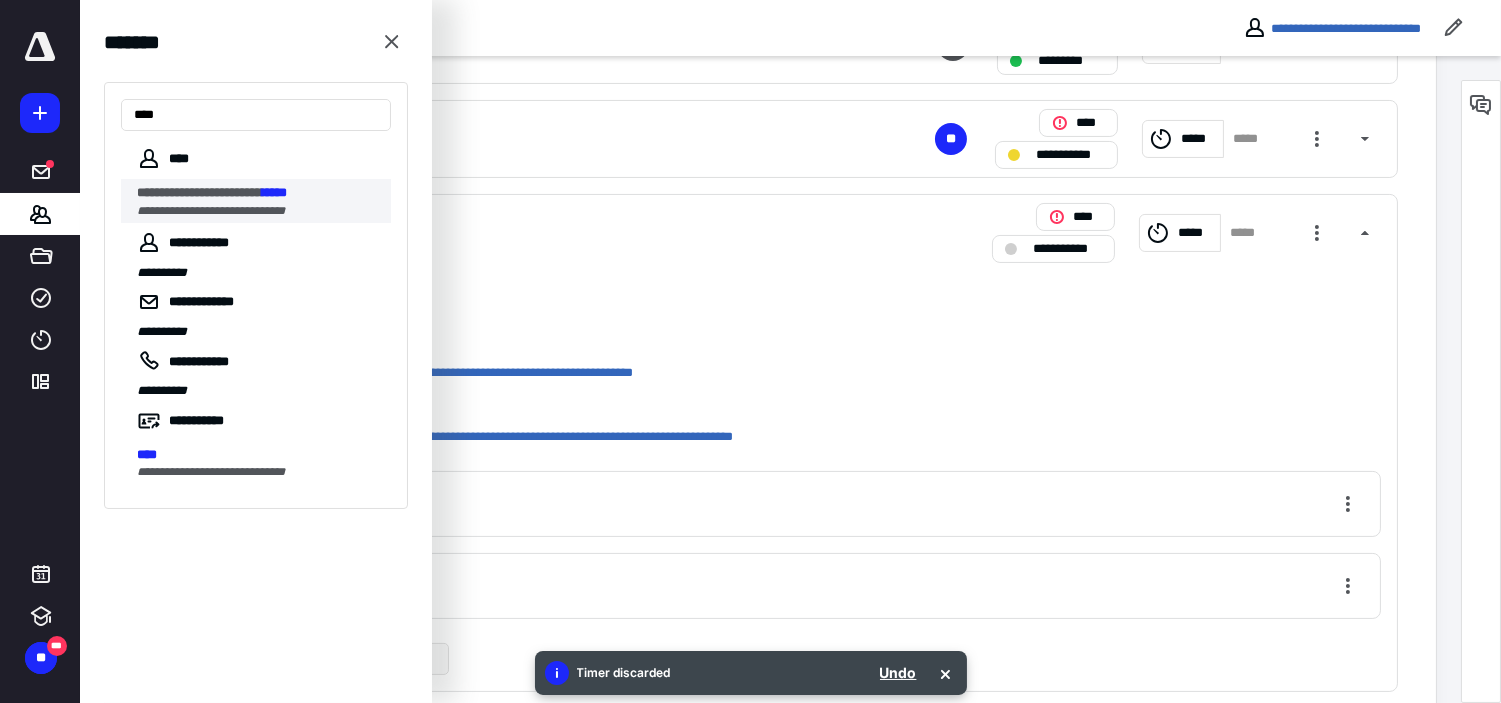 type on "****" 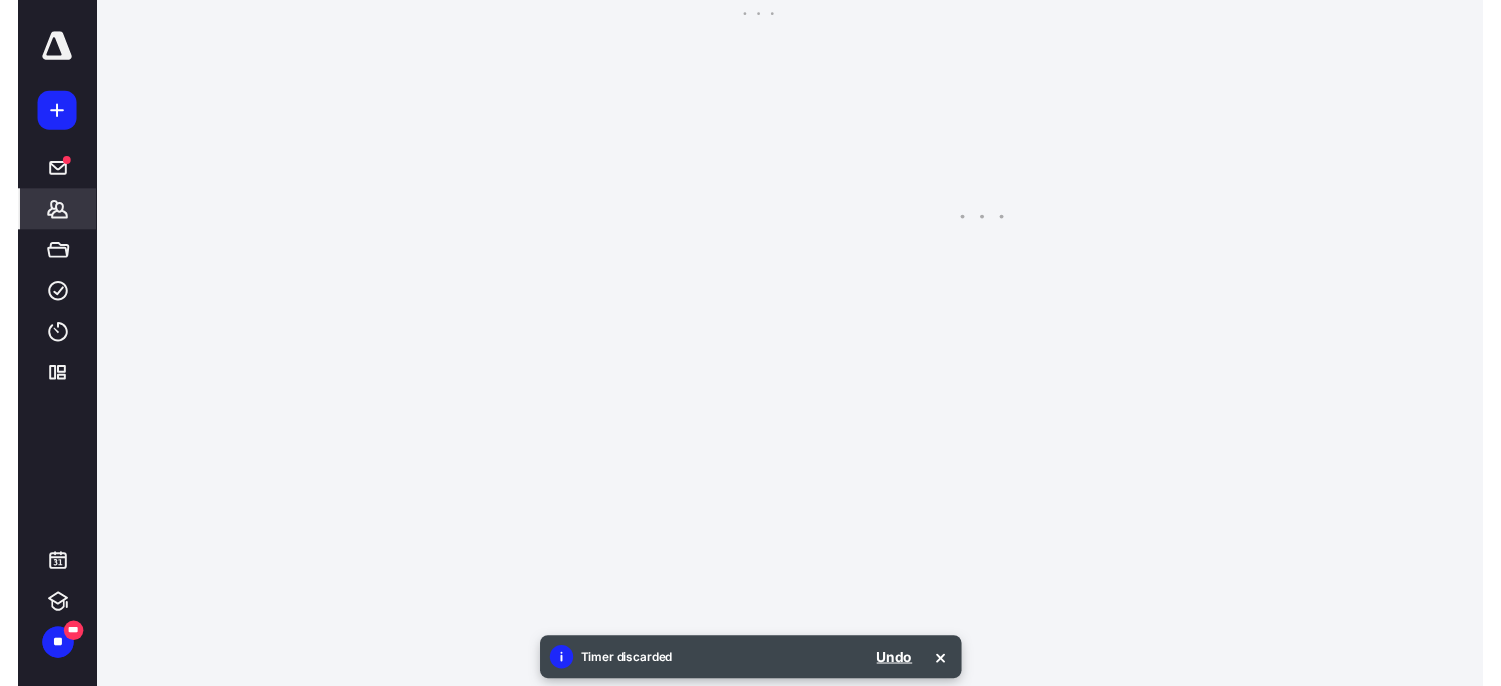 scroll, scrollTop: 0, scrollLeft: 0, axis: both 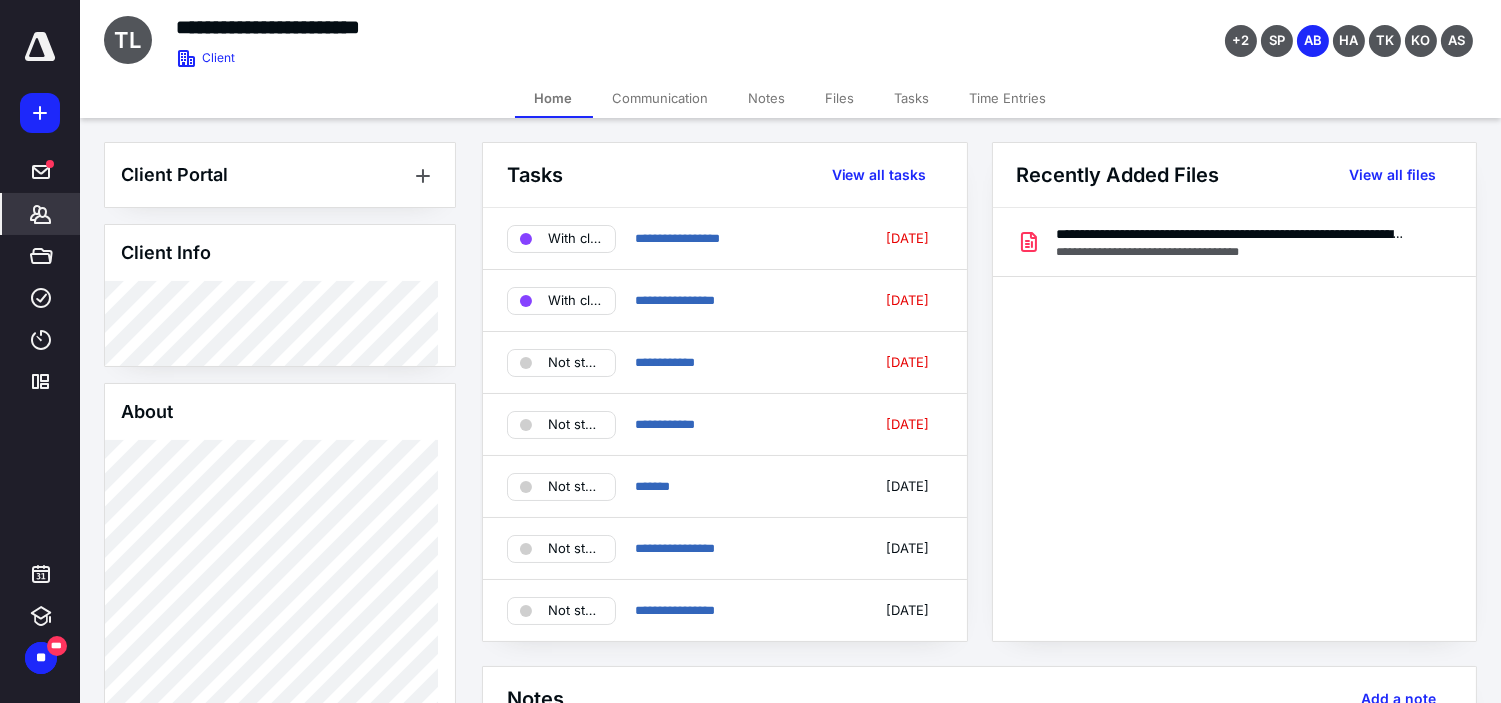 click on "Tasks" at bounding box center [912, 98] 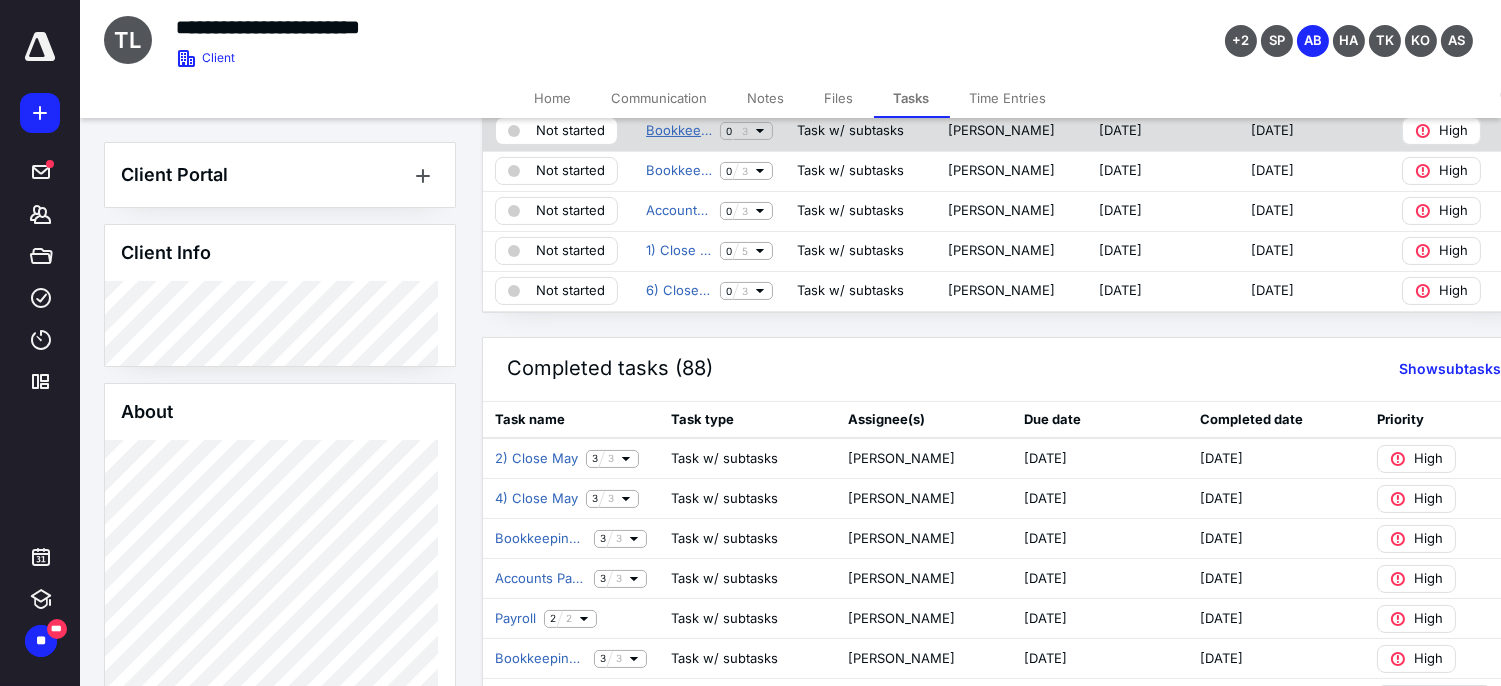 scroll, scrollTop: 444, scrollLeft: 0, axis: vertical 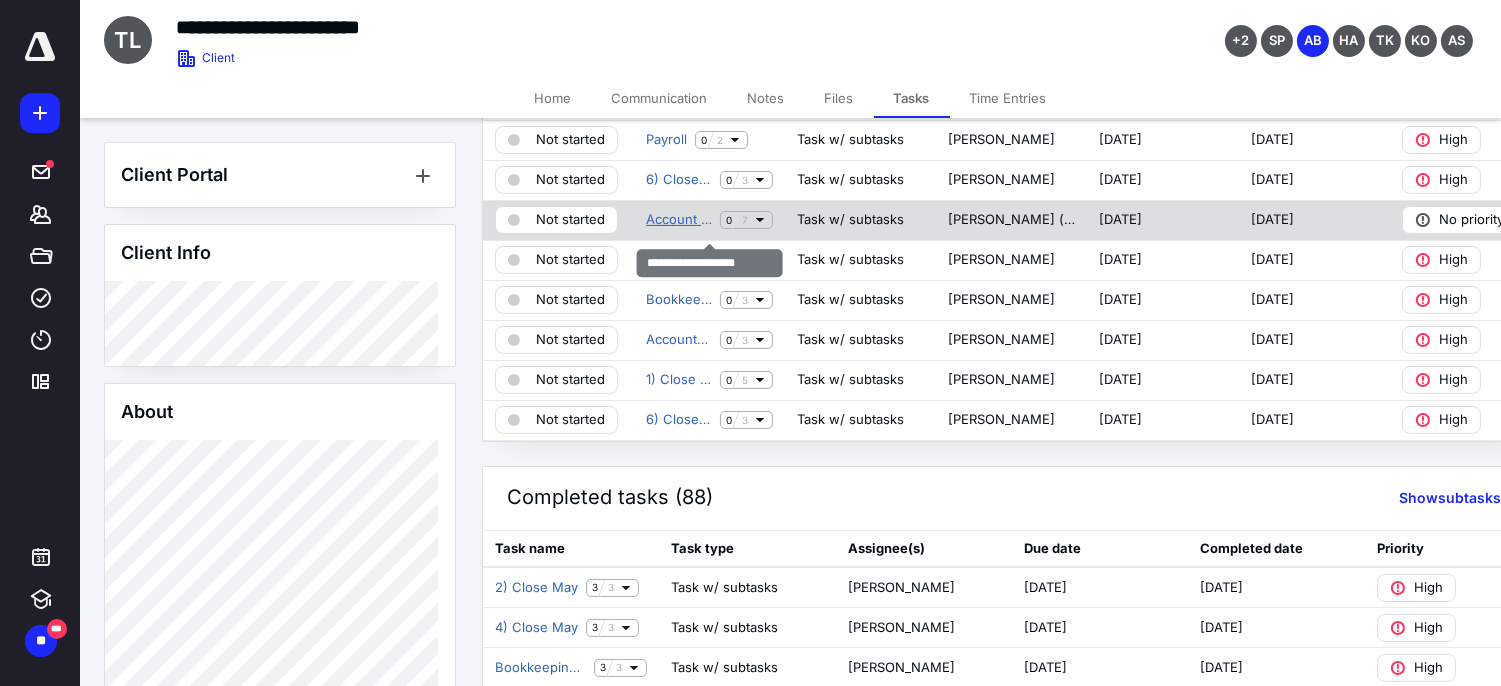 click on "Account Management" at bounding box center [679, 220] 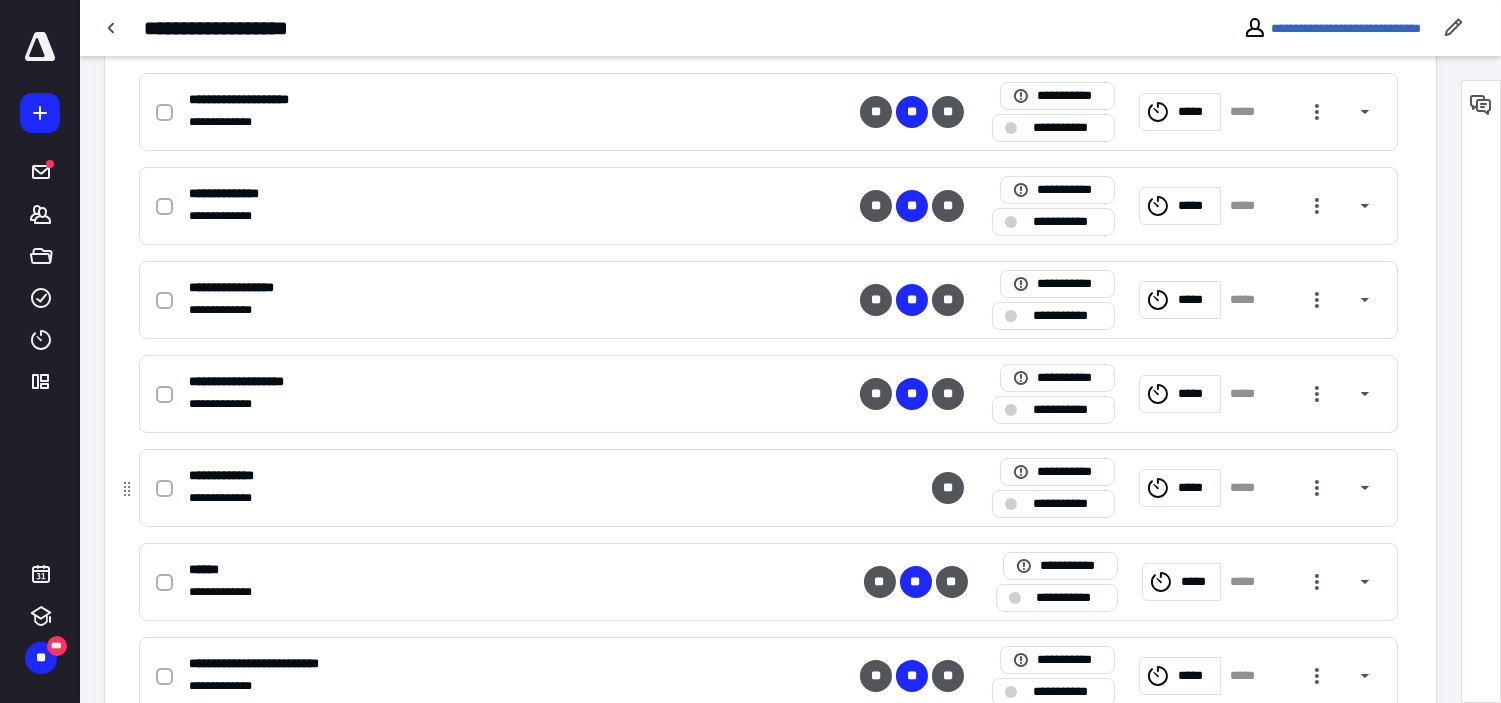 scroll, scrollTop: 566, scrollLeft: 0, axis: vertical 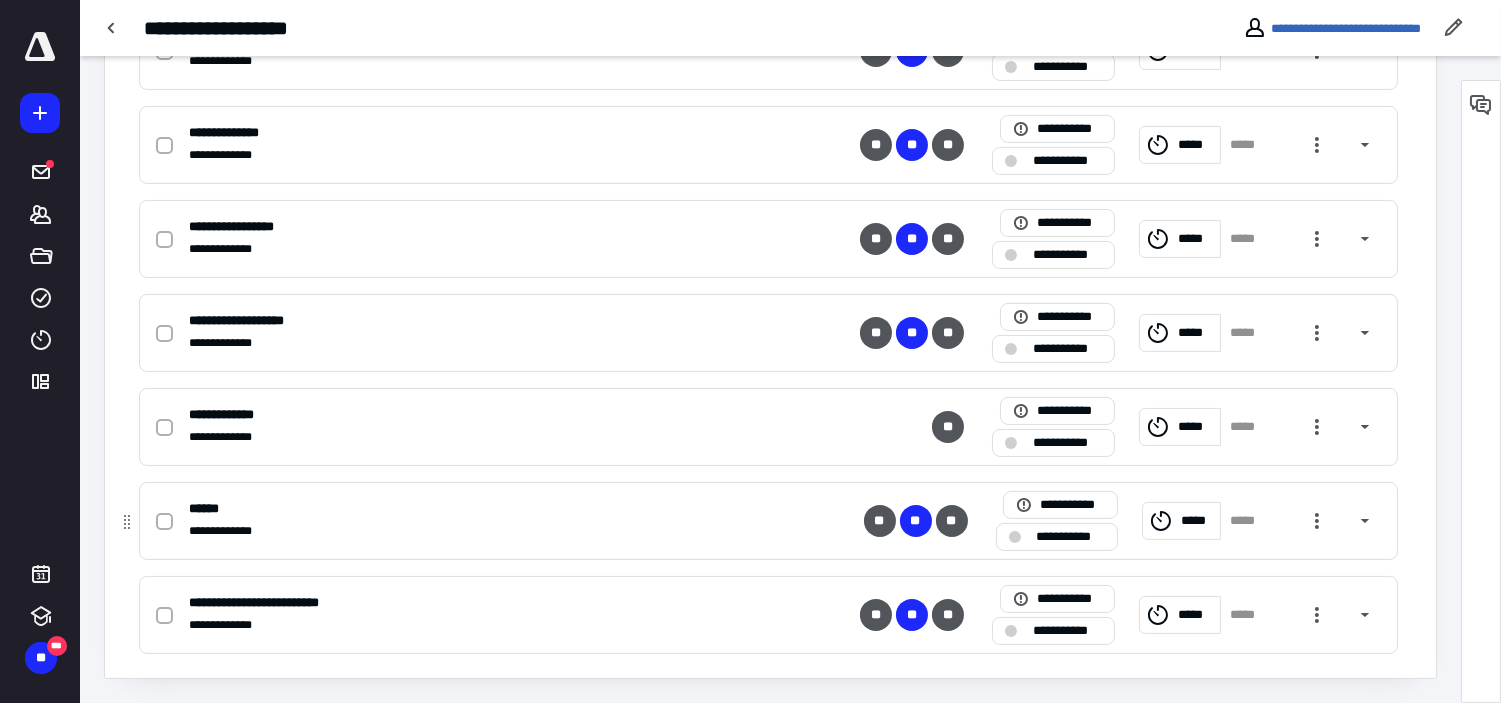 click 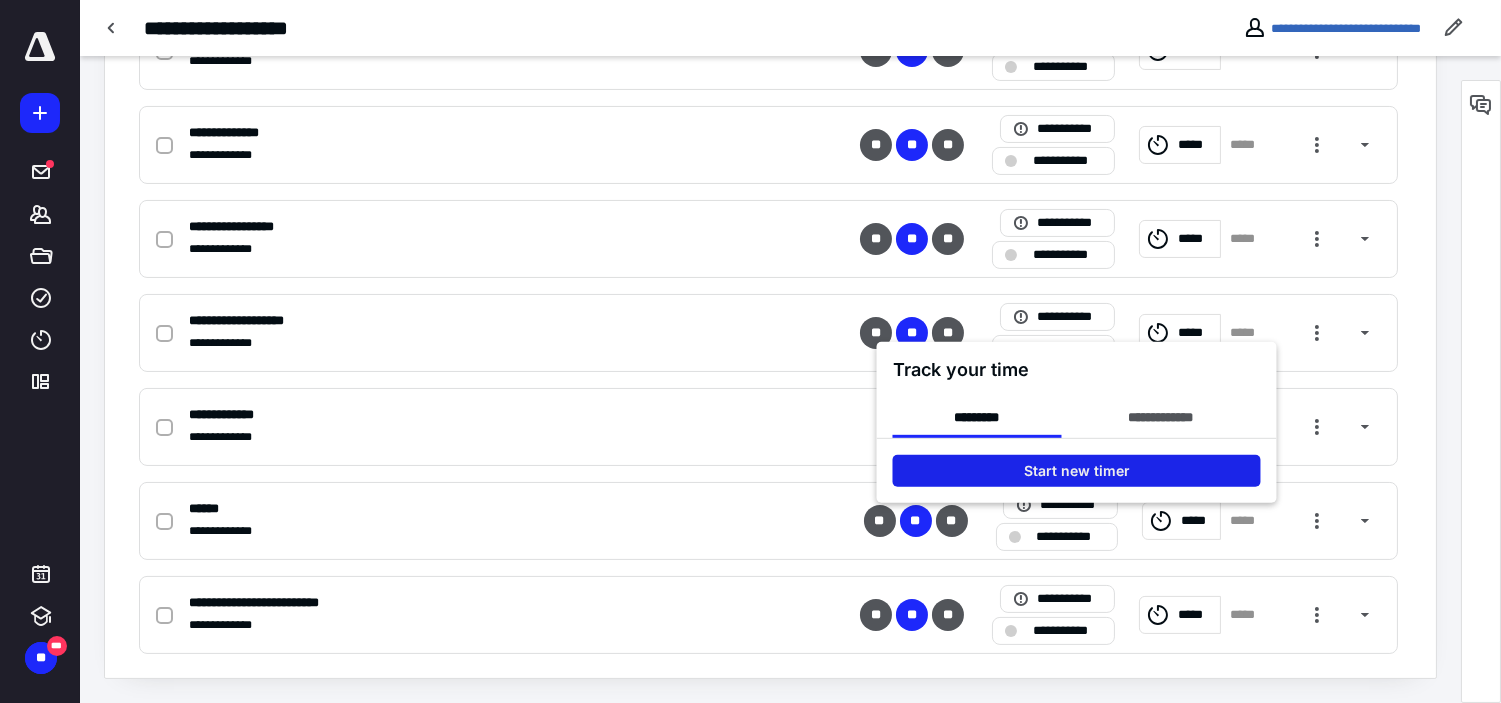 click on "Start new timer" at bounding box center [1077, 471] 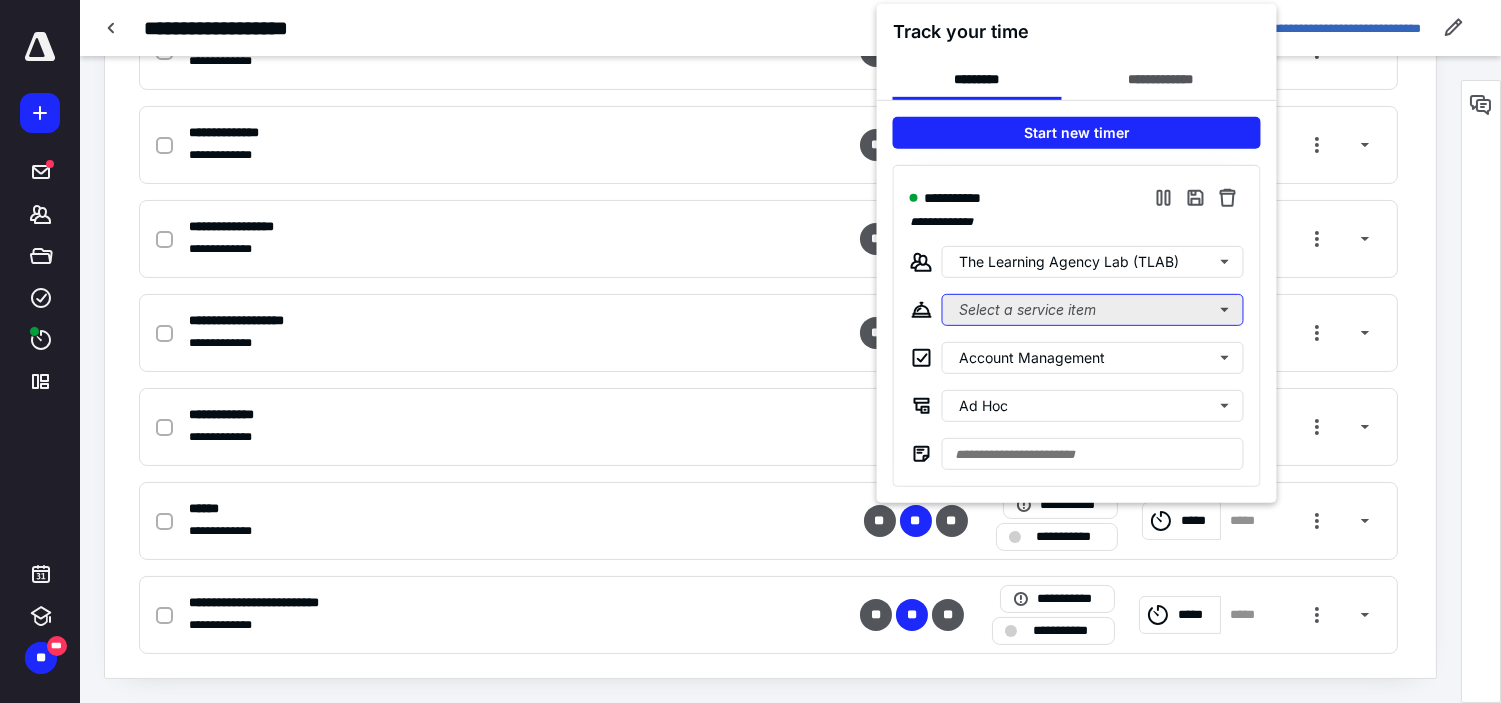 click on "Select a service item" at bounding box center (1093, 310) 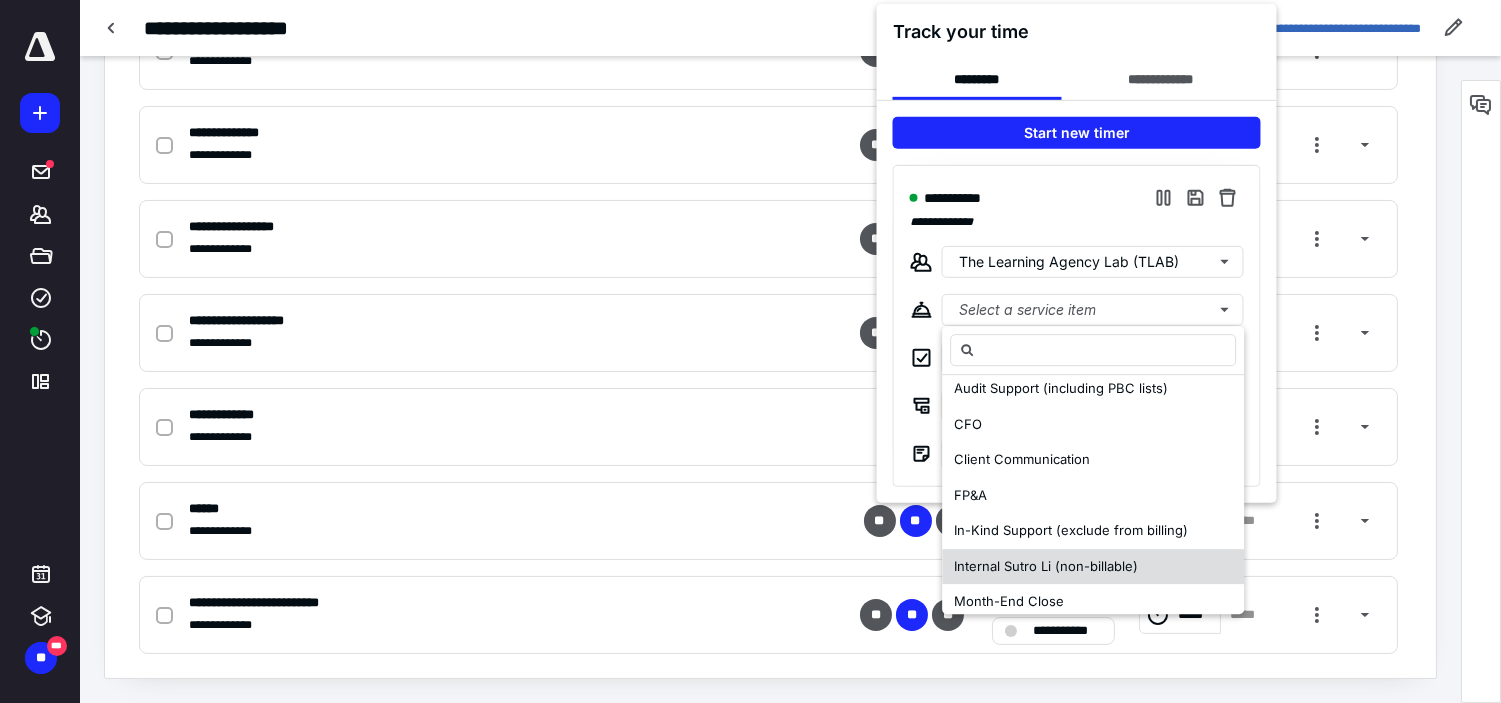 scroll, scrollTop: 222, scrollLeft: 0, axis: vertical 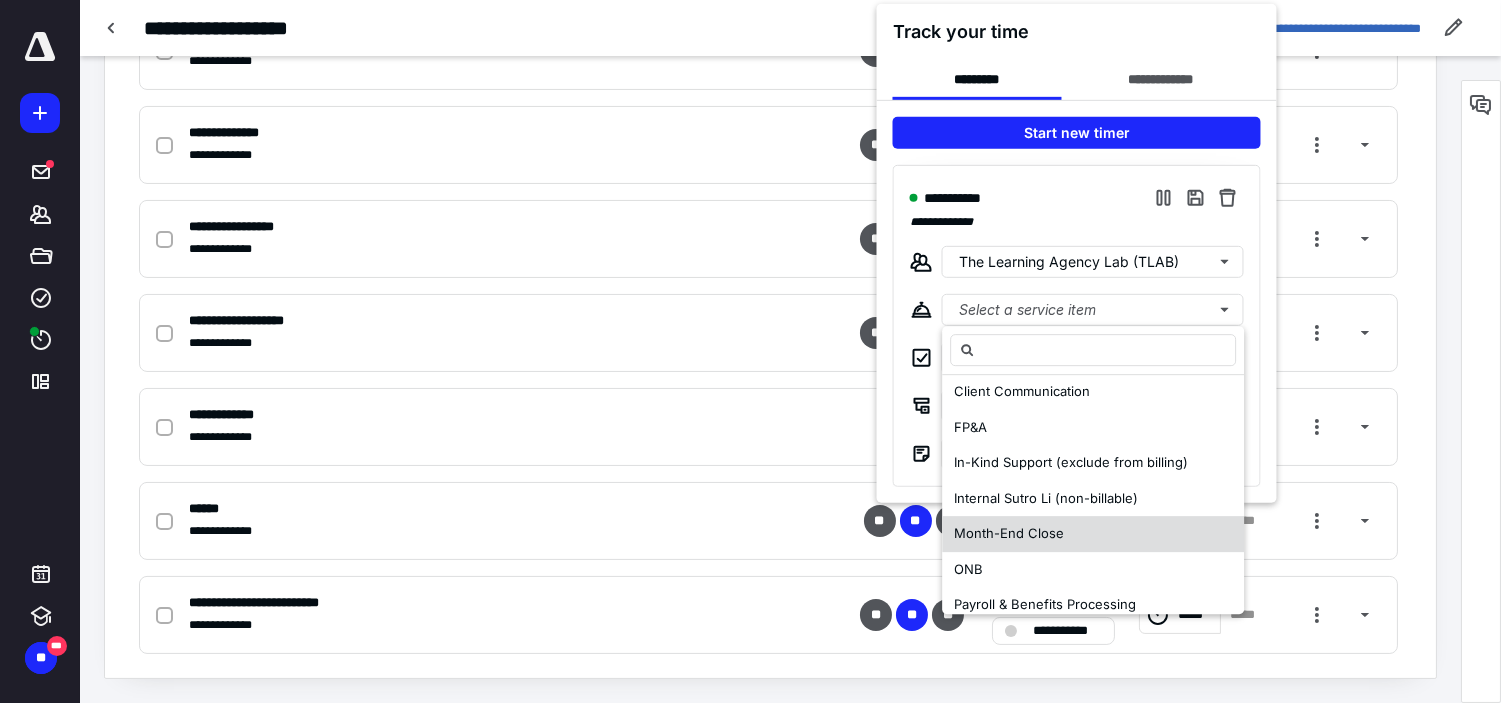 click on "Month-End Close" at bounding box center [1009, 533] 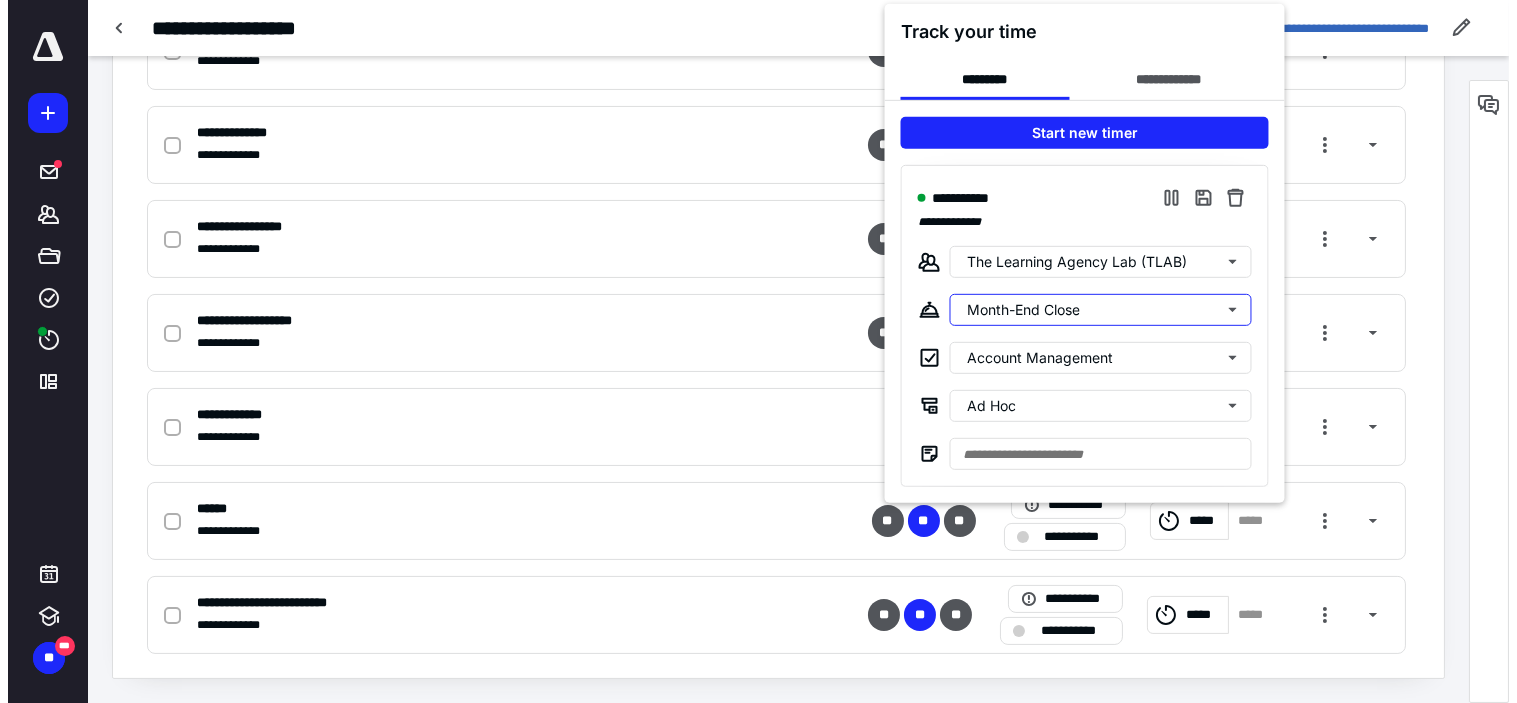 scroll, scrollTop: 0, scrollLeft: 0, axis: both 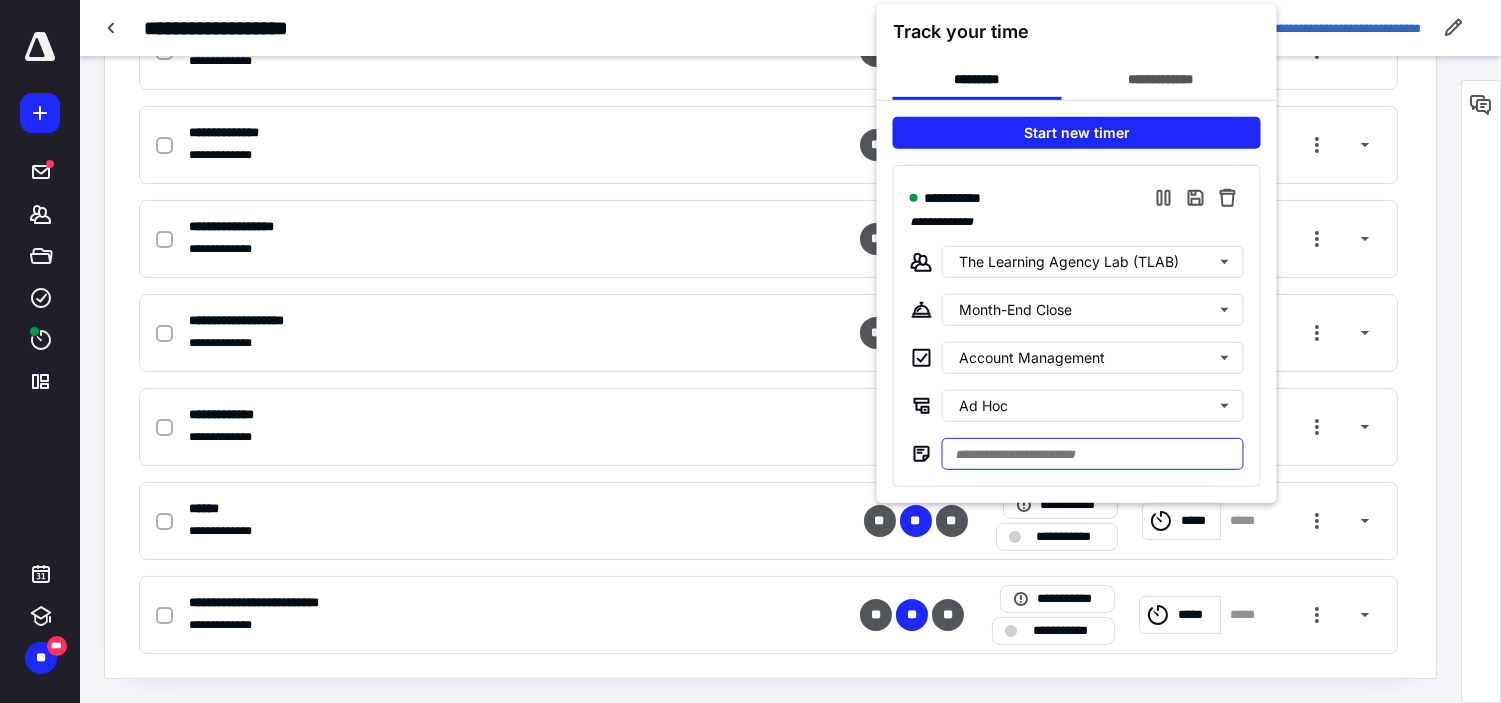 drag, startPoint x: 1063, startPoint y: 460, endPoint x: 1081, endPoint y: 471, distance: 21.095022 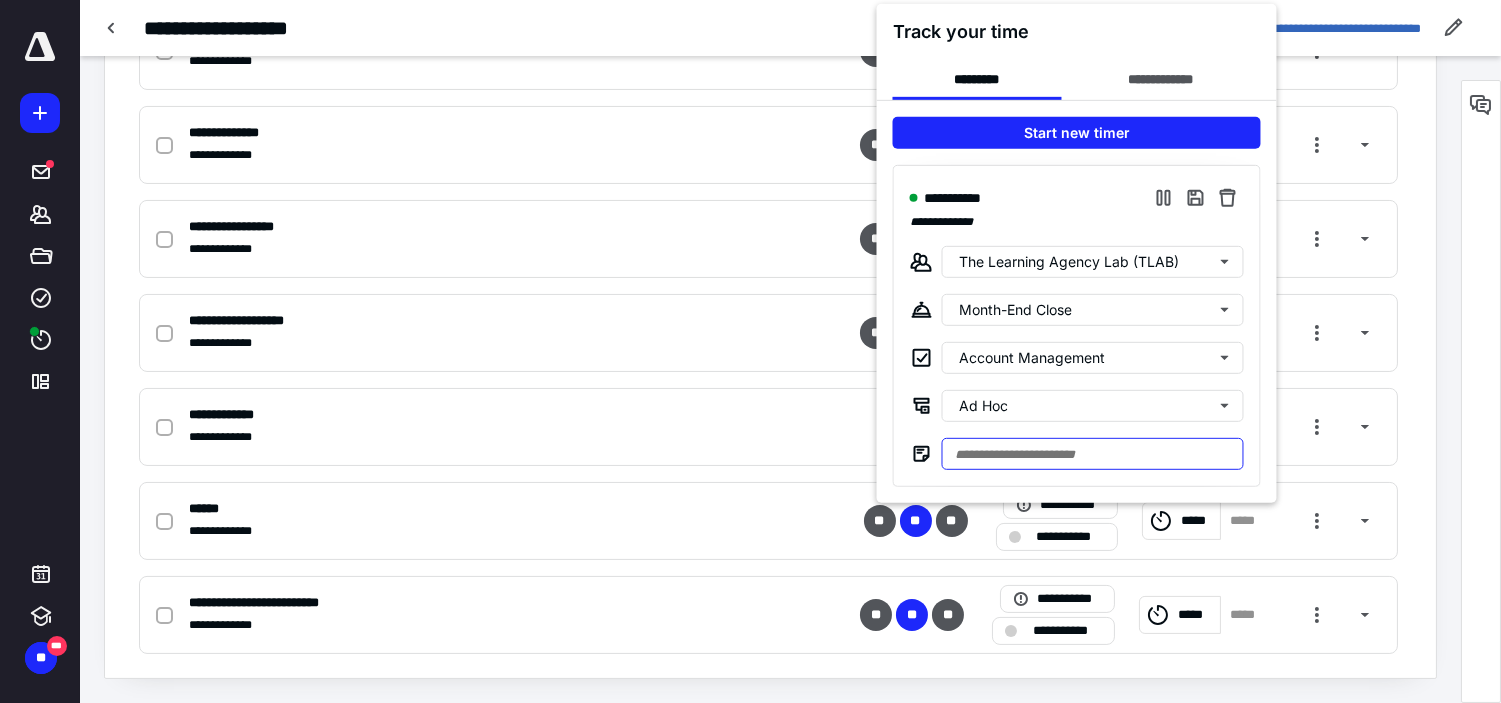 paste on "**********" 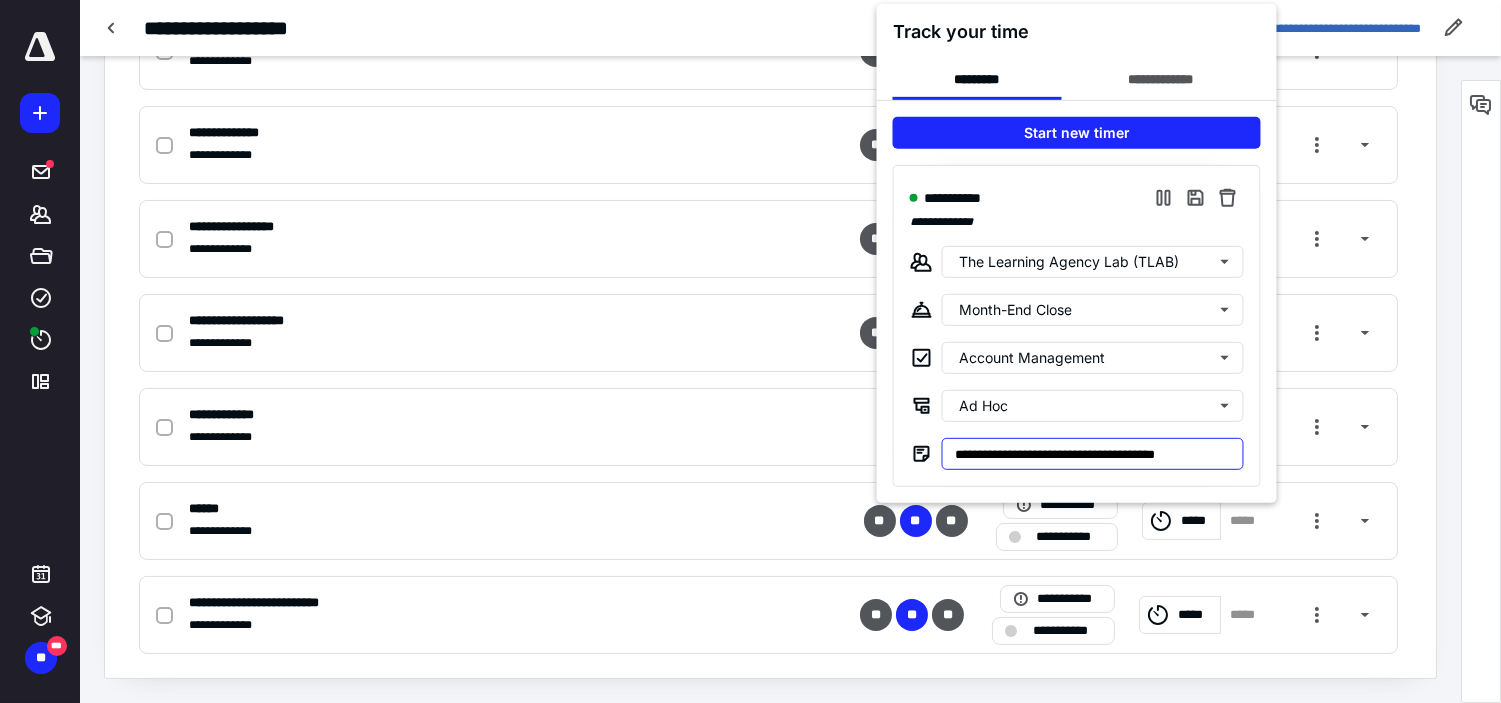 click on "**********" at bounding box center (1093, 454) 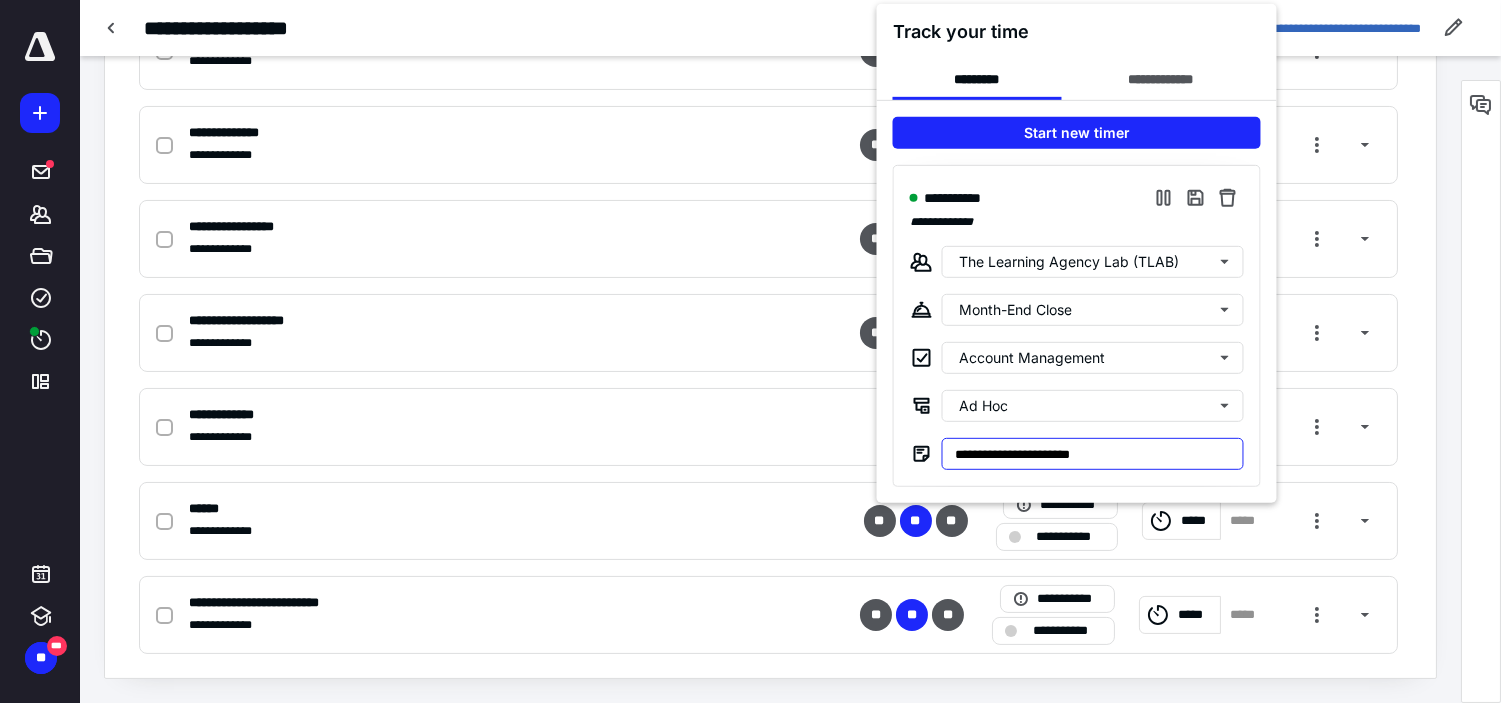 type on "**********" 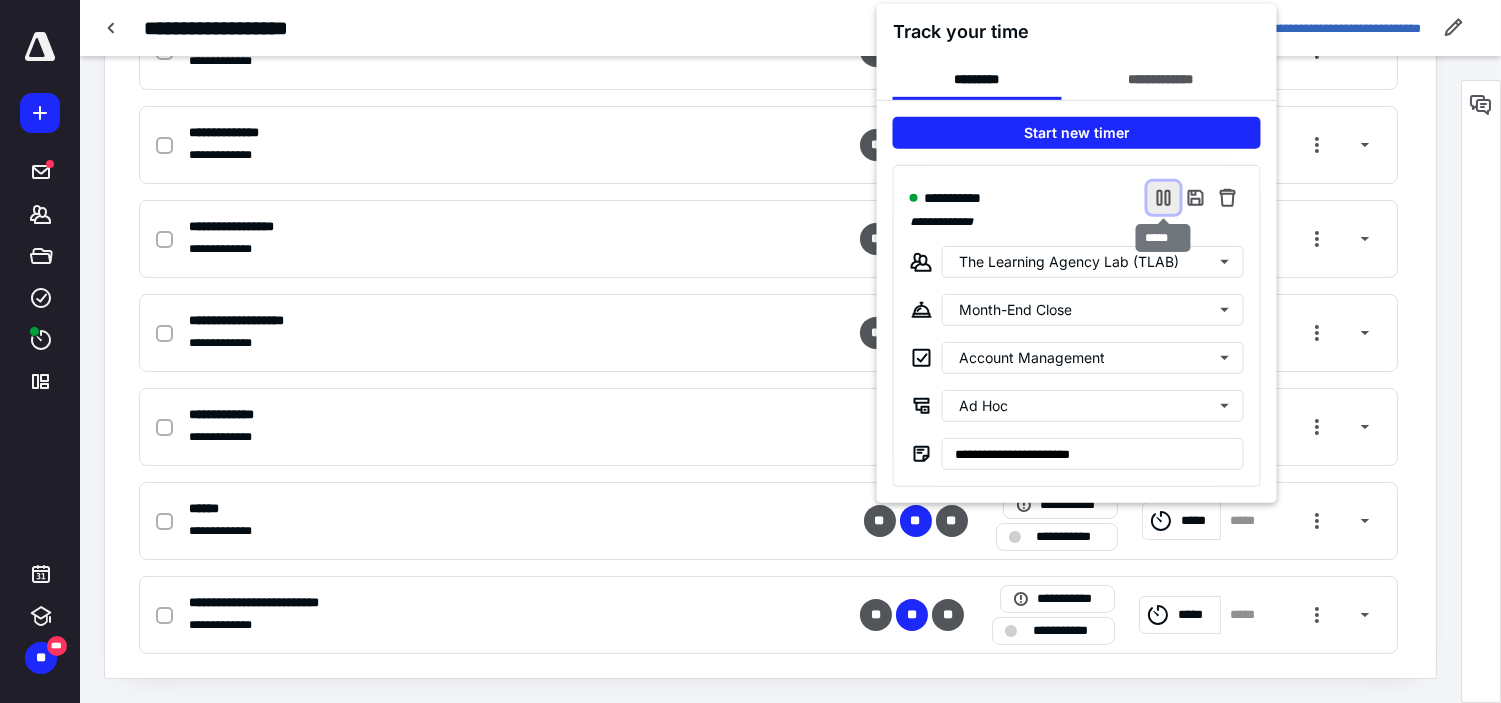 click at bounding box center (1164, 198) 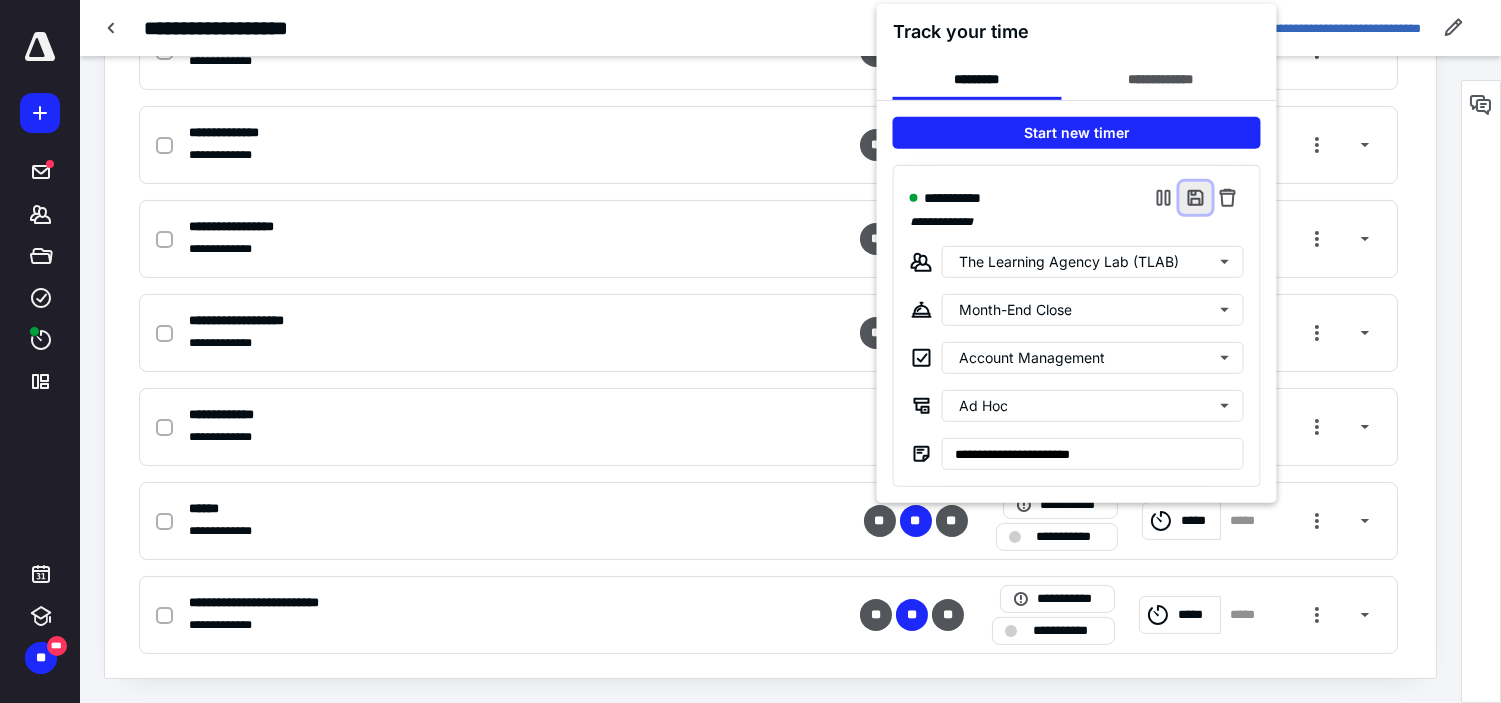 click at bounding box center (1196, 198) 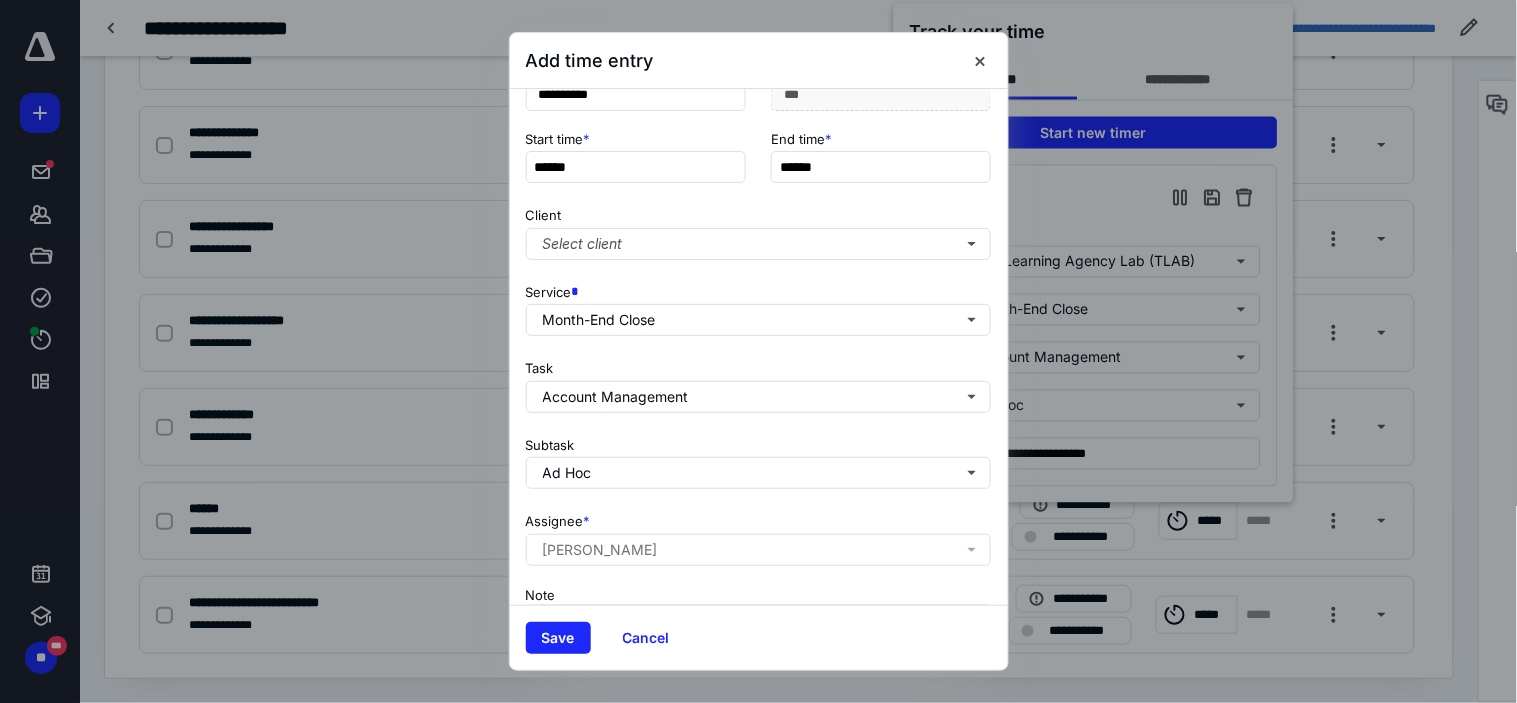 scroll, scrollTop: 272, scrollLeft: 0, axis: vertical 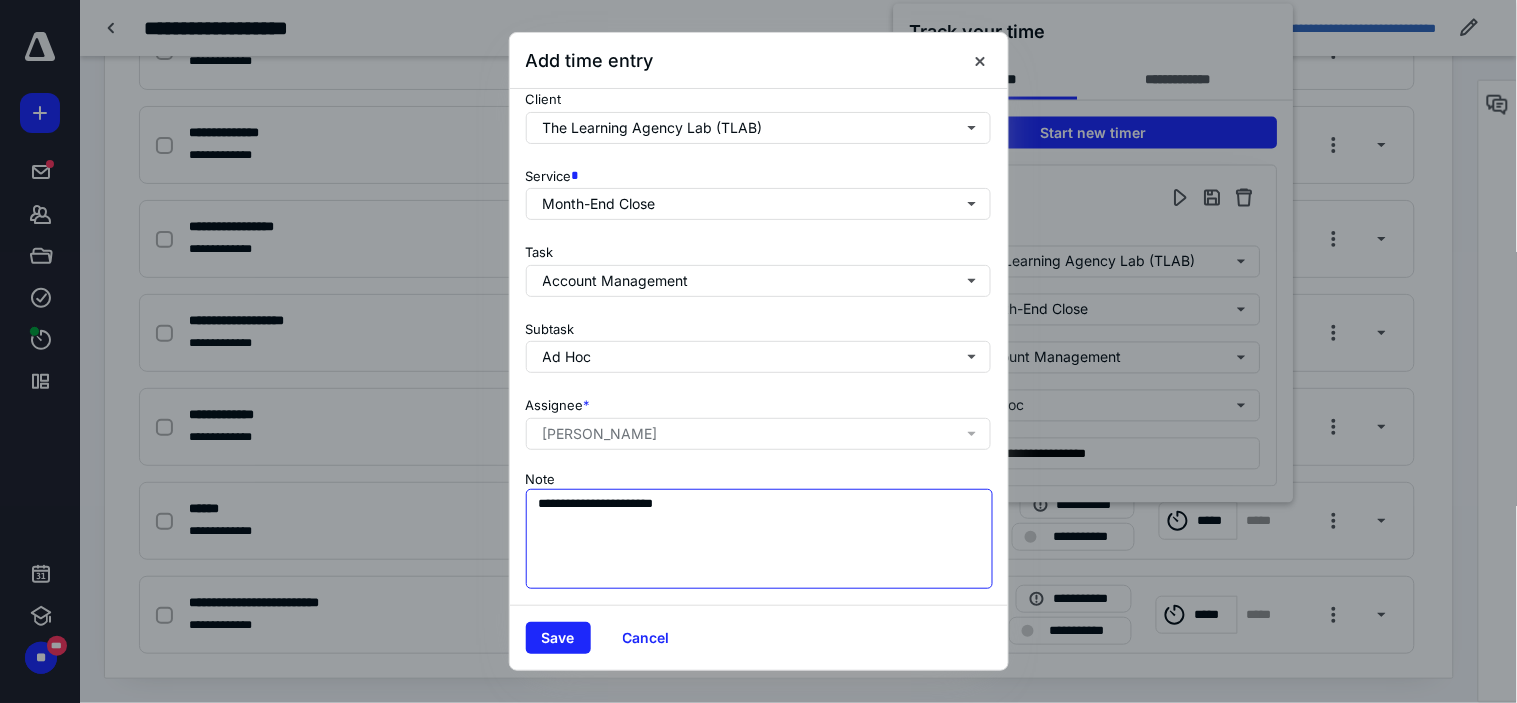 drag, startPoint x: 745, startPoint y: 497, endPoint x: 765, endPoint y: 500, distance: 20.22375 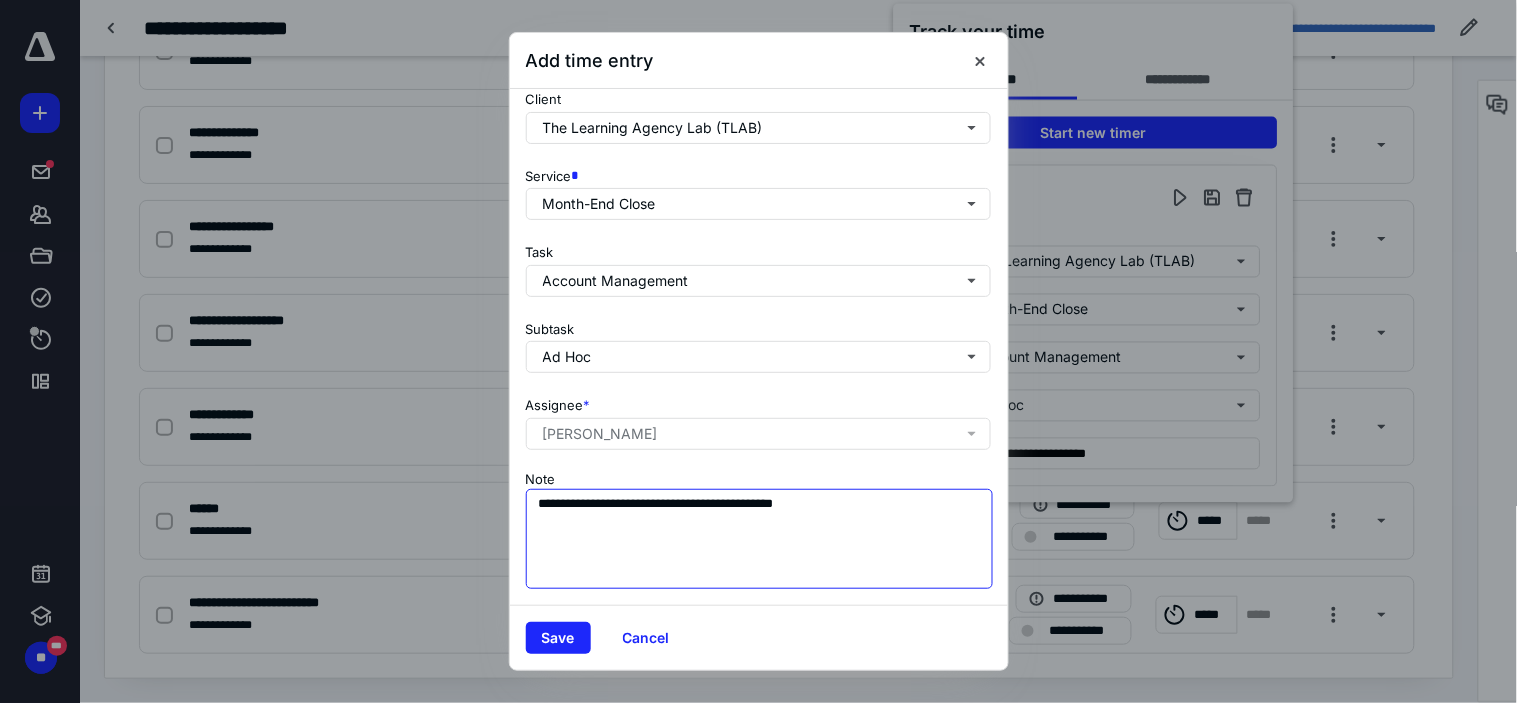 click on "**********" at bounding box center (760, 539) 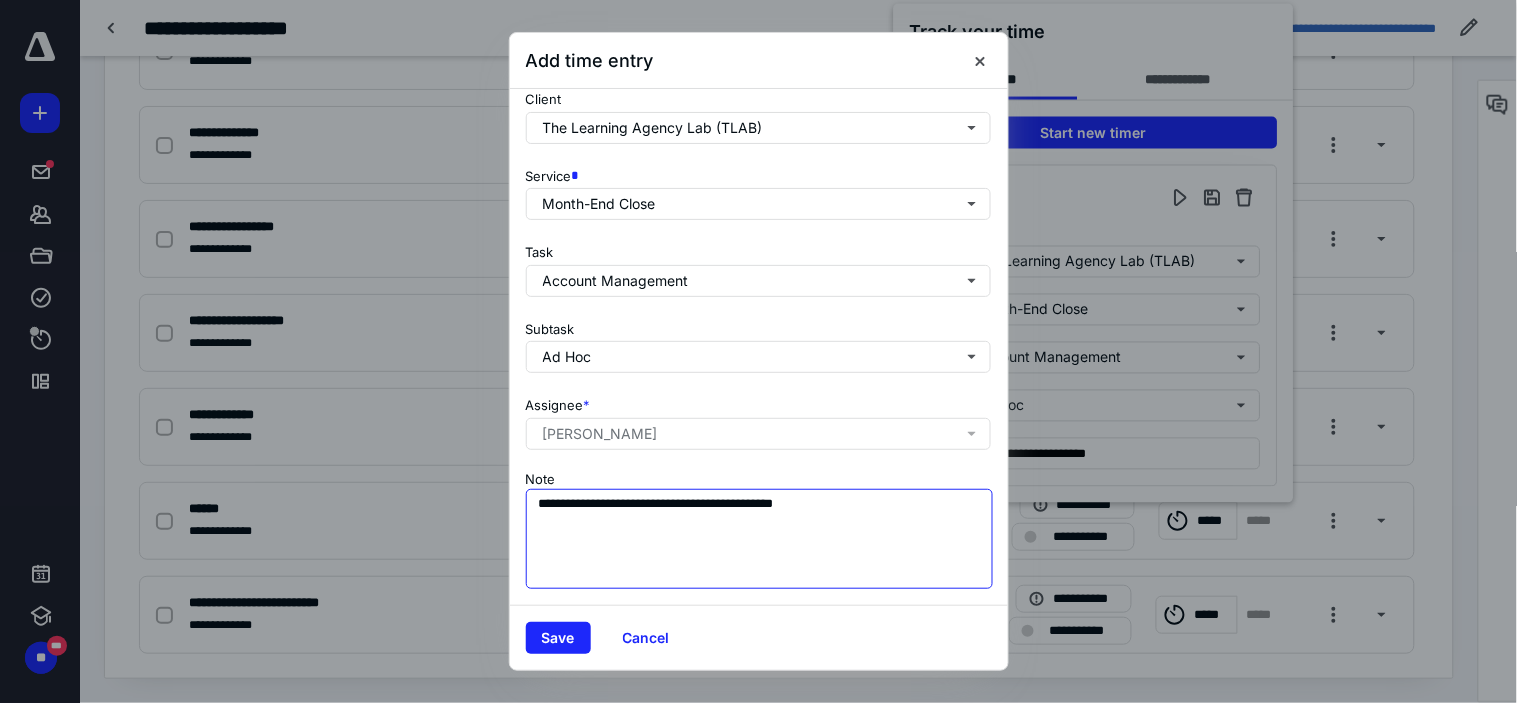 scroll, scrollTop: 0, scrollLeft: 0, axis: both 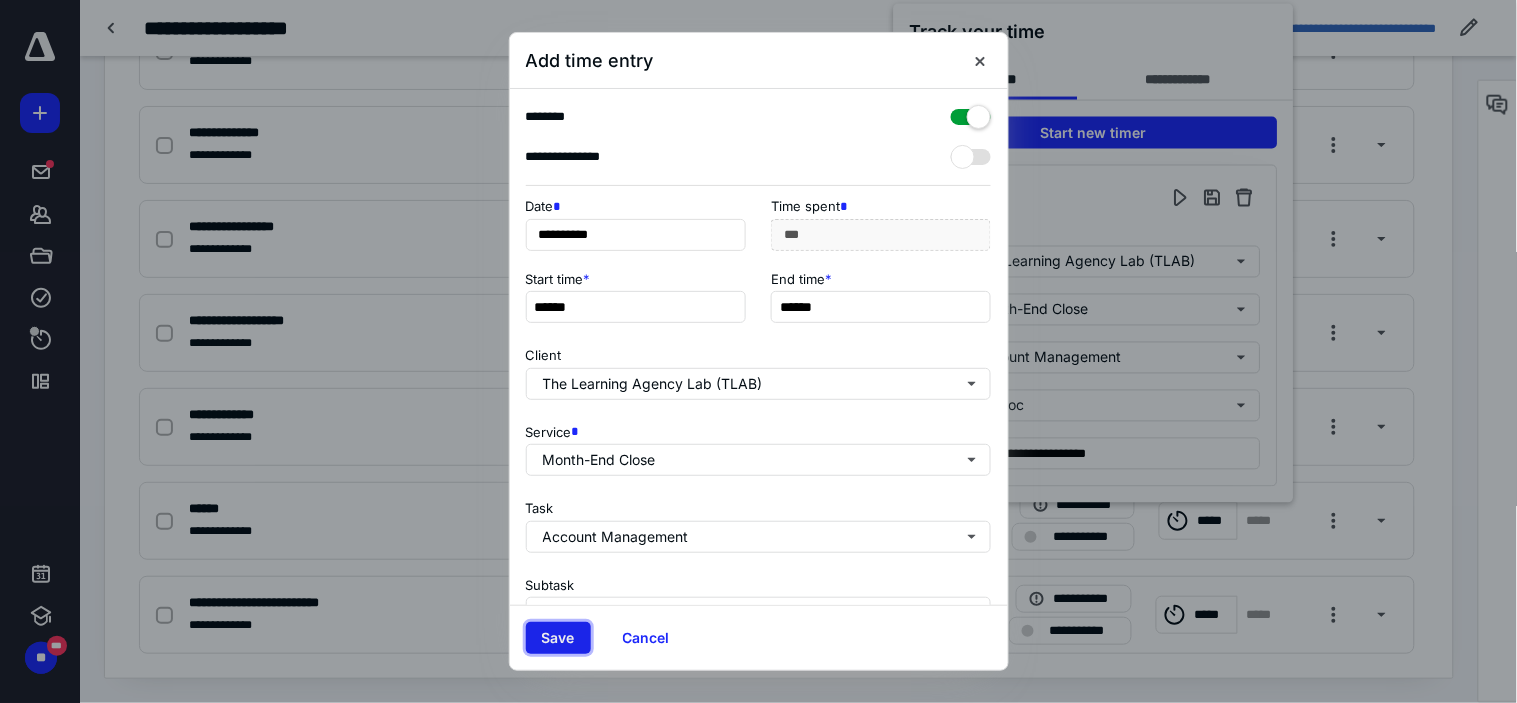 click on "Save" at bounding box center [558, 638] 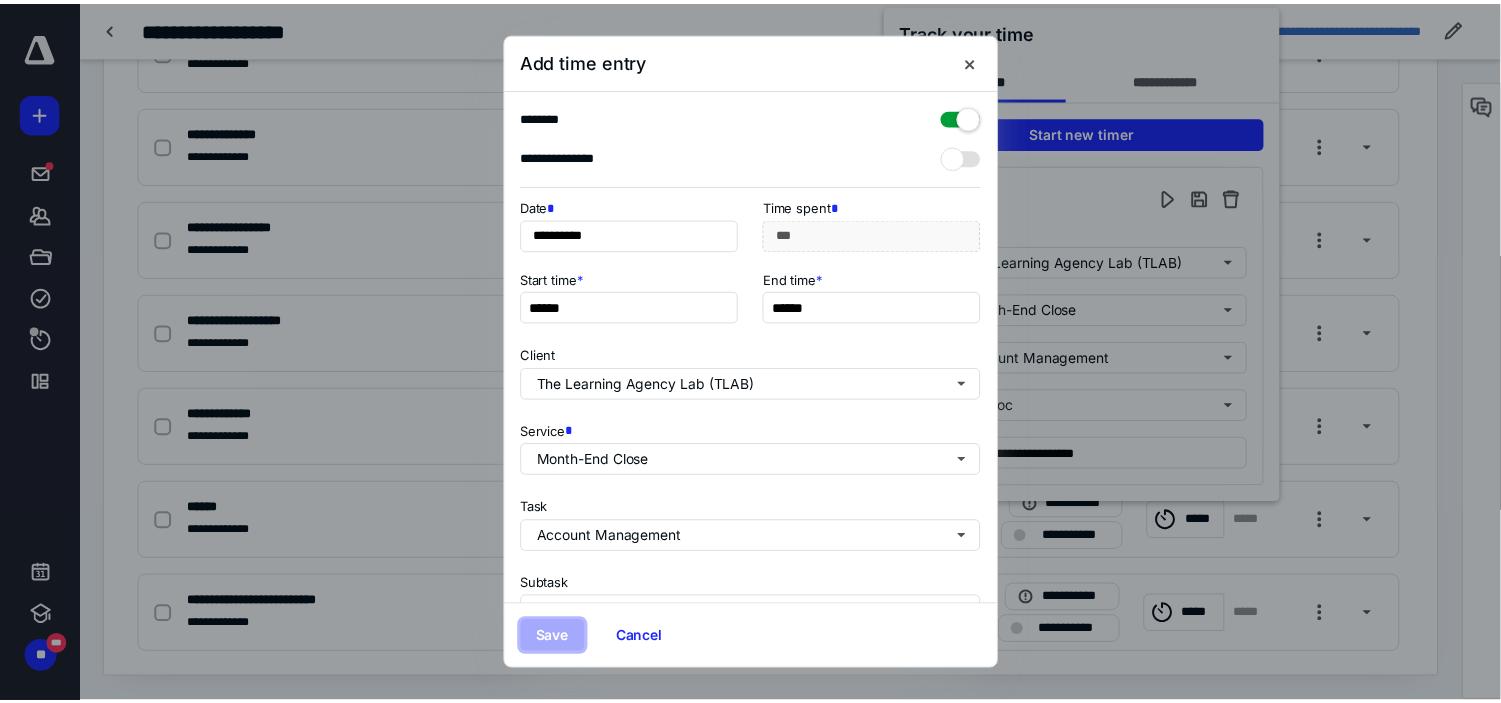 scroll, scrollTop: 272, scrollLeft: 0, axis: vertical 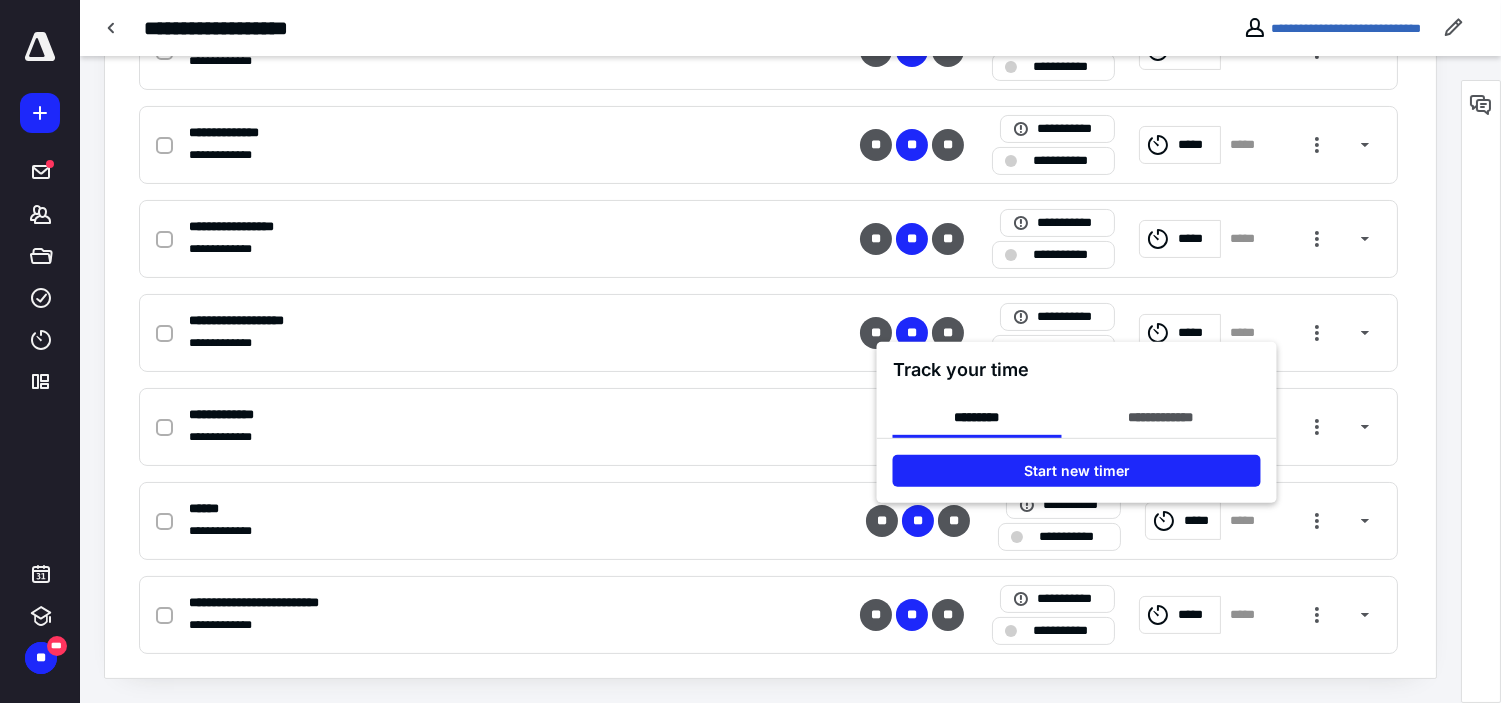 click at bounding box center (750, 351) 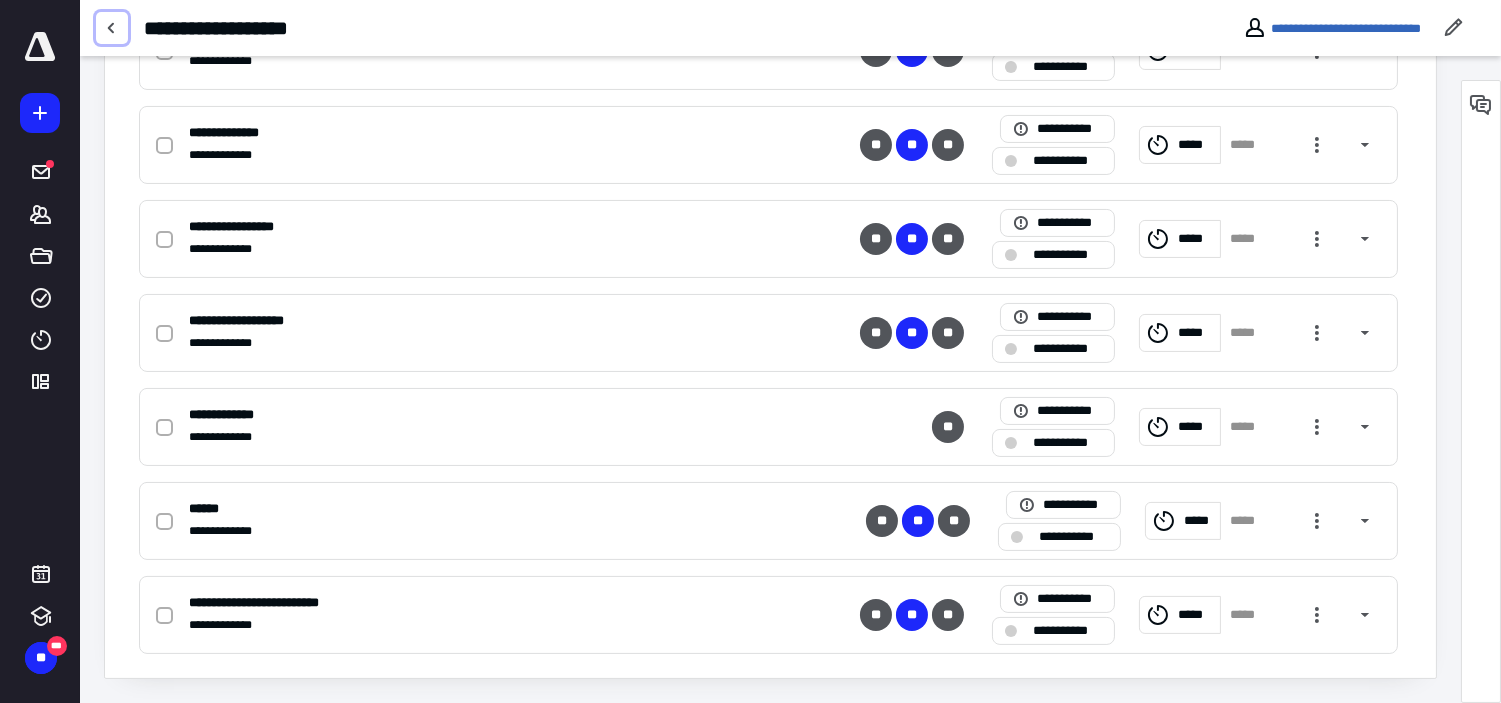 click at bounding box center (112, 28) 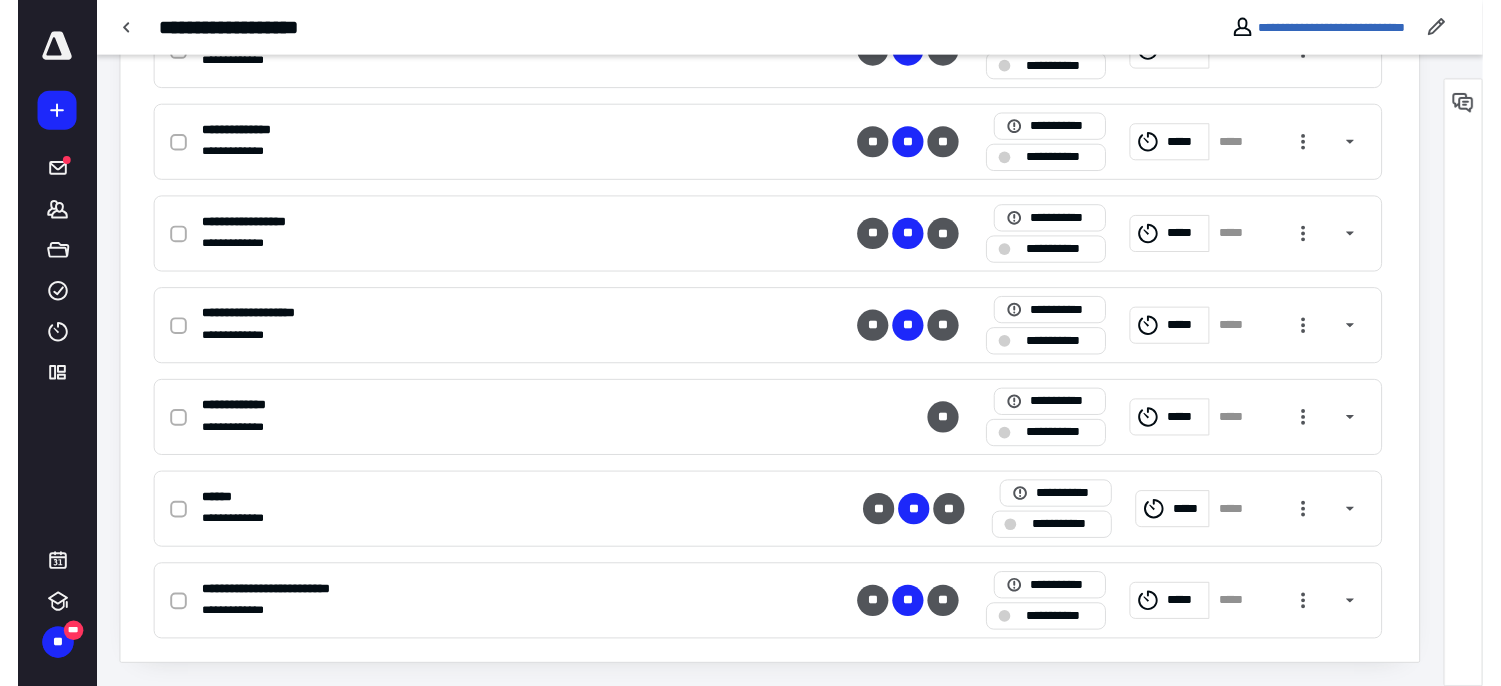 scroll, scrollTop: 0, scrollLeft: 0, axis: both 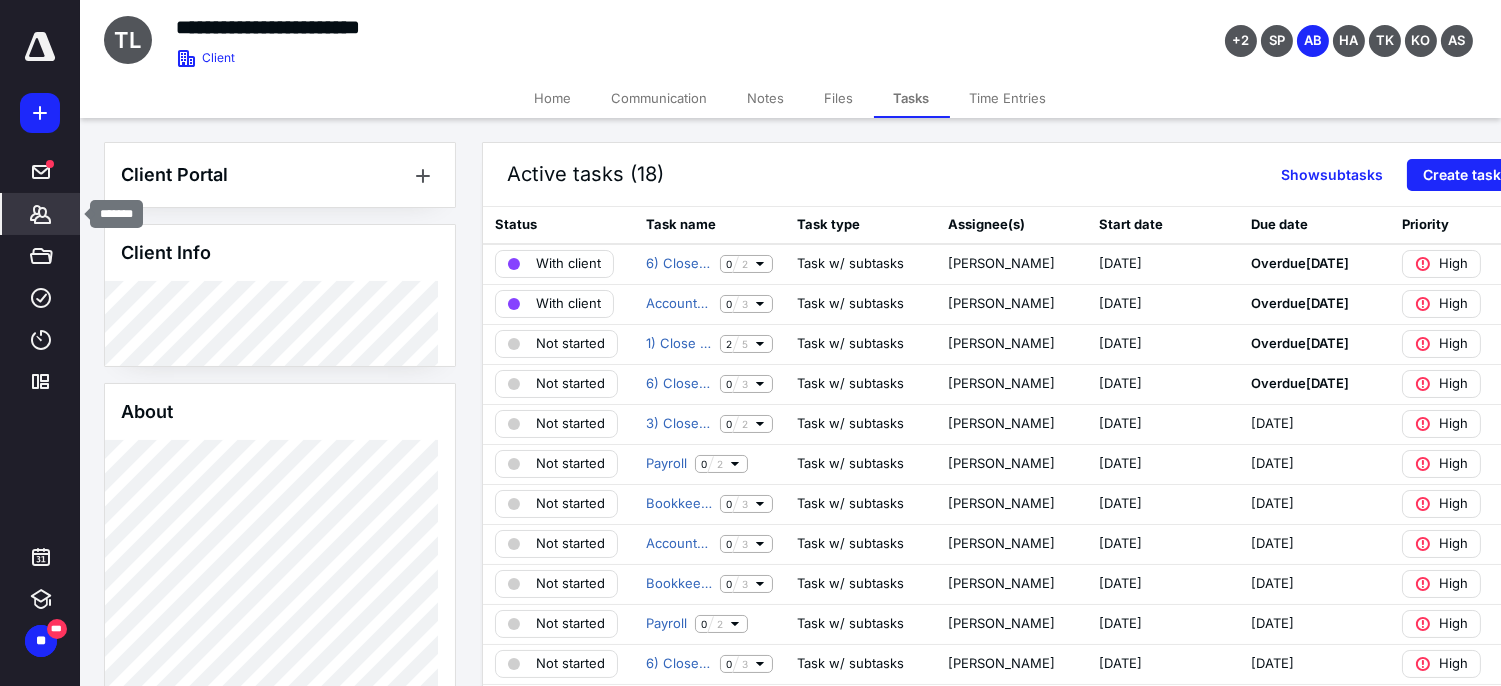click 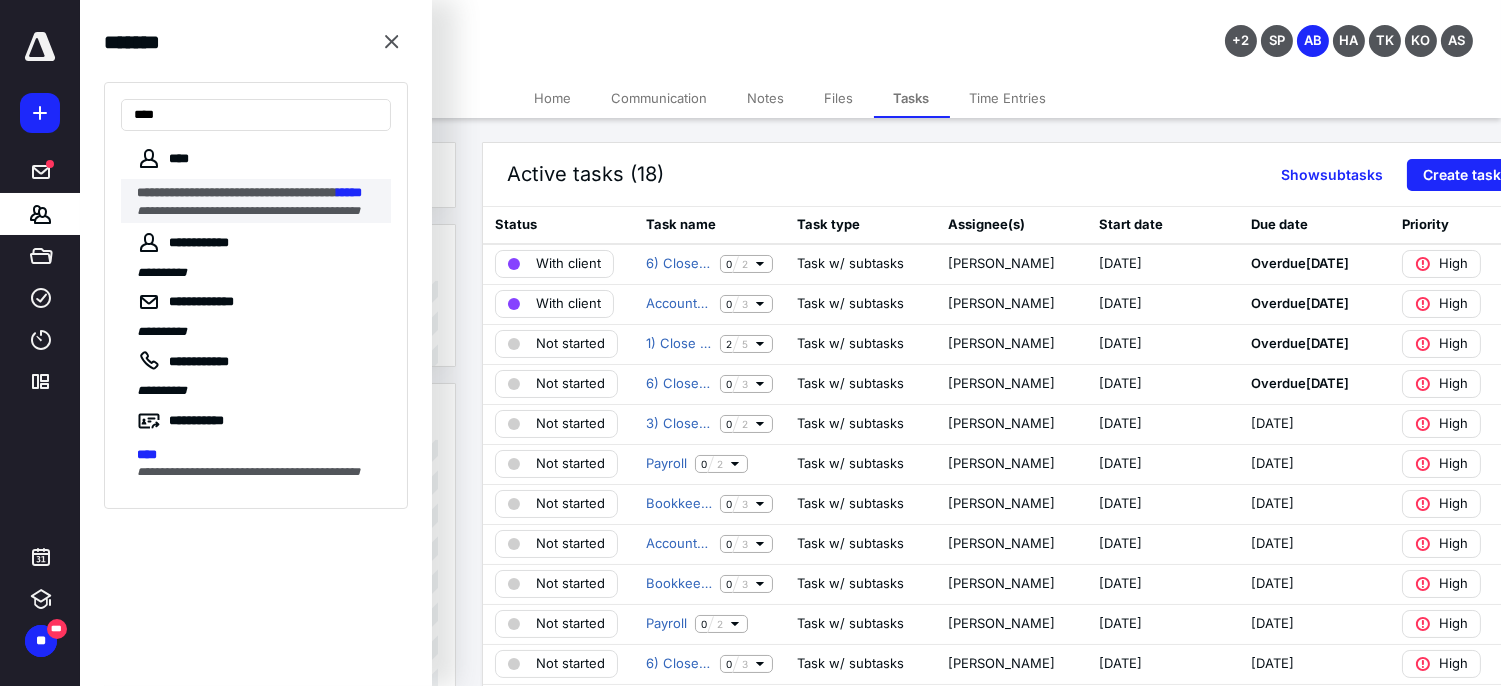 type on "****" 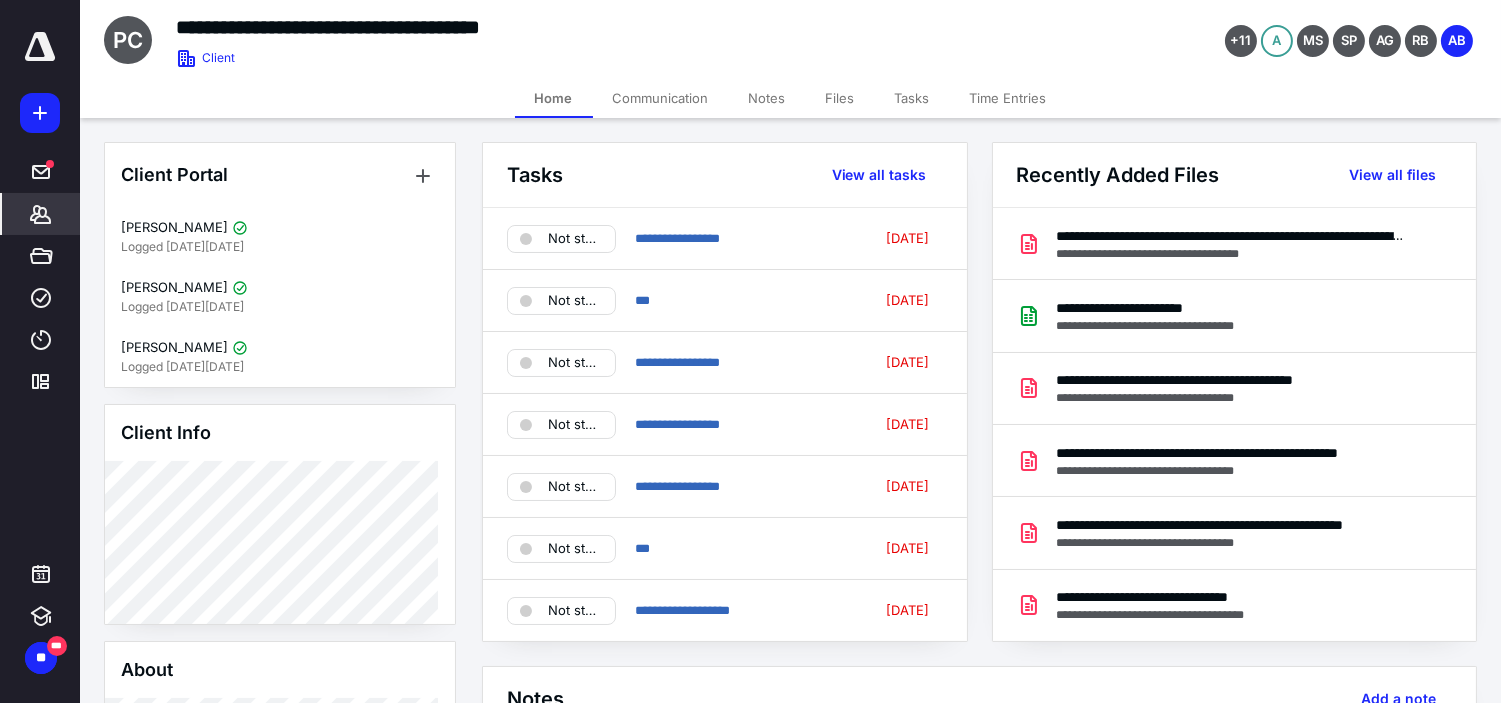 click on "Tasks" at bounding box center [912, 98] 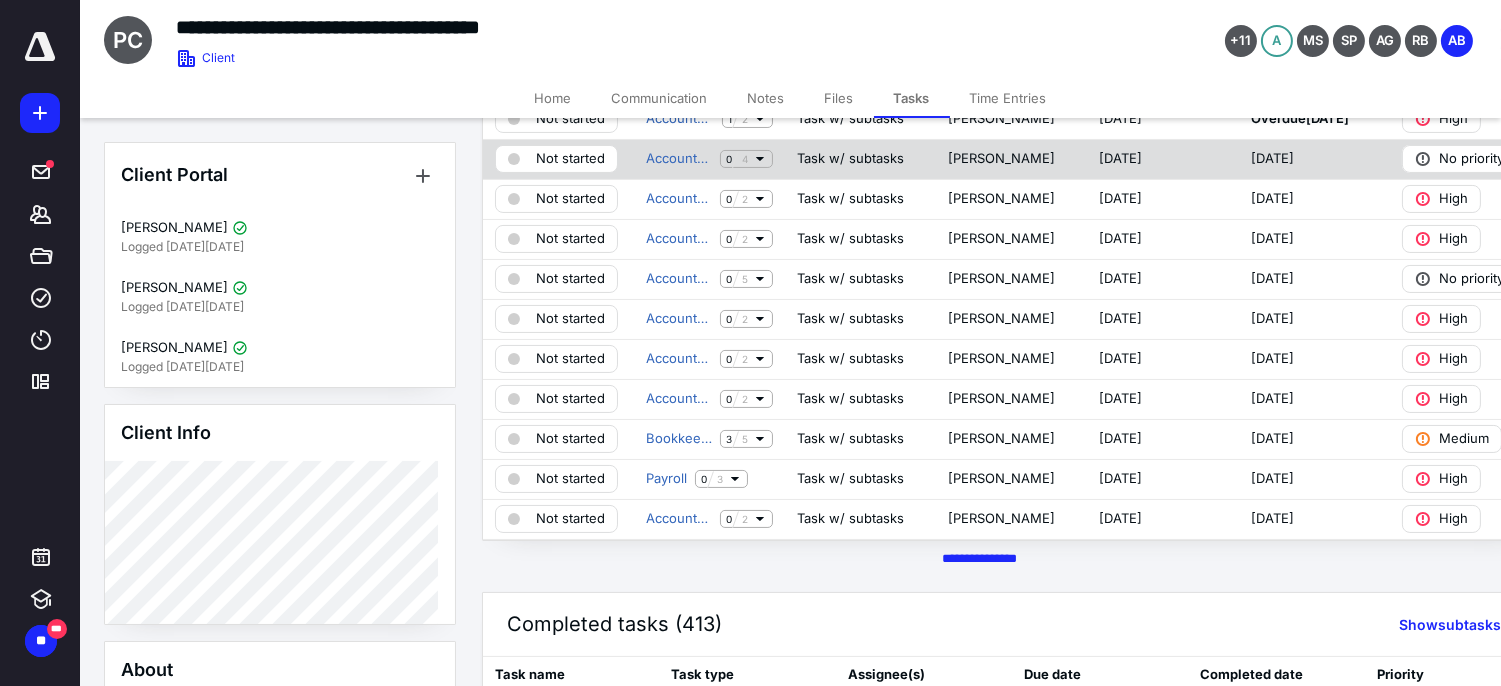 scroll, scrollTop: 555, scrollLeft: 0, axis: vertical 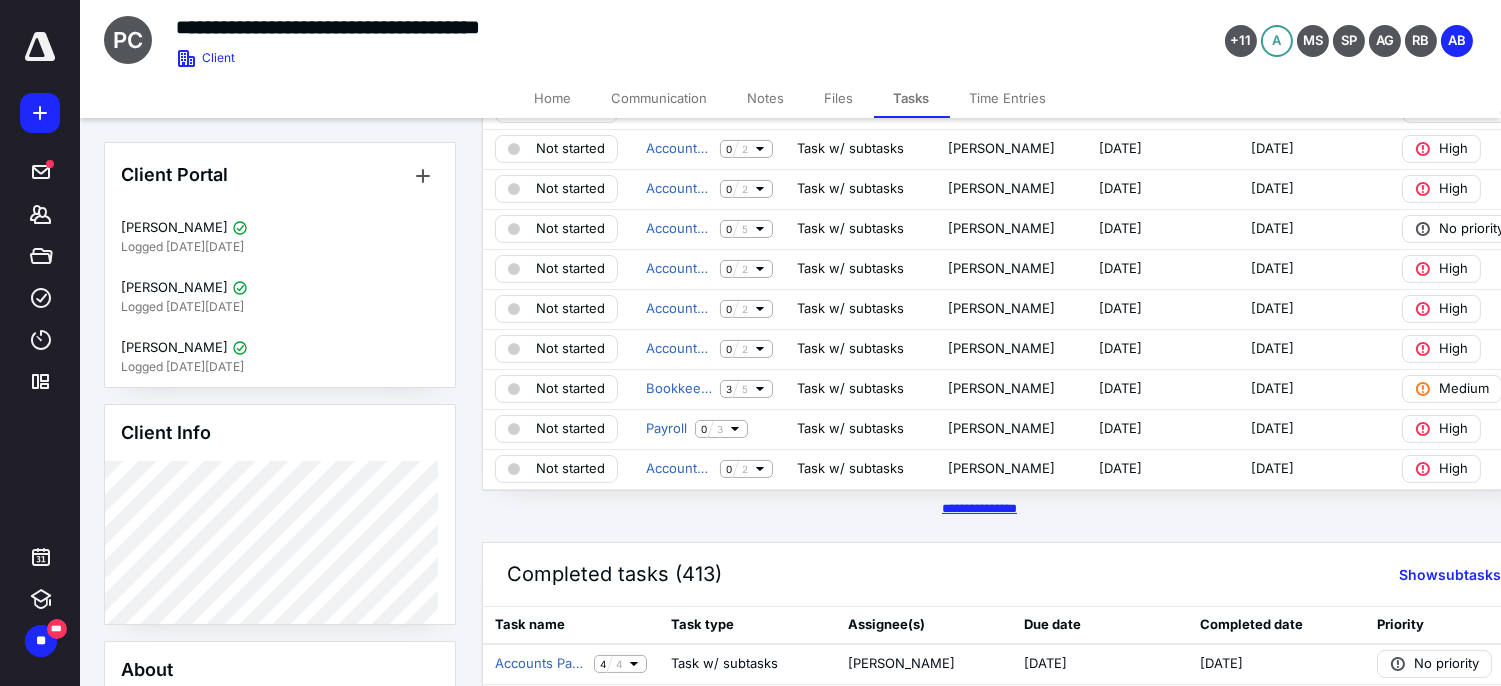 click on "********* *****" at bounding box center (979, 508) 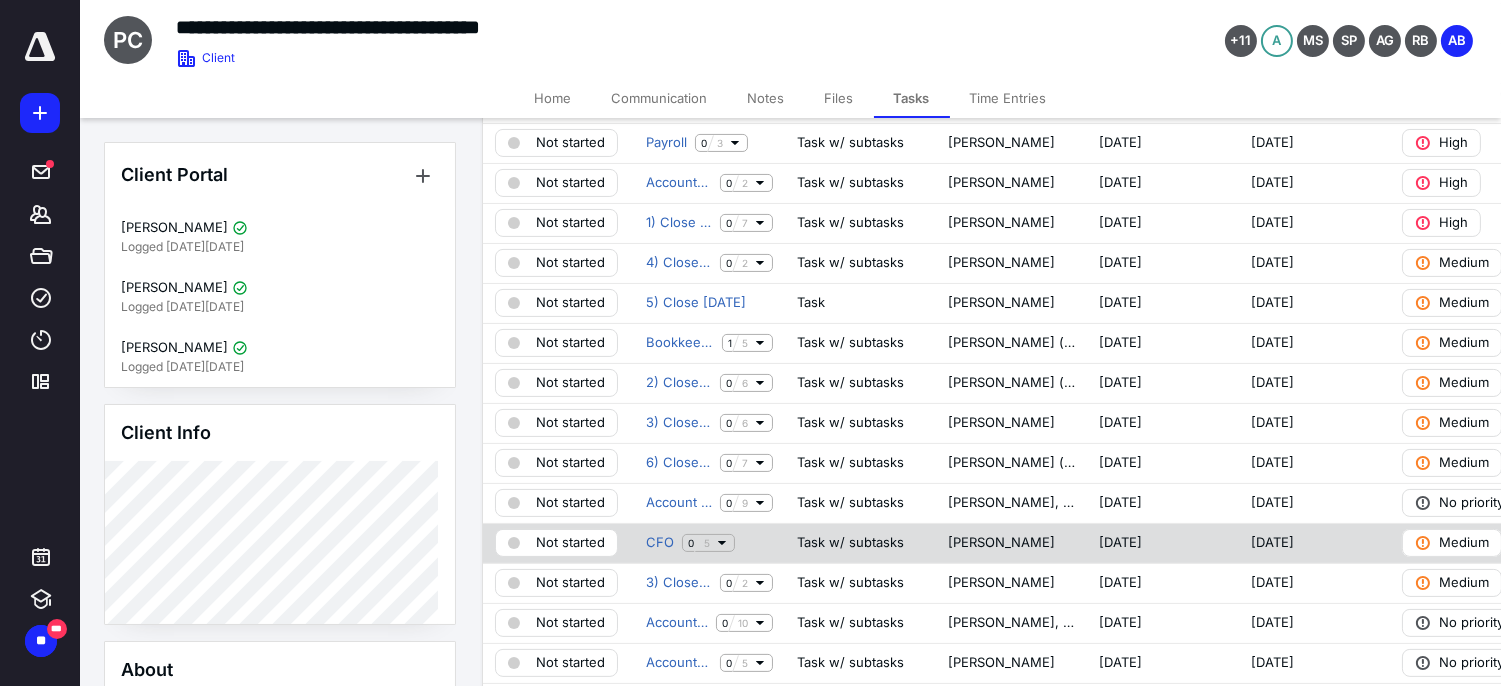 scroll, scrollTop: 888, scrollLeft: 0, axis: vertical 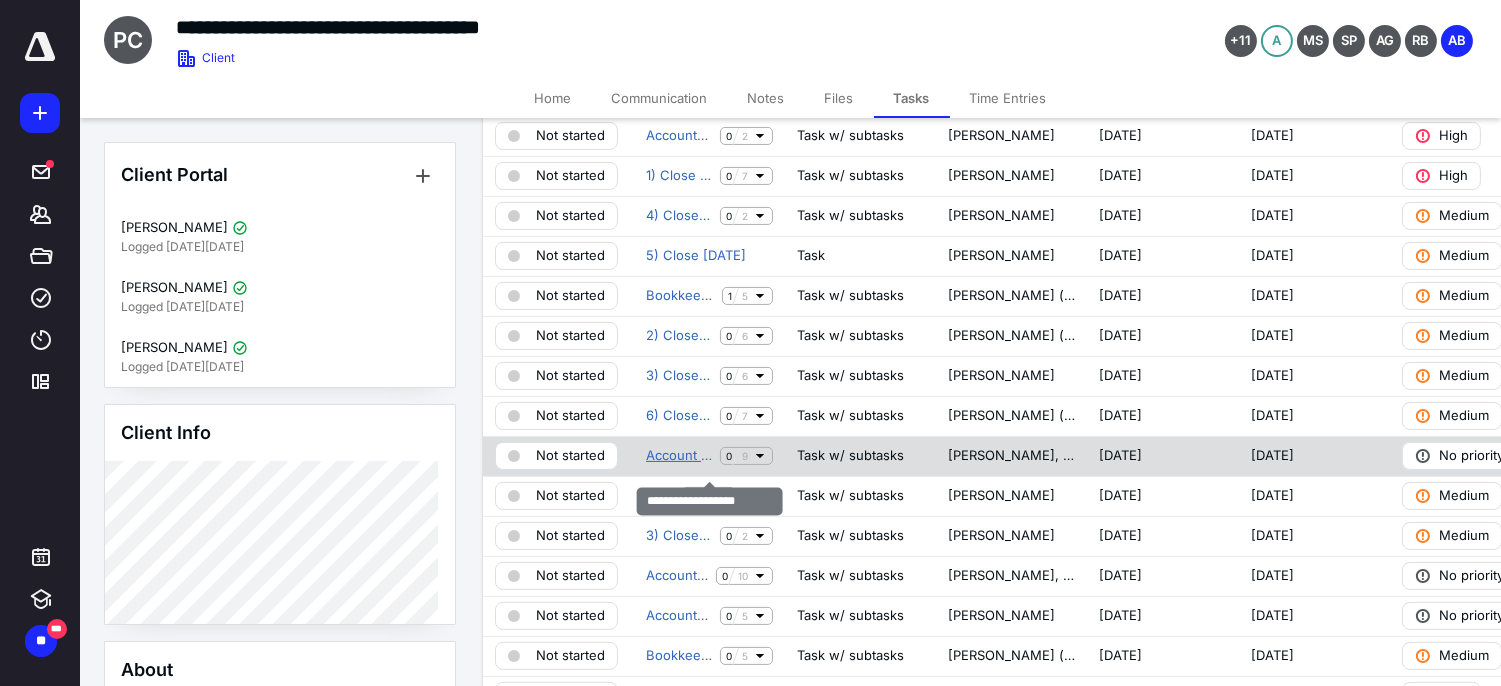 click on "Account Management" at bounding box center [679, 456] 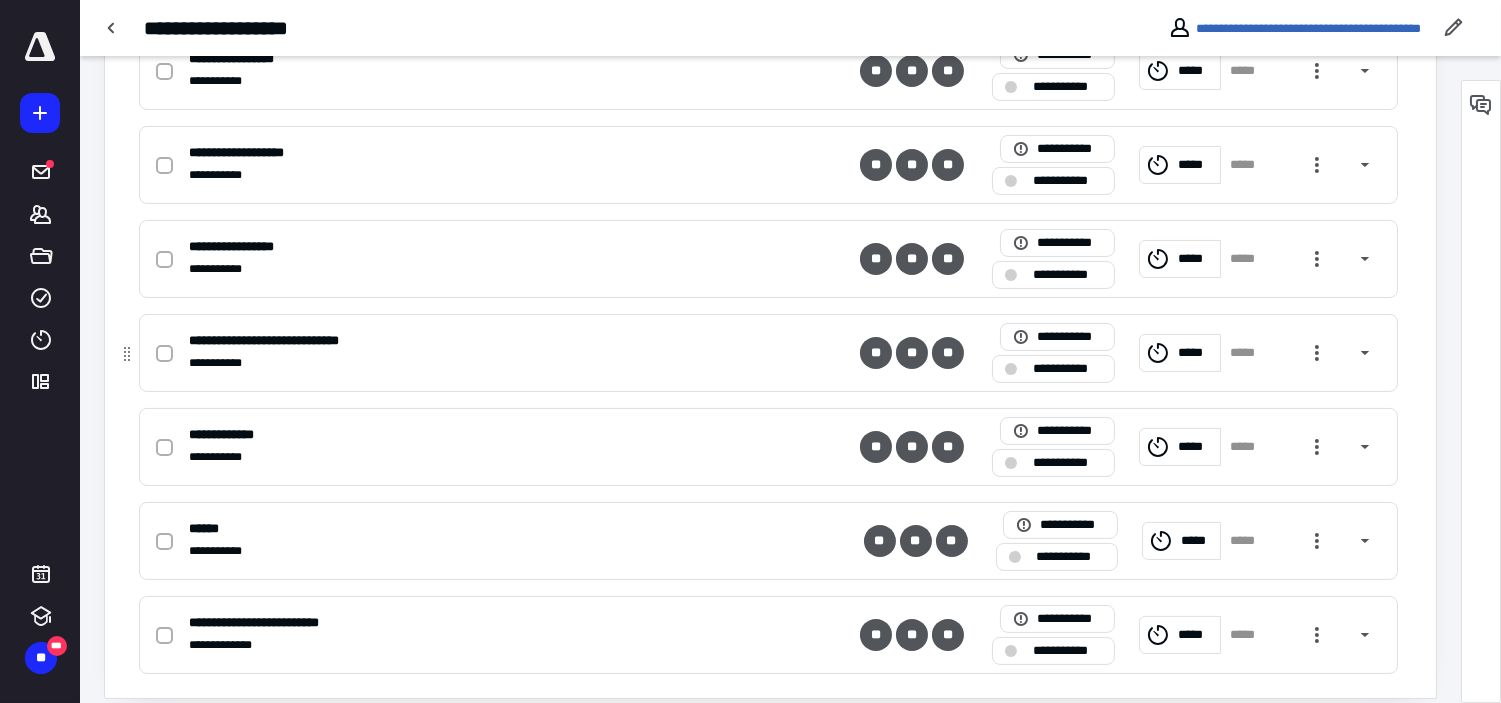 scroll, scrollTop: 755, scrollLeft: 0, axis: vertical 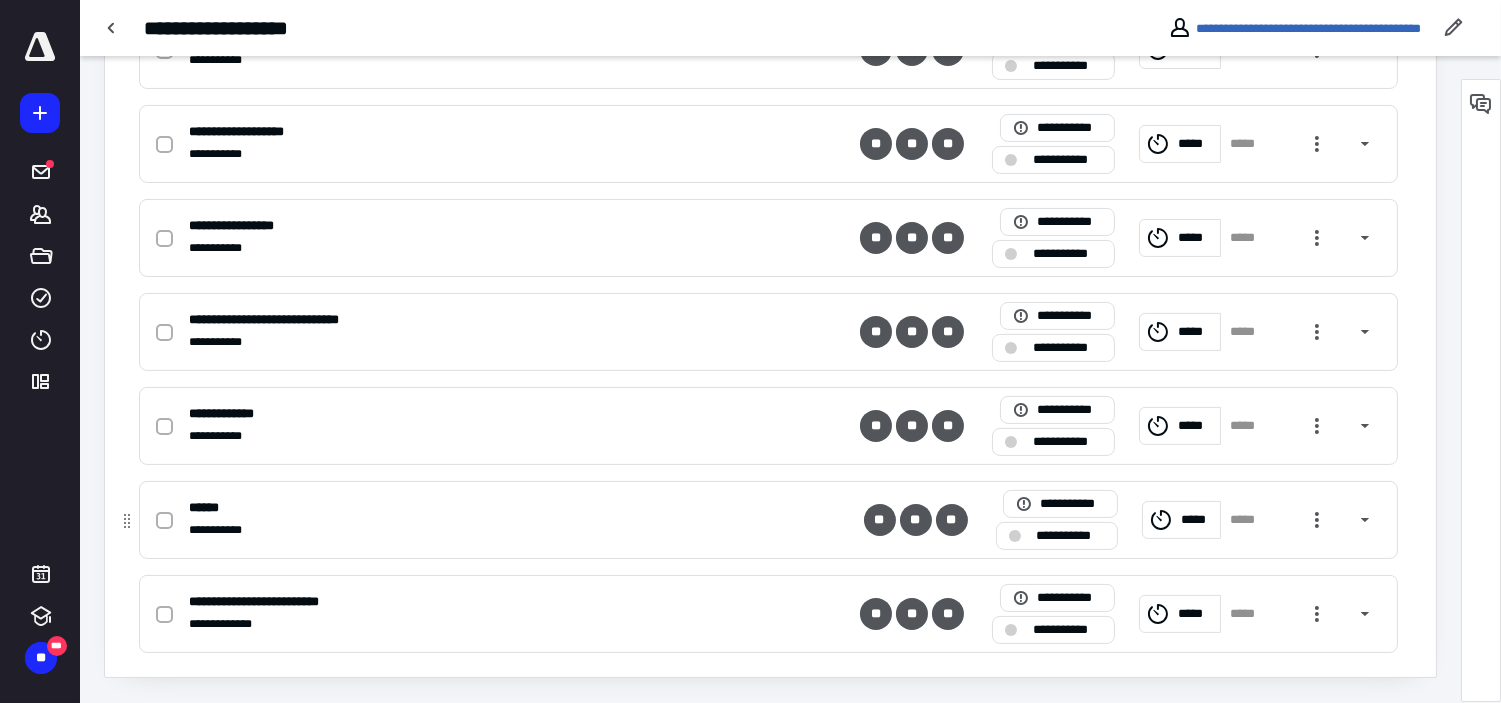 click on "******" at bounding box center (506, 507) 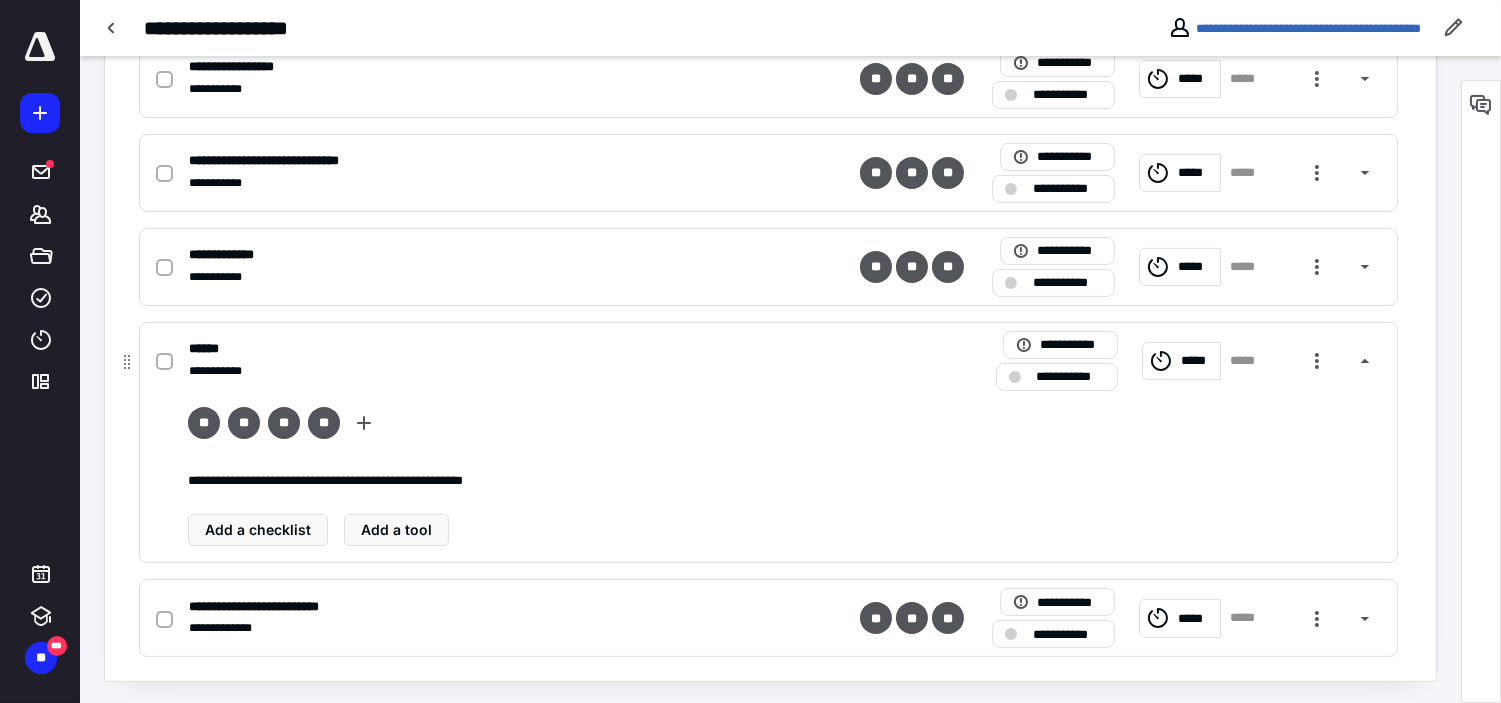 scroll, scrollTop: 918, scrollLeft: 0, axis: vertical 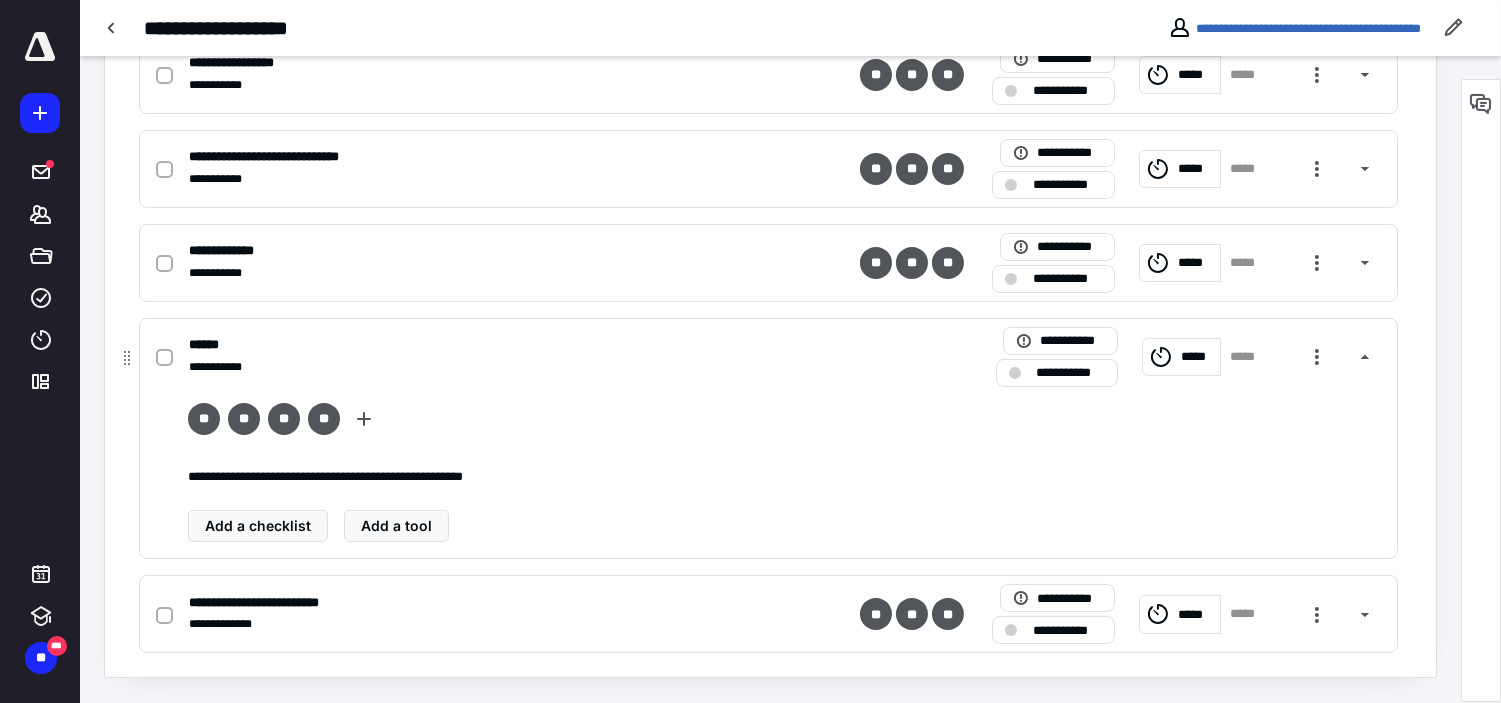 click on "*****" at bounding box center (1197, 356) 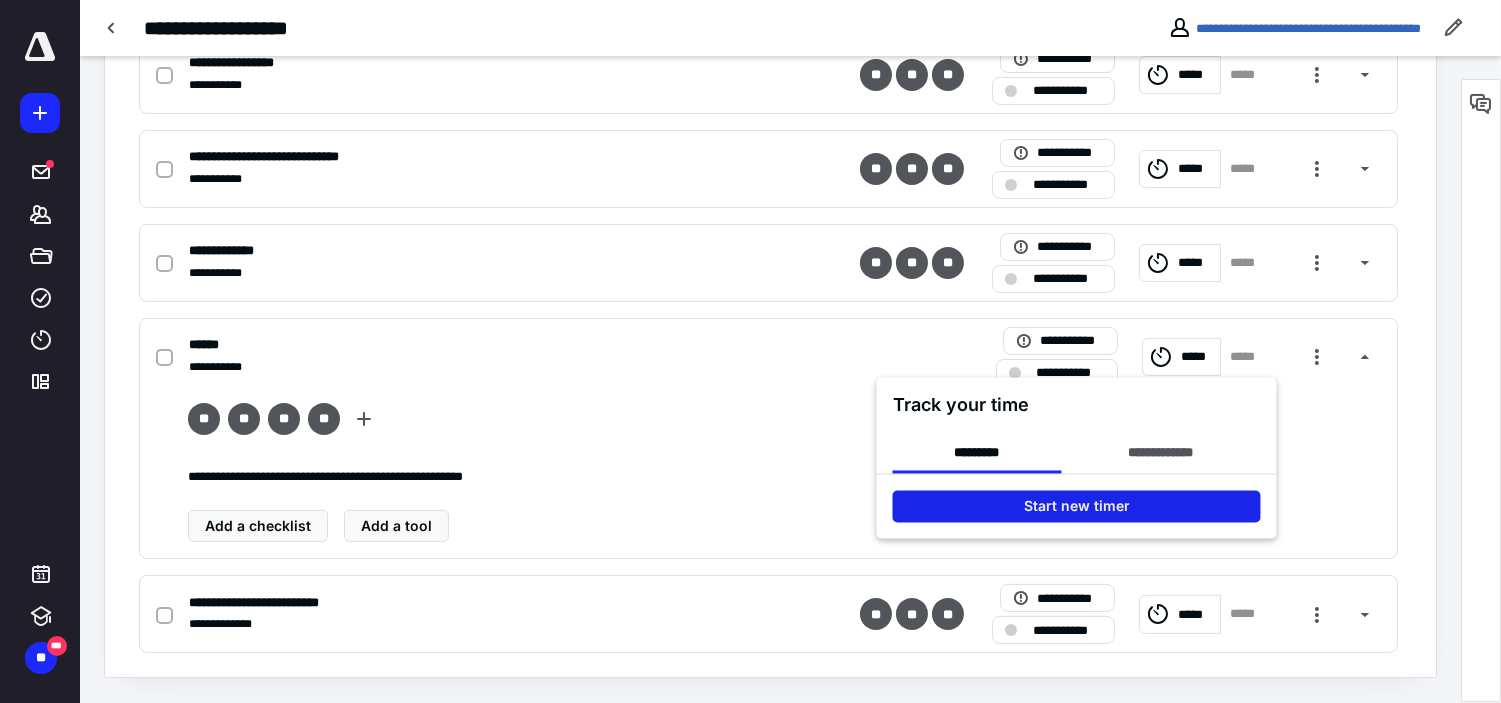 click on "Start new timer" at bounding box center (1077, 507) 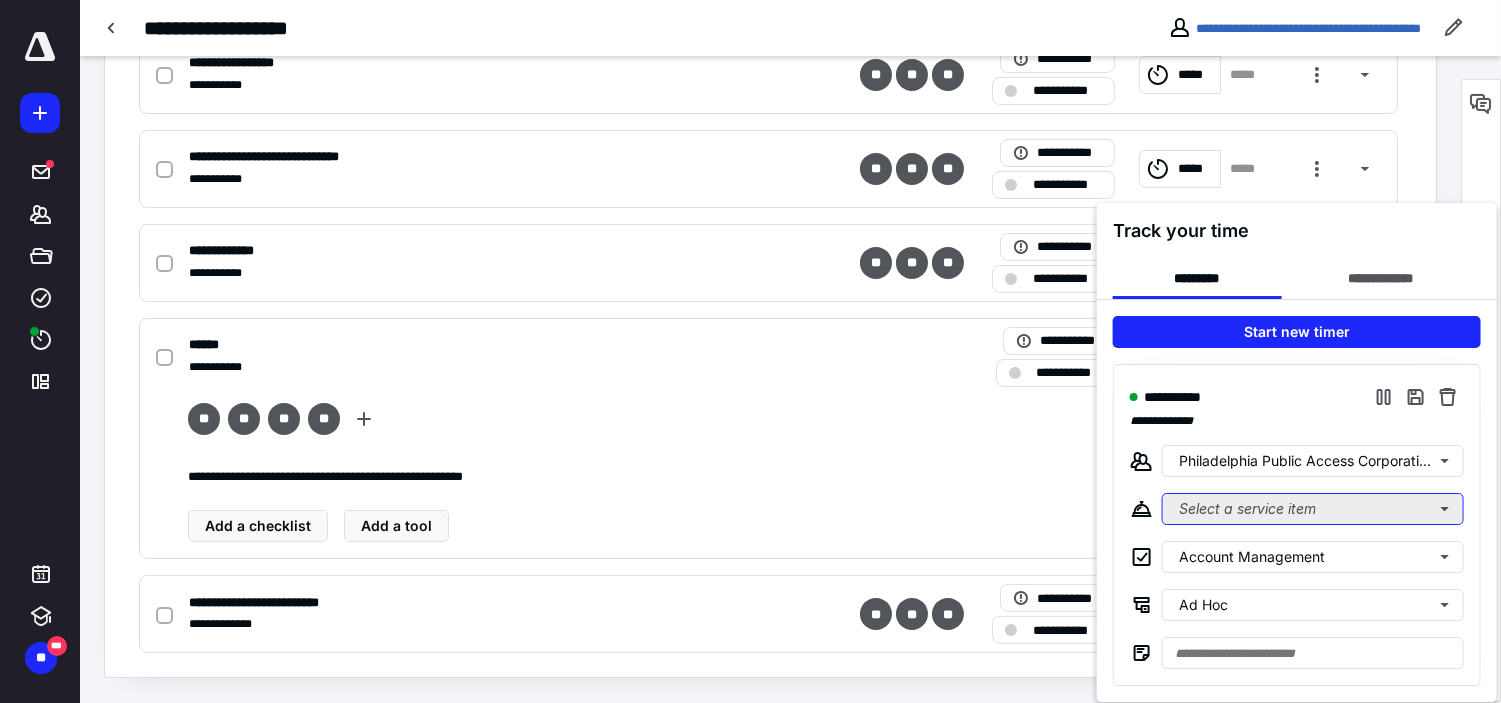 click on "Select a service item" at bounding box center (1313, 509) 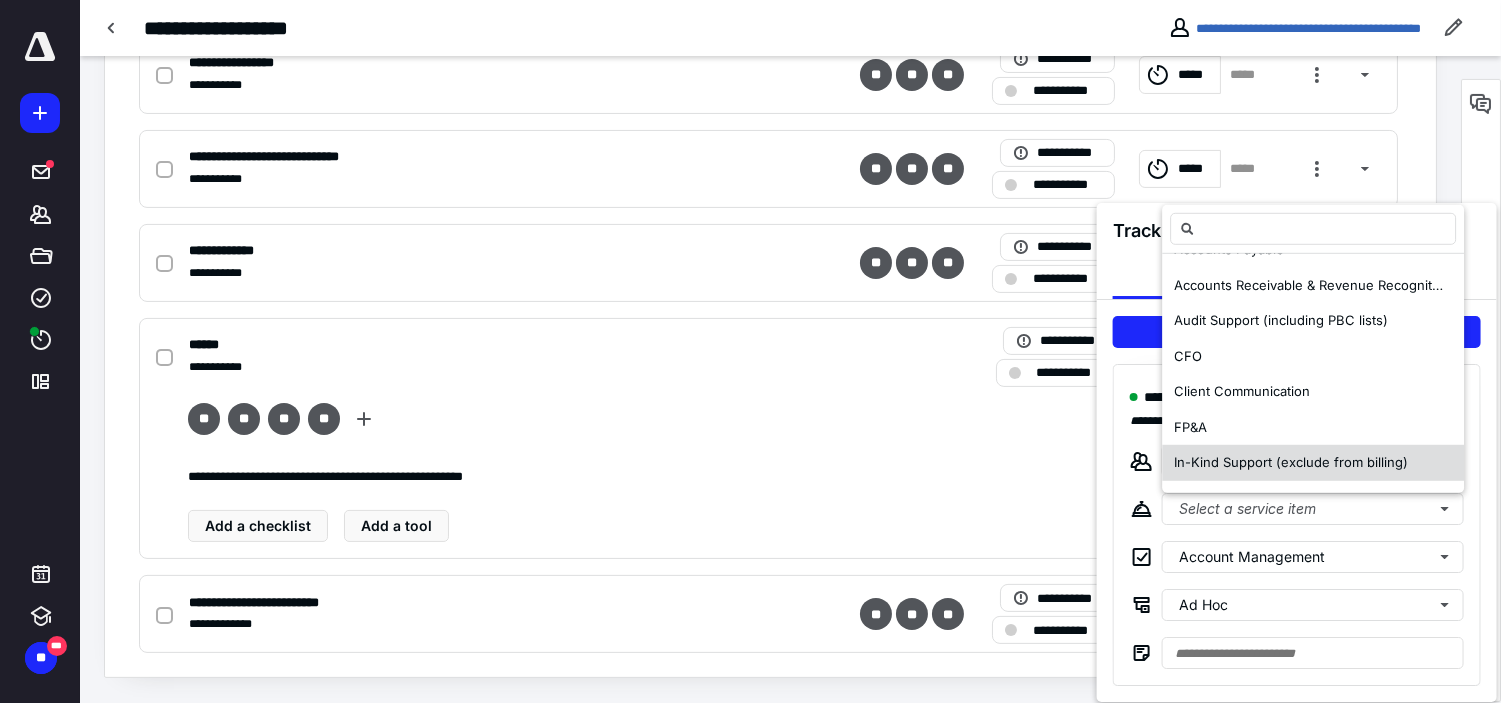 scroll, scrollTop: 222, scrollLeft: 0, axis: vertical 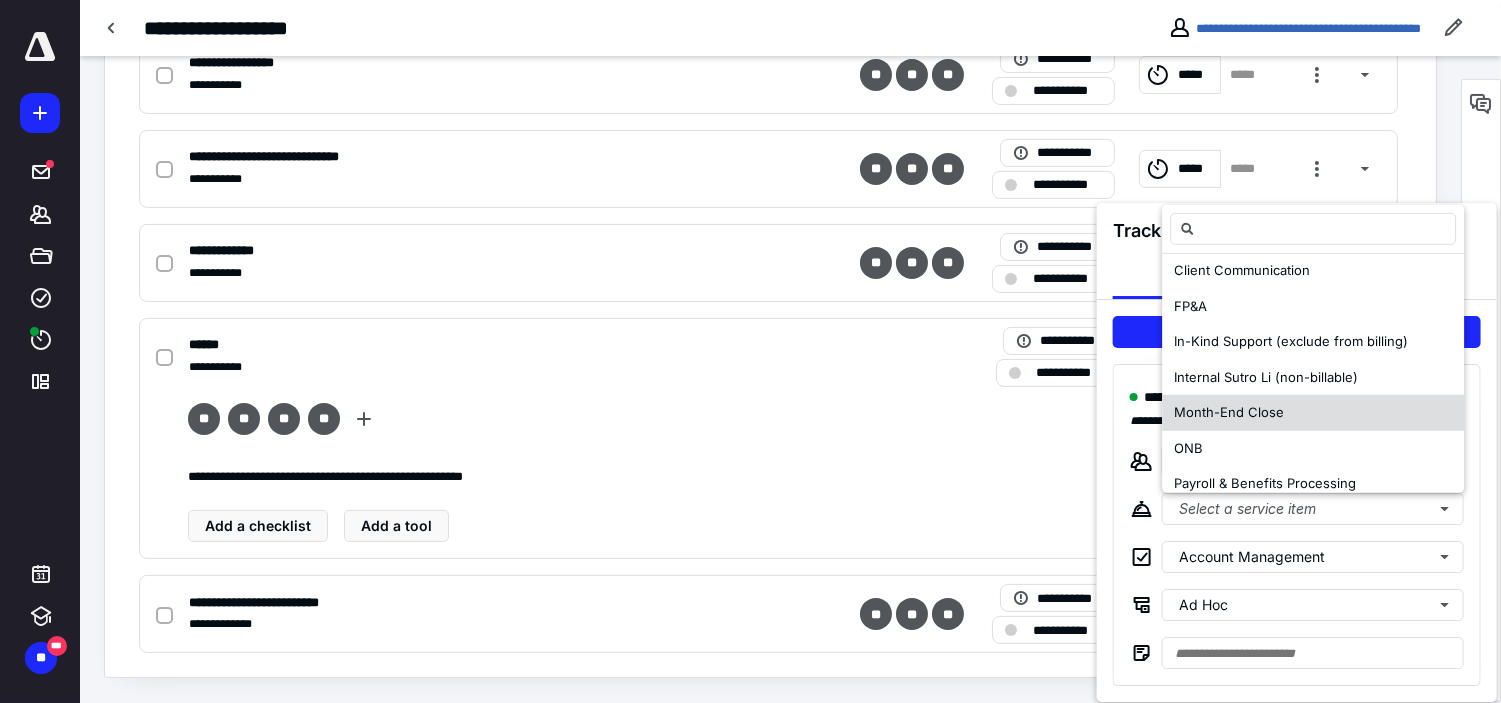 click on "Month-End Close" at bounding box center (1229, 412) 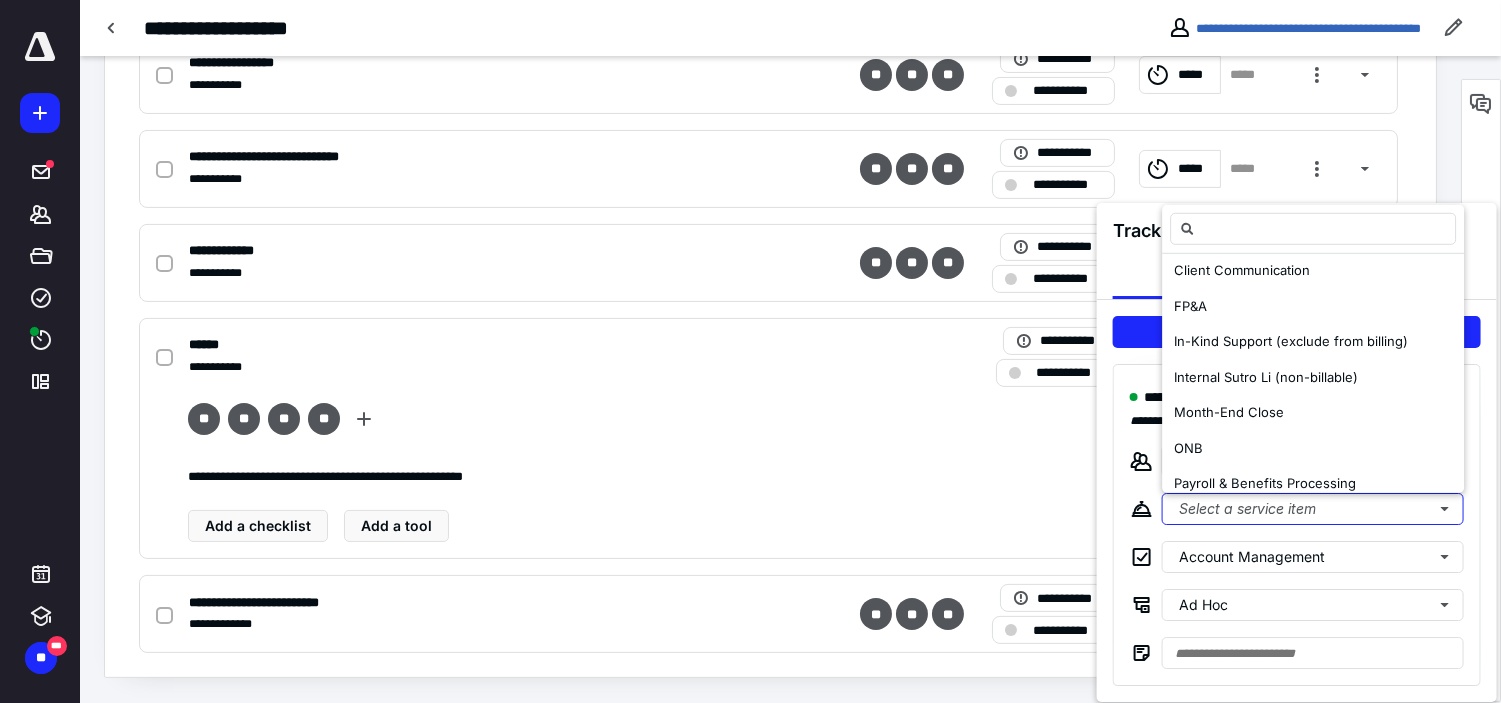 scroll, scrollTop: 0, scrollLeft: 0, axis: both 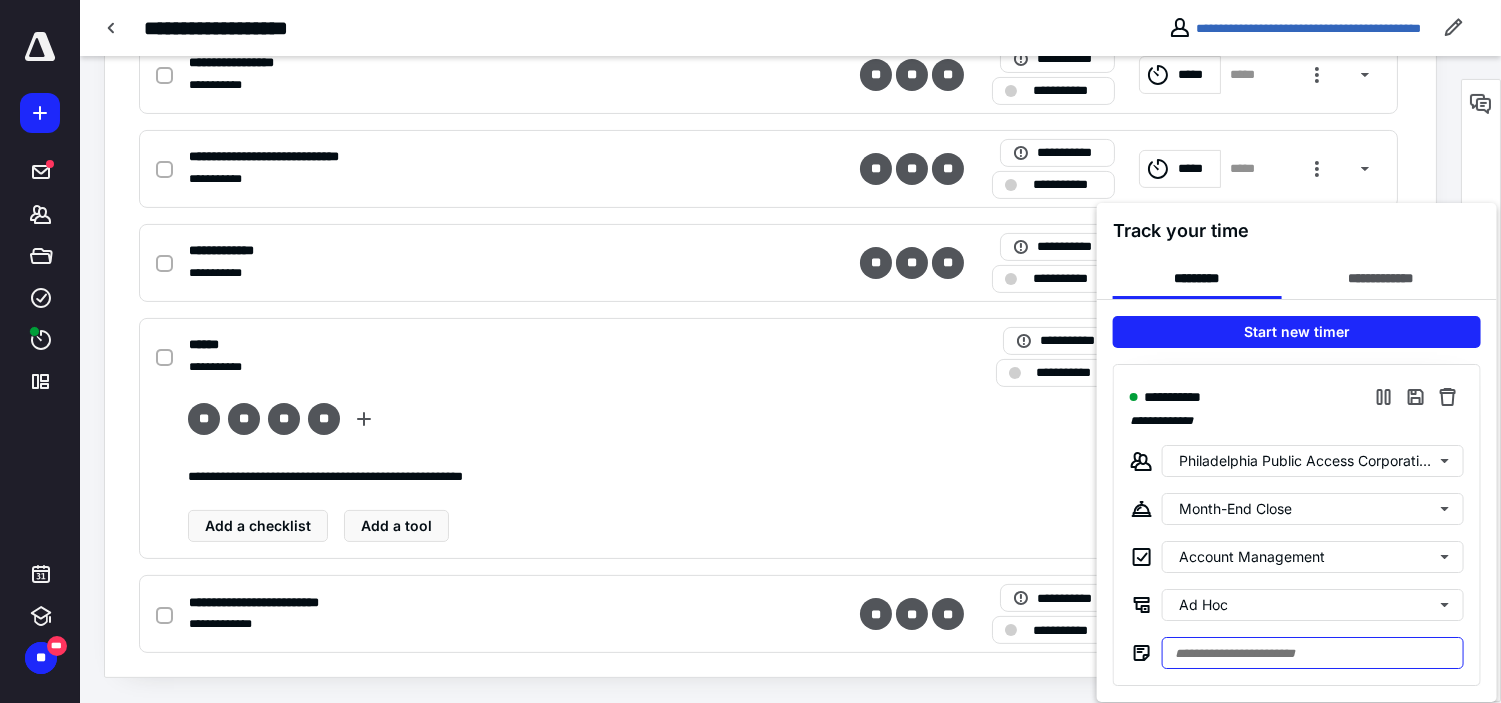 click at bounding box center (1313, 653) 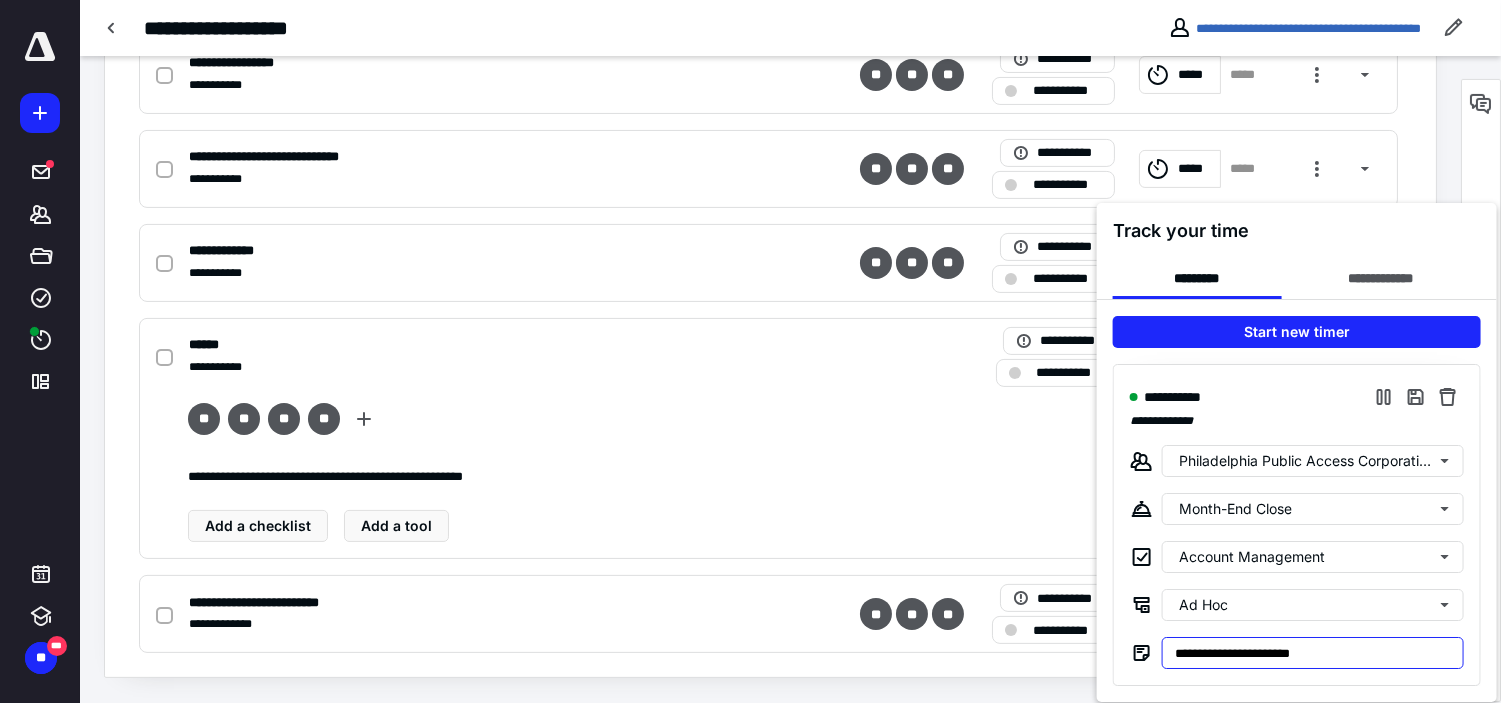 click on "**********" at bounding box center [1313, 653] 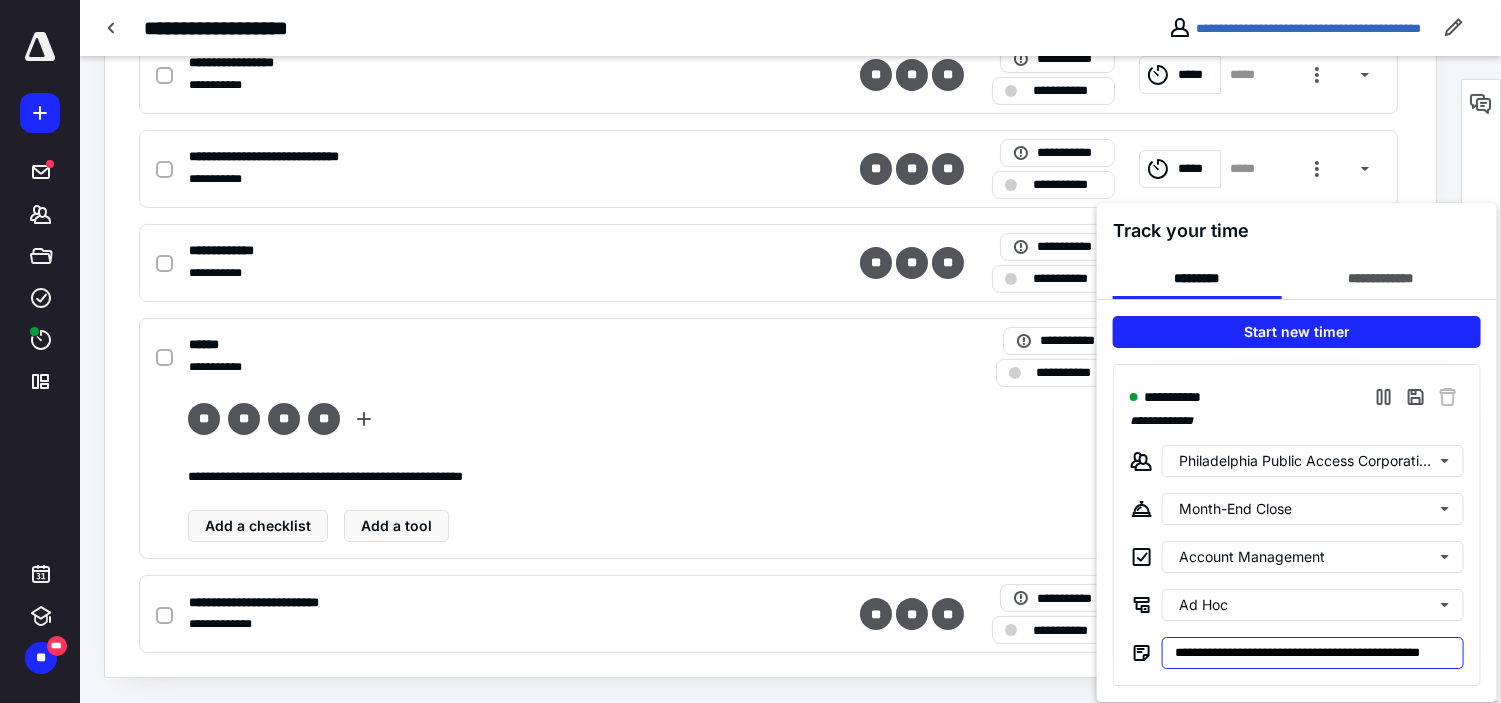 scroll, scrollTop: 0, scrollLeft: 16, axis: horizontal 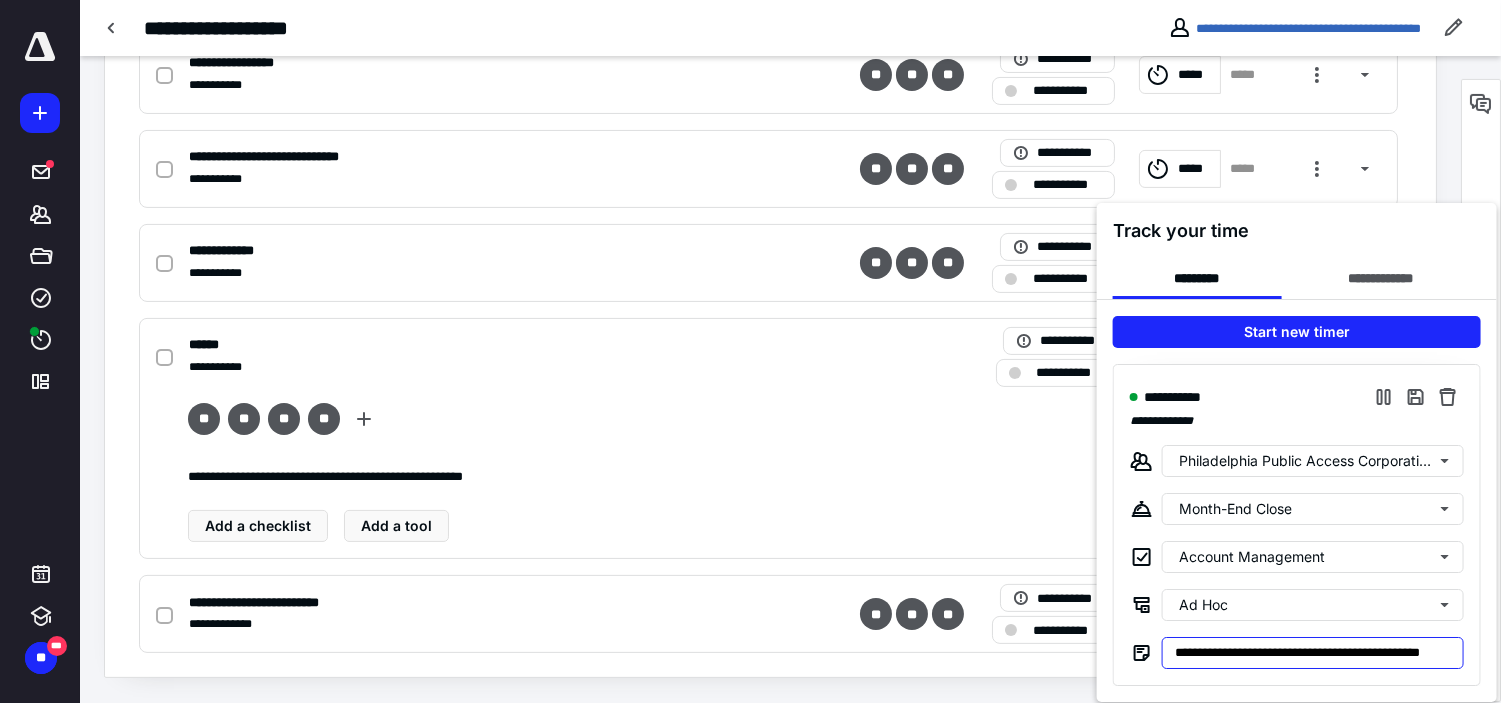 type on "**********" 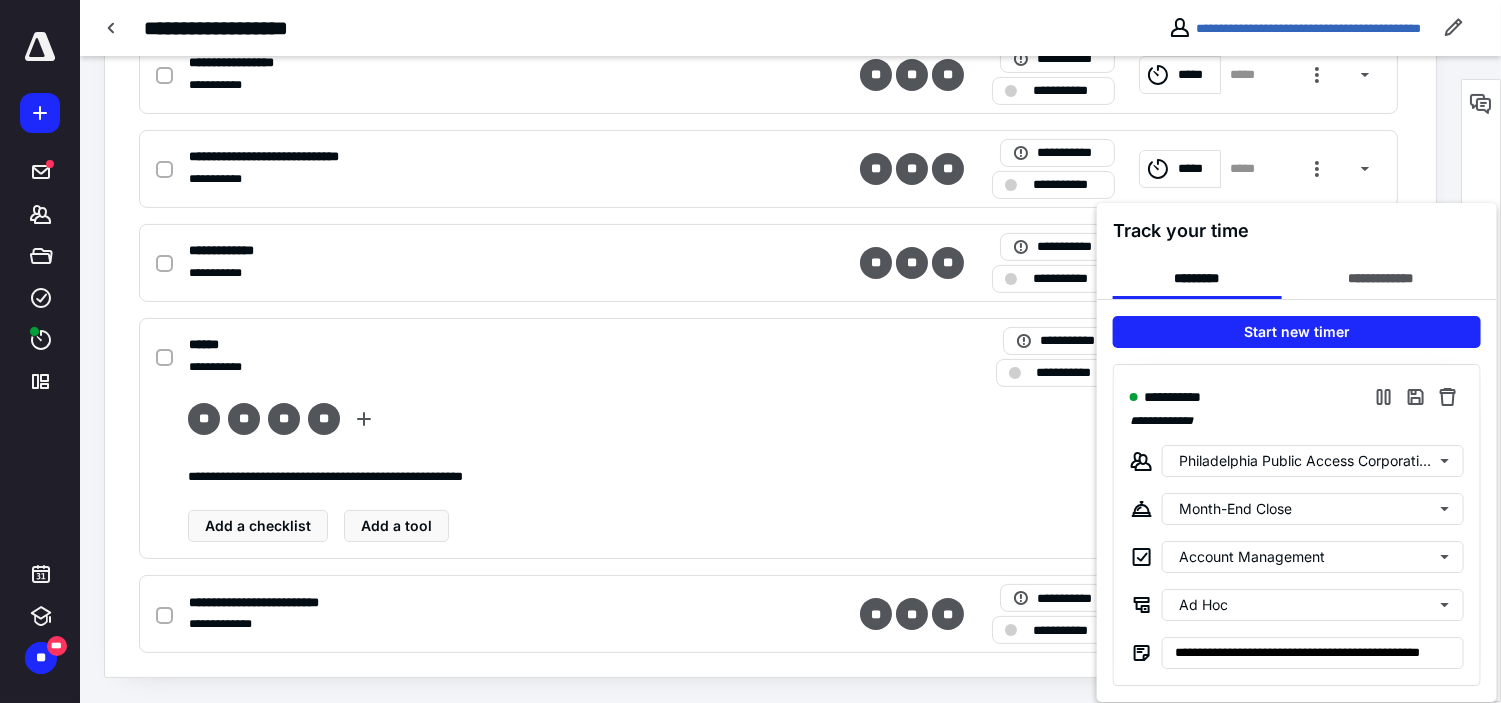scroll, scrollTop: 0, scrollLeft: 0, axis: both 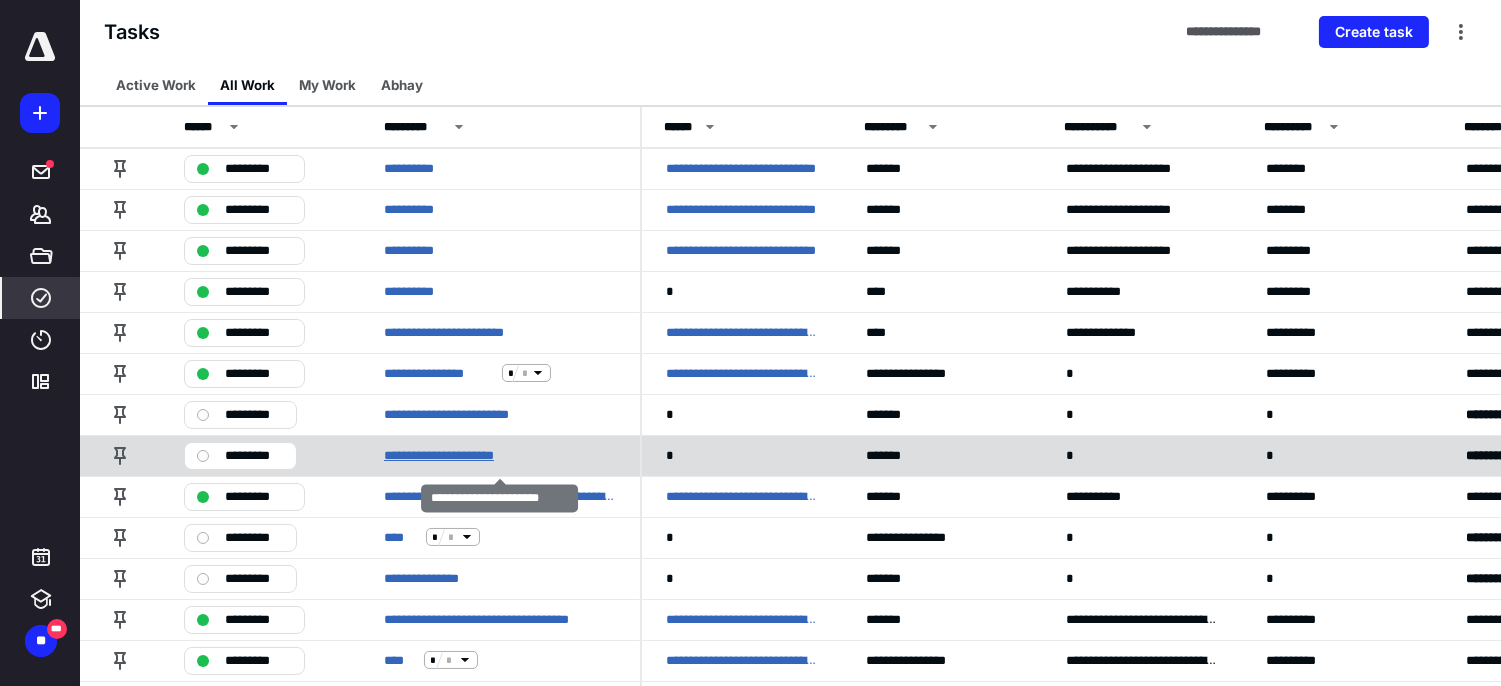 click on "**********" at bounding box center (457, 455) 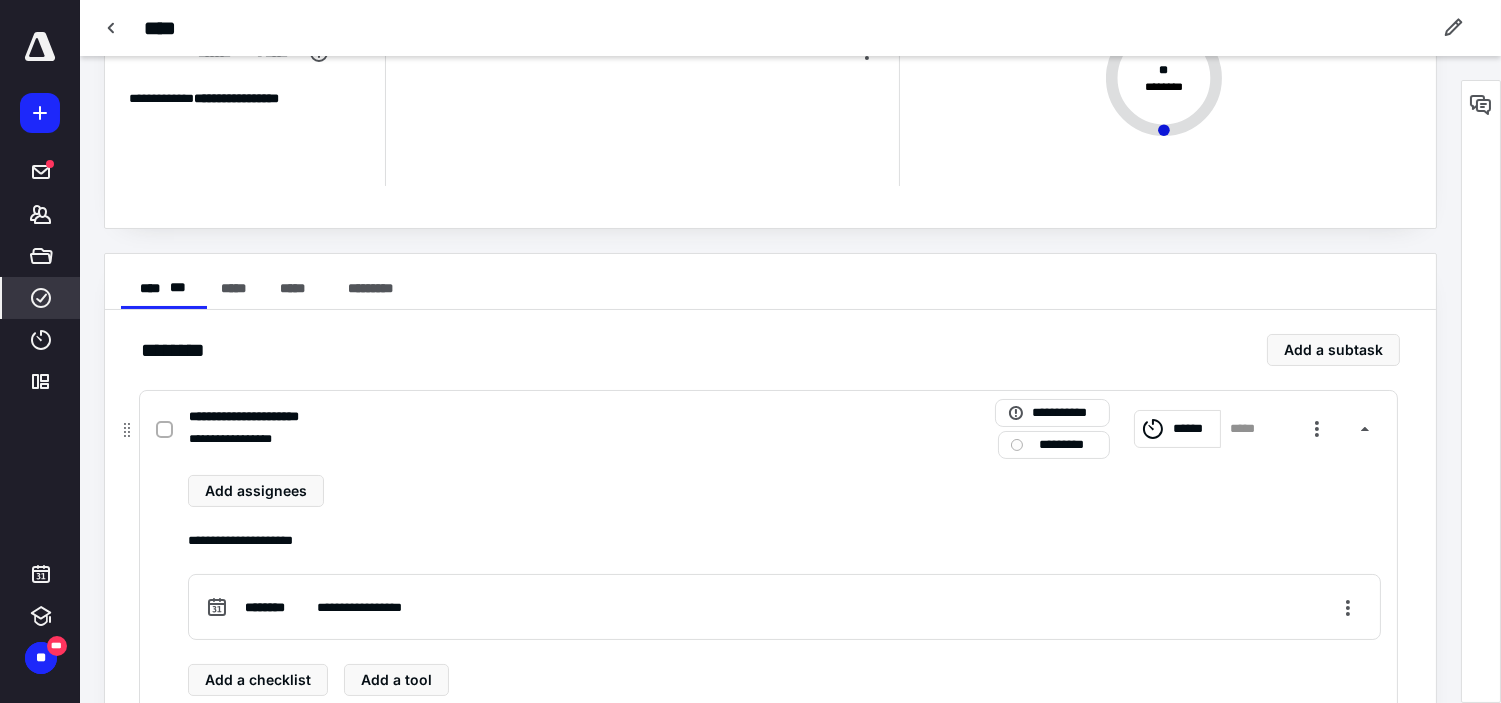 scroll, scrollTop: 222, scrollLeft: 0, axis: vertical 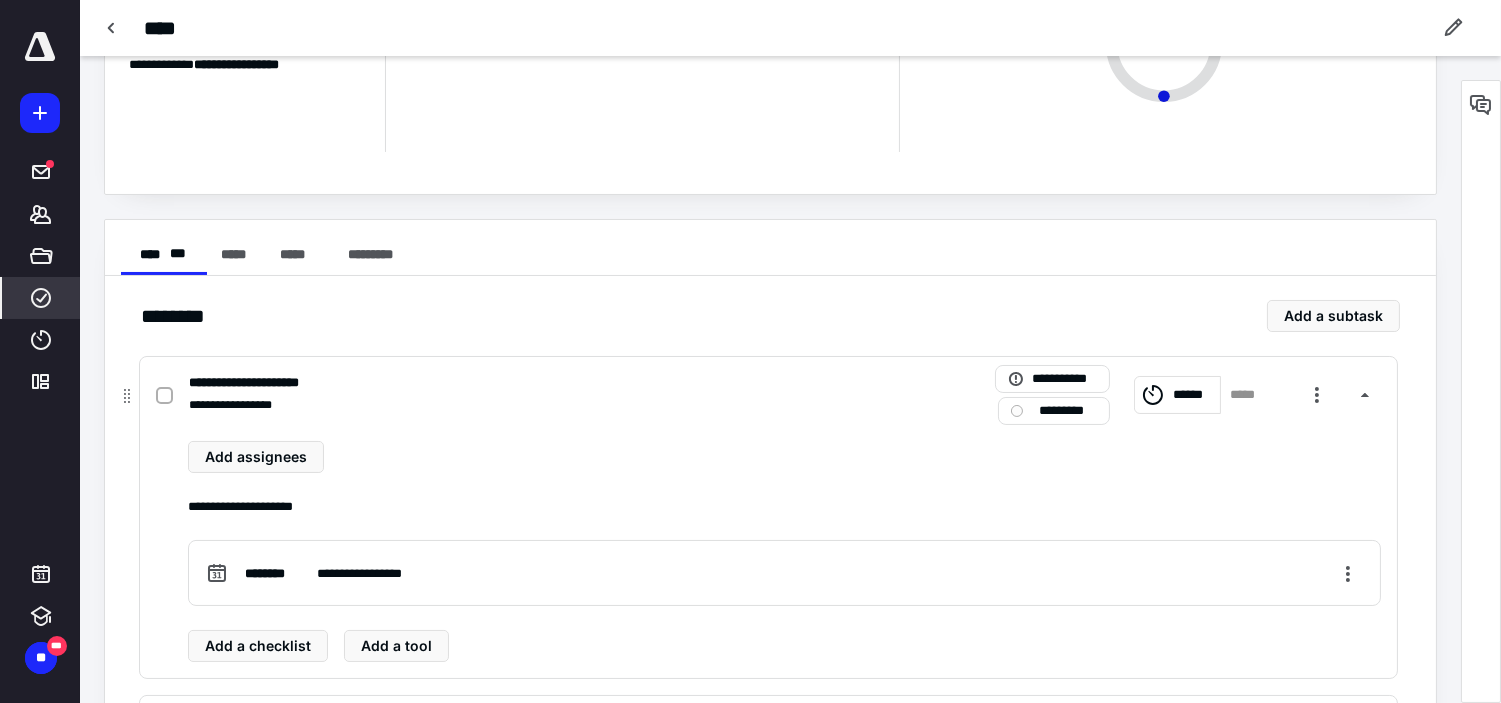 click on "******" at bounding box center [1193, 394] 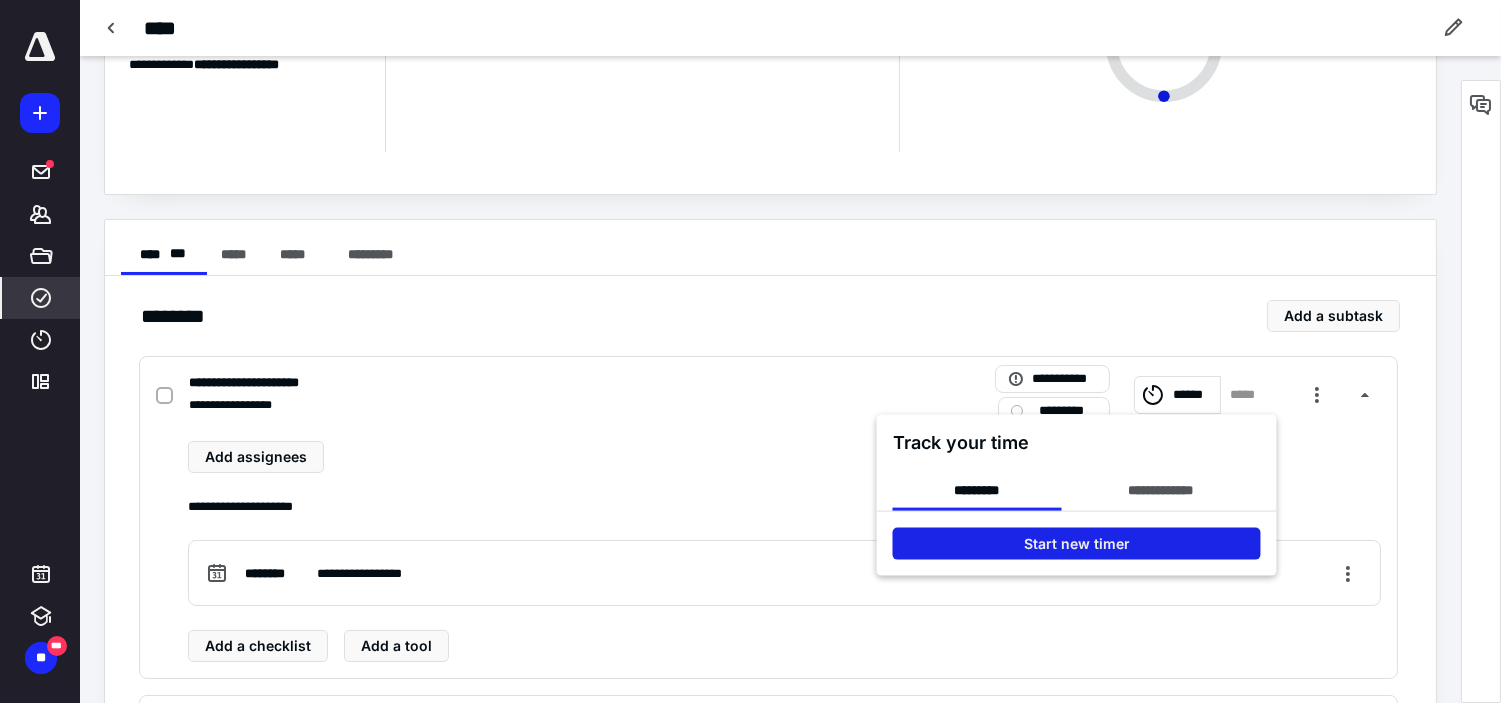 click on "Start new timer" at bounding box center (1077, 544) 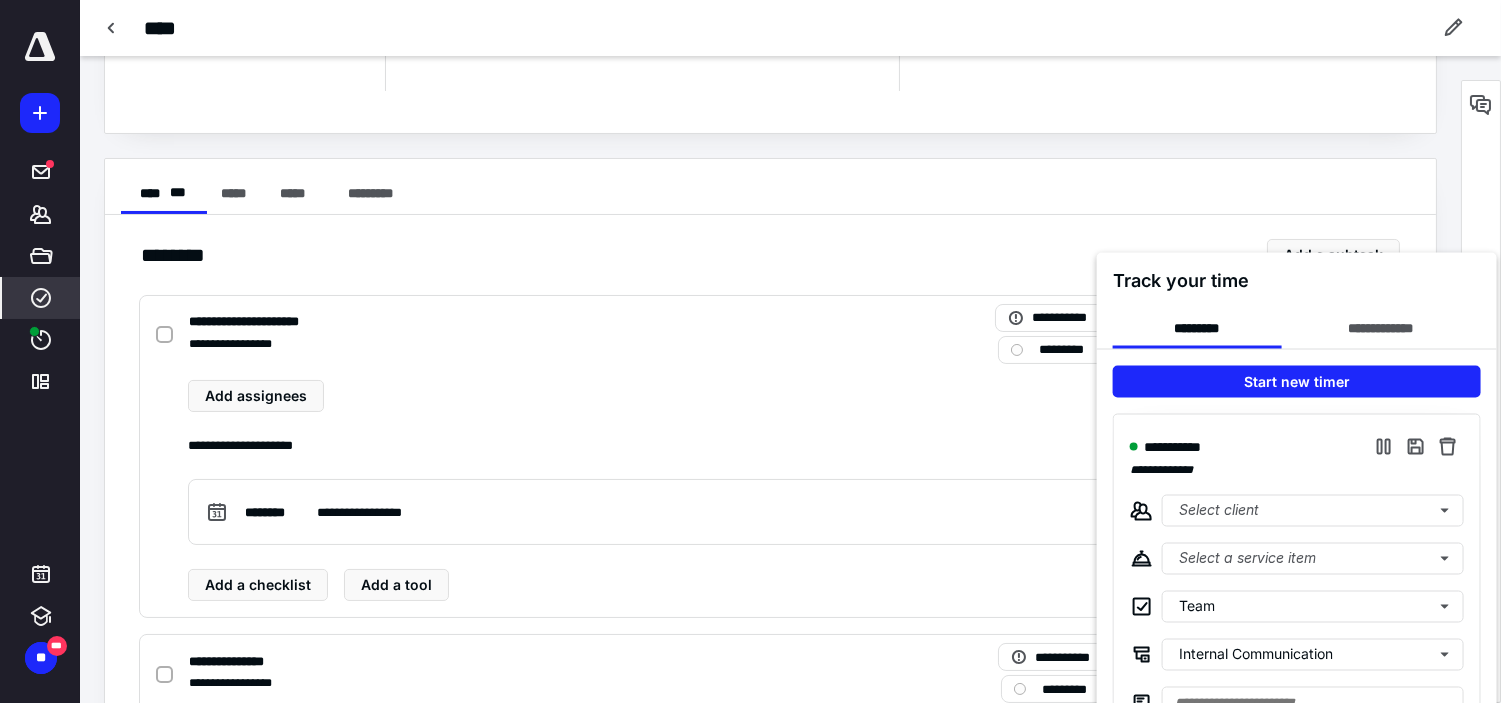scroll, scrollTop: 333, scrollLeft: 0, axis: vertical 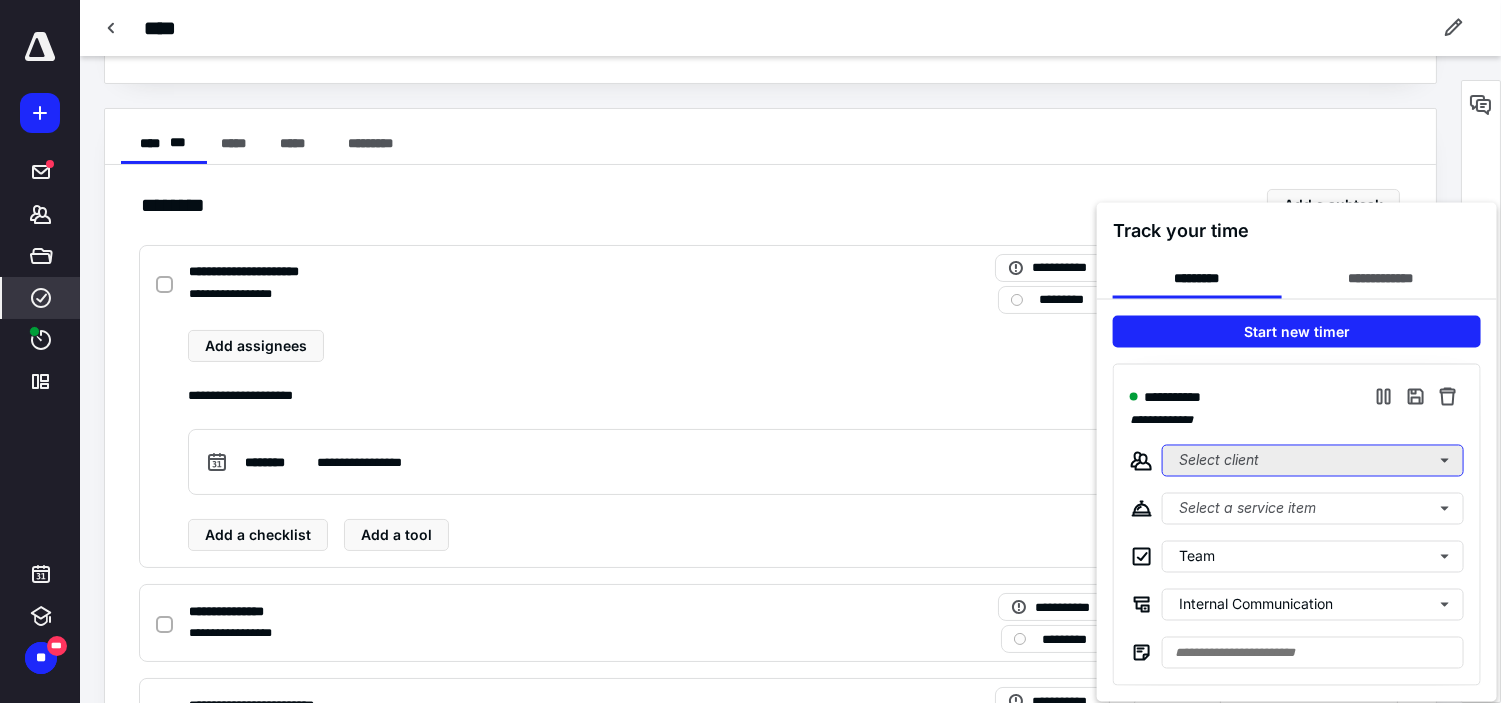 click on "Select client" at bounding box center [1313, 461] 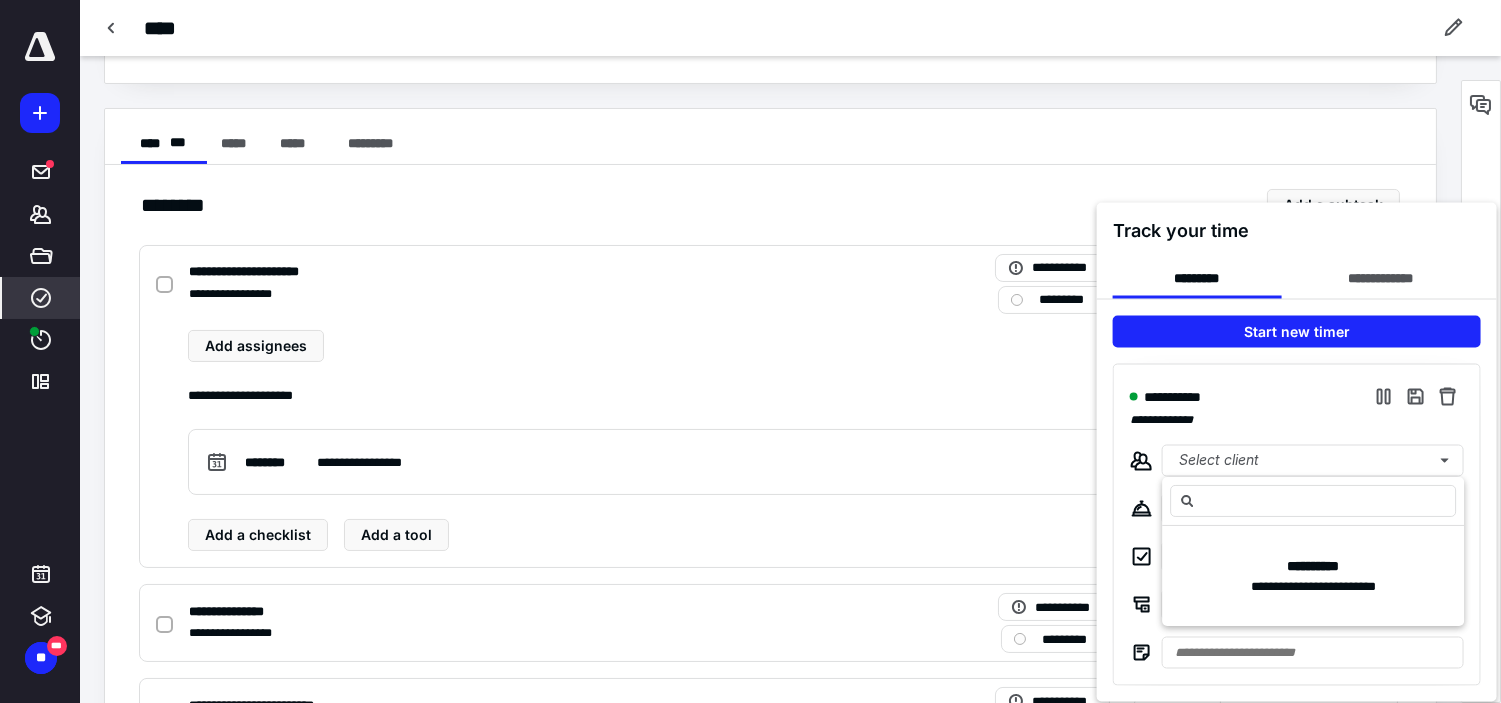 click 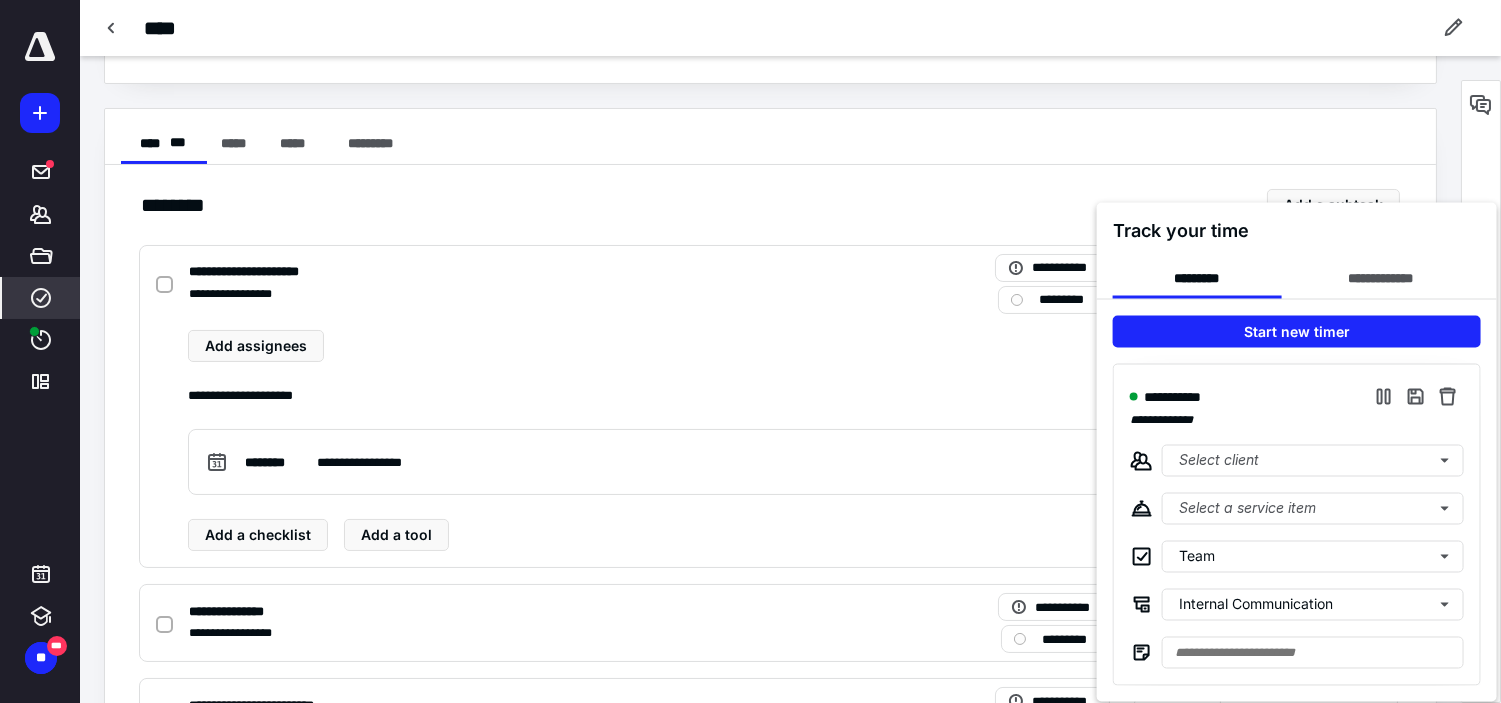 click on "**********" at bounding box center (1297, 525) 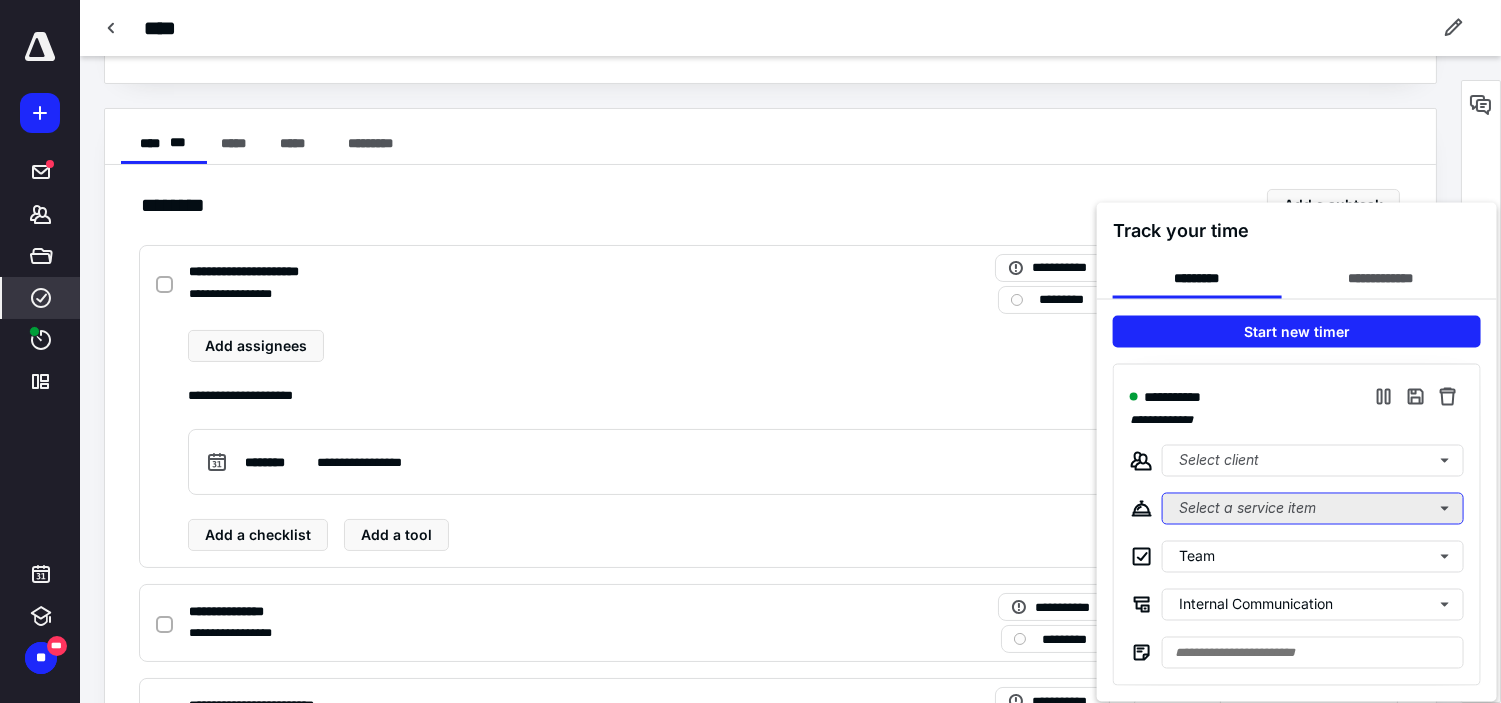 click on "Select a service item" at bounding box center [1313, 509] 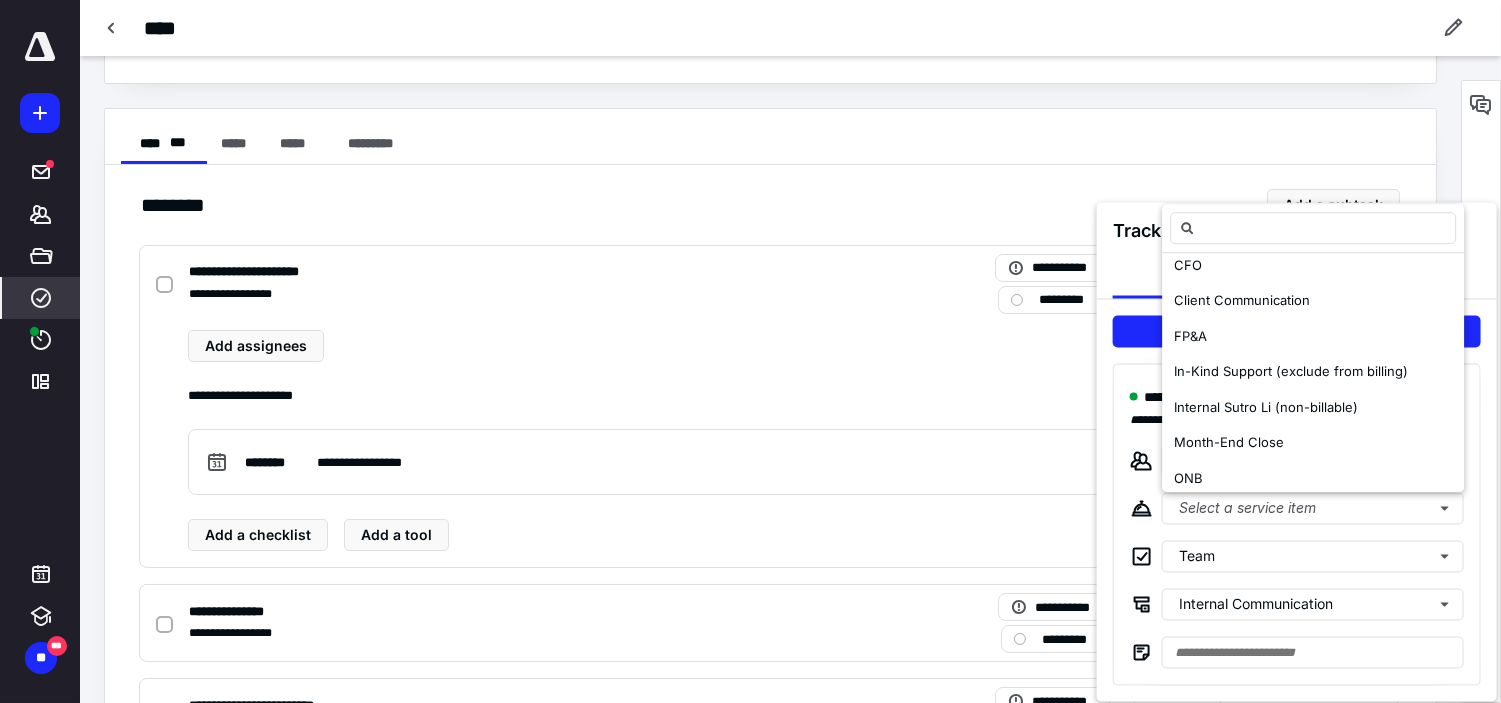 scroll, scrollTop: 222, scrollLeft: 0, axis: vertical 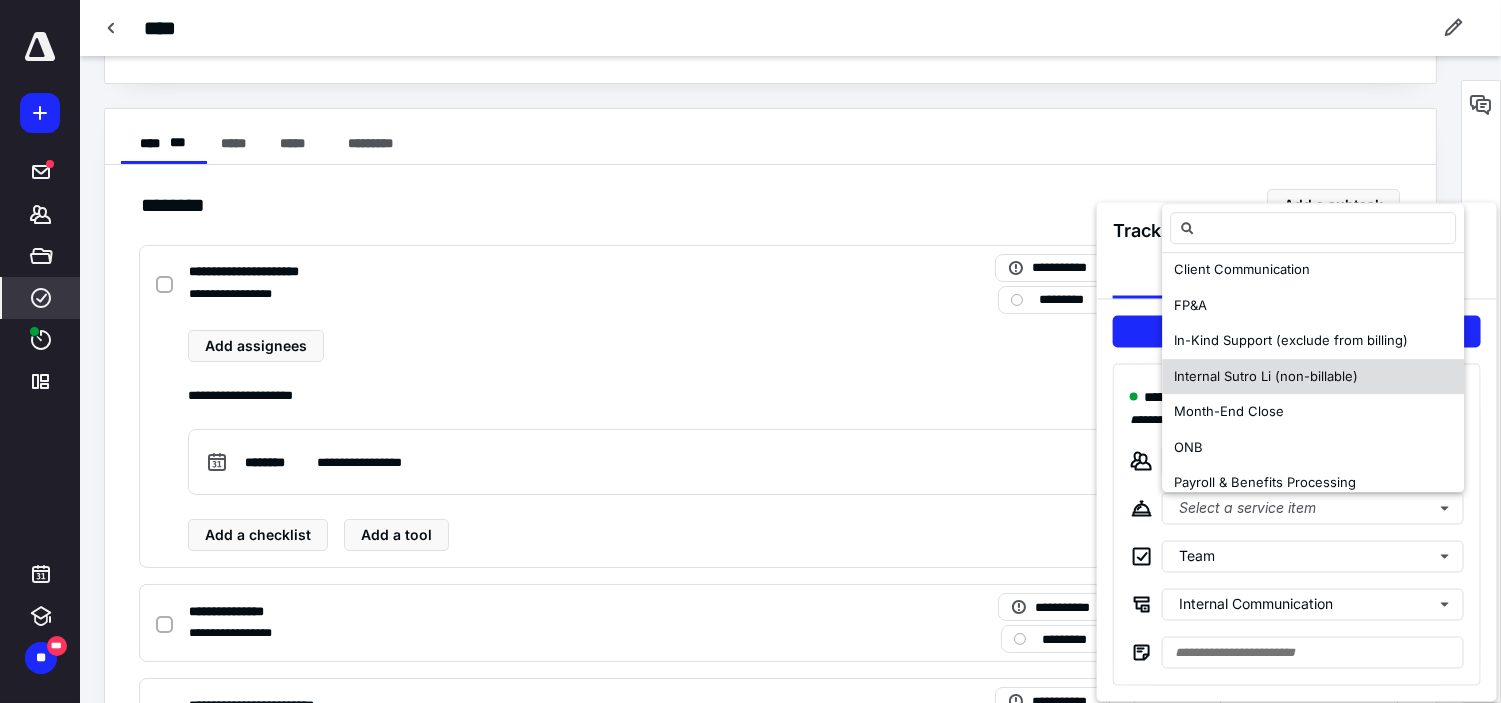 click on "Internal Sutro Li (non-billable)" at bounding box center (1266, 376) 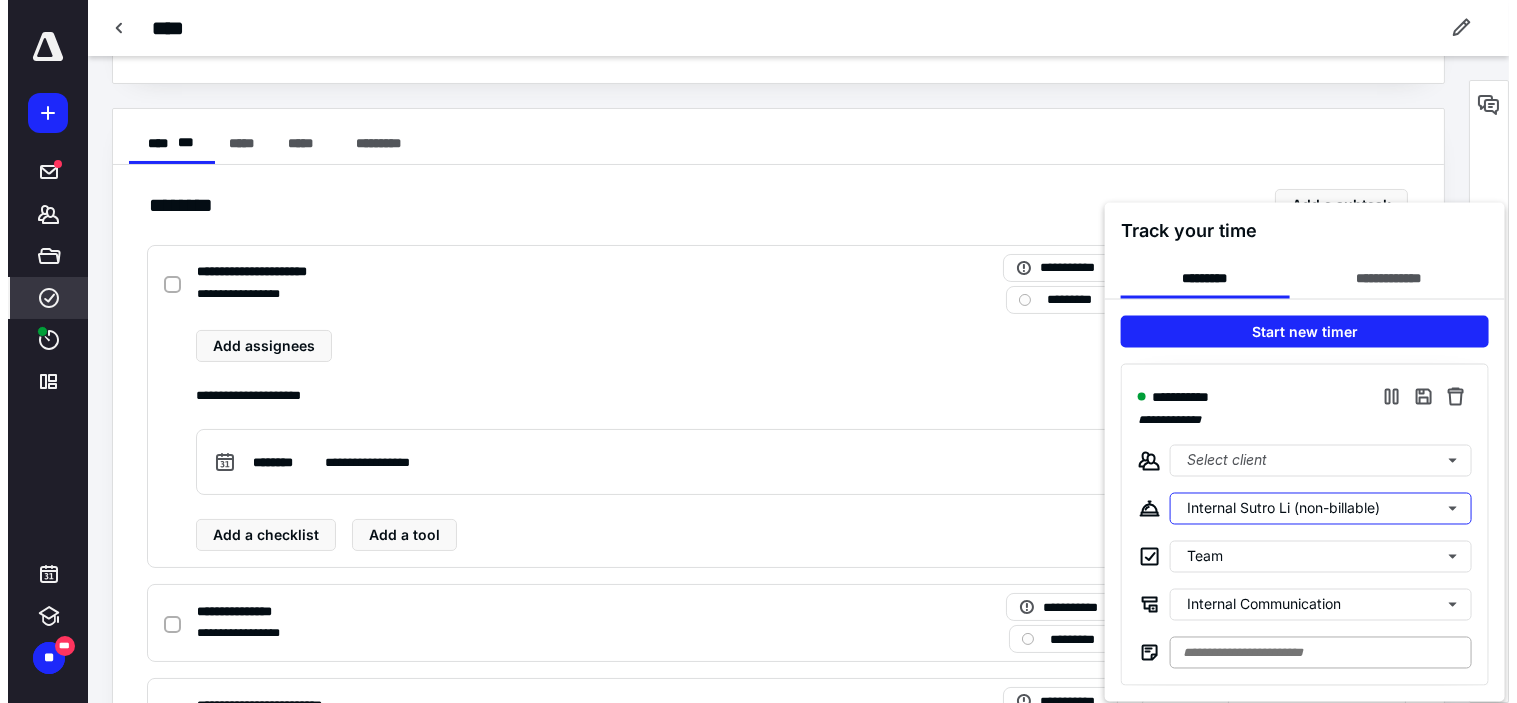 scroll, scrollTop: 0, scrollLeft: 0, axis: both 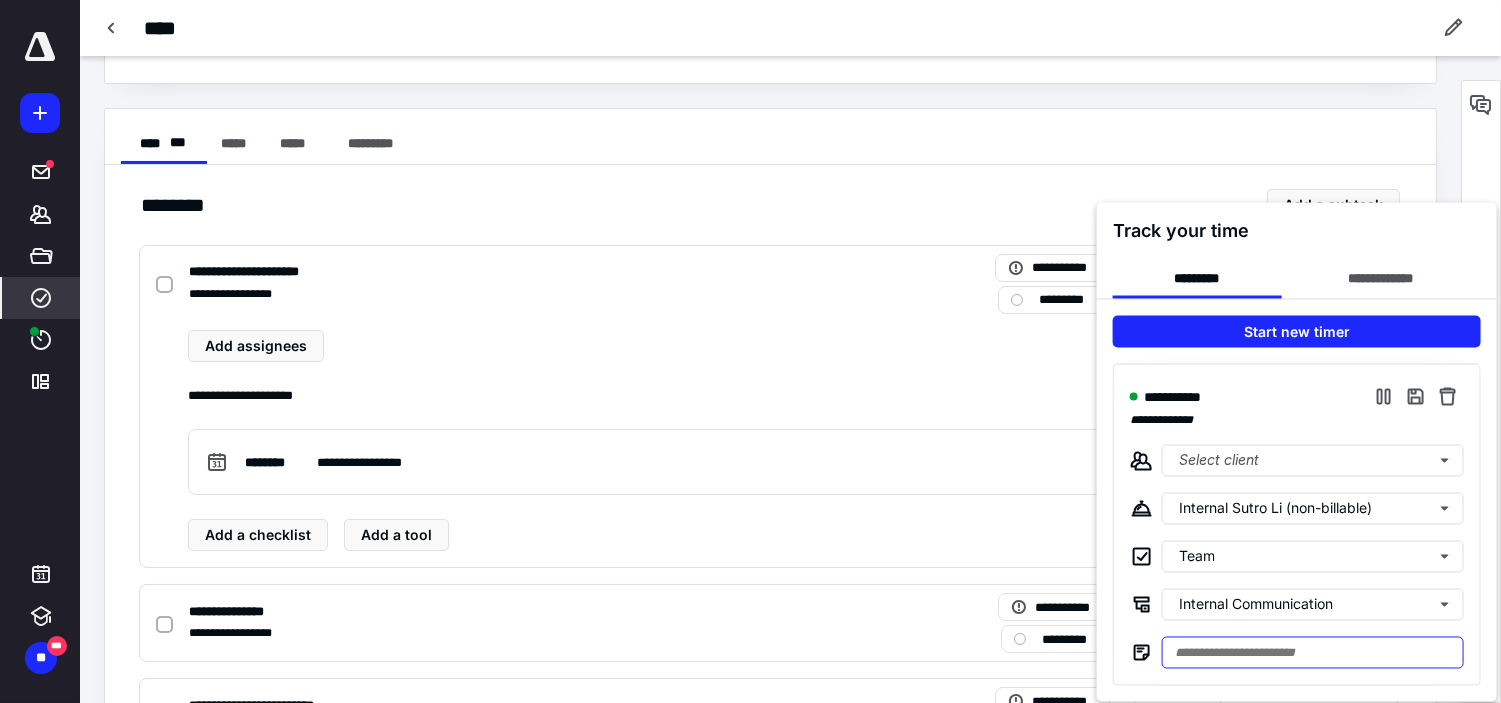 click at bounding box center [1313, 653] 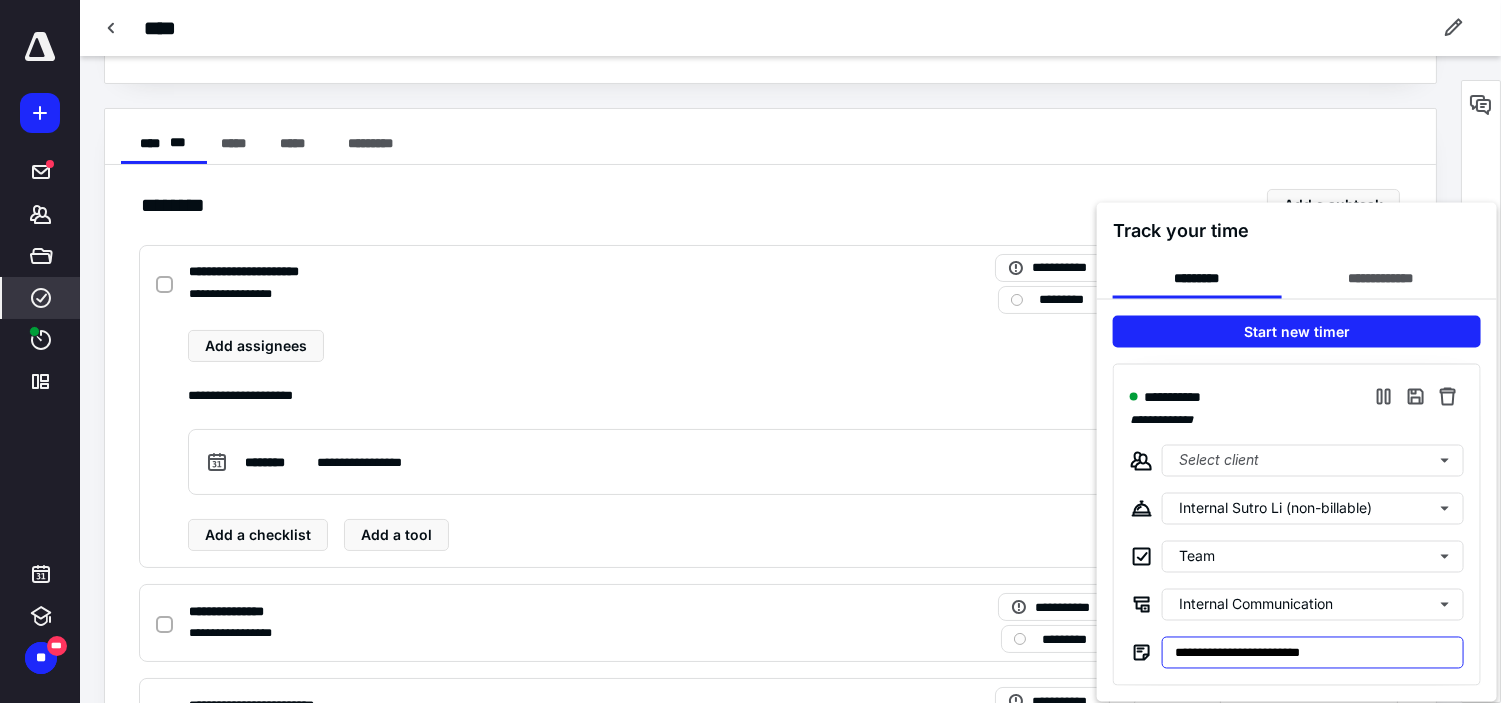 type on "**********" 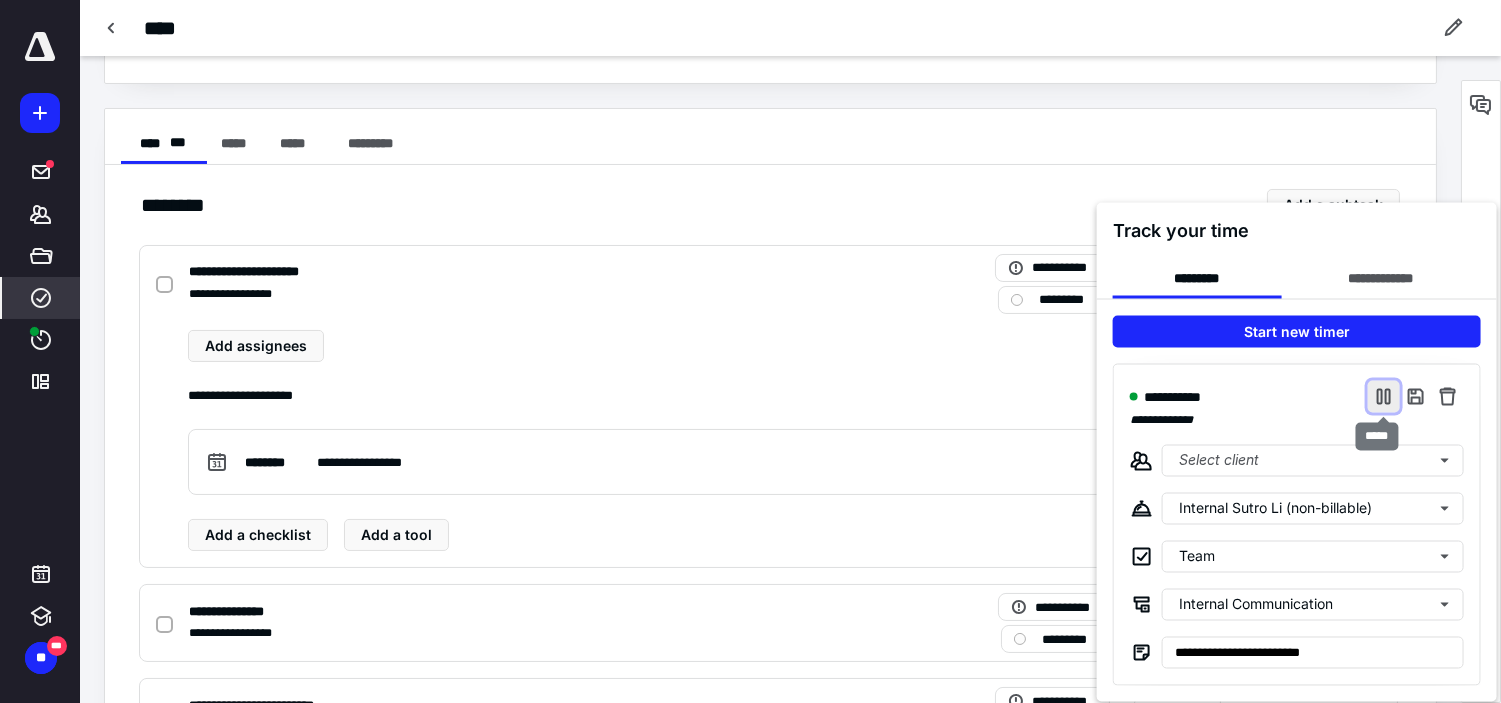 click at bounding box center (1384, 397) 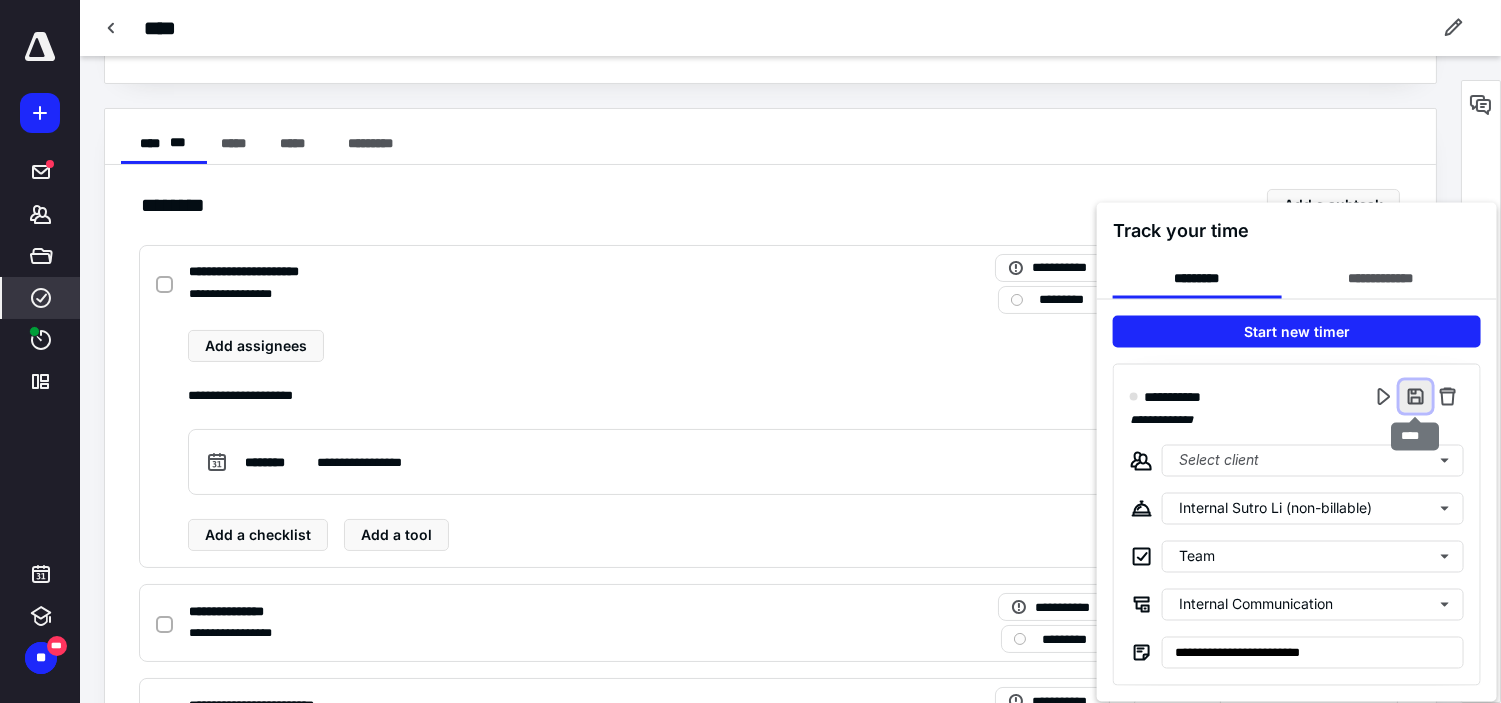 click at bounding box center [1416, 397] 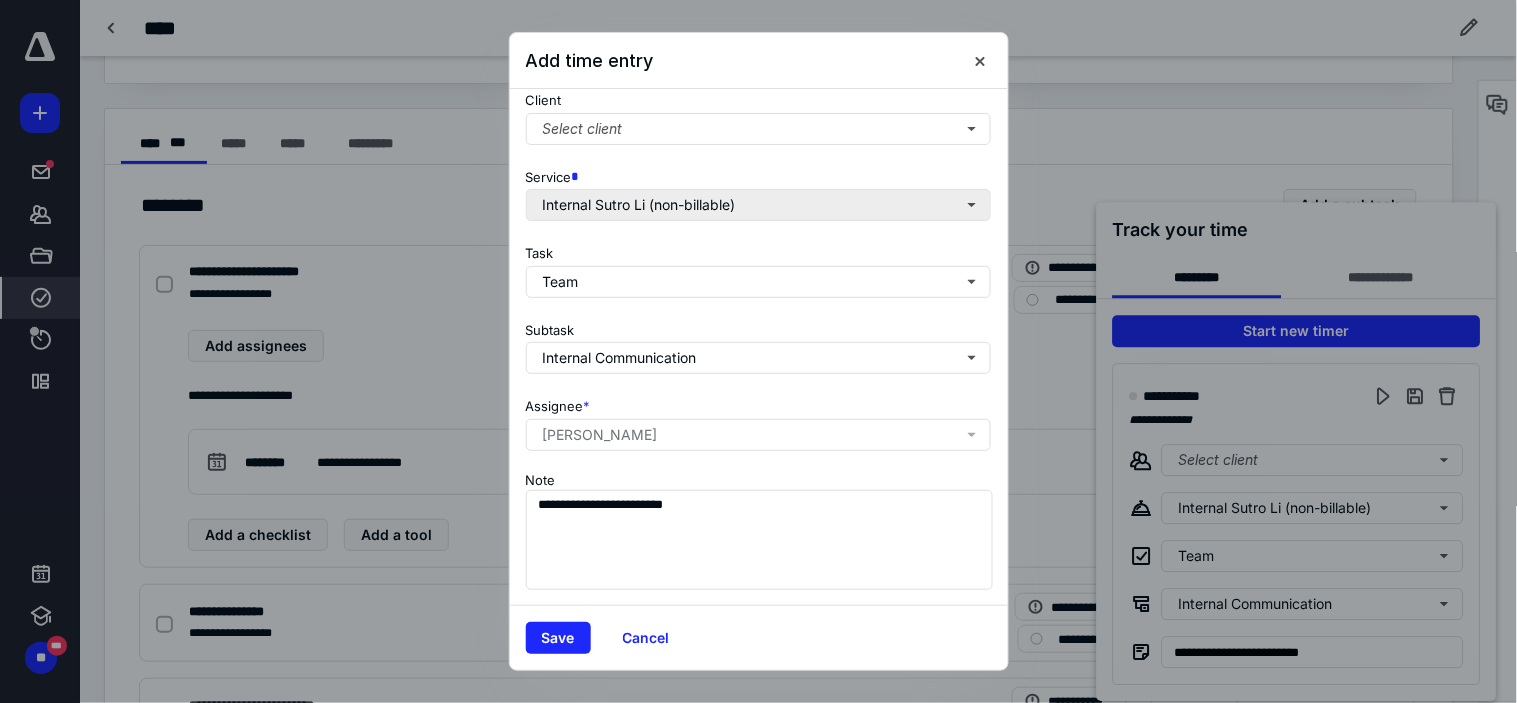 scroll, scrollTop: 272, scrollLeft: 0, axis: vertical 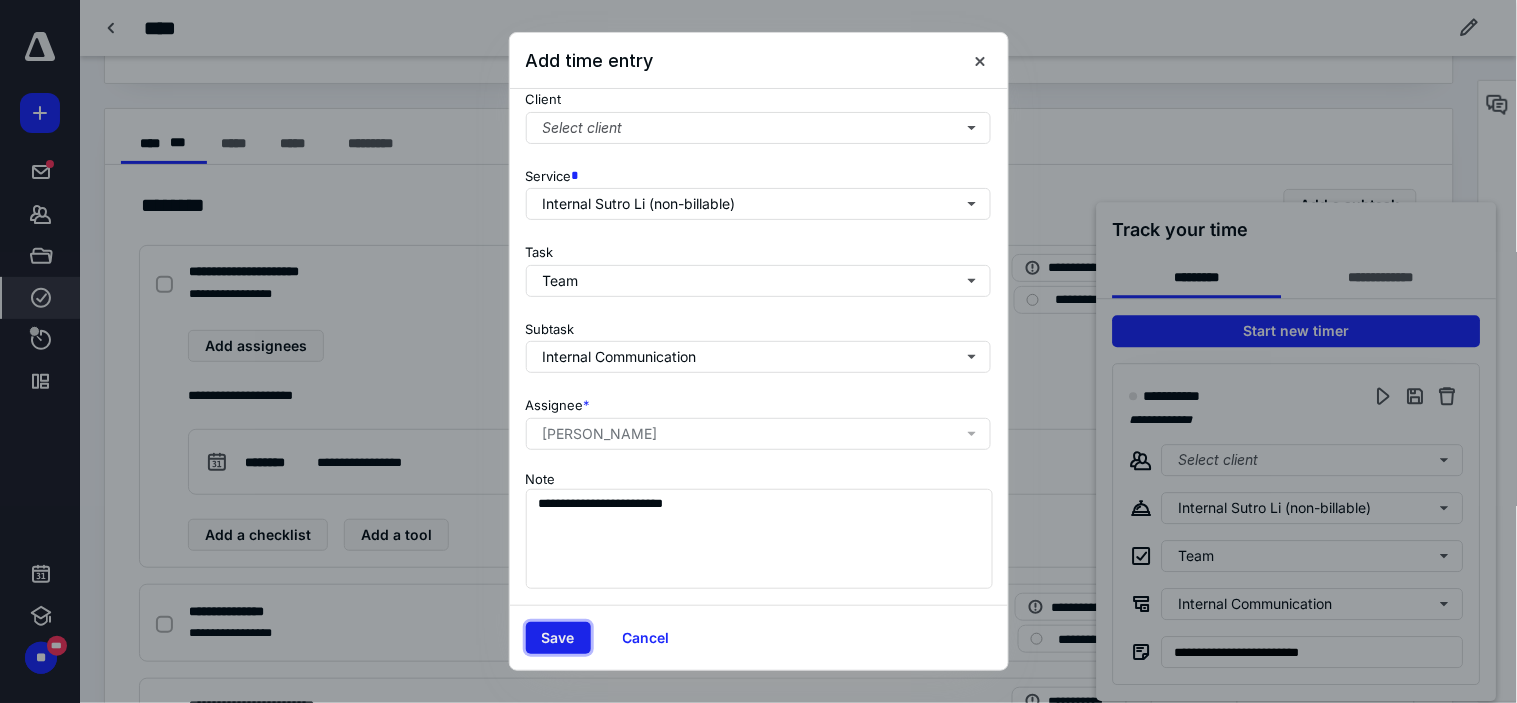 click on "Save" at bounding box center (558, 638) 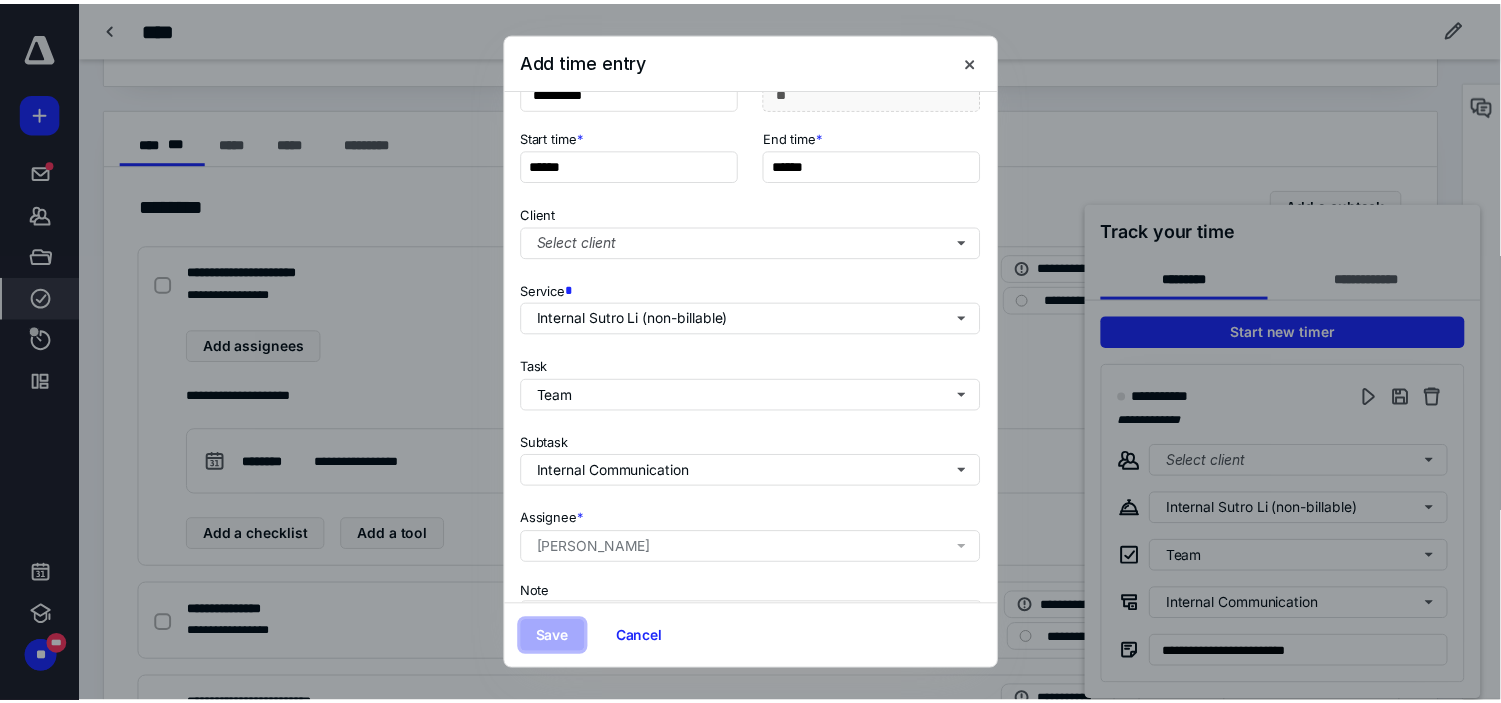 scroll, scrollTop: 0, scrollLeft: 0, axis: both 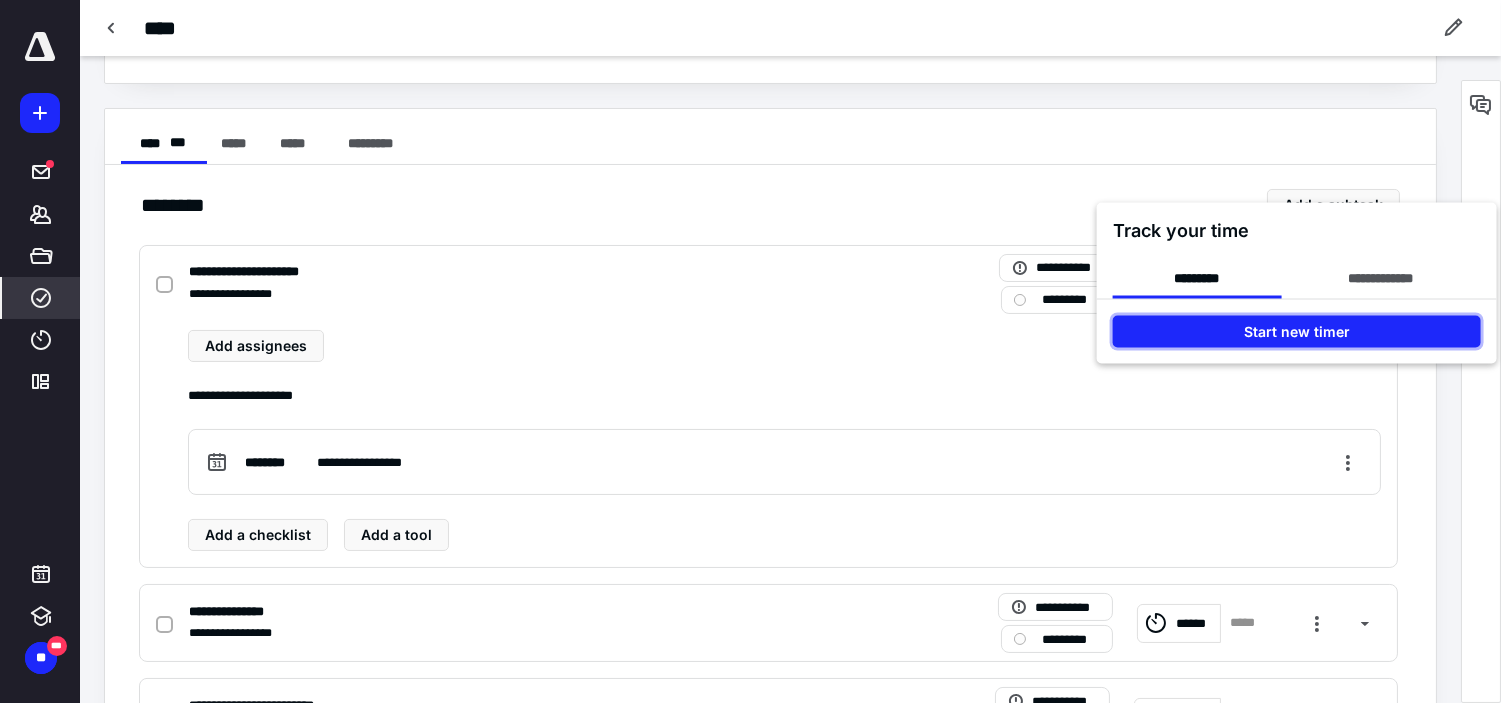 click on "Start new timer" at bounding box center [1297, 332] 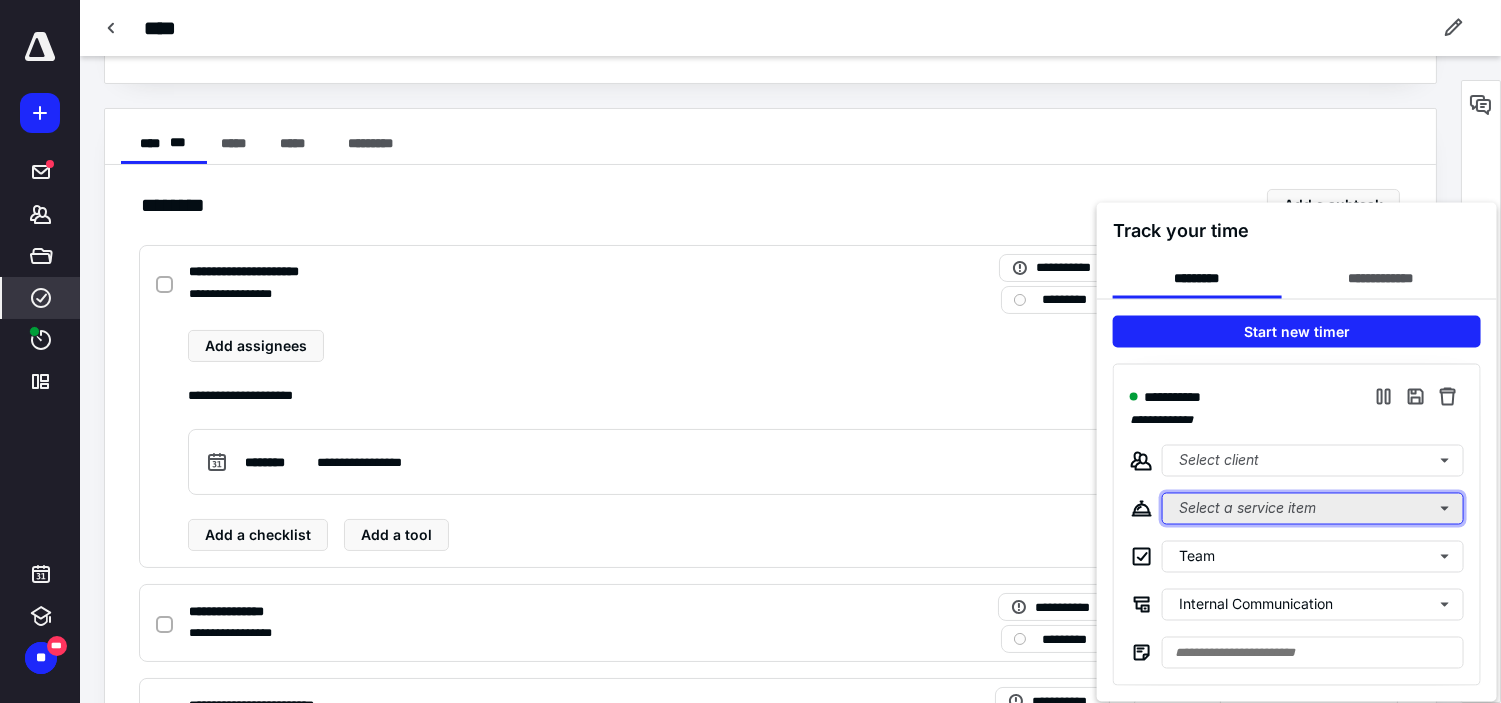 click on "Select a service item" at bounding box center [1313, 509] 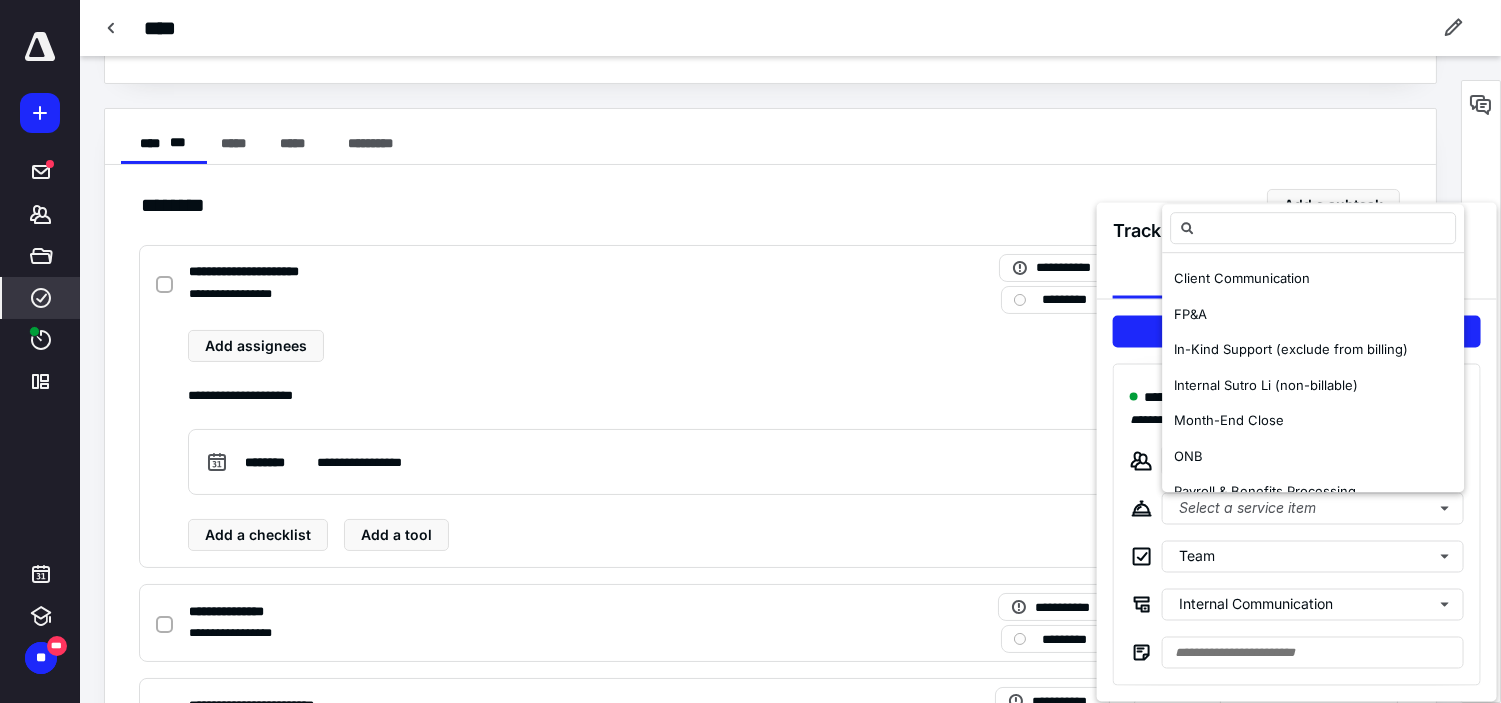 scroll, scrollTop: 222, scrollLeft: 0, axis: vertical 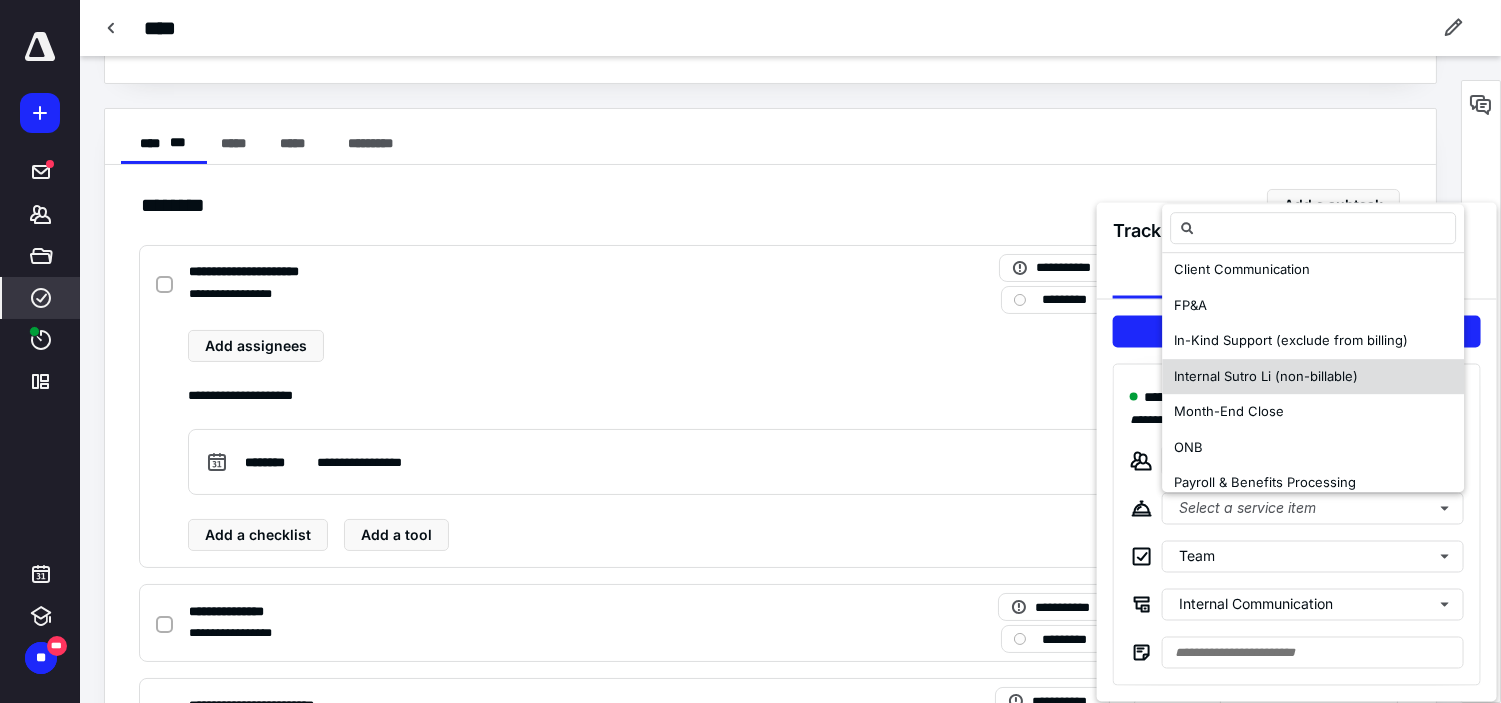 click on "Internal Sutro Li (non-billable)" at bounding box center (1266, 377) 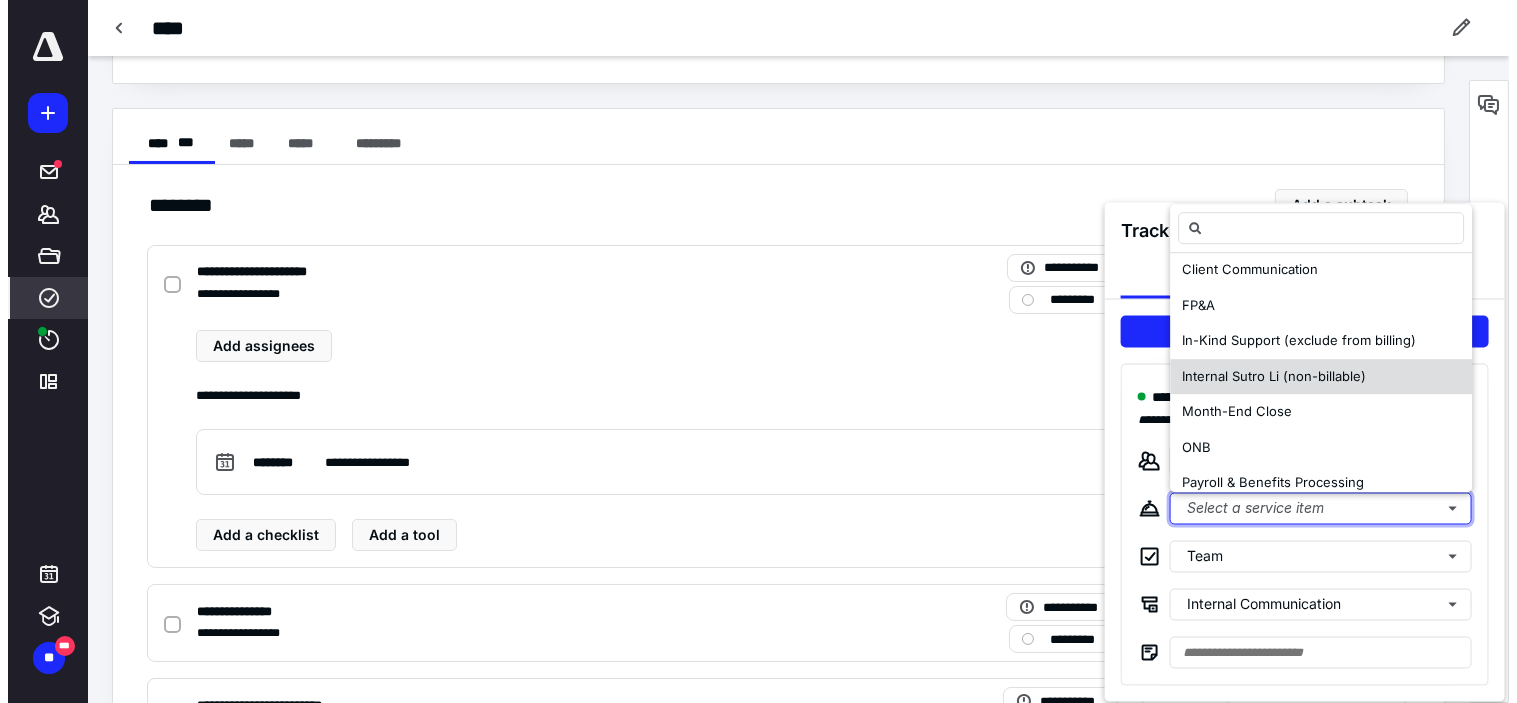 scroll, scrollTop: 0, scrollLeft: 0, axis: both 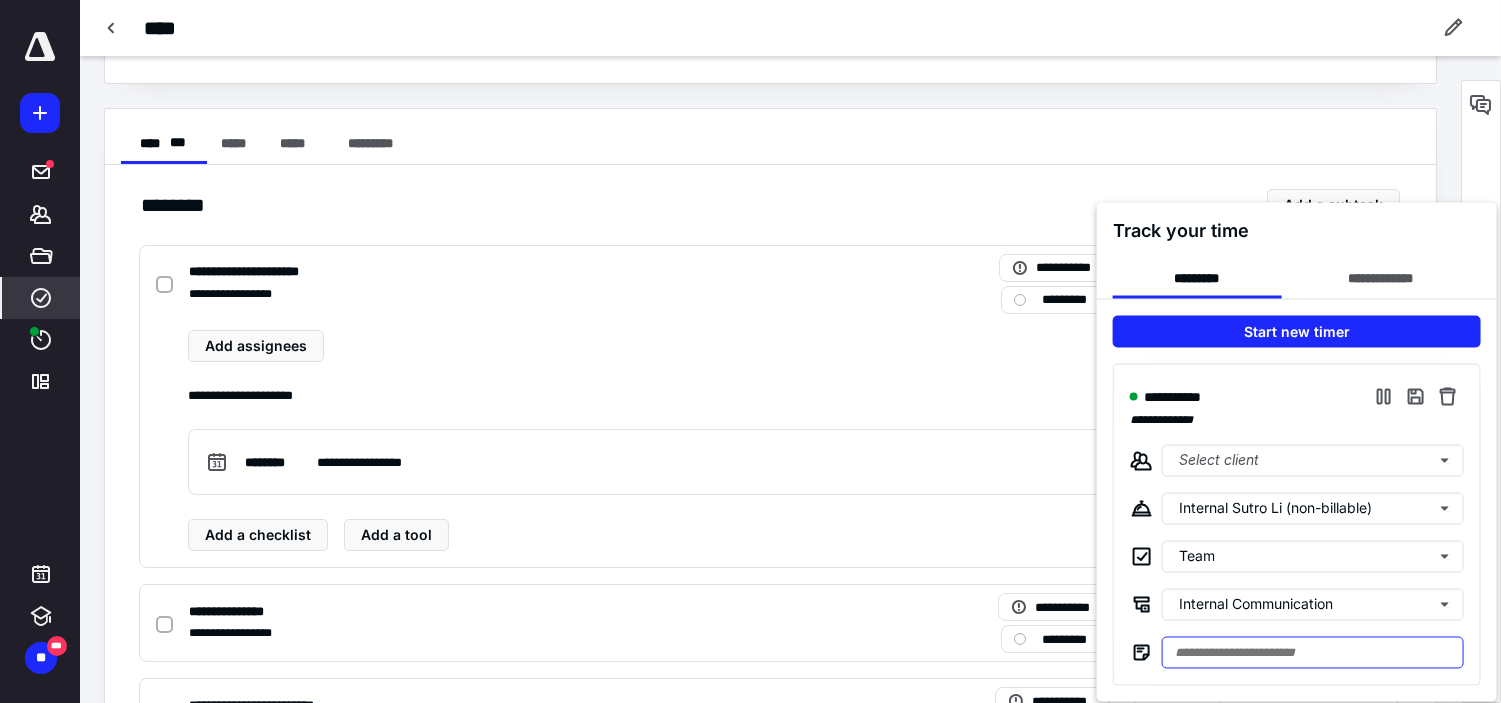 click at bounding box center (1313, 653) 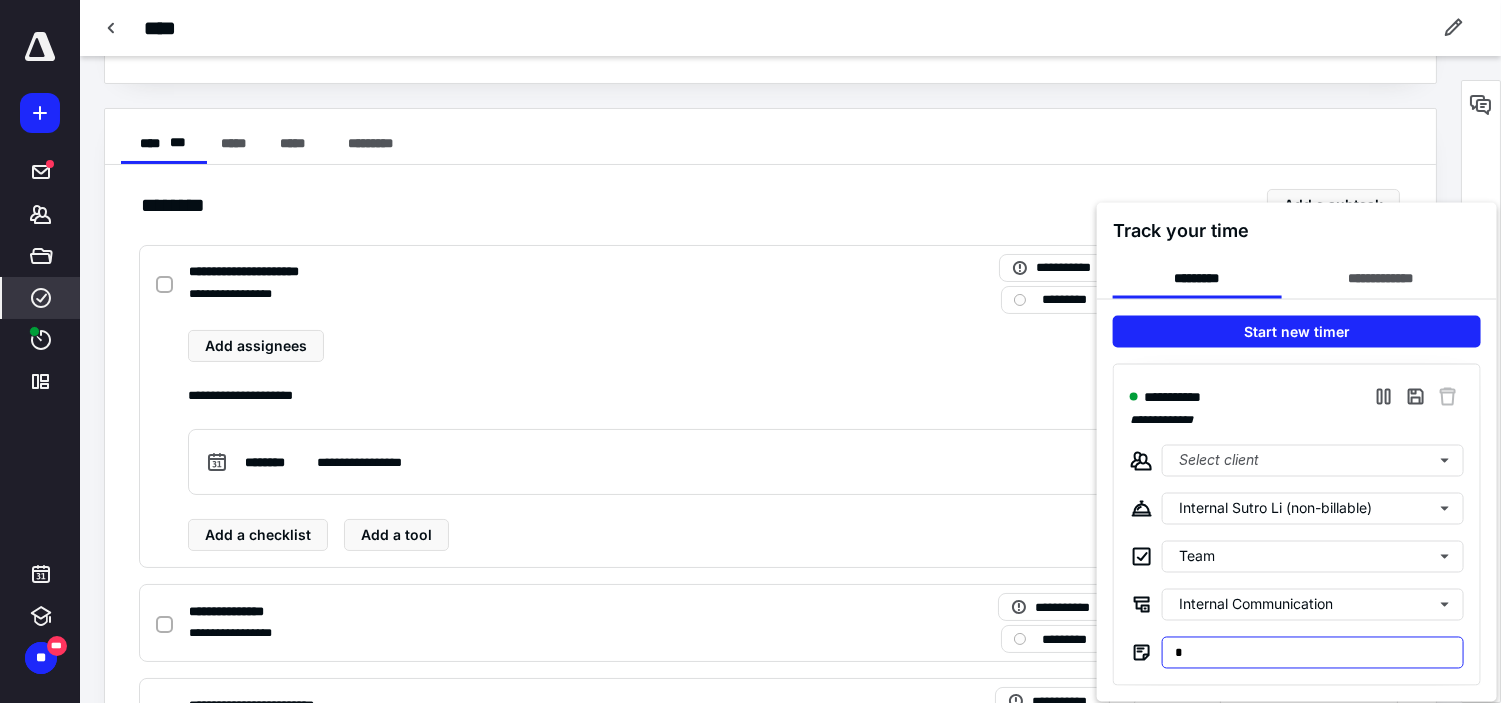type on "*" 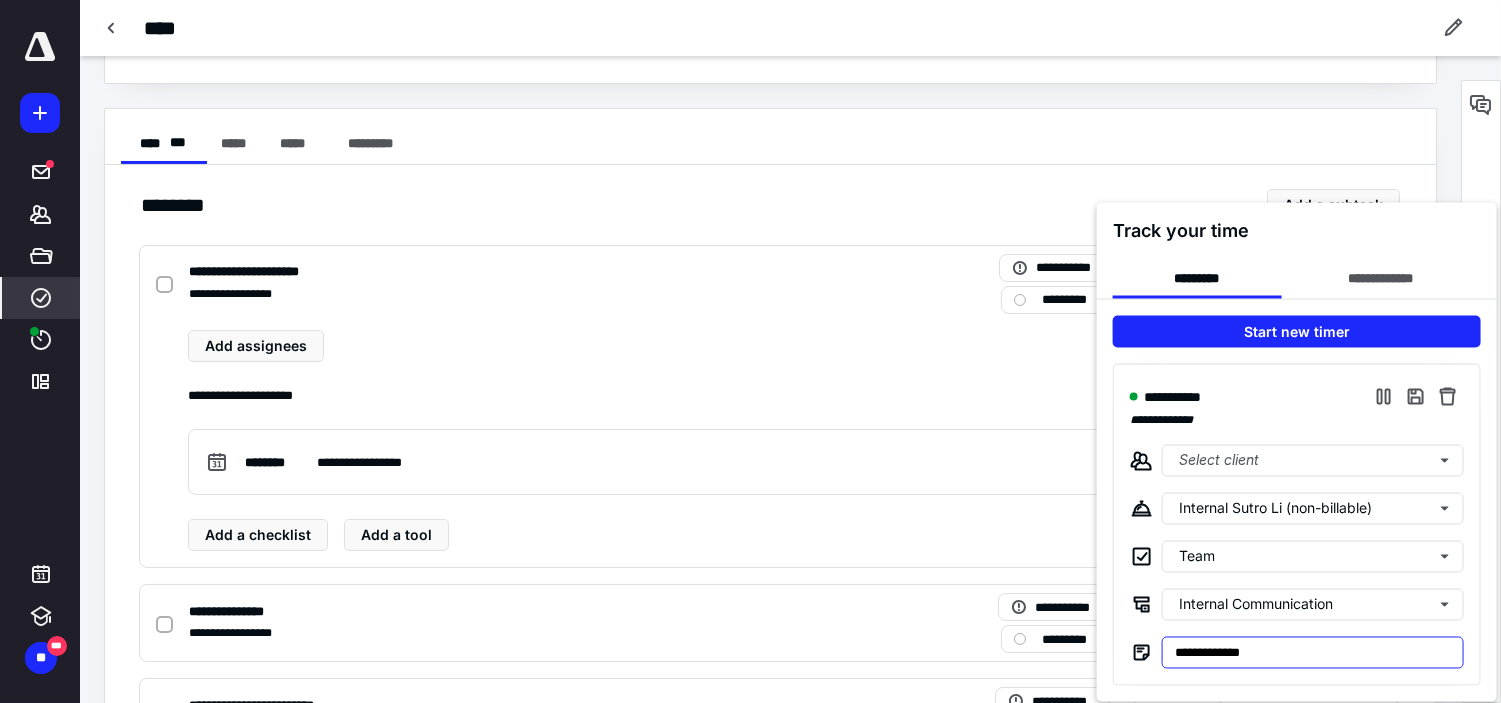 type on "**********" 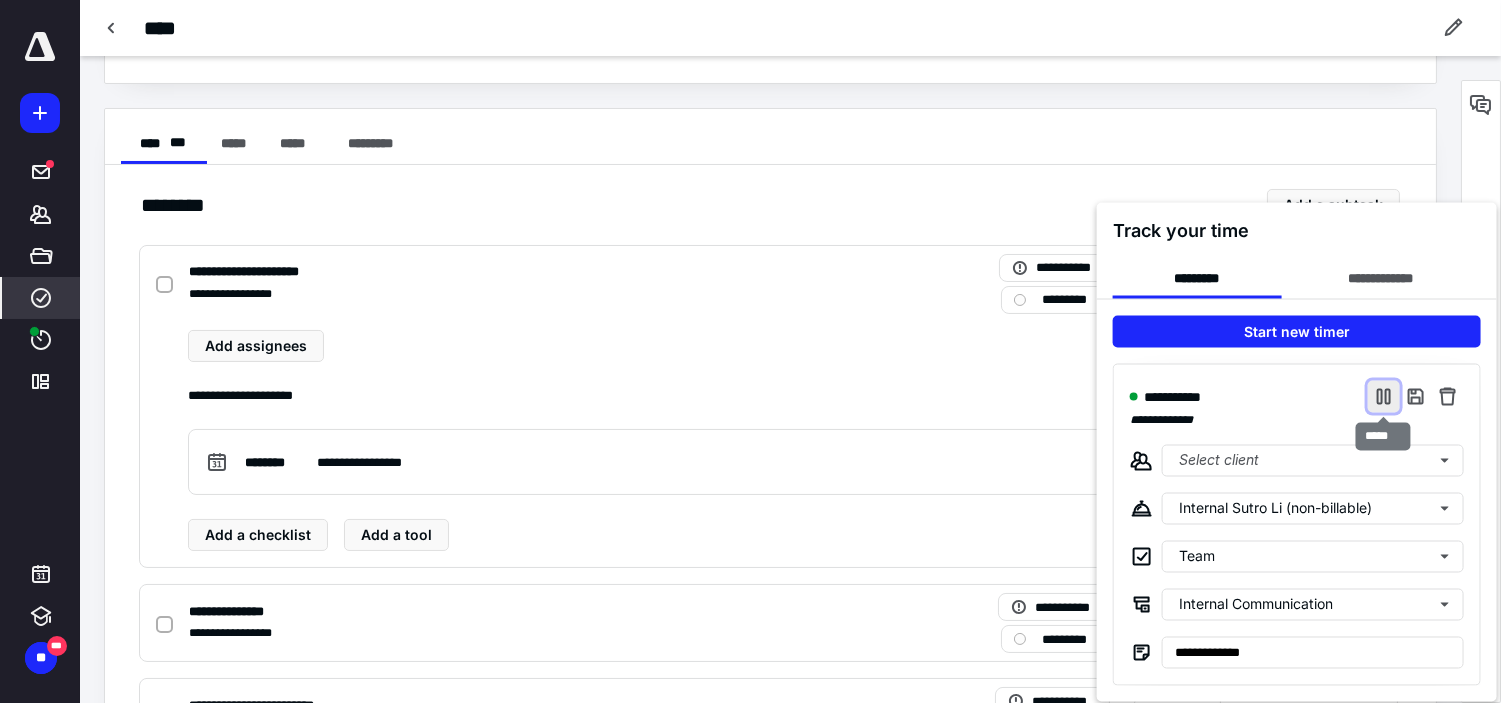 click at bounding box center (1384, 397) 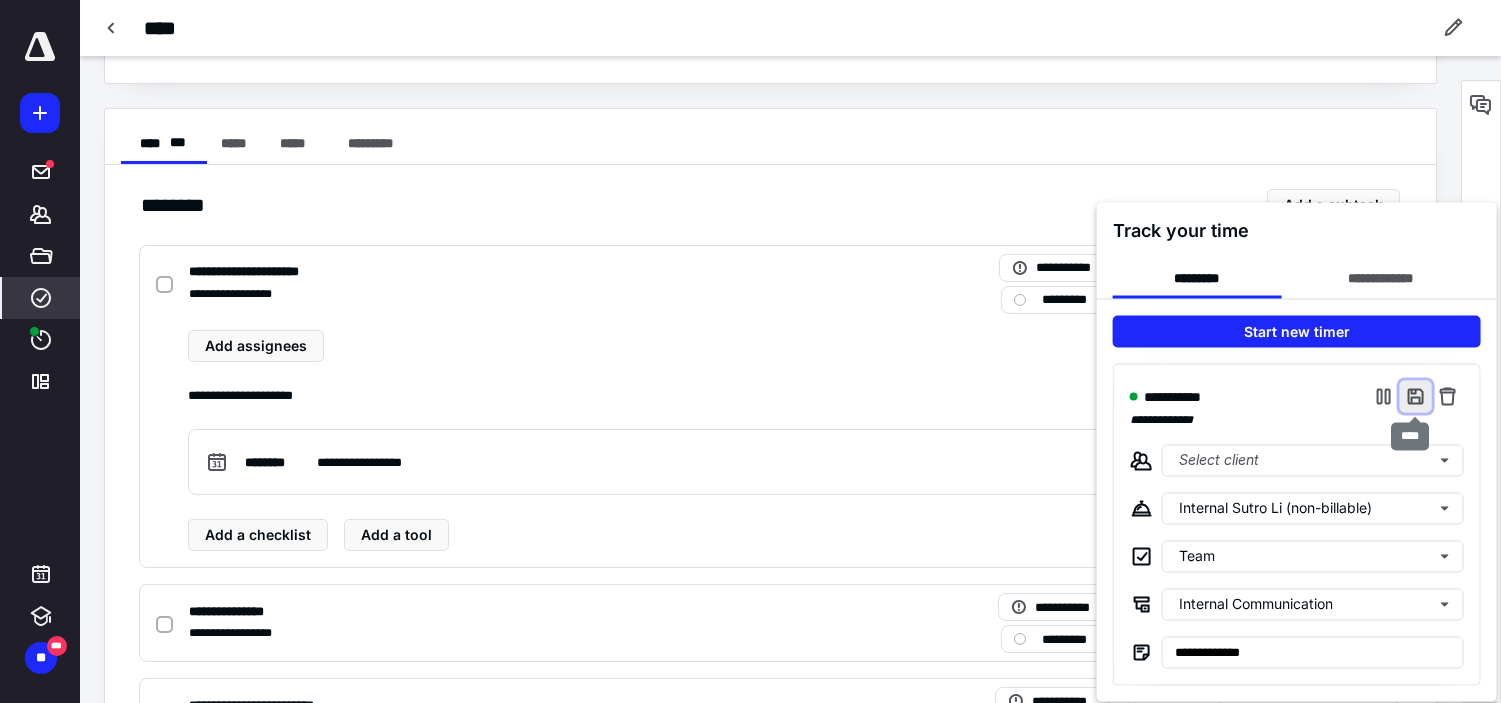 click at bounding box center (1416, 397) 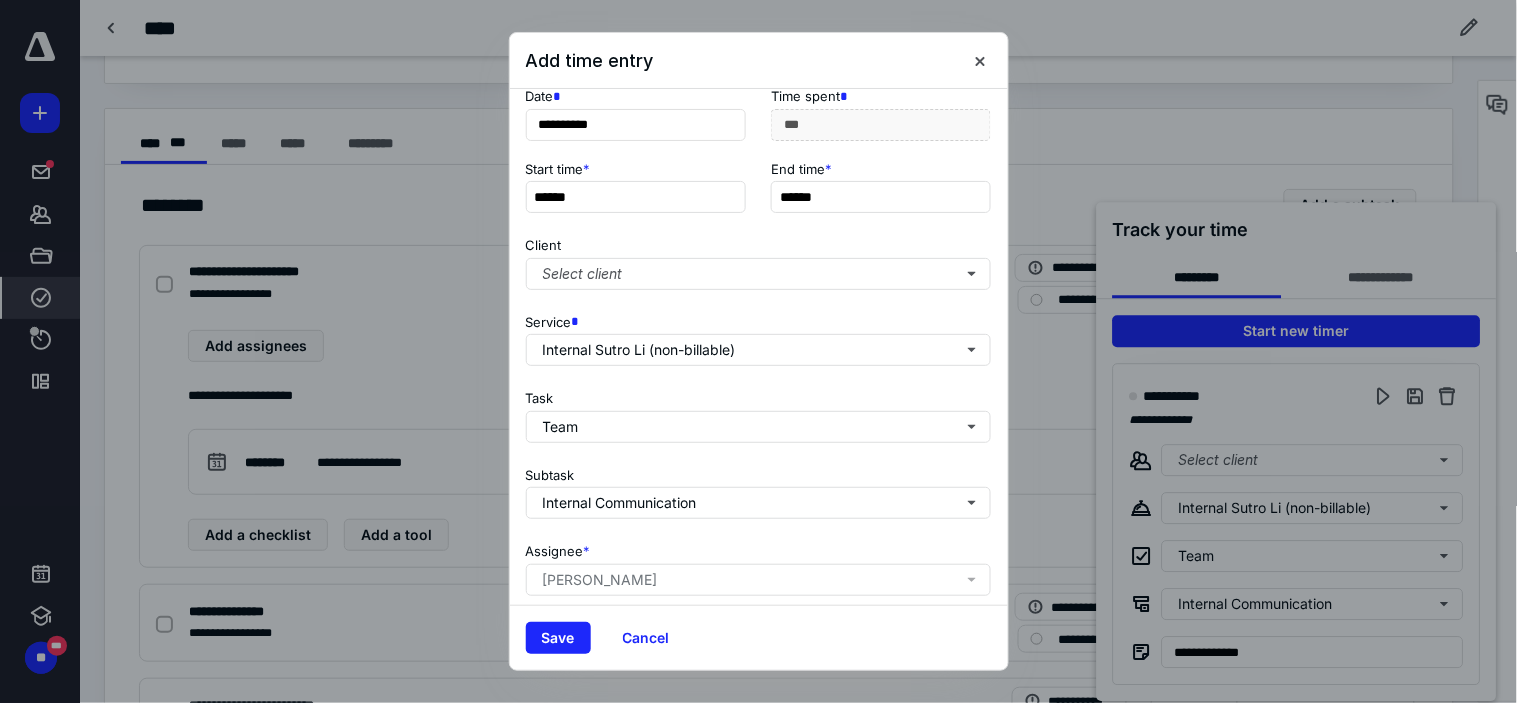 scroll, scrollTop: 272, scrollLeft: 0, axis: vertical 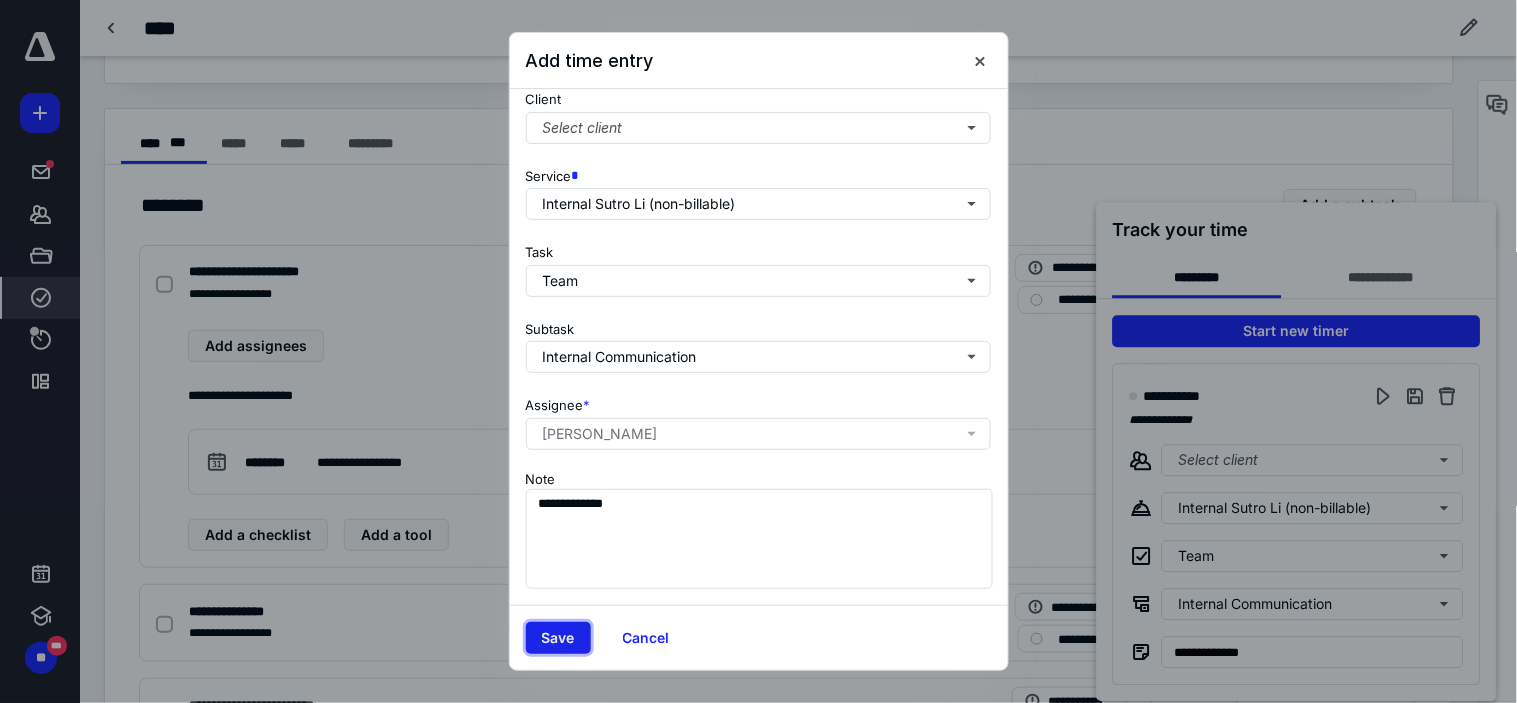 click on "Save" at bounding box center (558, 638) 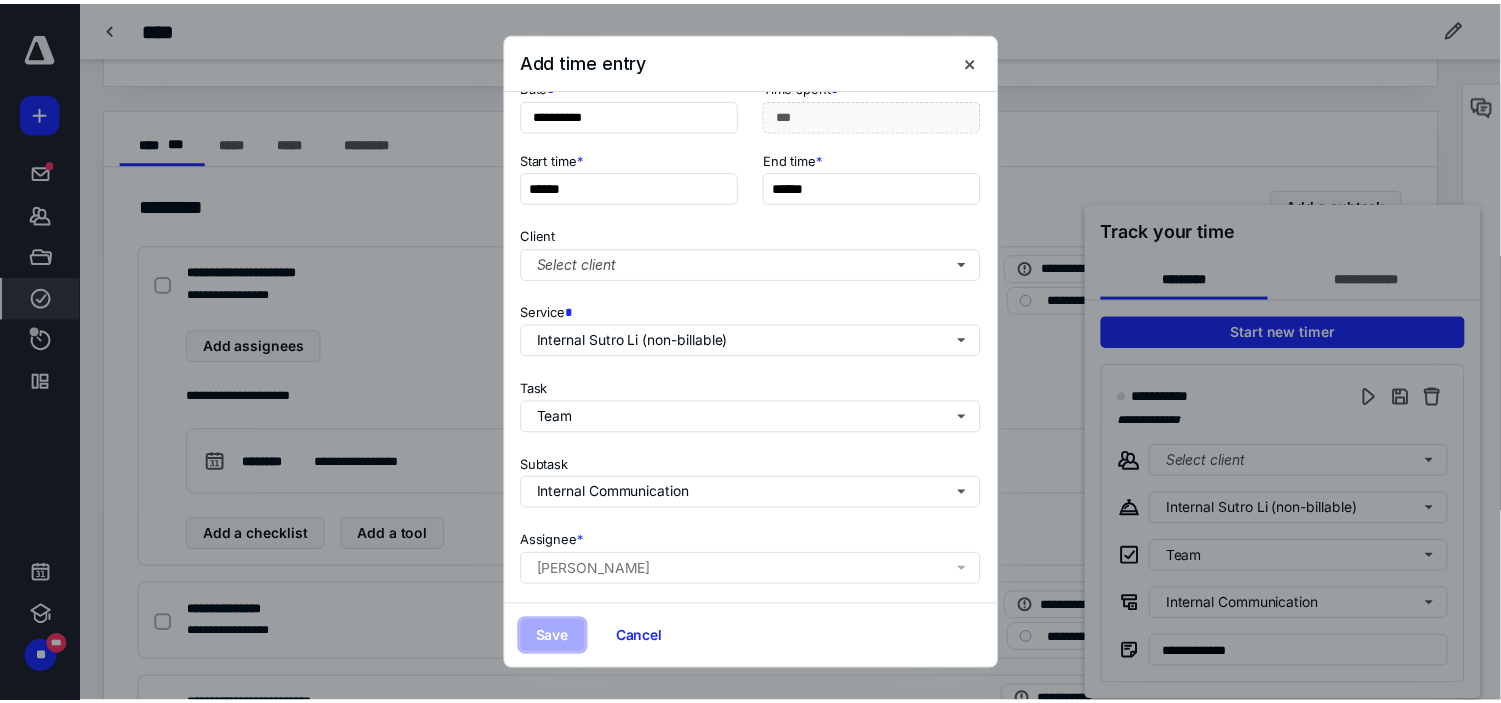 scroll, scrollTop: 0, scrollLeft: 0, axis: both 